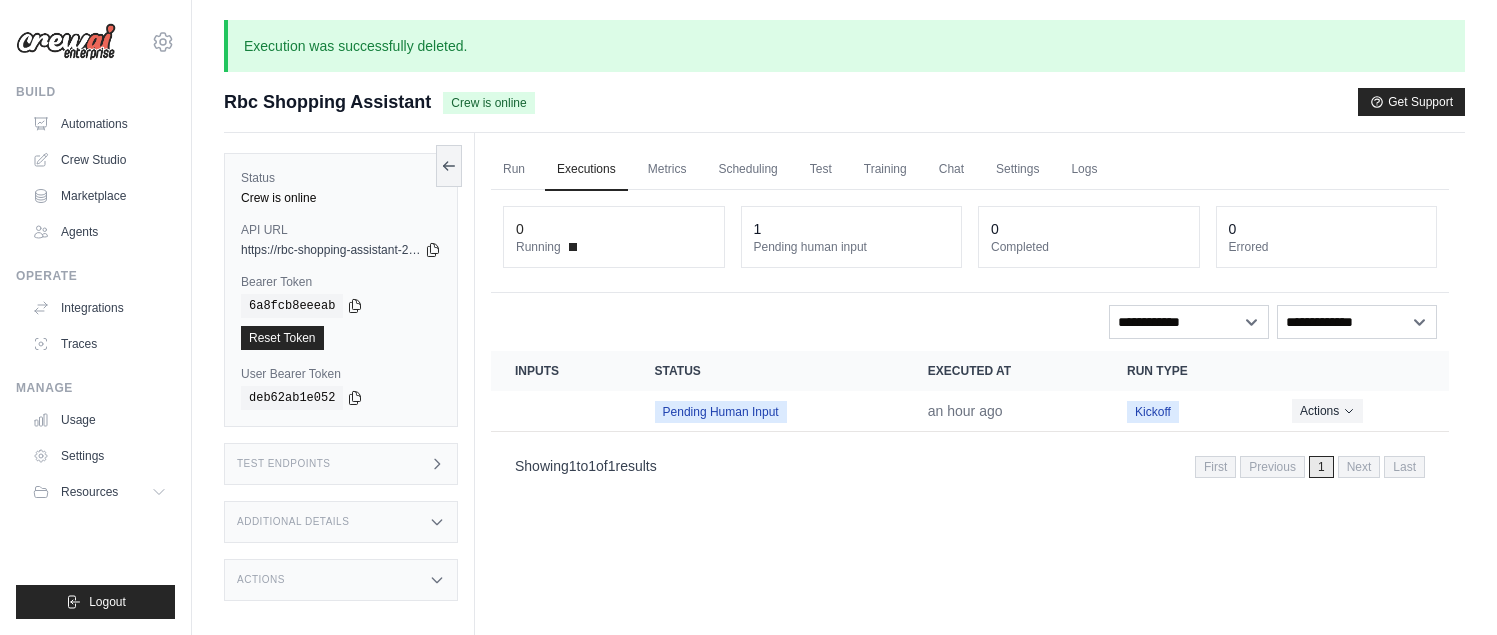 scroll, scrollTop: 0, scrollLeft: 0, axis: both 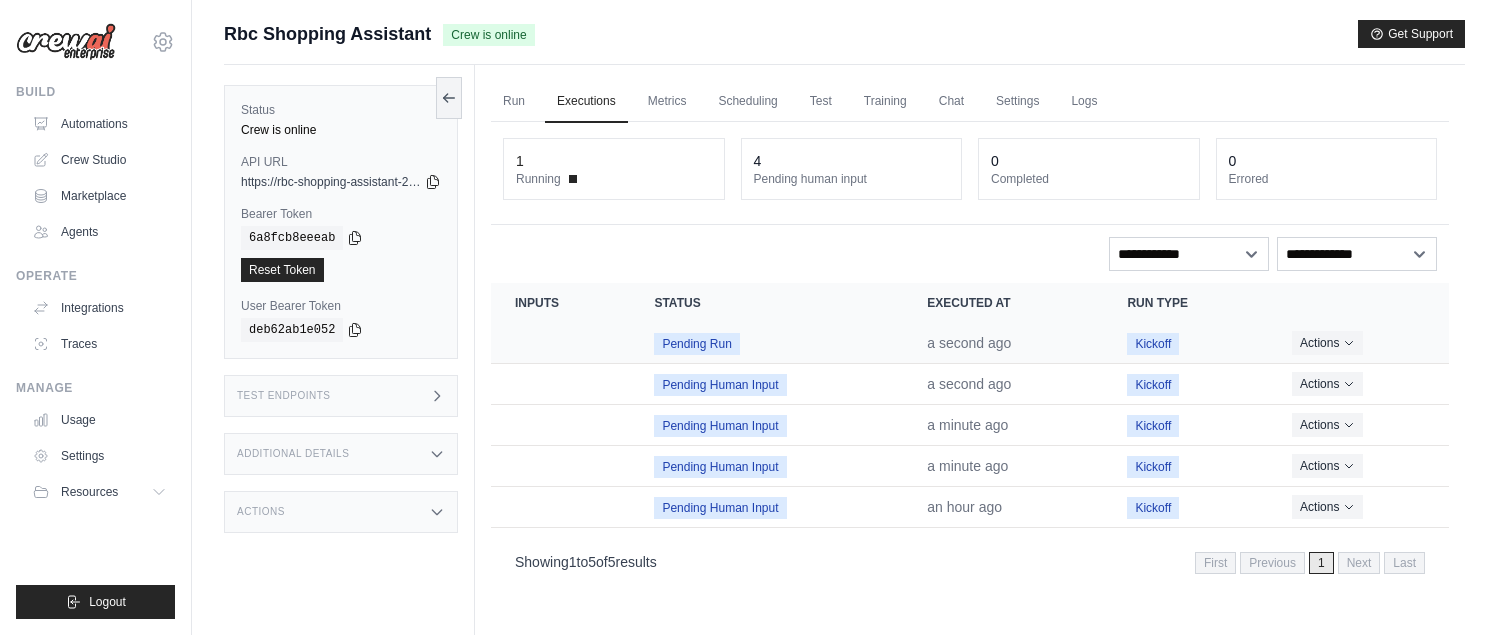 click on "Pending Run" at bounding box center [696, 344] 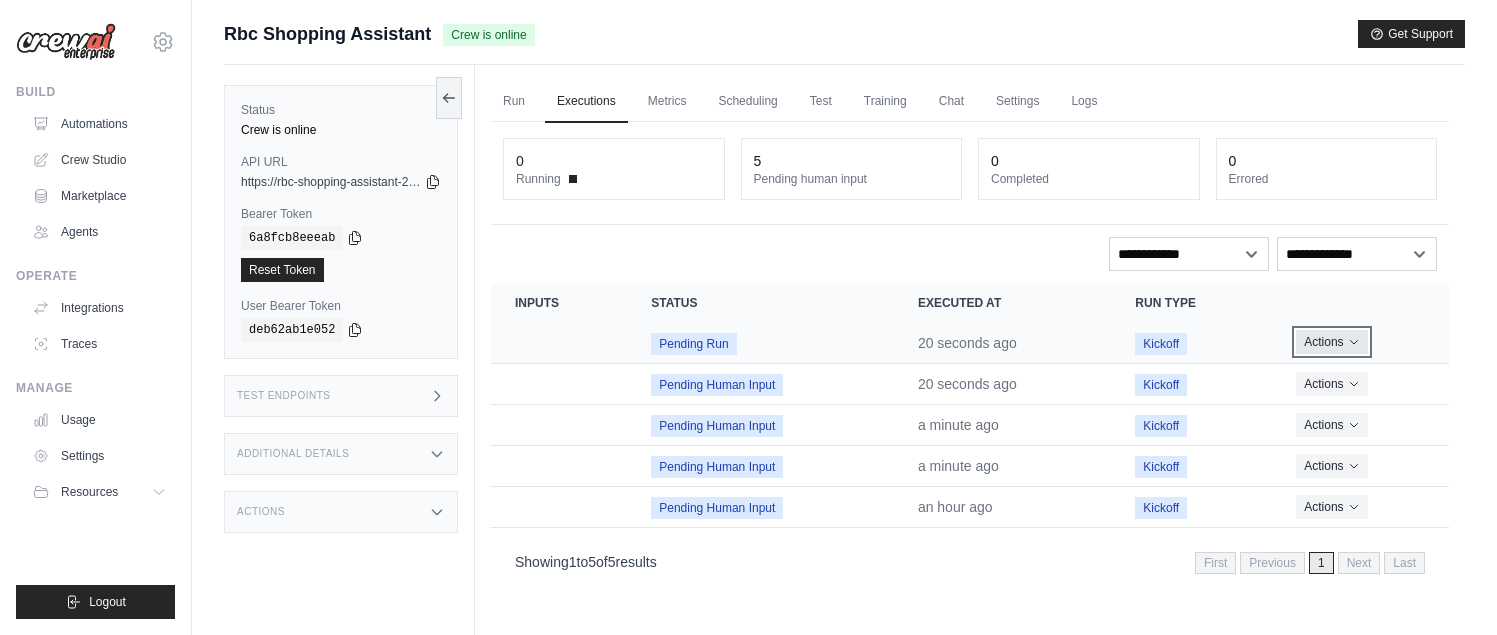 click on "Actions" at bounding box center [1331, 342] 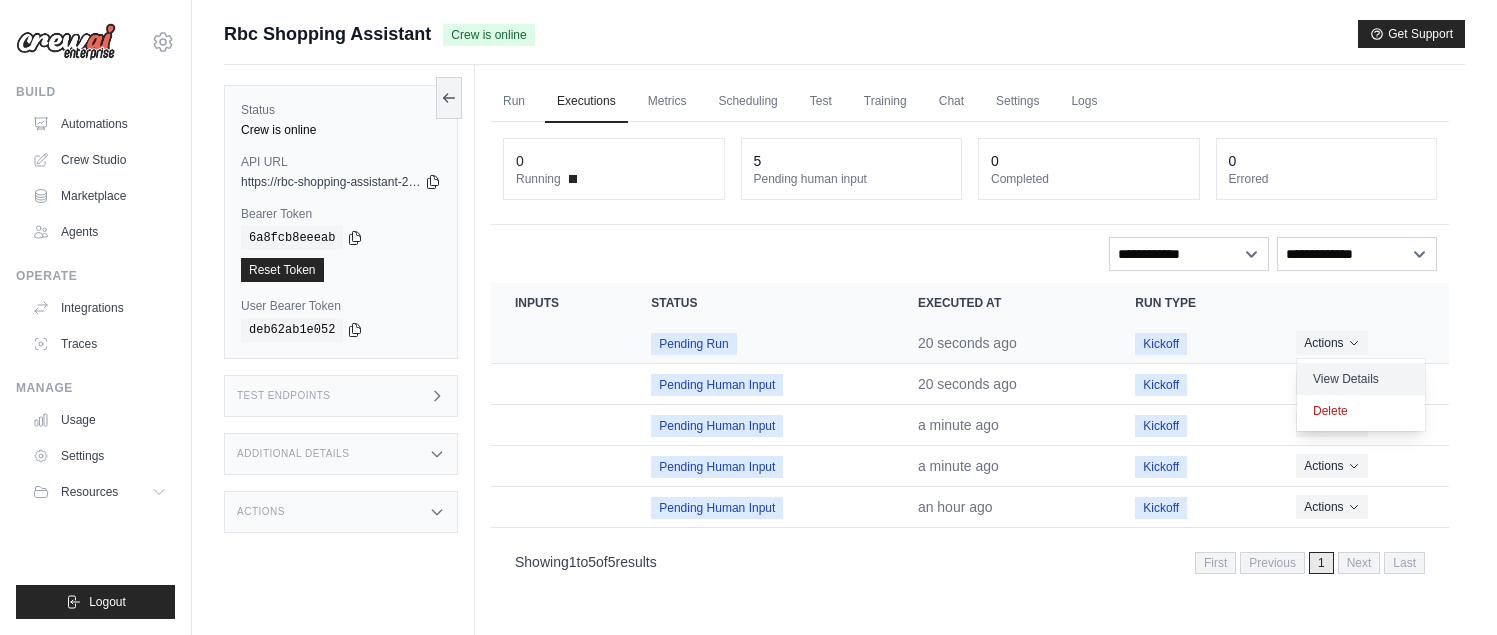 click on "View Details" at bounding box center [1361, 379] 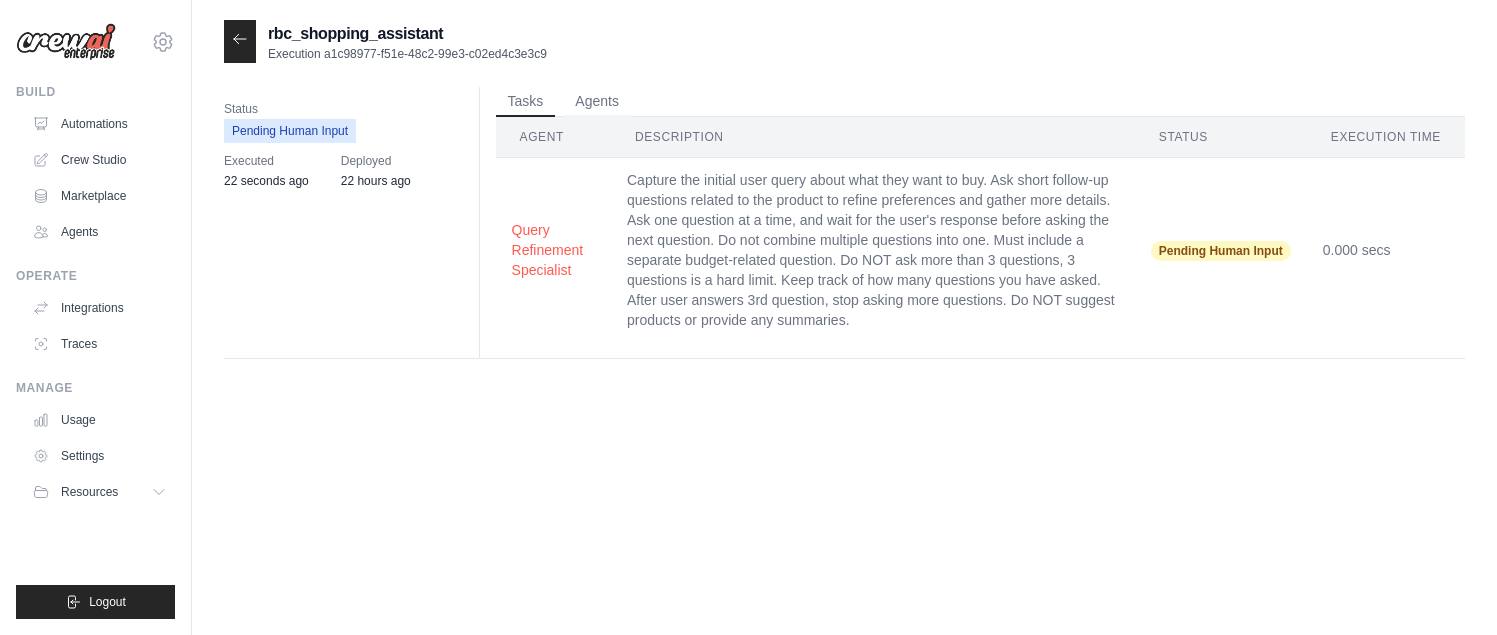scroll, scrollTop: 0, scrollLeft: 0, axis: both 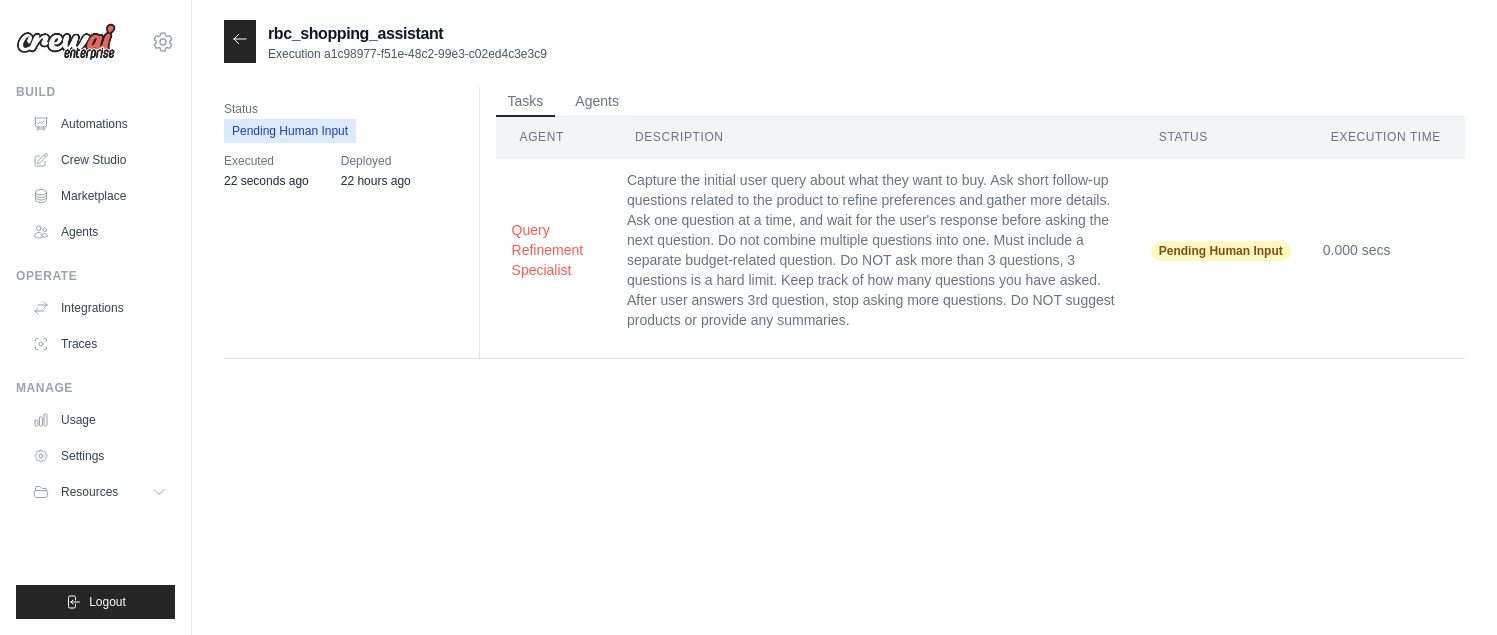 click at bounding box center (240, 41) 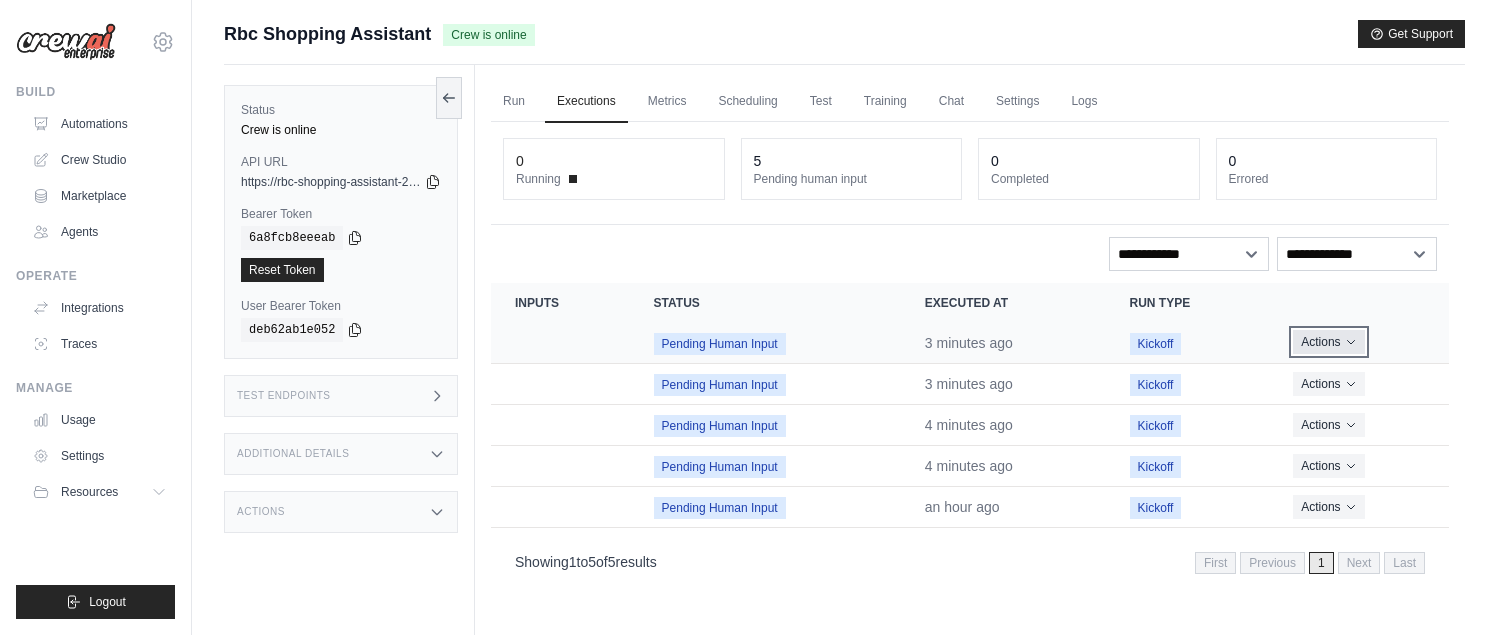 click on "Actions" at bounding box center (1328, 342) 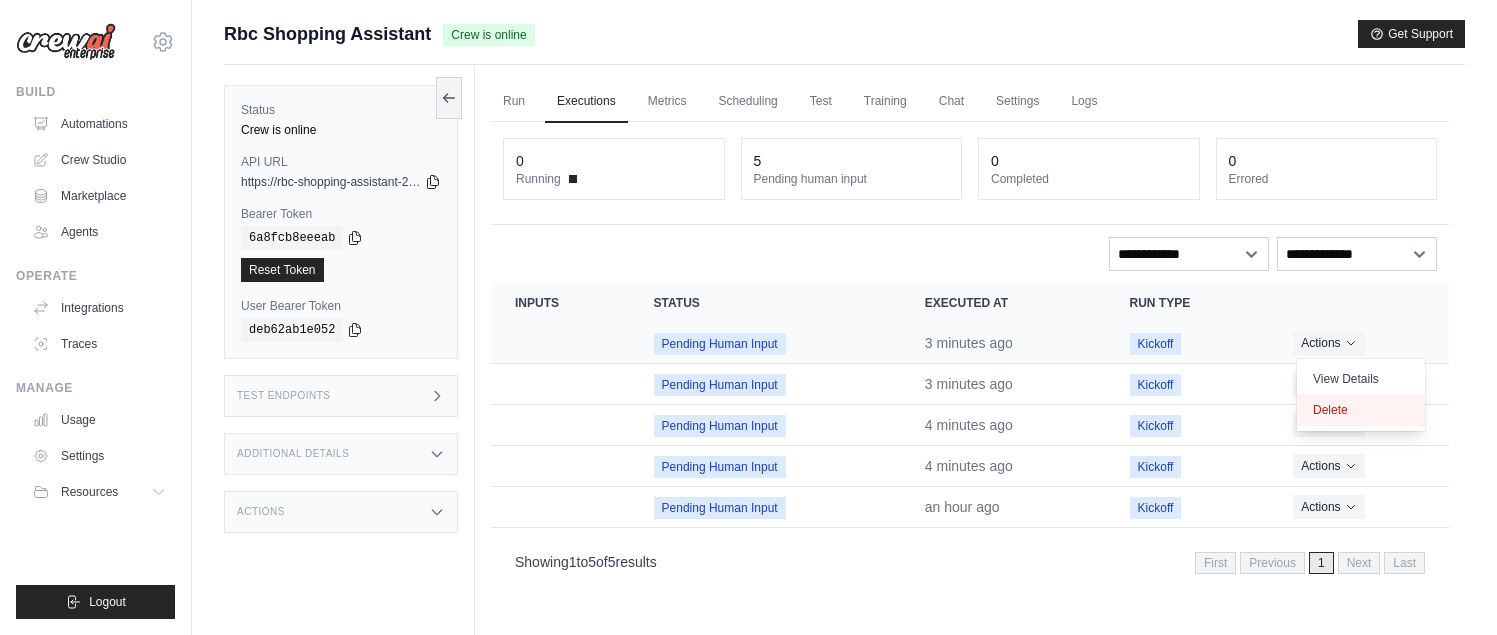 click on "Delete" at bounding box center (1361, 410) 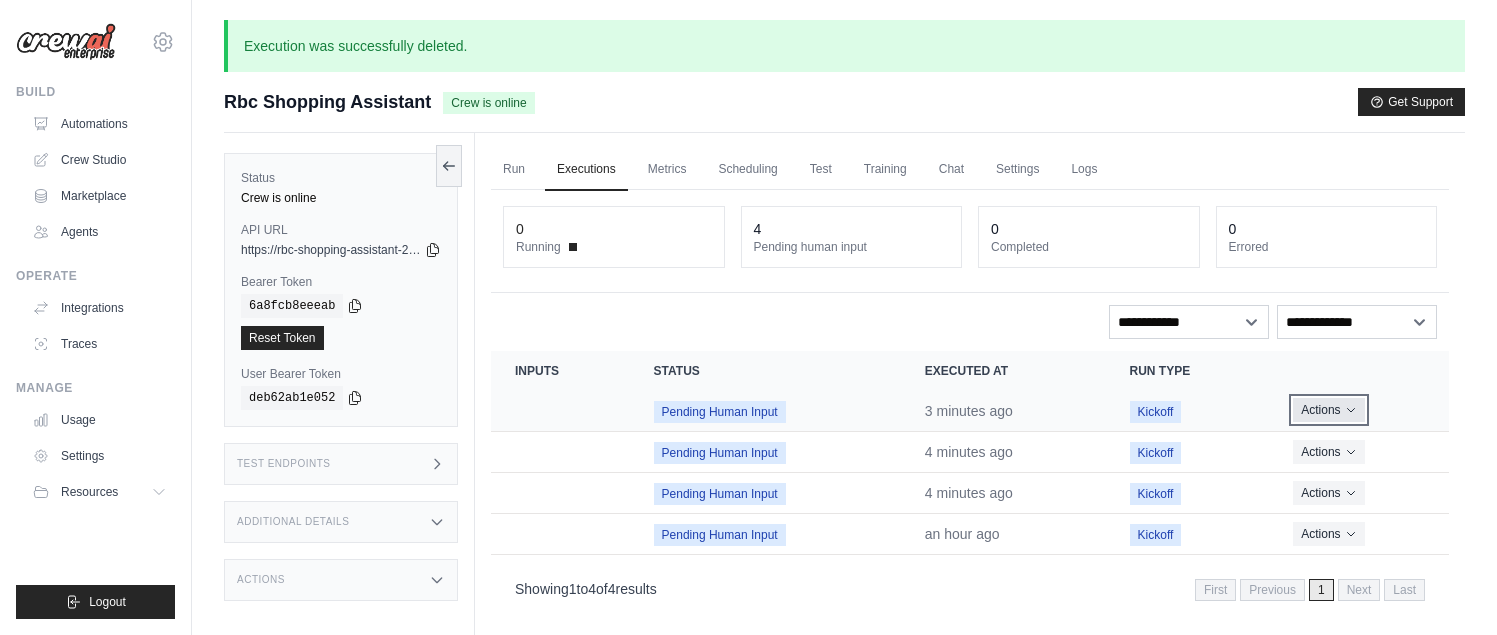 click on "Actions" at bounding box center [1328, 410] 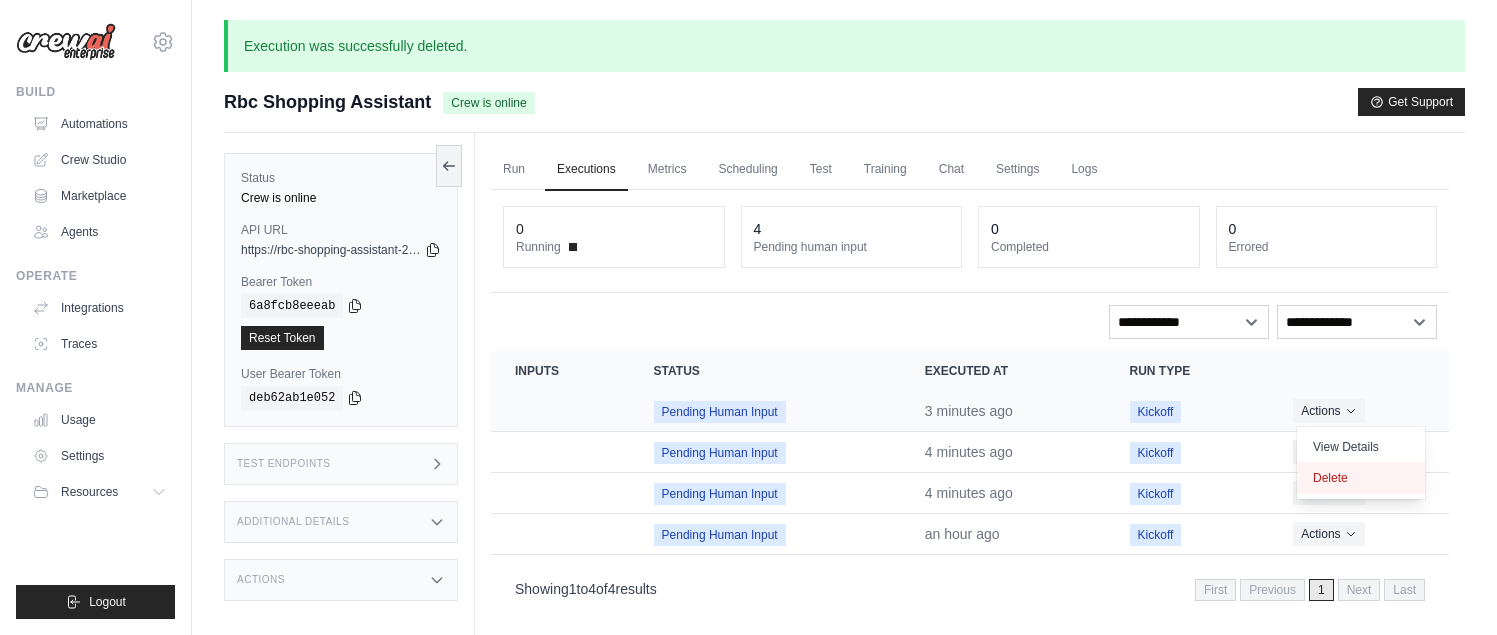 click on "Delete" at bounding box center (1361, 478) 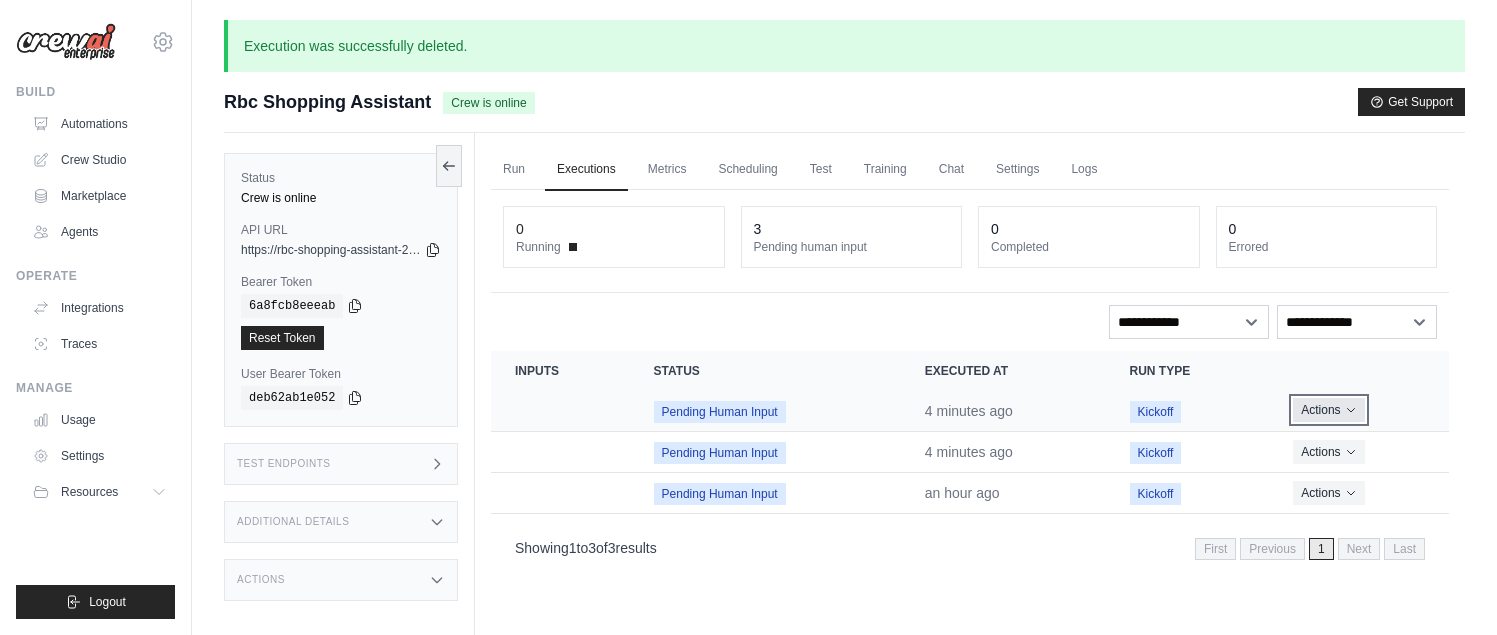 click on "Actions" at bounding box center (1328, 410) 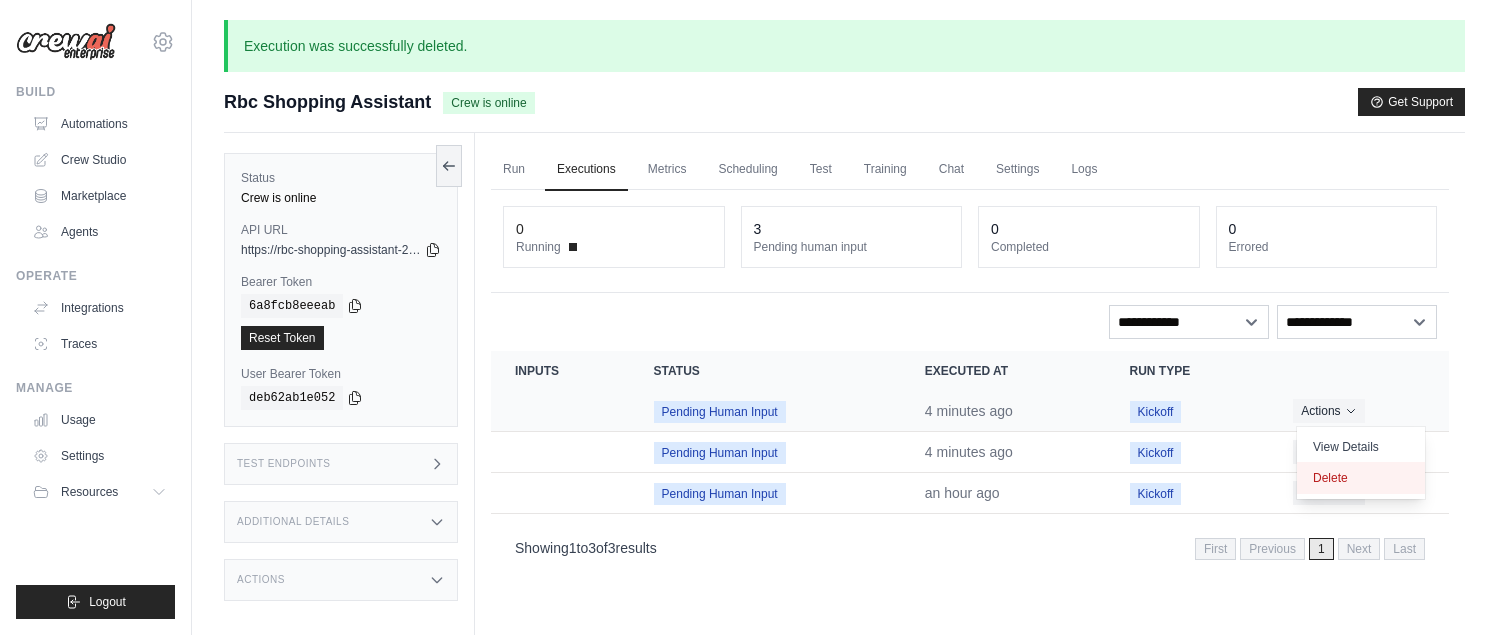 click on "Delete" at bounding box center [1361, 478] 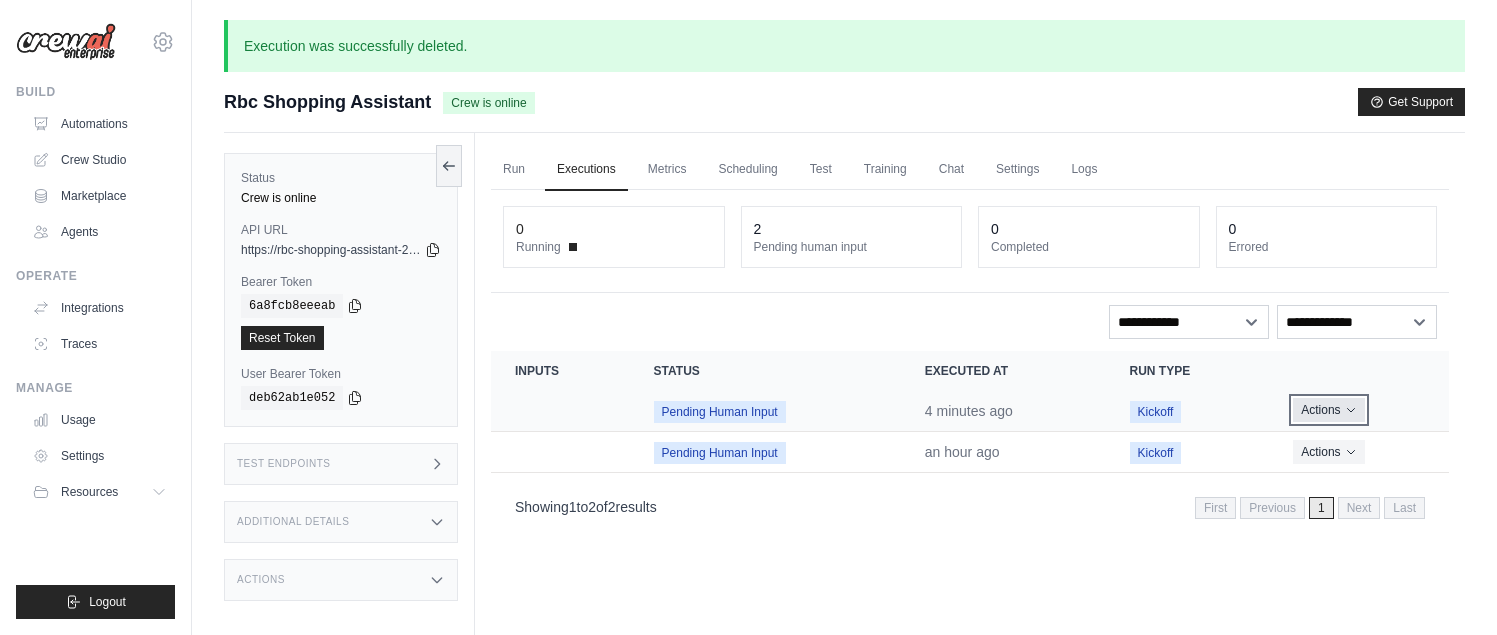 click on "Actions" at bounding box center [1328, 410] 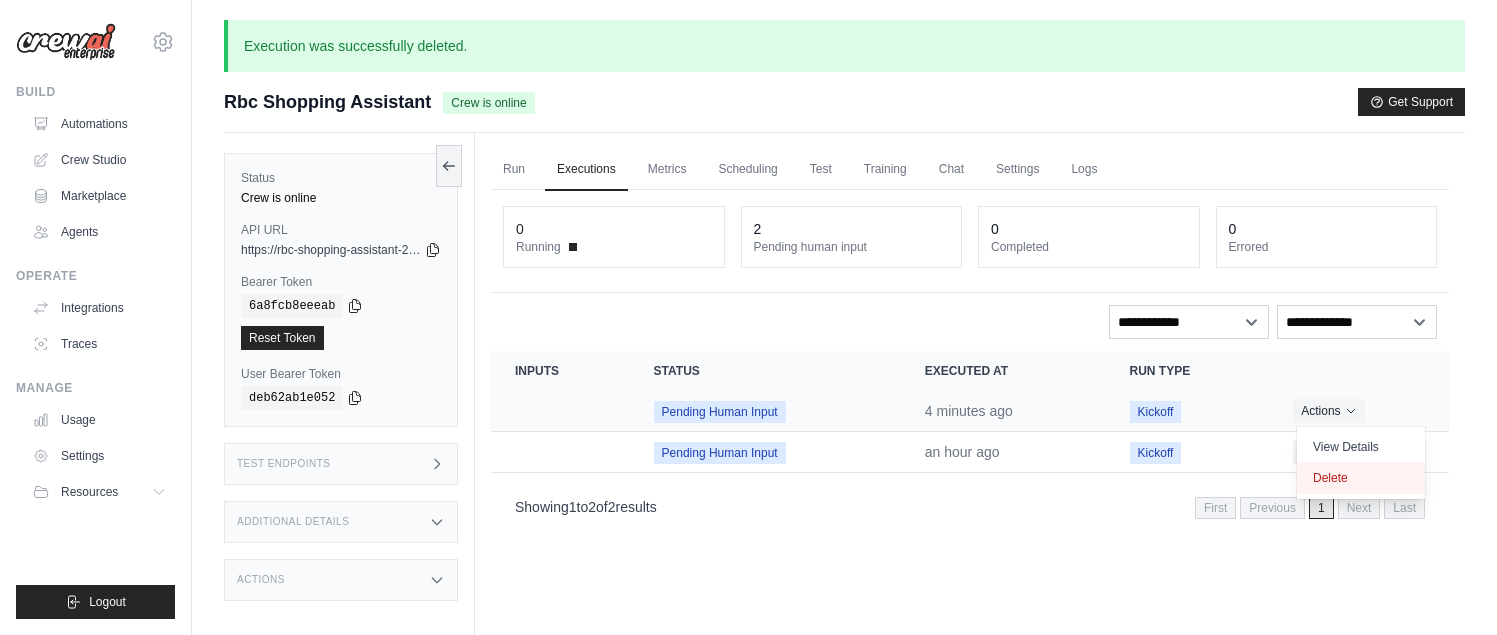 click on "Delete" at bounding box center (1361, 478) 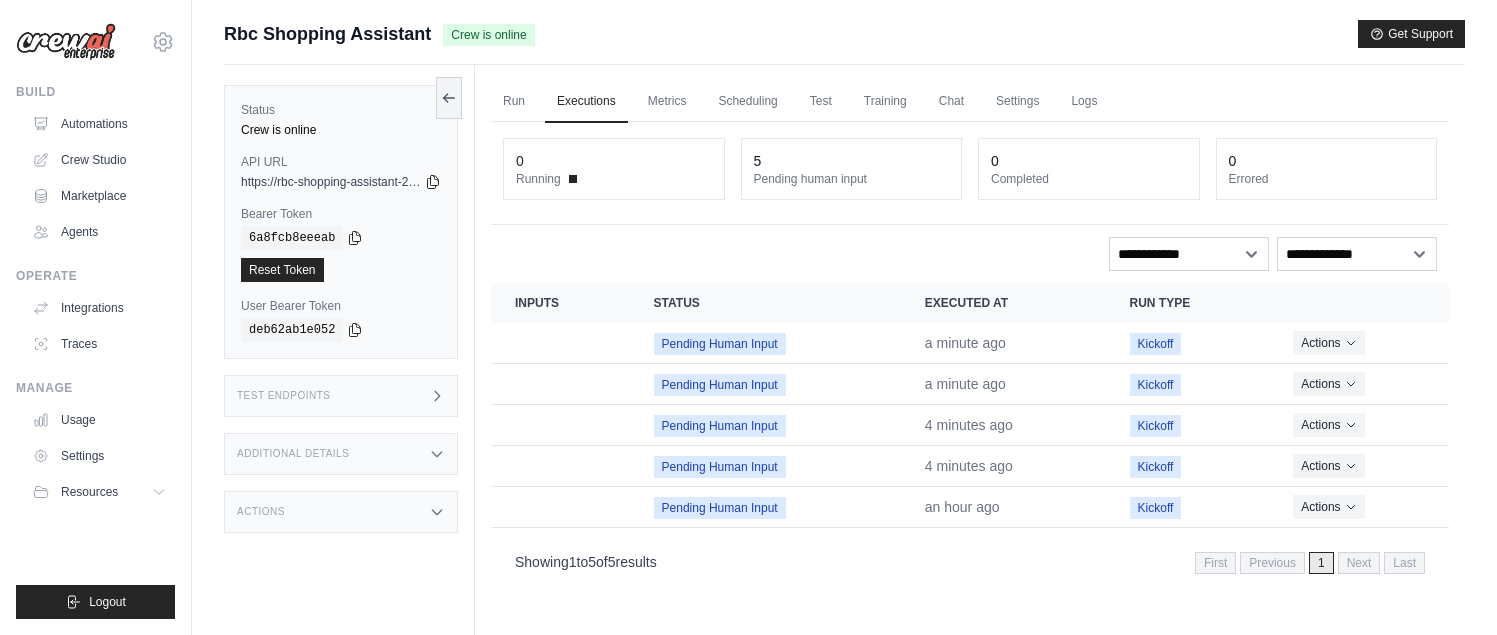 scroll, scrollTop: 0, scrollLeft: 0, axis: both 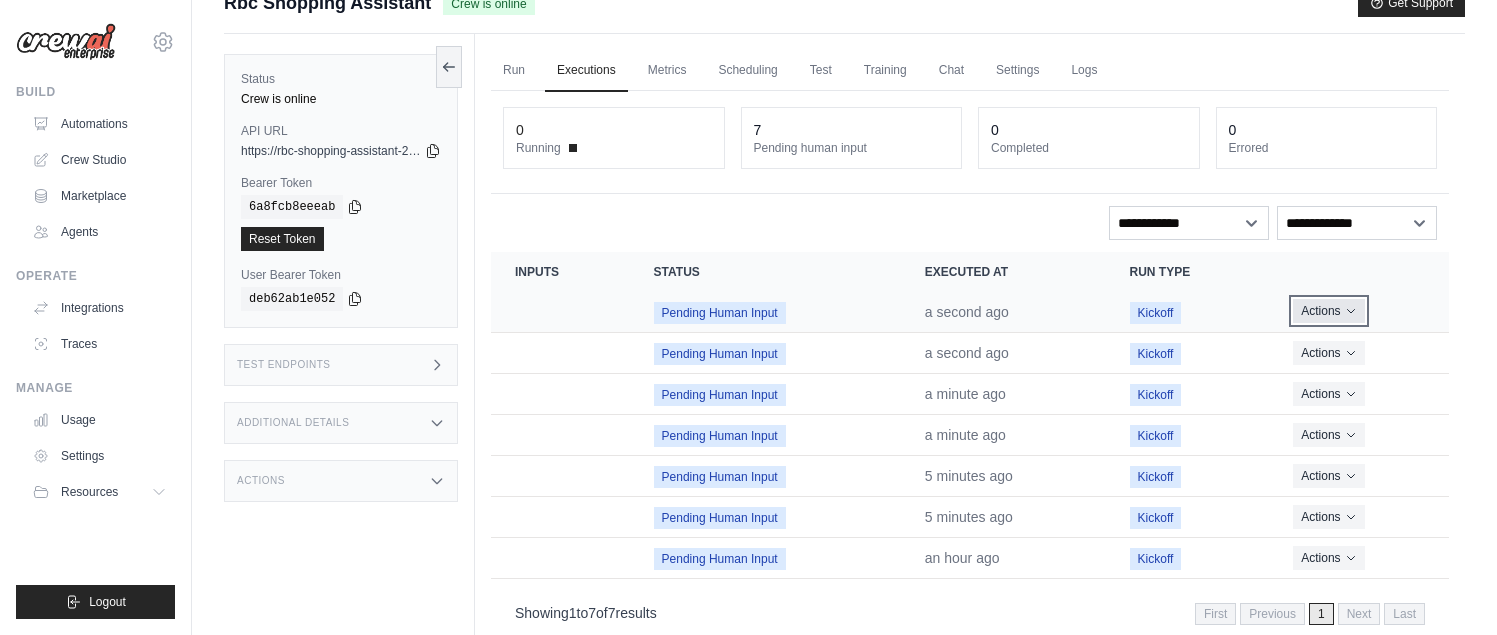click on "Actions" at bounding box center (1328, 311) 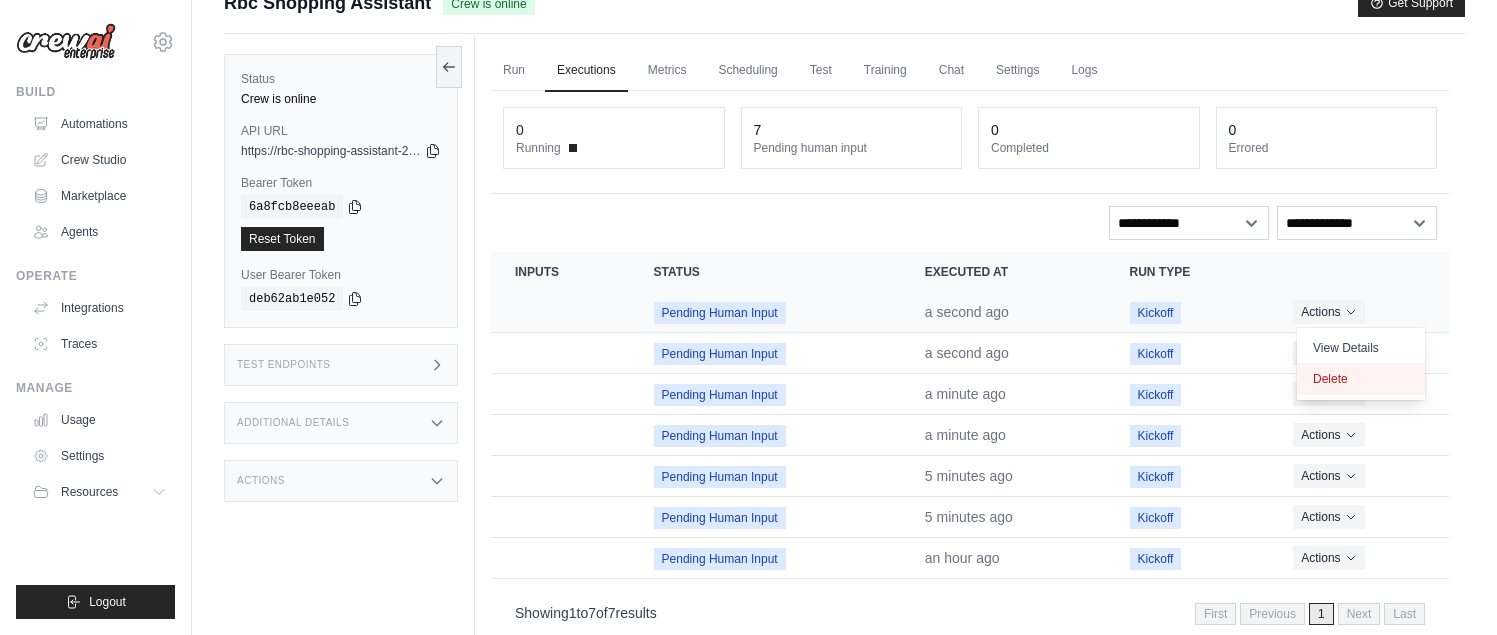 click on "Delete" at bounding box center (1361, 379) 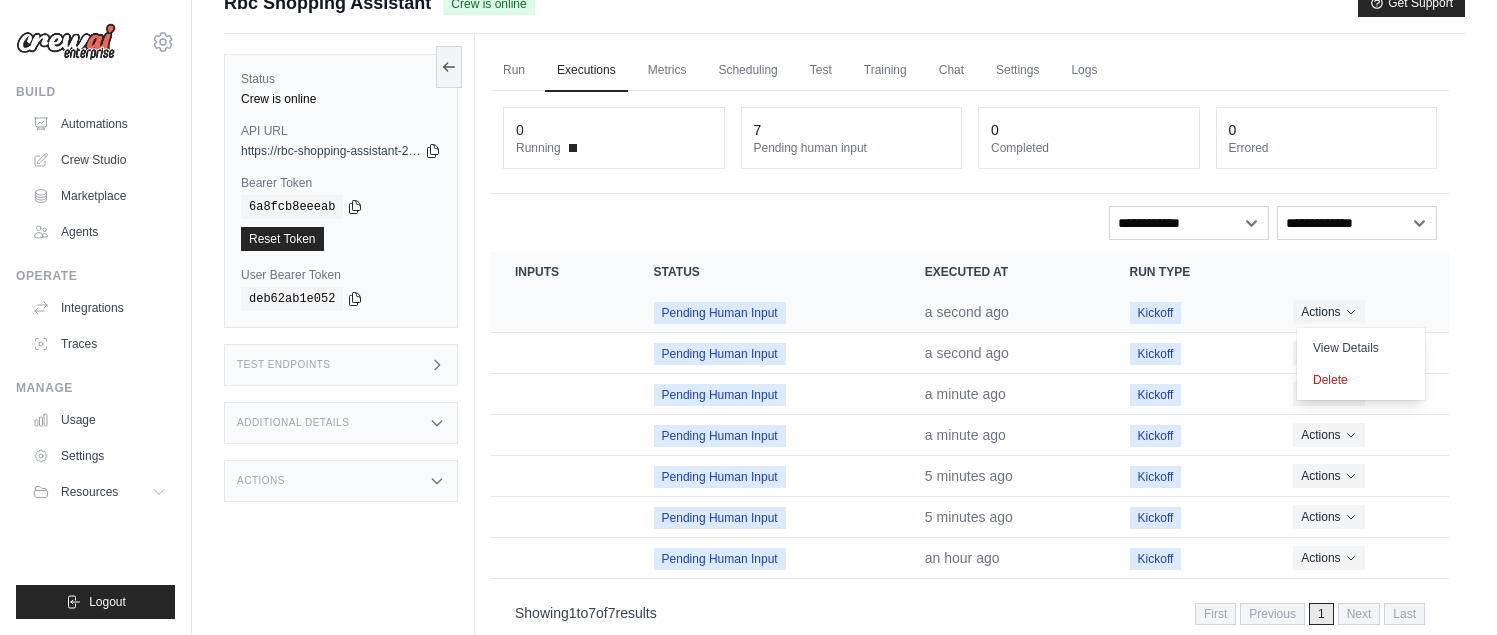 scroll, scrollTop: 0, scrollLeft: 0, axis: both 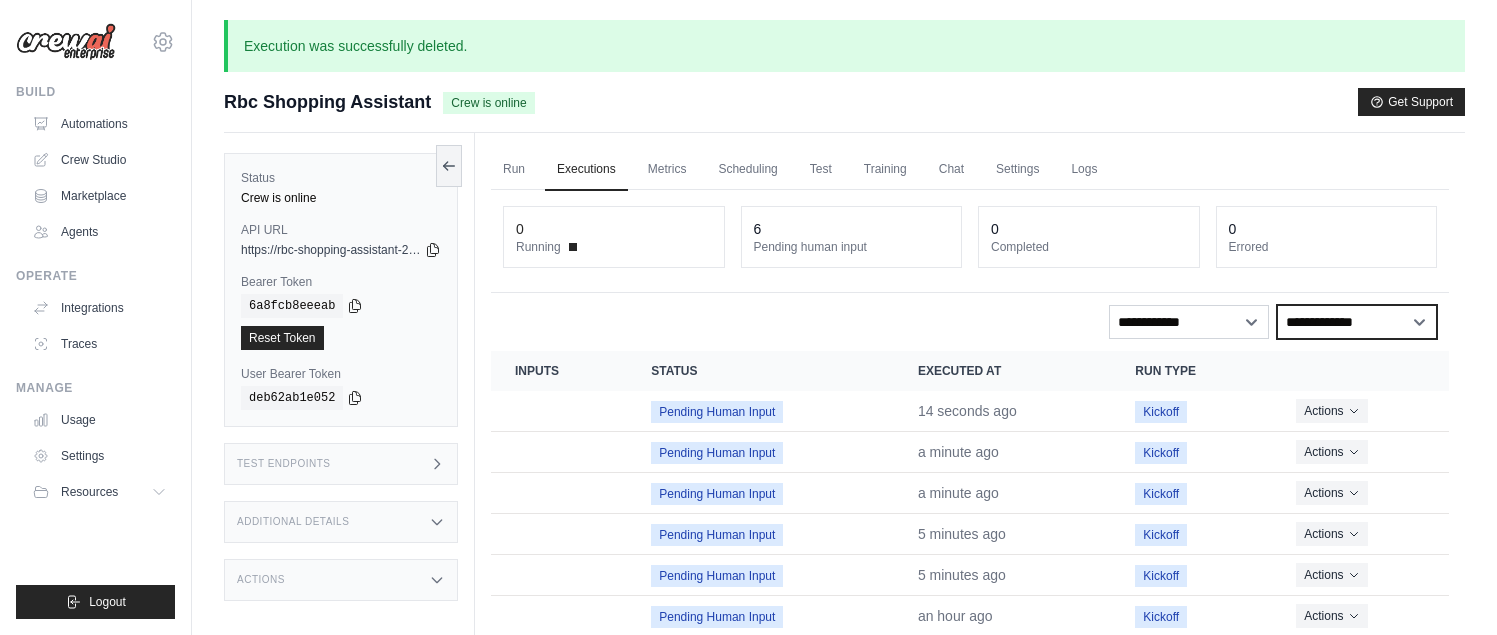 click on "**********" at bounding box center [1357, 322] 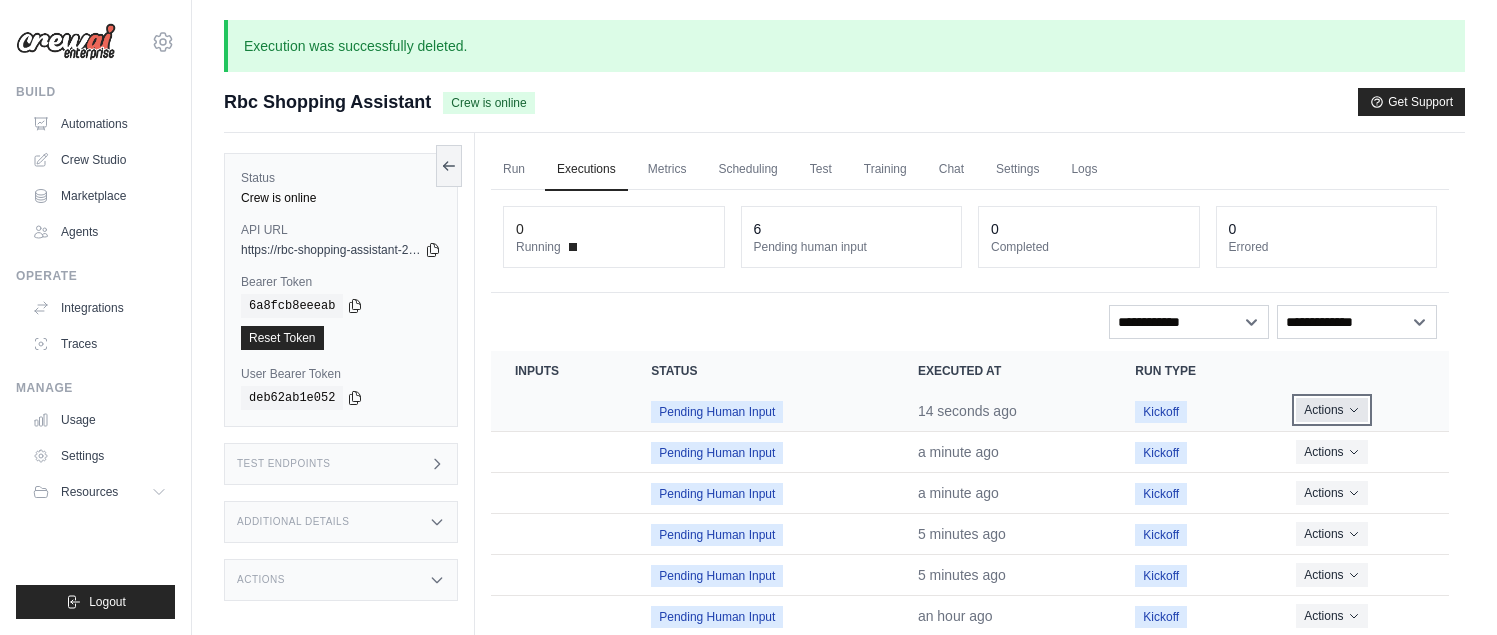 click on "Actions" at bounding box center (1331, 410) 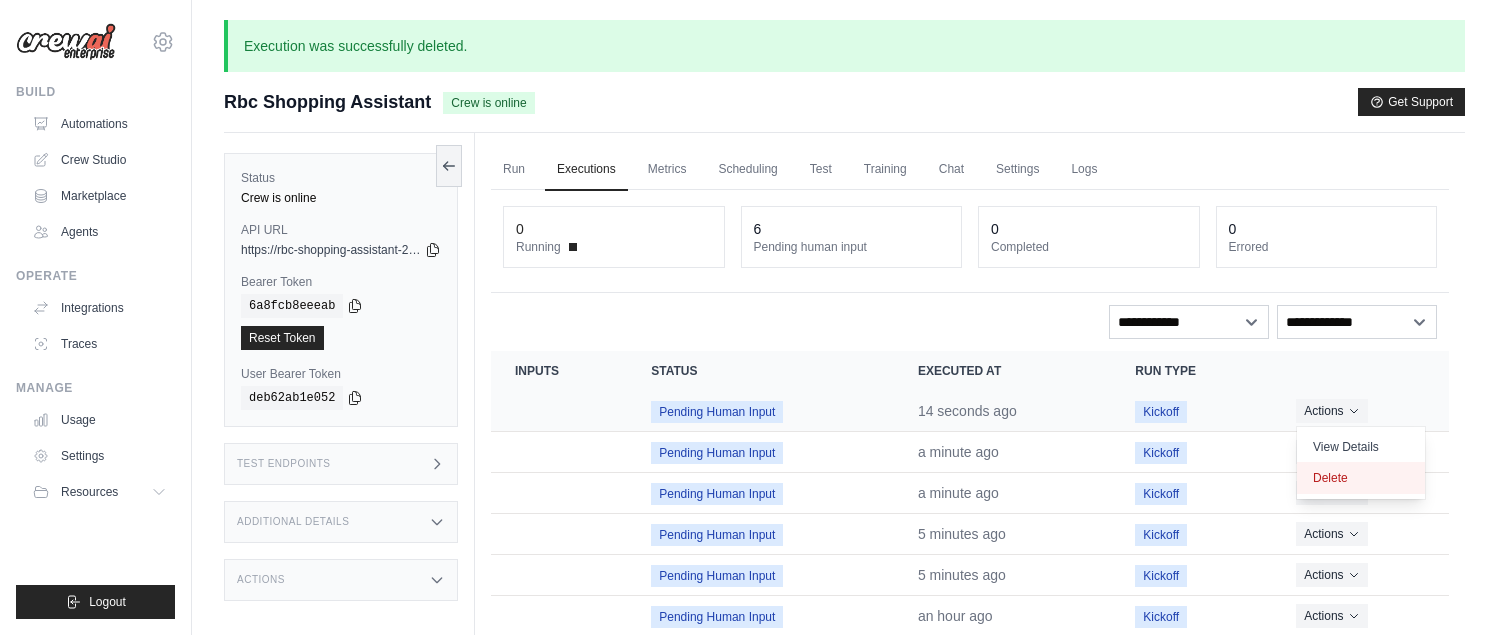 click on "Delete" at bounding box center (1361, 478) 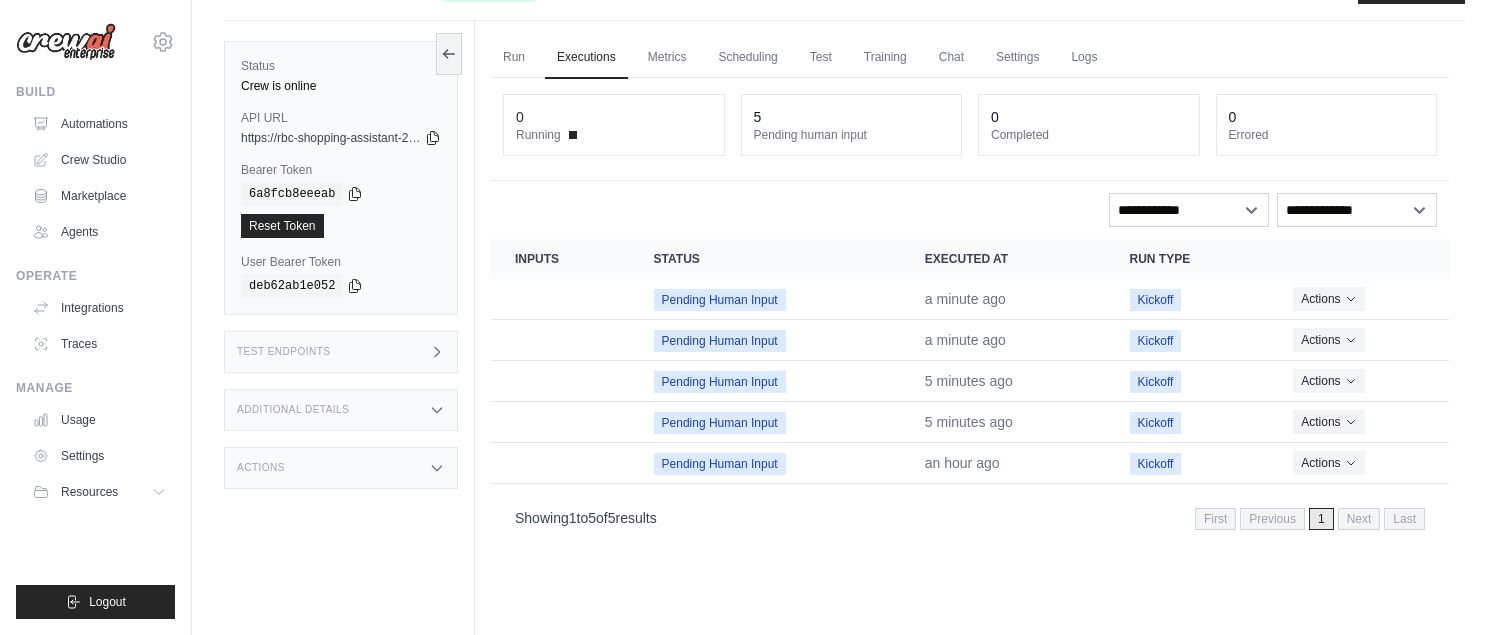 scroll, scrollTop: 153, scrollLeft: 0, axis: vertical 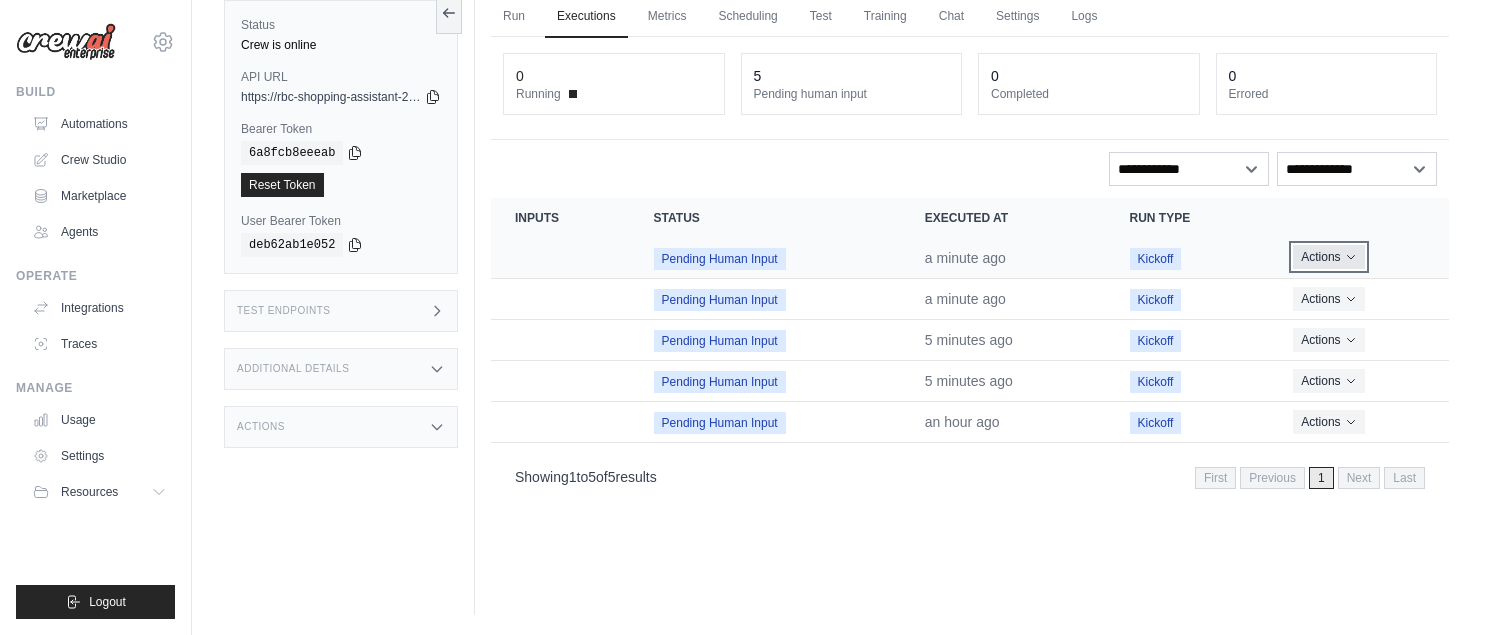 click on "Actions" at bounding box center (1328, 257) 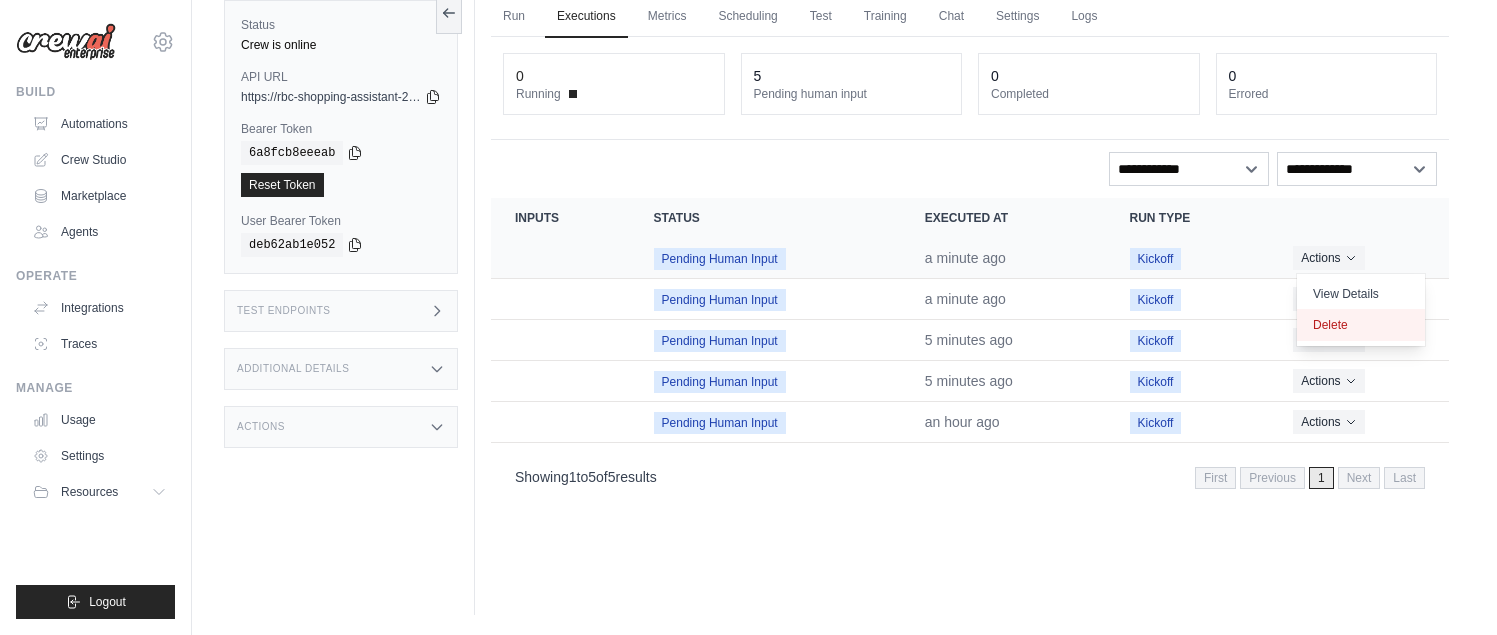click on "Delete" at bounding box center [1361, 325] 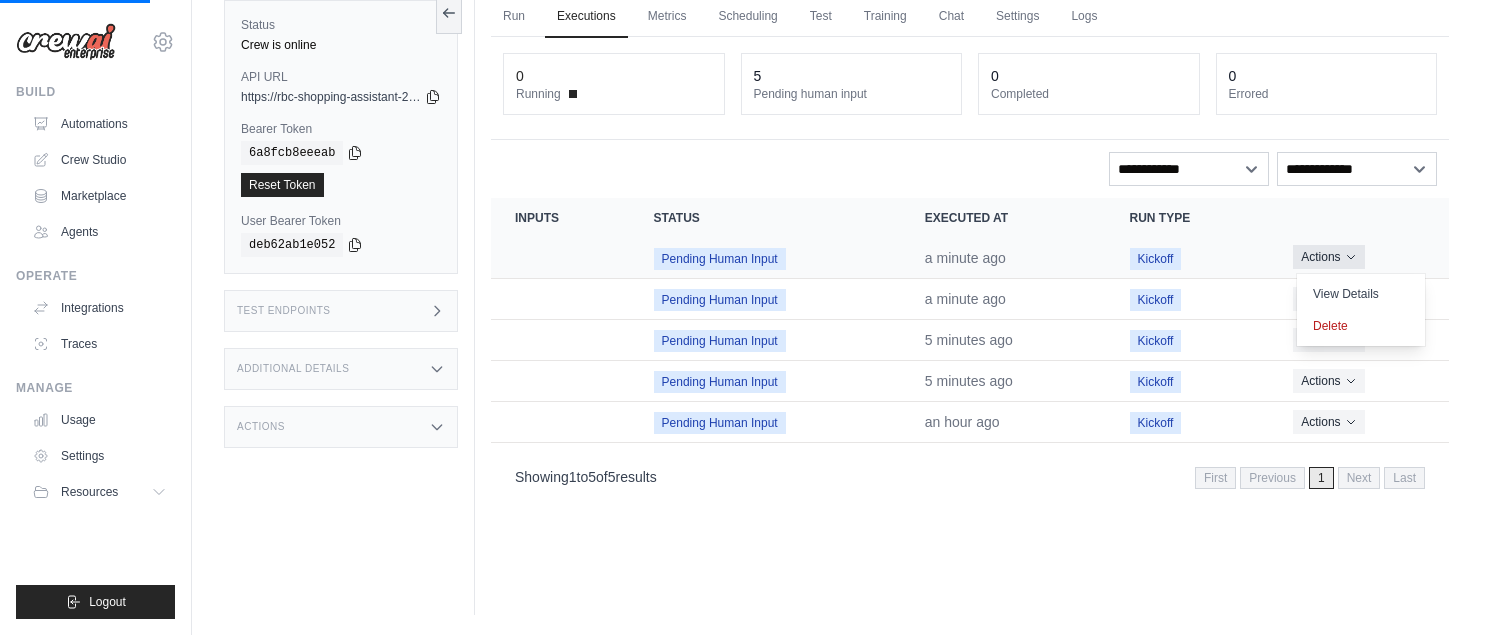 scroll, scrollTop: 0, scrollLeft: 0, axis: both 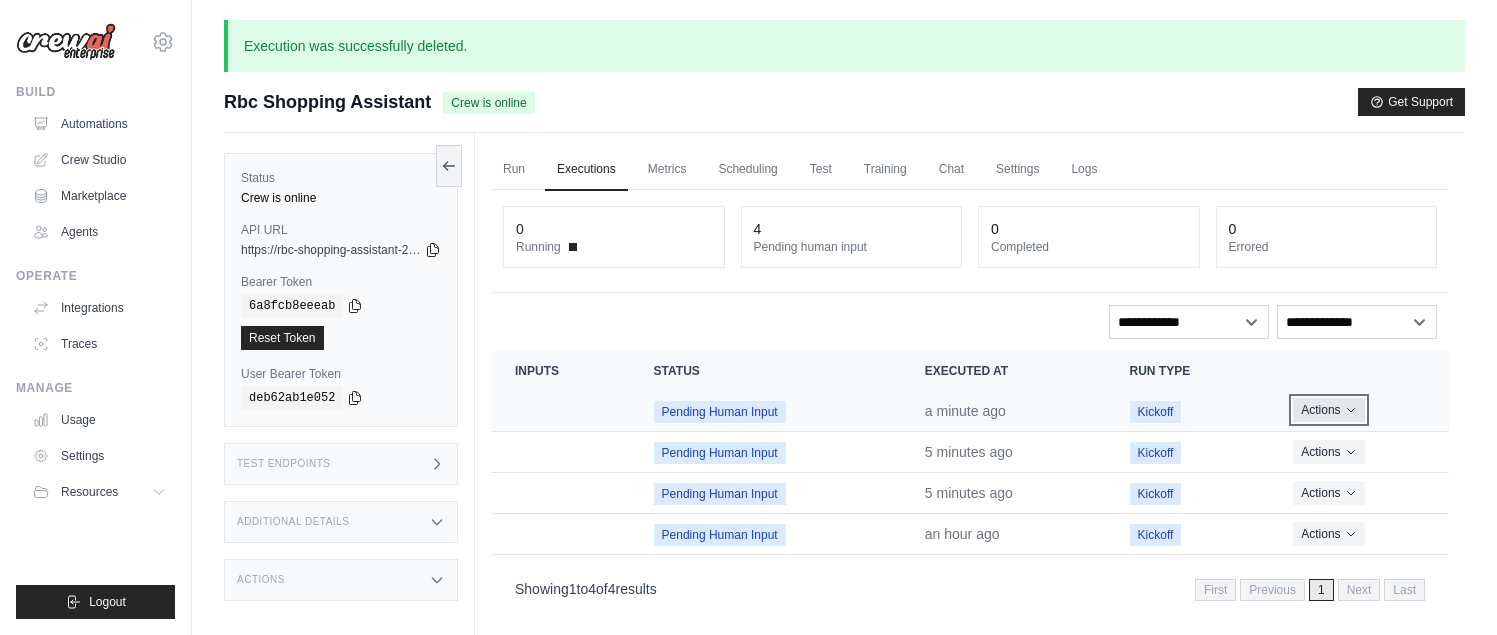 click on "Actions" at bounding box center [1328, 410] 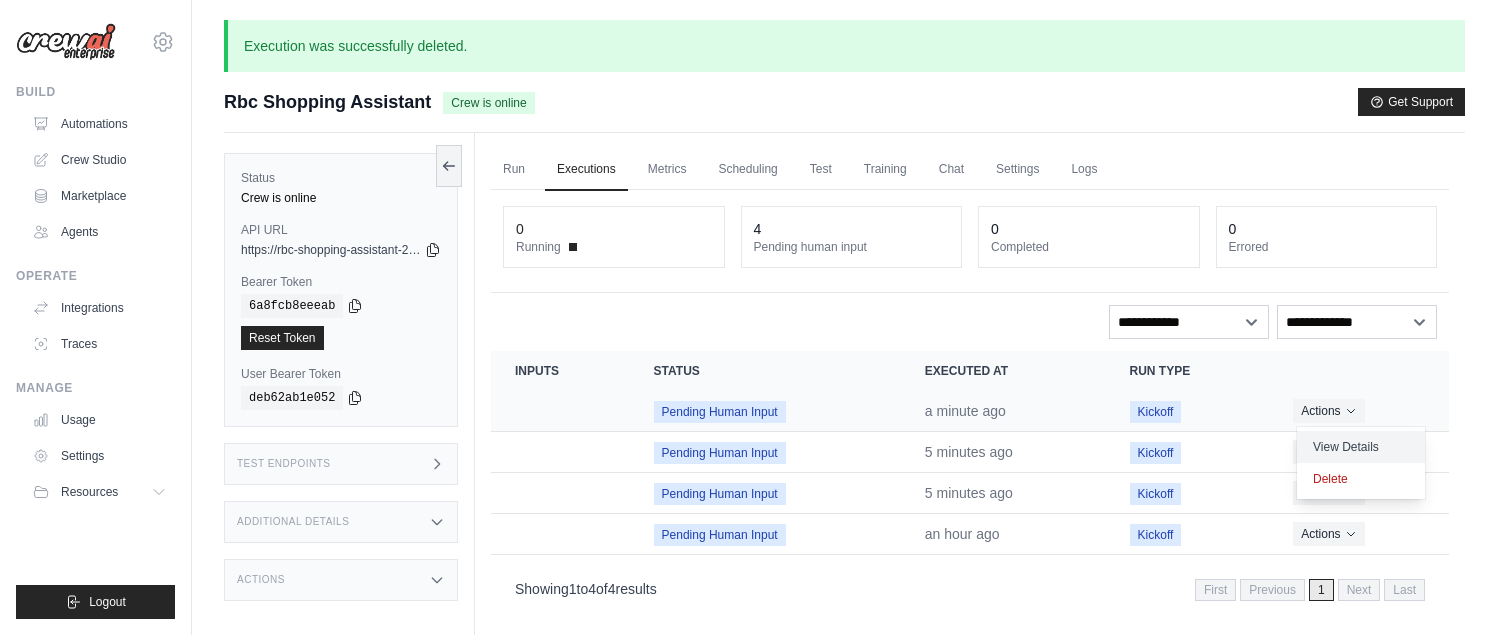 click on "View Details" at bounding box center (1361, 447) 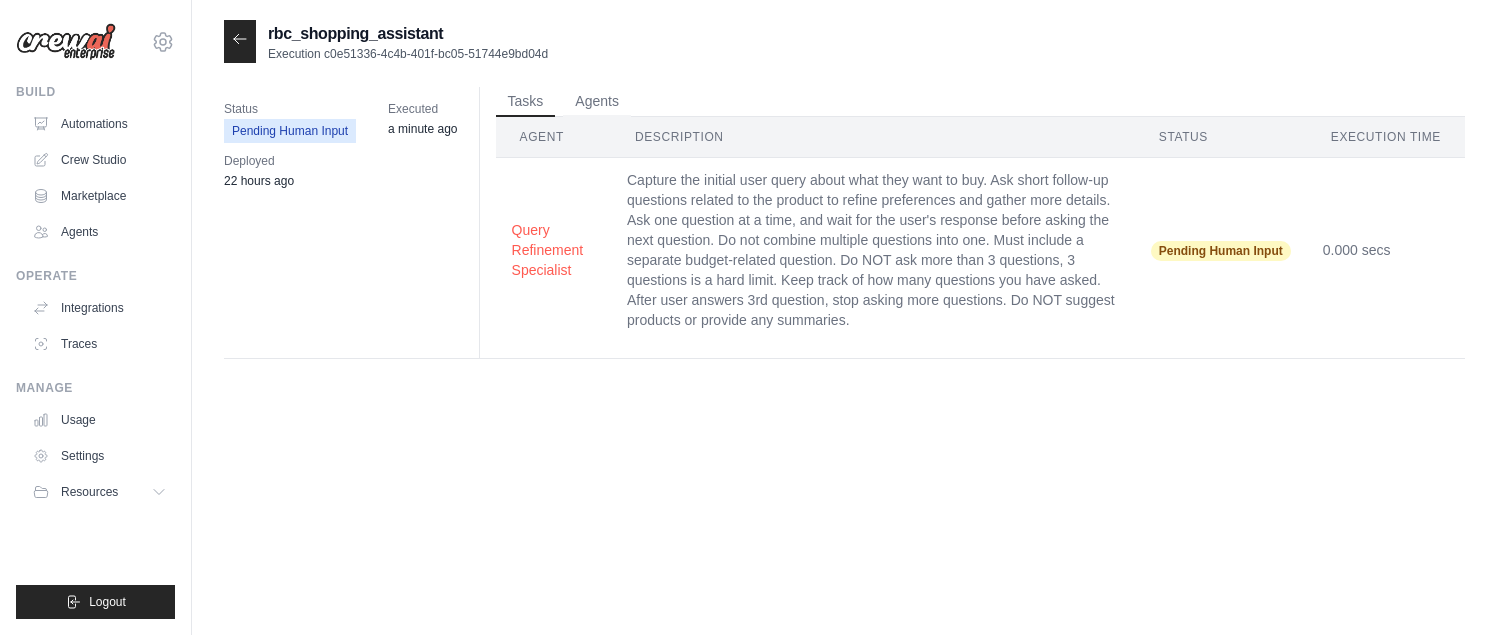 scroll, scrollTop: 0, scrollLeft: 0, axis: both 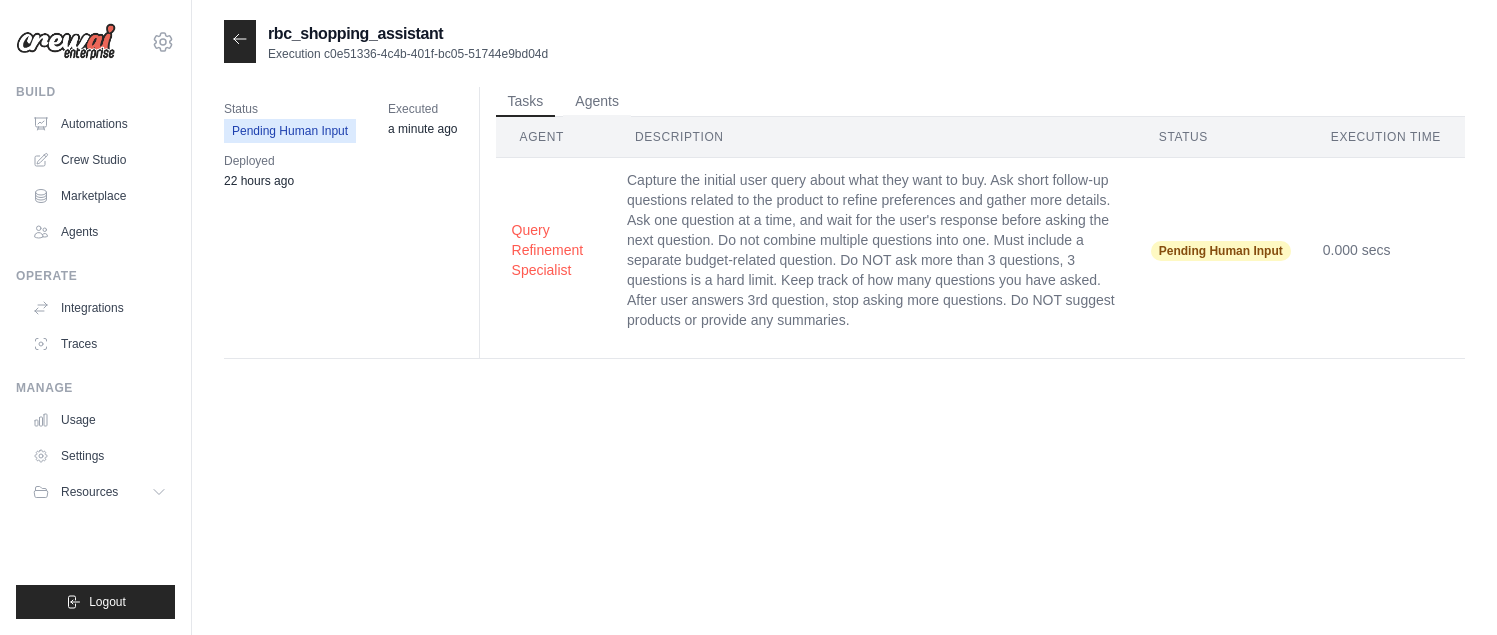 click at bounding box center (240, 41) 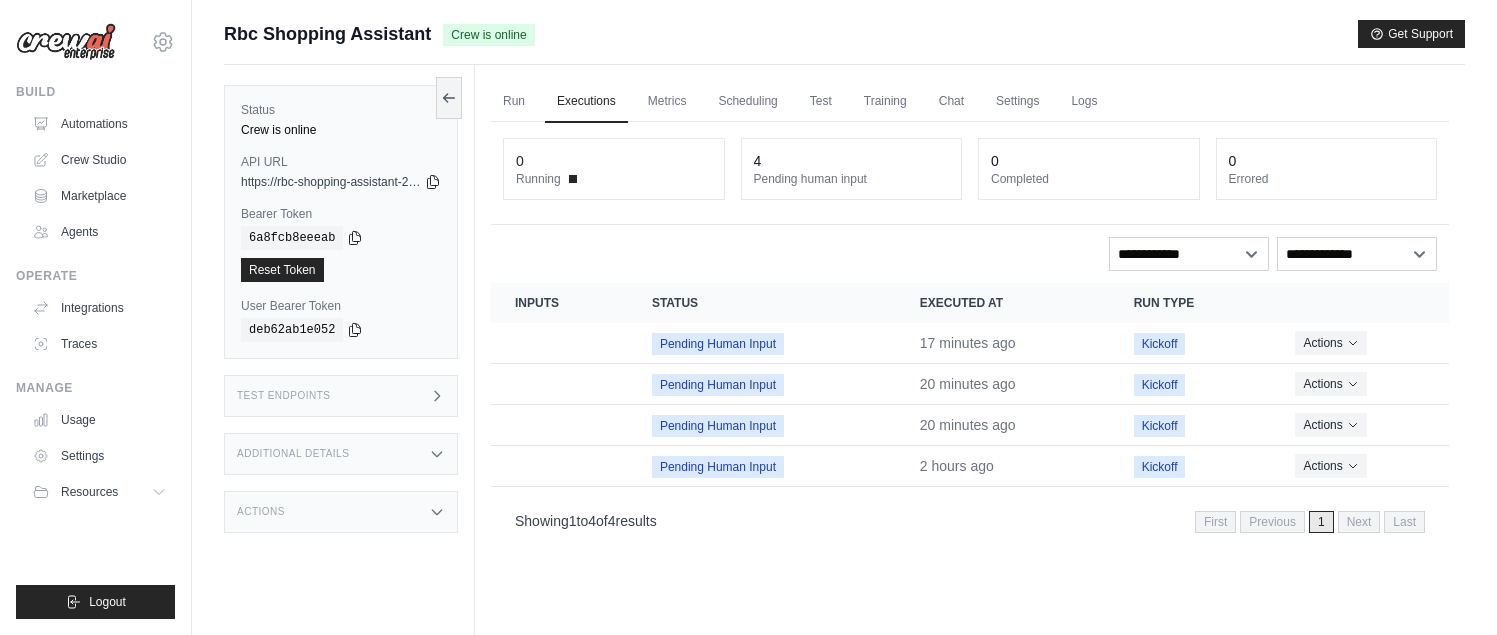scroll, scrollTop: 0, scrollLeft: 0, axis: both 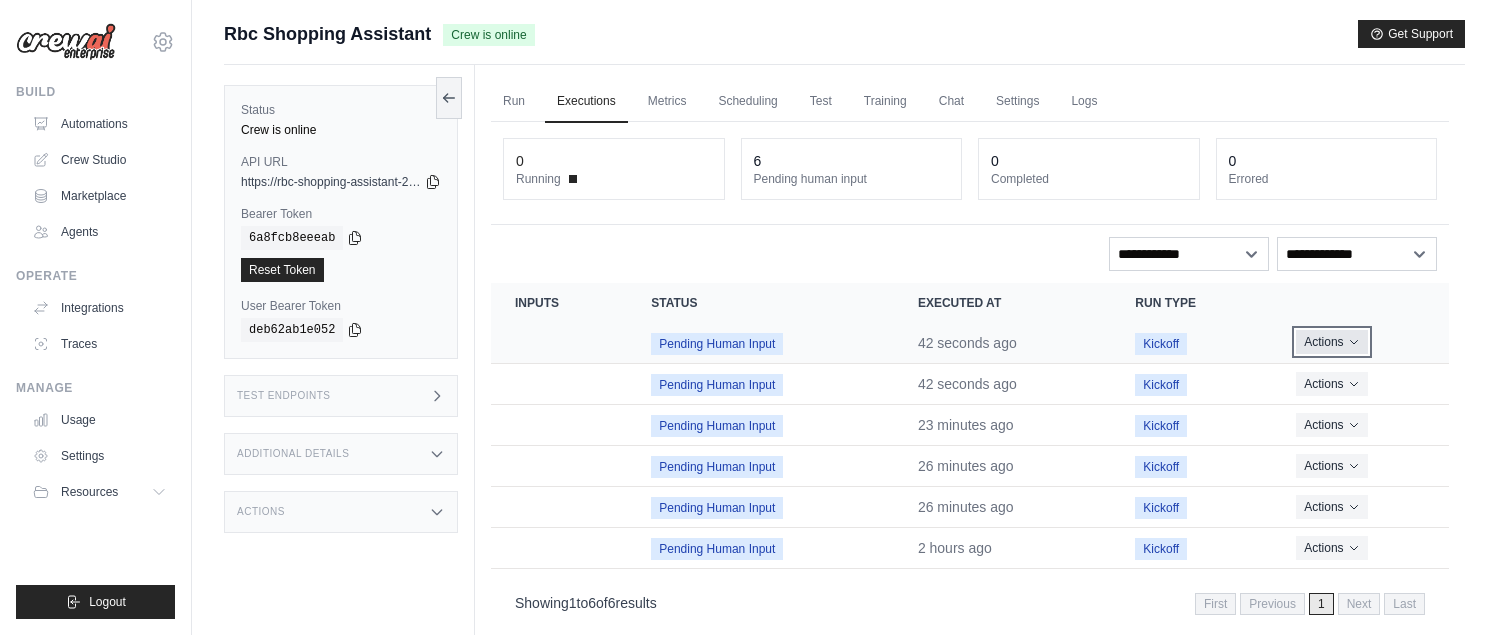 click on "Actions" at bounding box center (1331, 342) 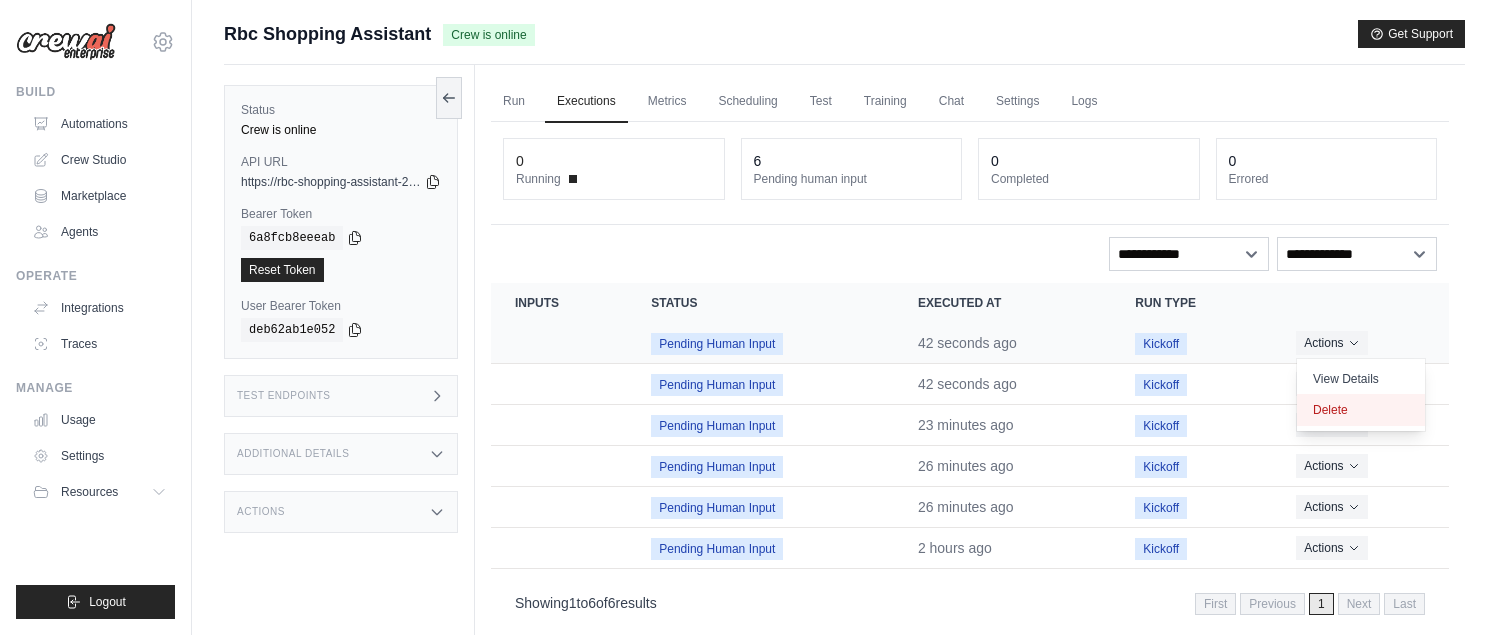 click on "Delete" at bounding box center [1361, 410] 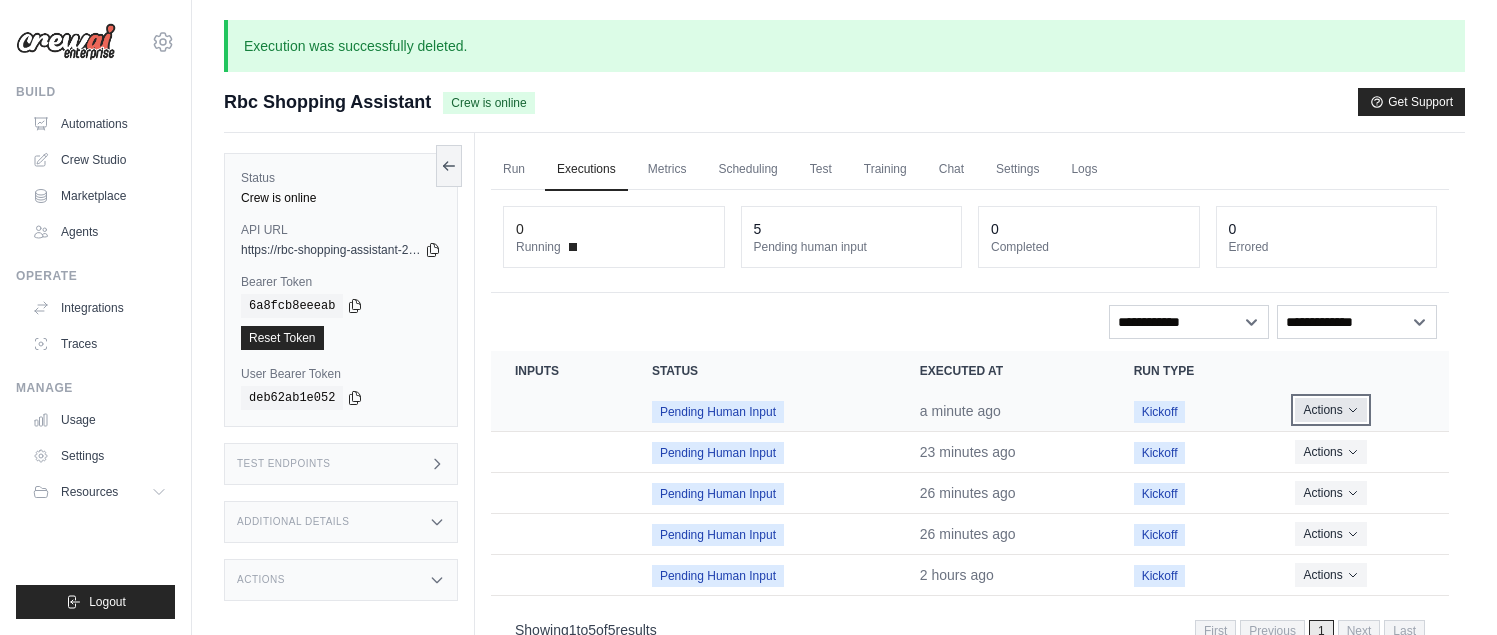 click on "Actions" at bounding box center (1330, 410) 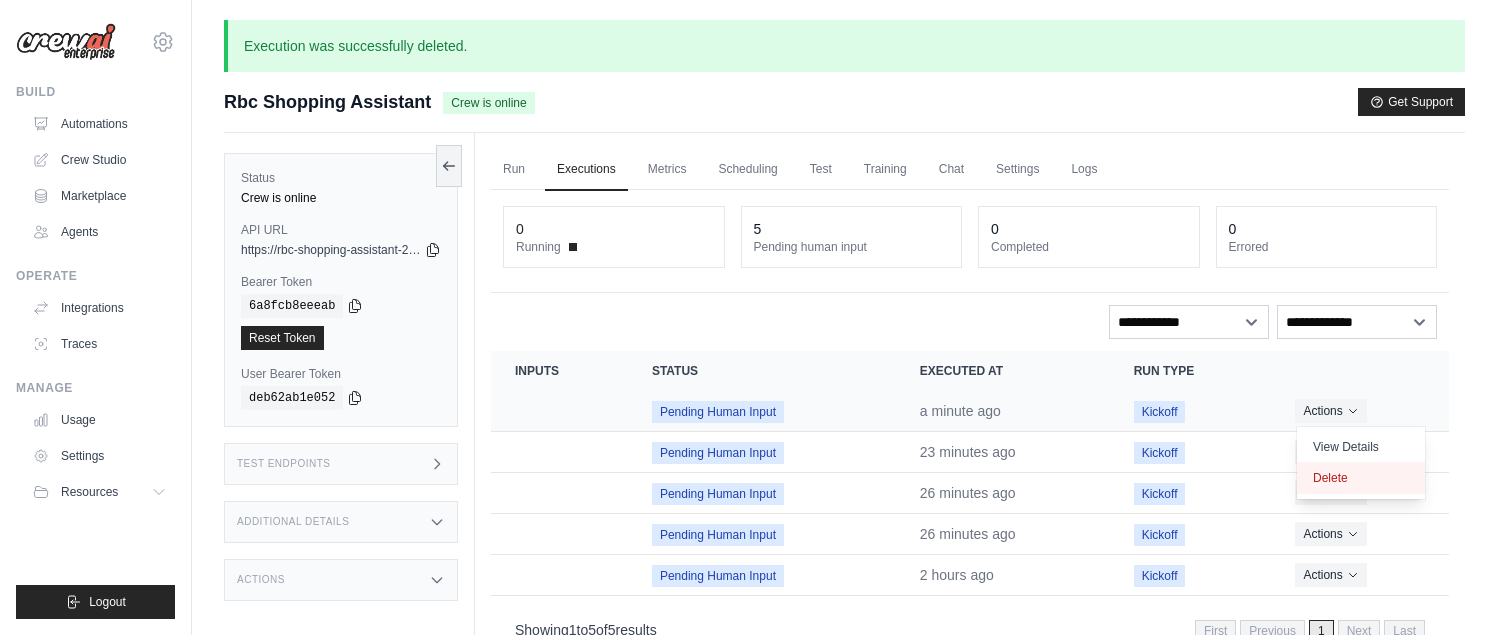 click on "Delete" at bounding box center [1361, 478] 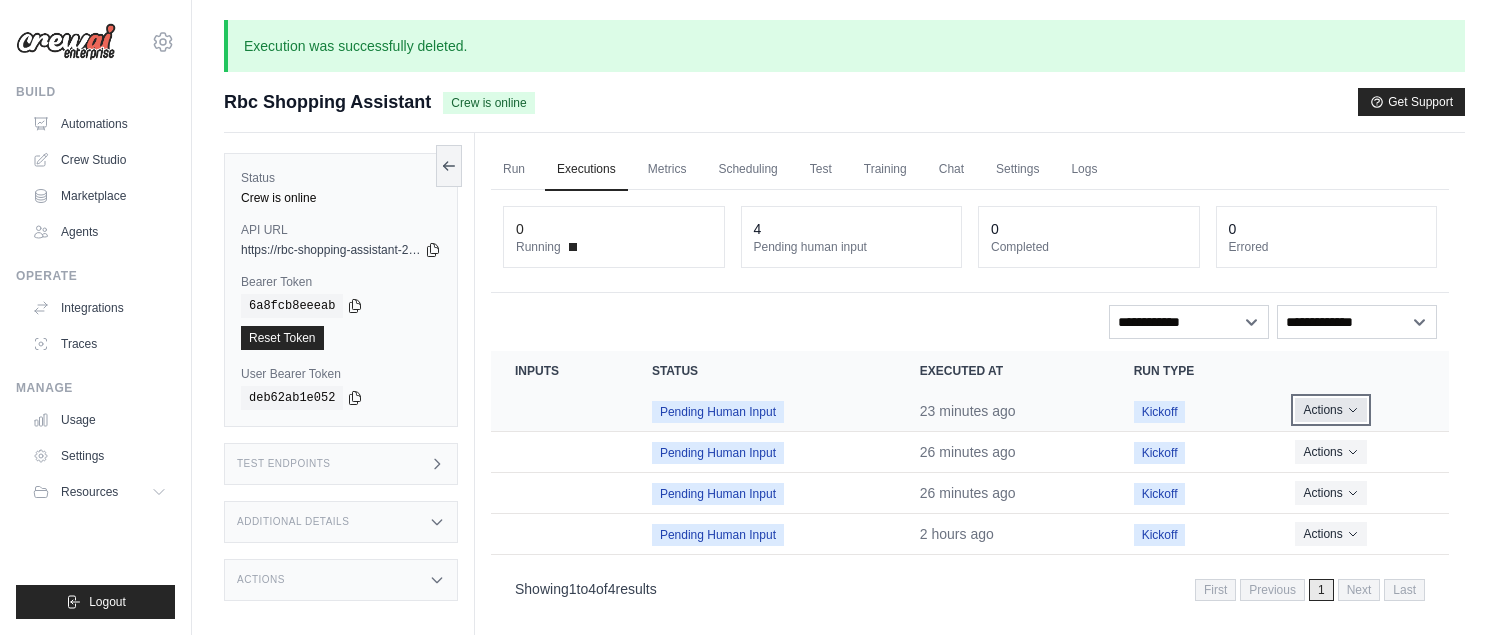 click on "Actions" at bounding box center (1330, 410) 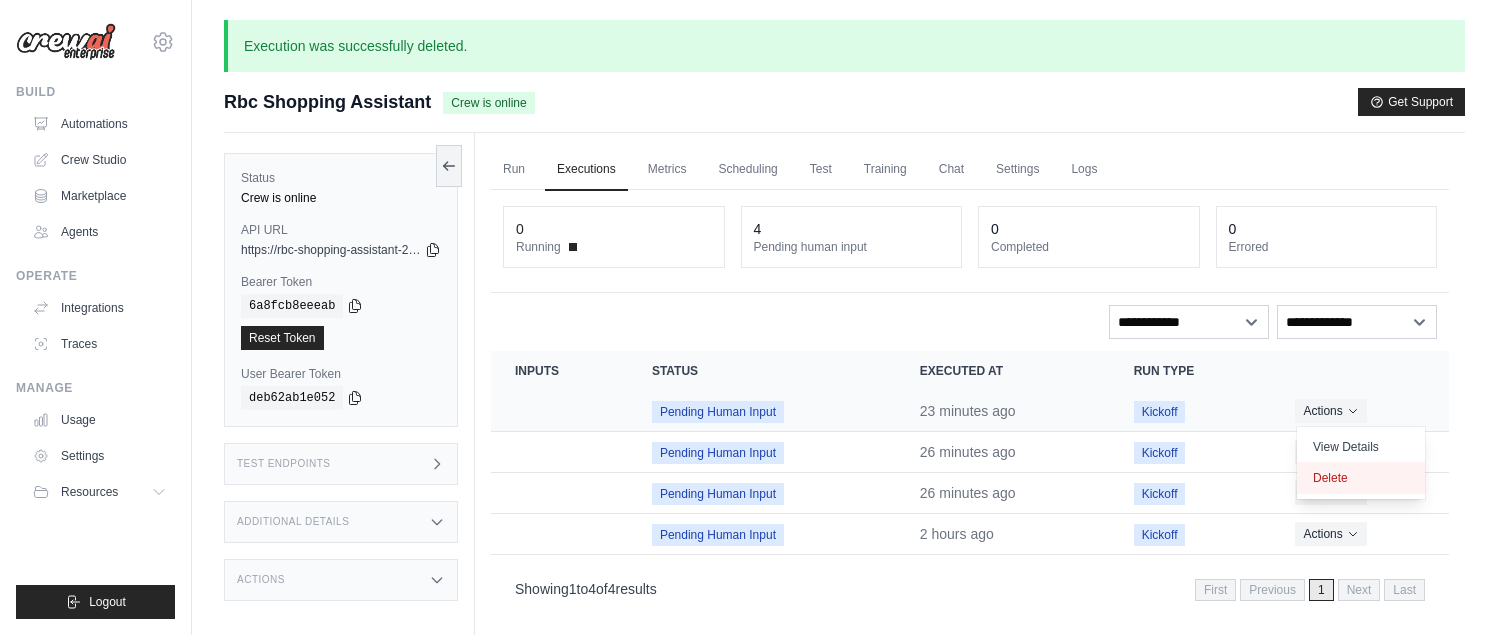 click on "Delete" at bounding box center (1361, 478) 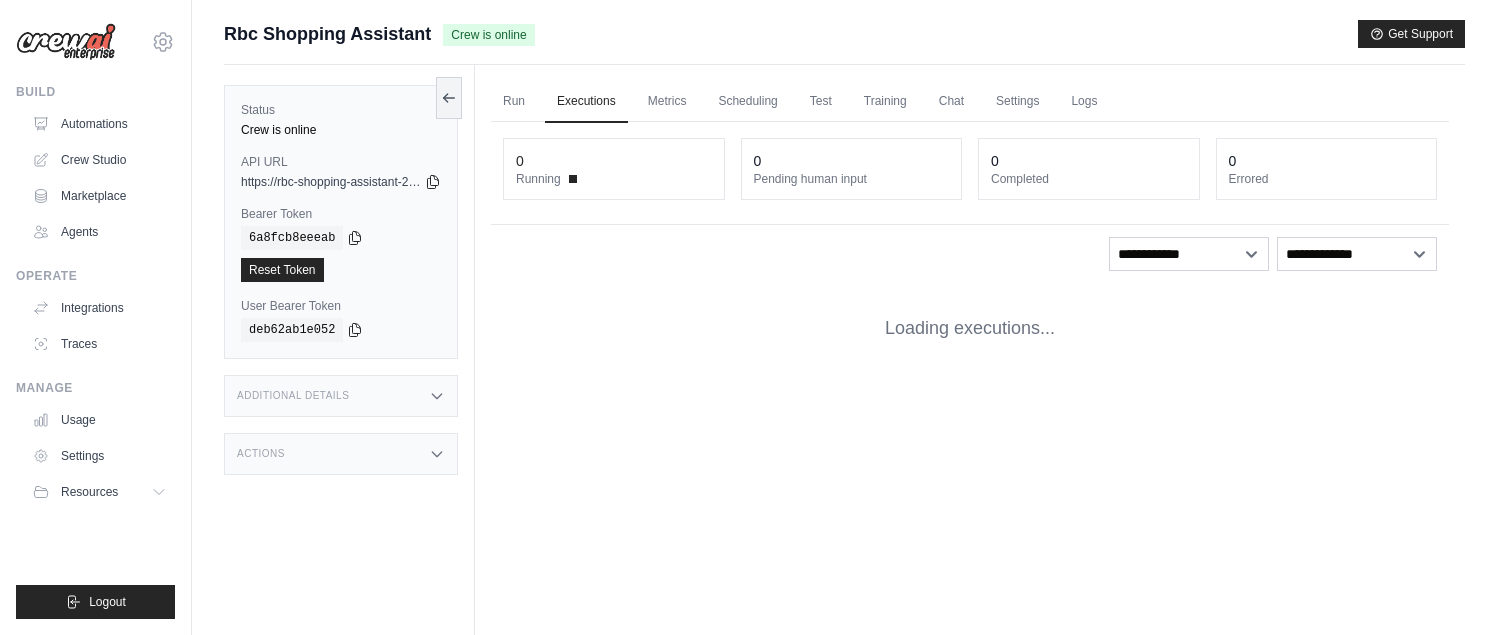 scroll, scrollTop: 0, scrollLeft: 0, axis: both 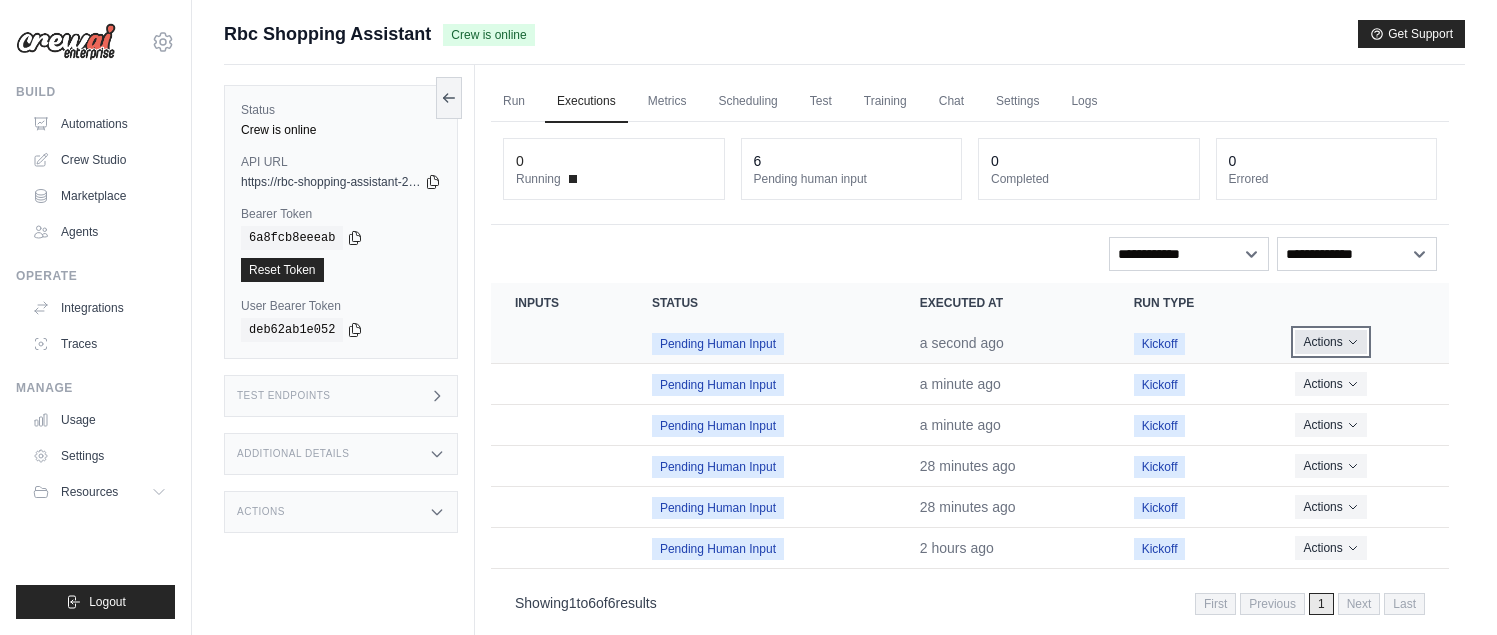 click on "Actions" at bounding box center (1330, 342) 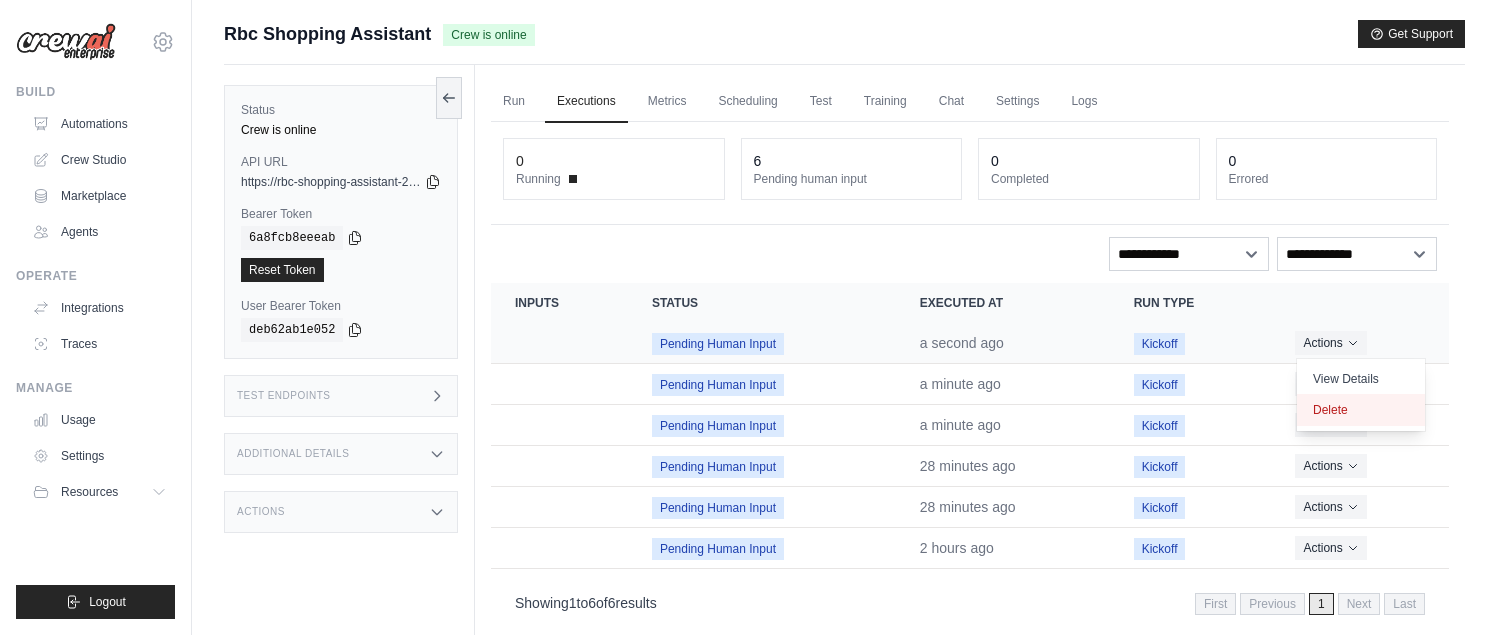 click on "Delete" at bounding box center [1361, 410] 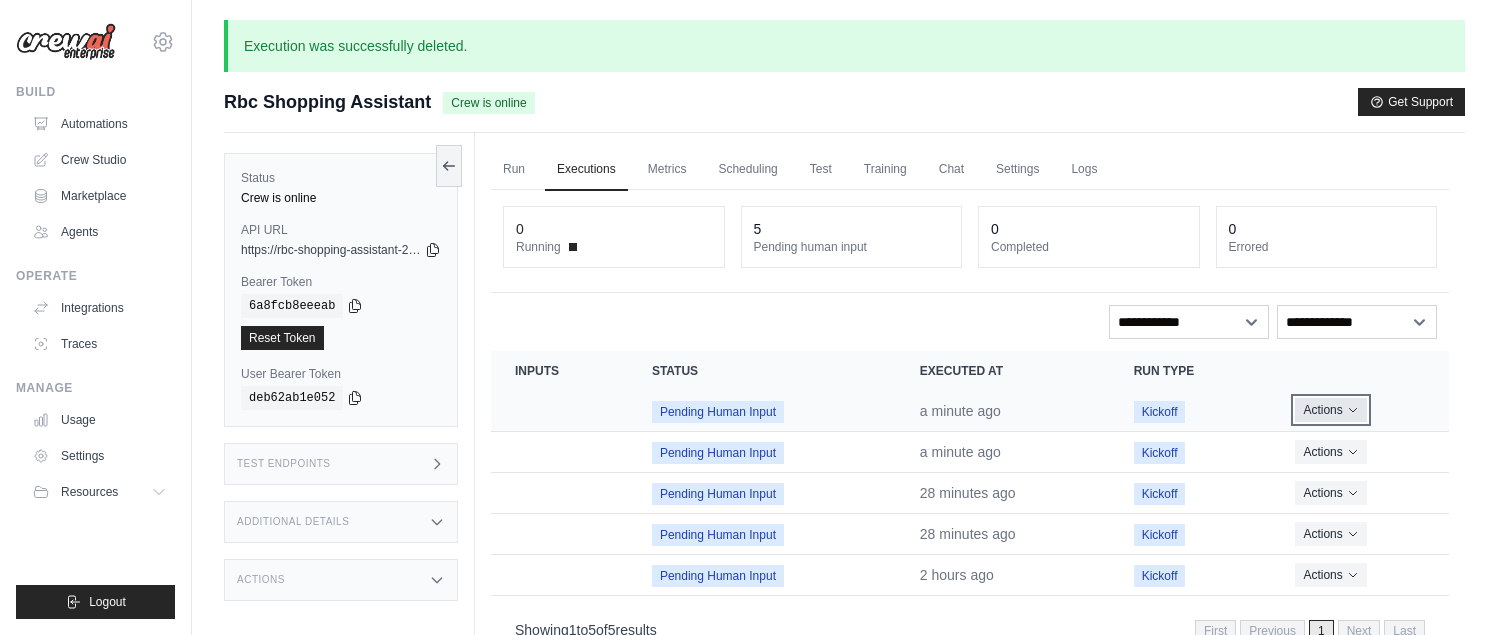 click on "Actions" at bounding box center (1330, 410) 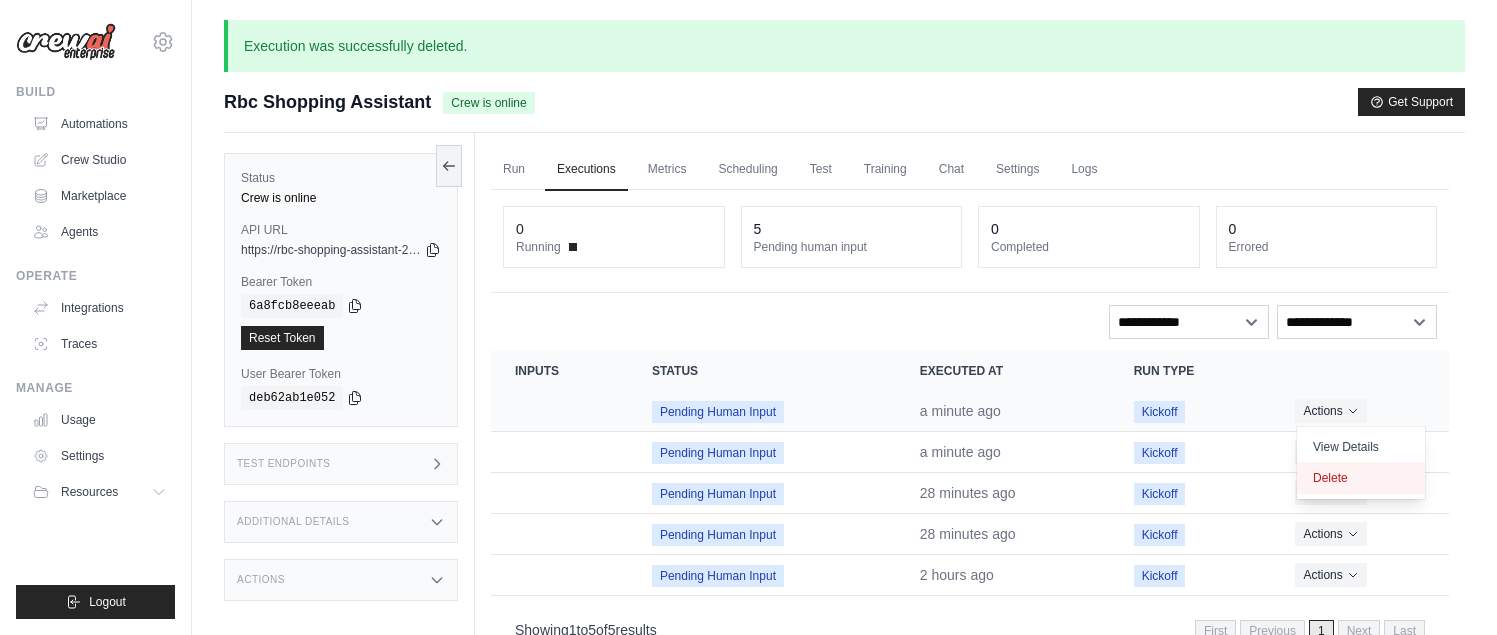 click on "Delete" at bounding box center [1361, 478] 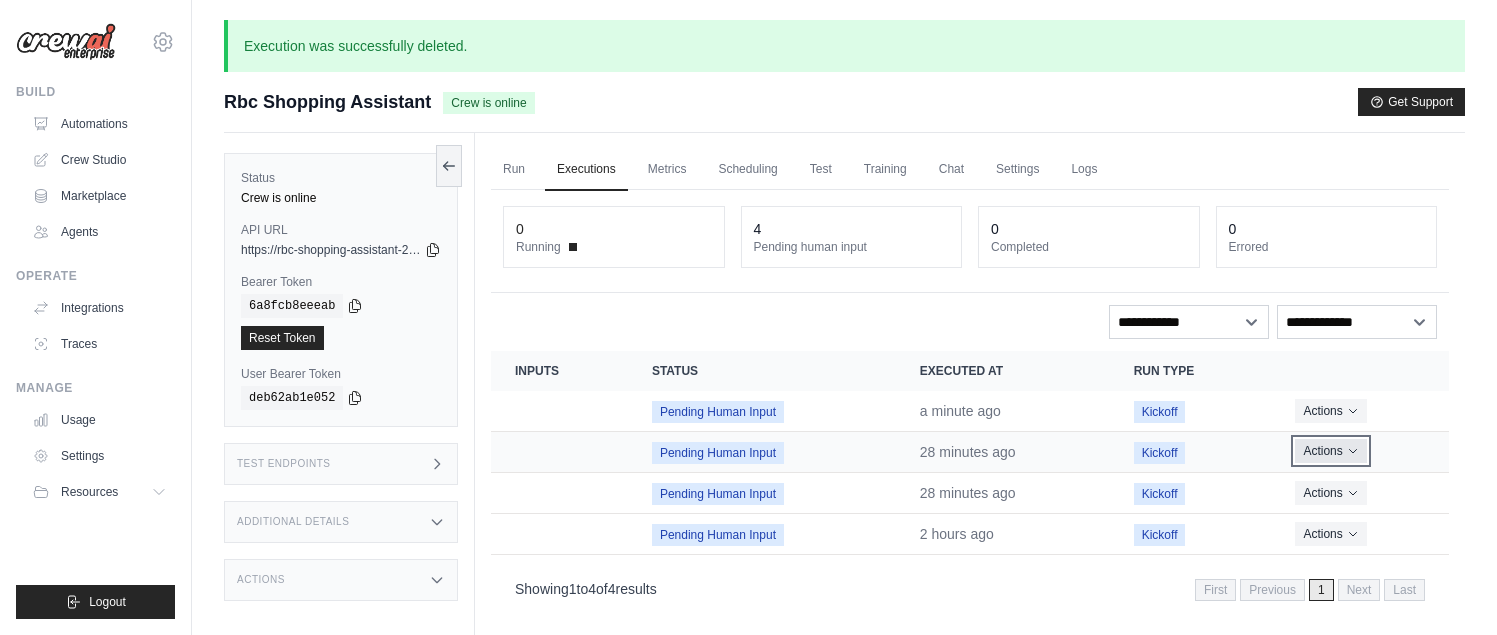 click on "Actions" at bounding box center [1330, 451] 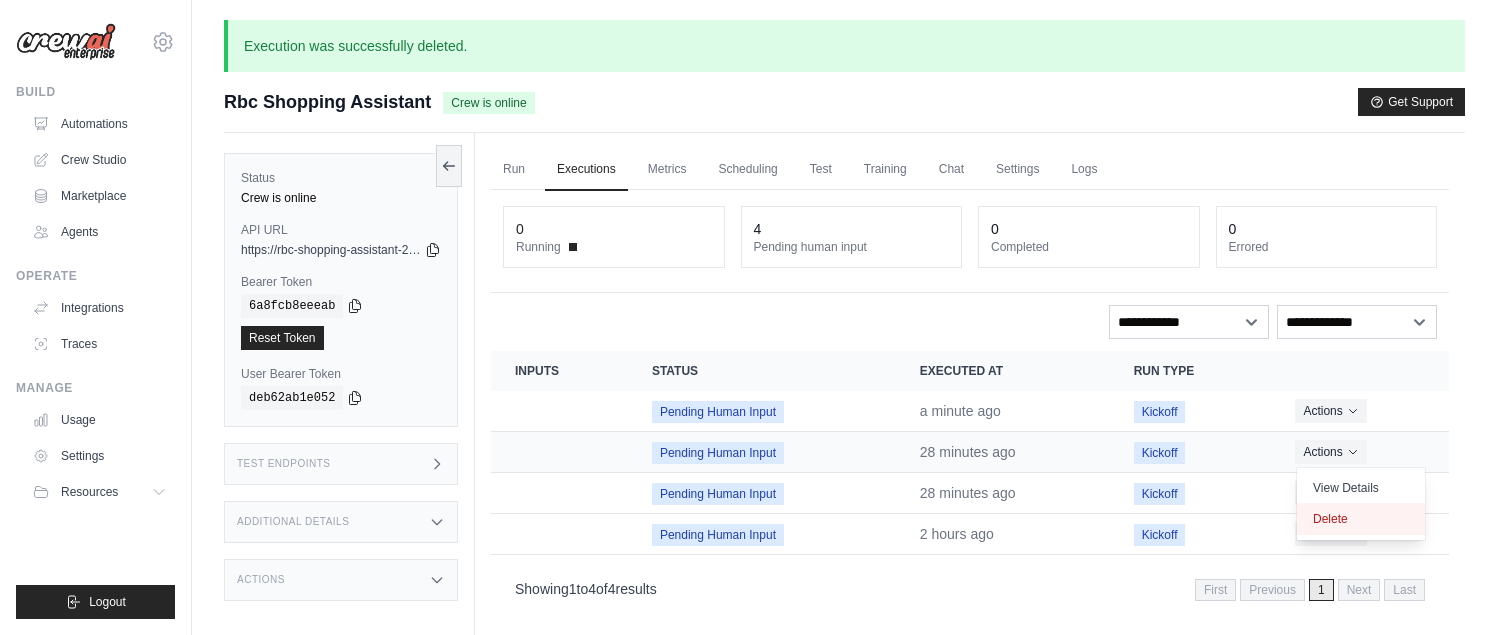click on "Delete" at bounding box center (1361, 519) 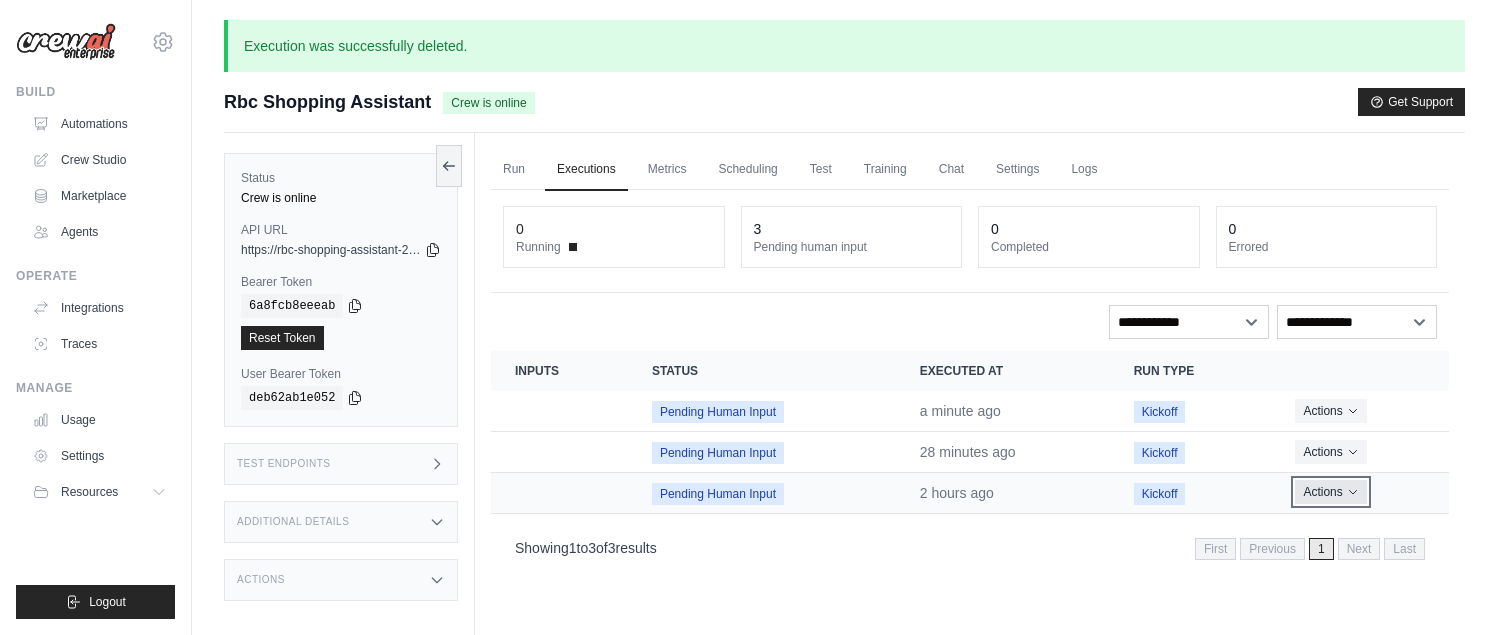 click on "Actions" at bounding box center [1330, 492] 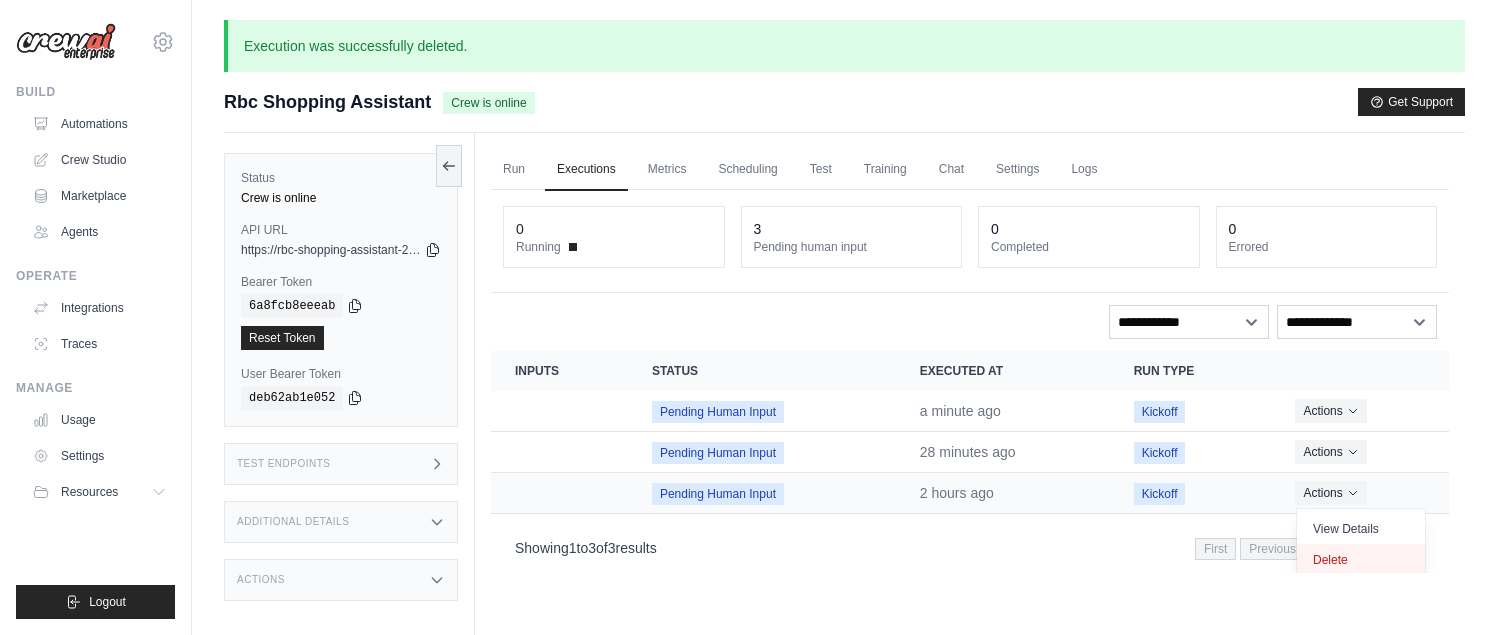 click on "Delete" at bounding box center [1361, 560] 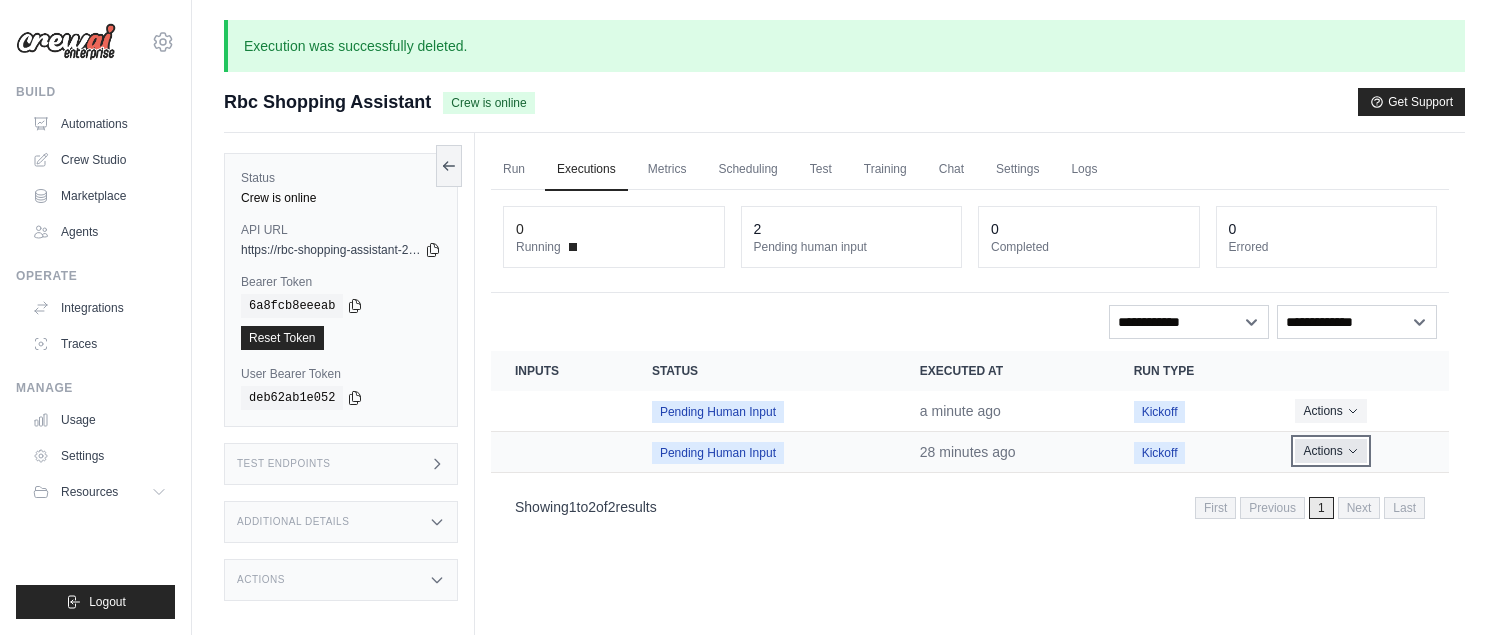 click on "Actions" at bounding box center [1330, 451] 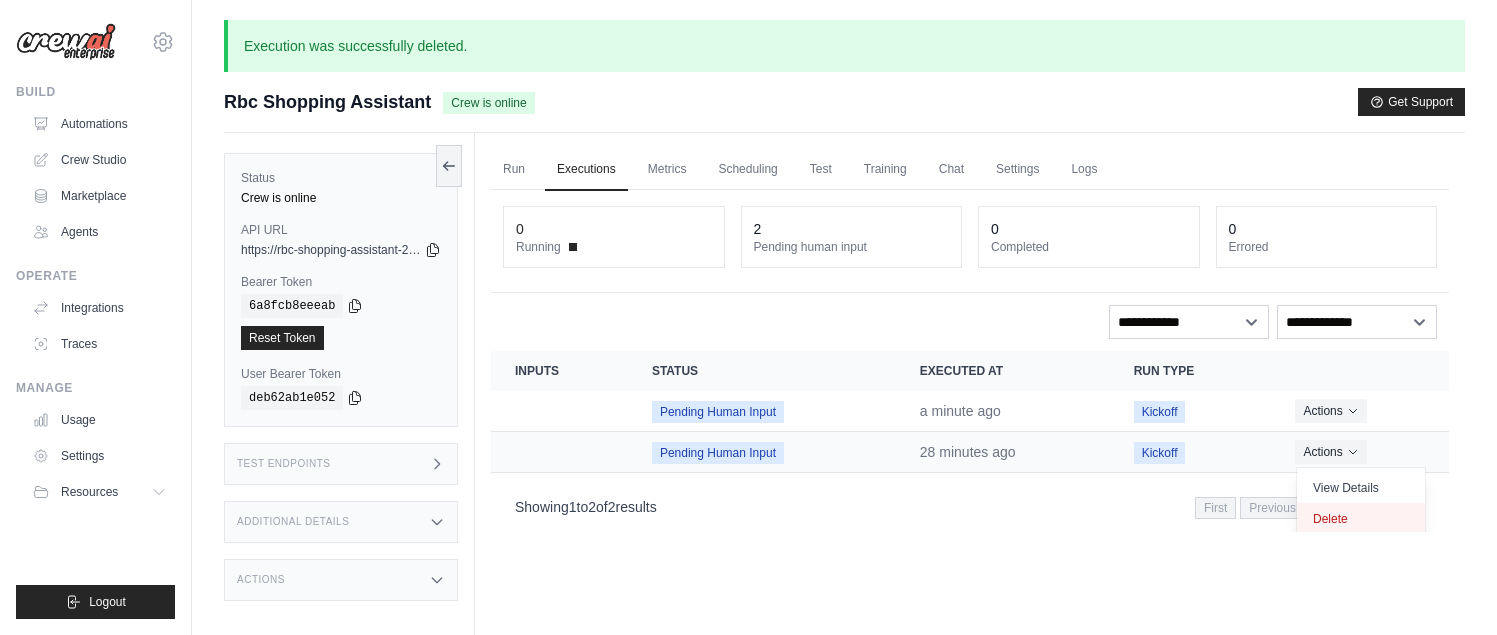 click on "Delete" at bounding box center [1361, 519] 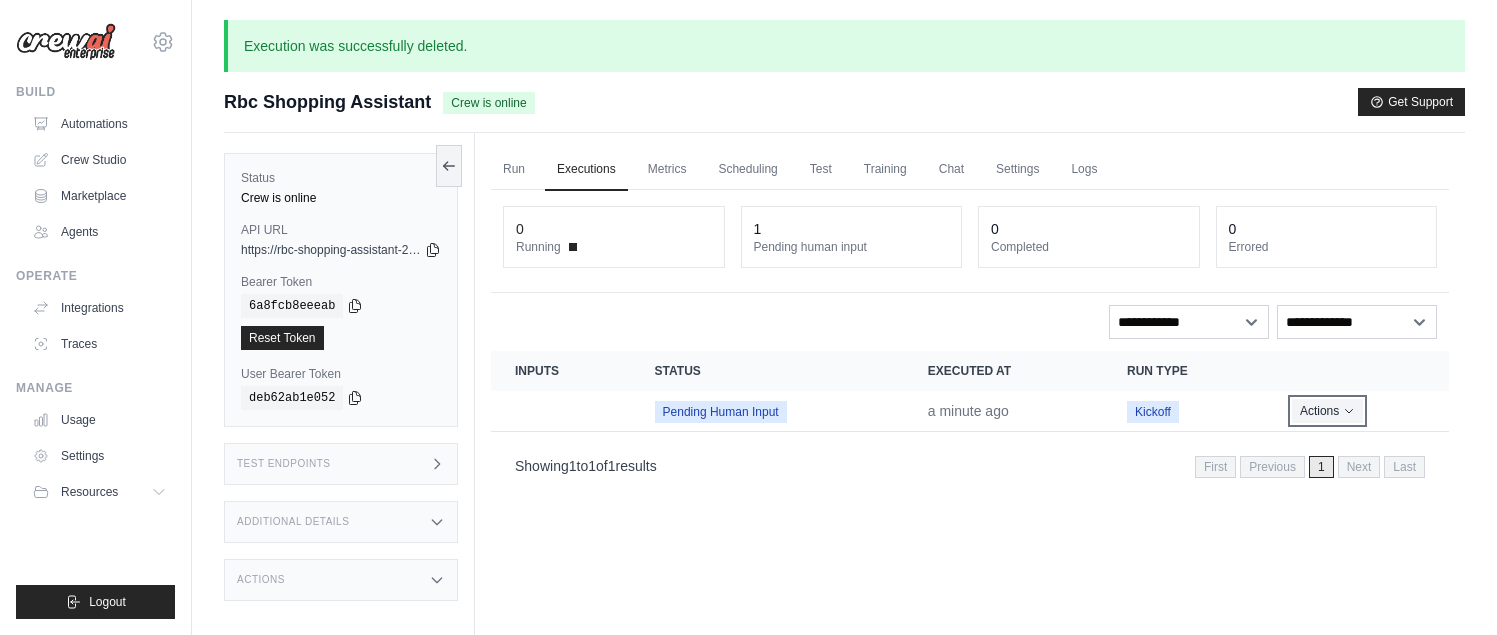 click on "Actions" at bounding box center [1327, 411] 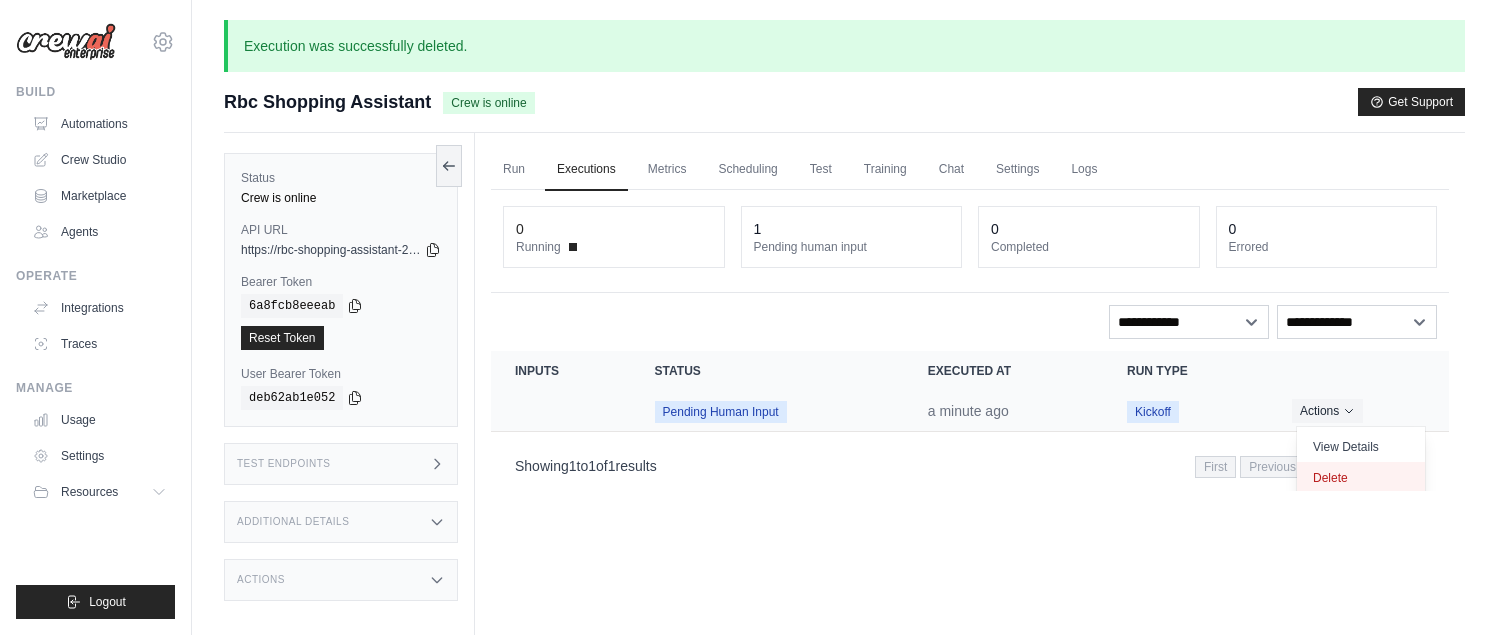 click on "Delete" at bounding box center [1361, 478] 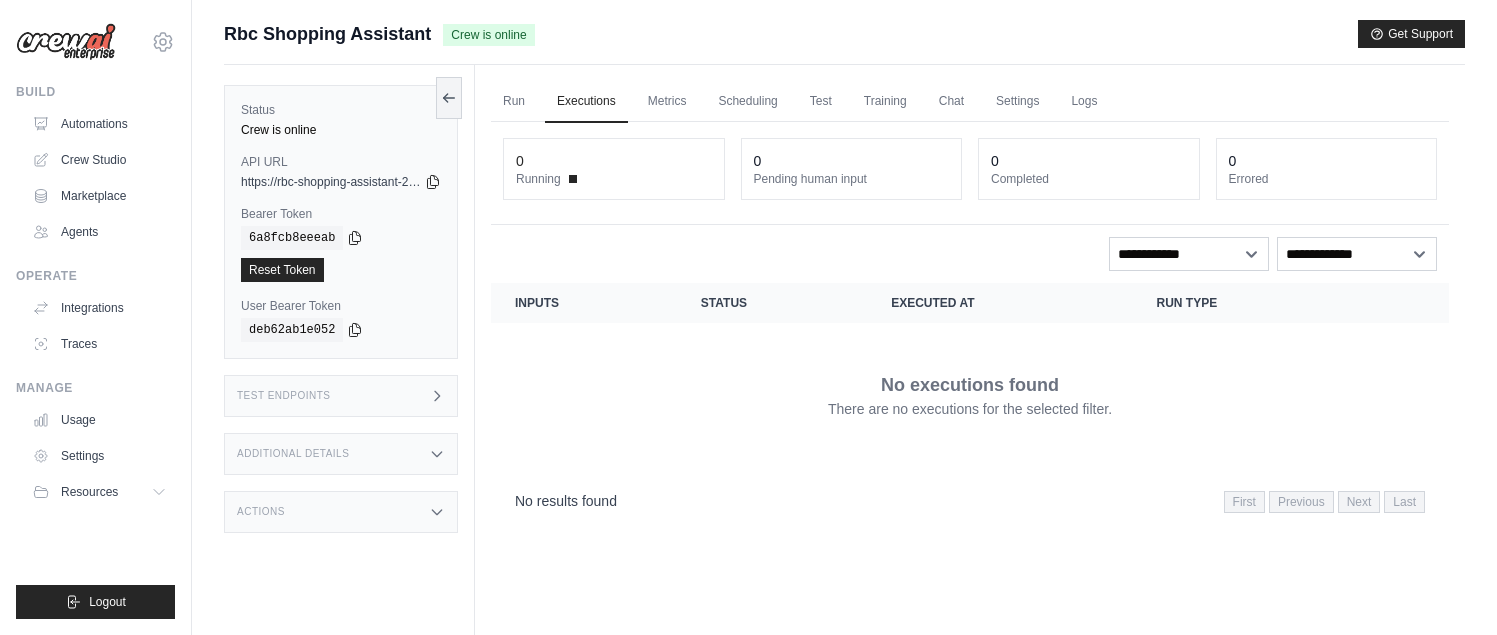 scroll, scrollTop: 0, scrollLeft: 0, axis: both 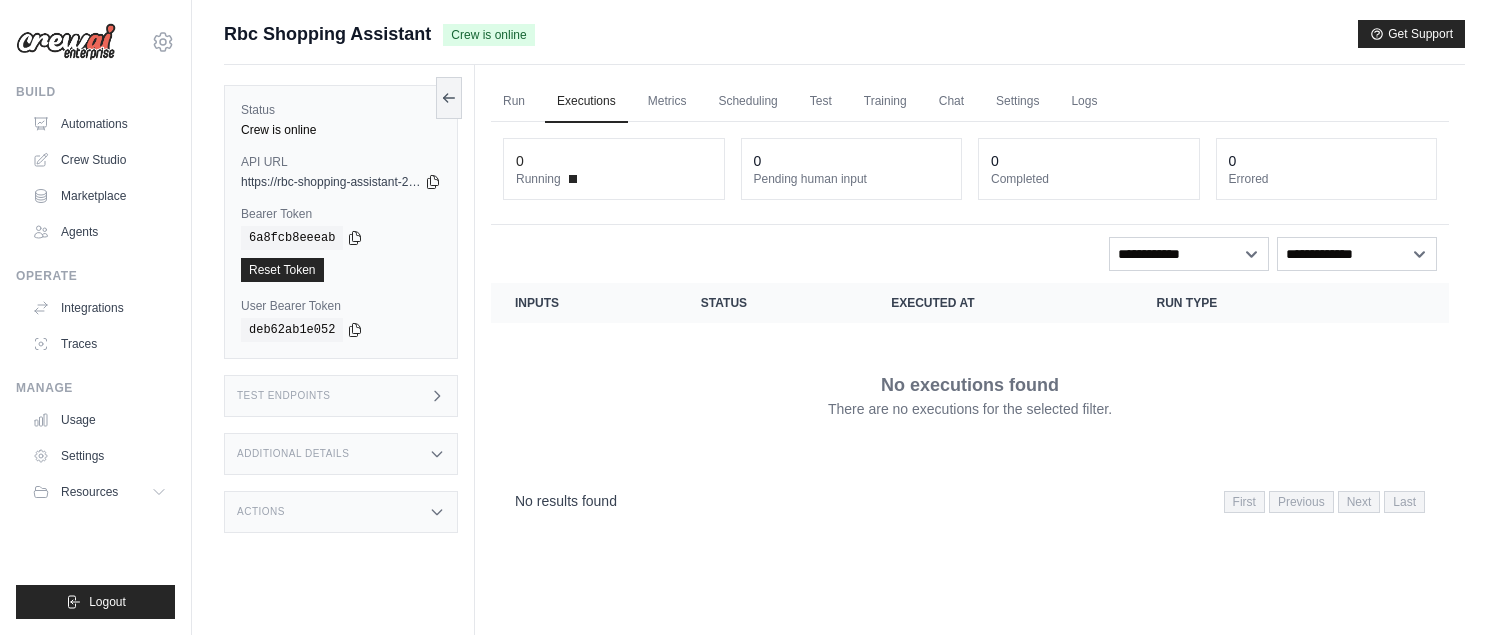 click on "No executions found
There are no executions for the selected filter." at bounding box center [970, 395] 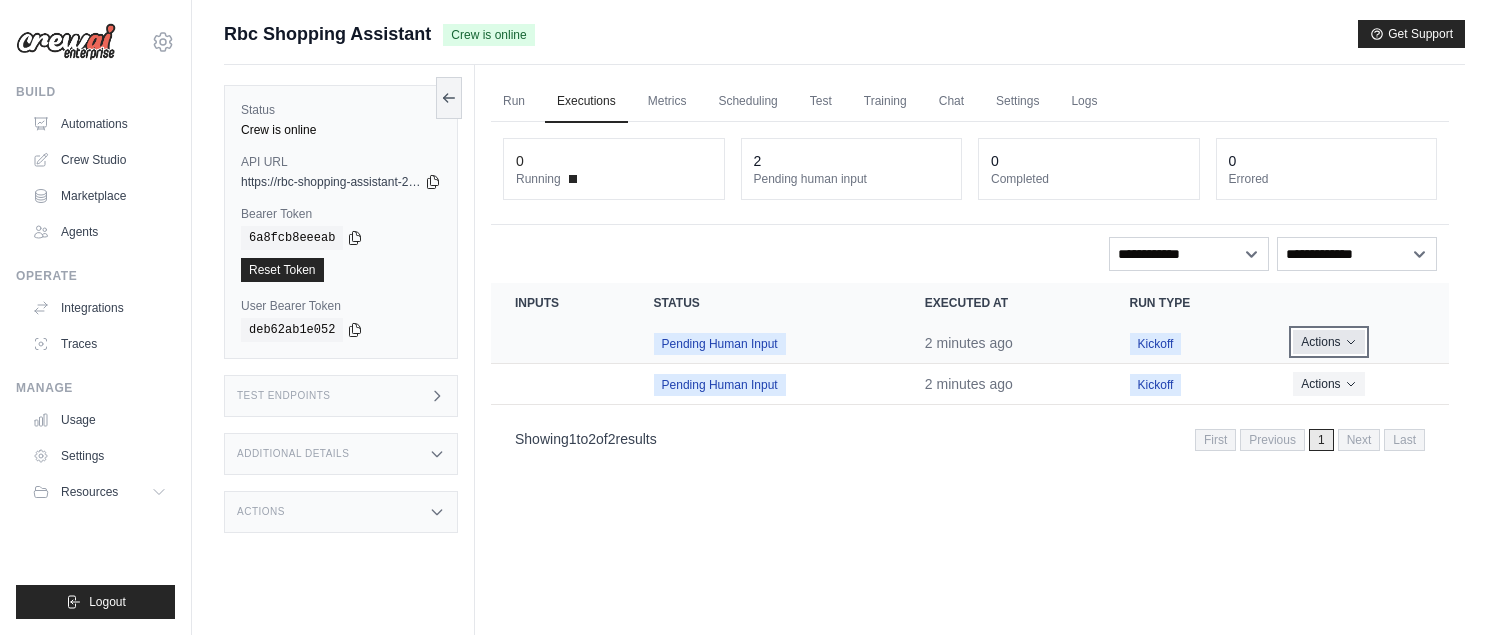 click on "Actions" at bounding box center [1328, 342] 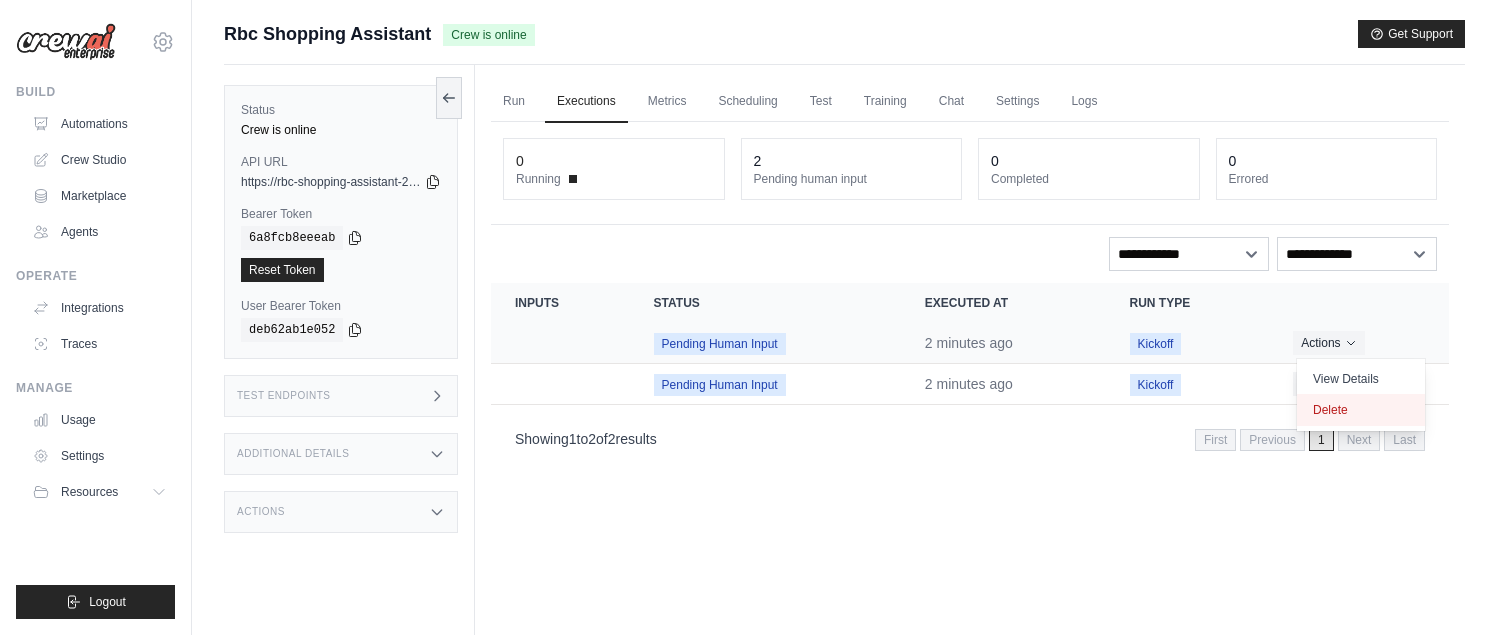 click on "Delete" at bounding box center (1361, 410) 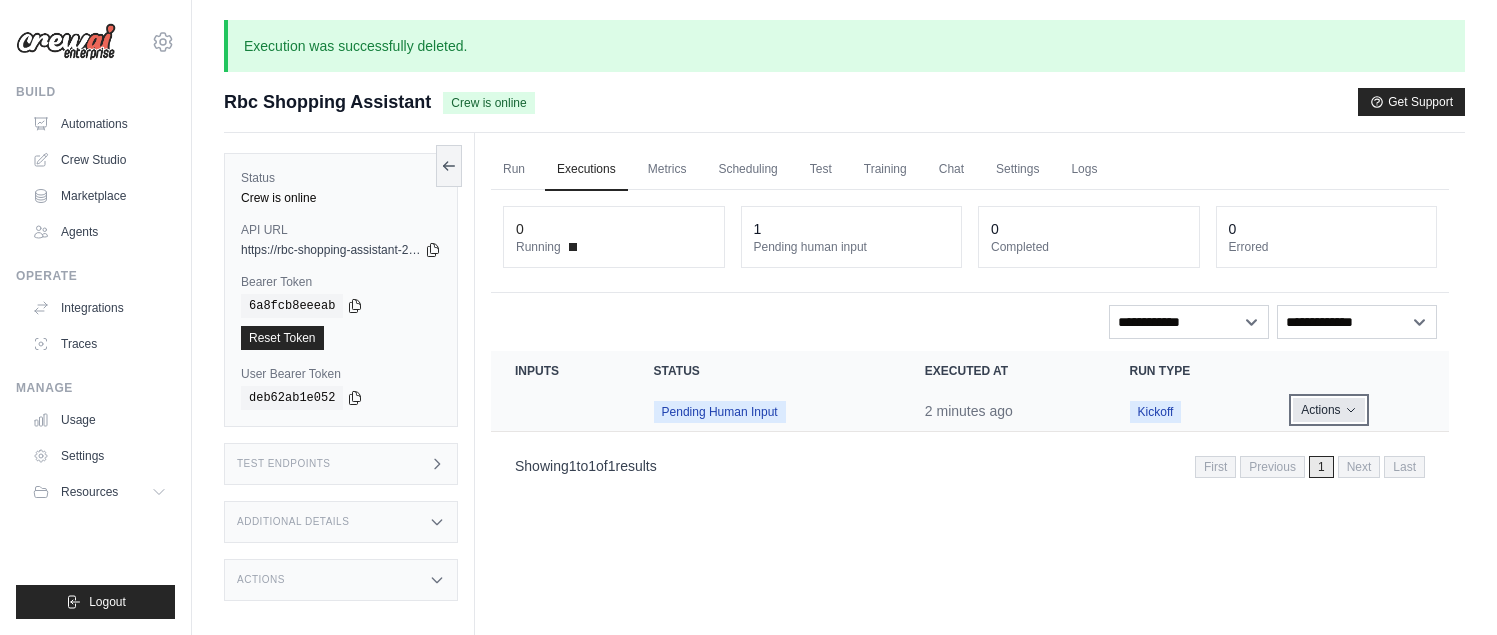 click on "Actions" at bounding box center (1328, 410) 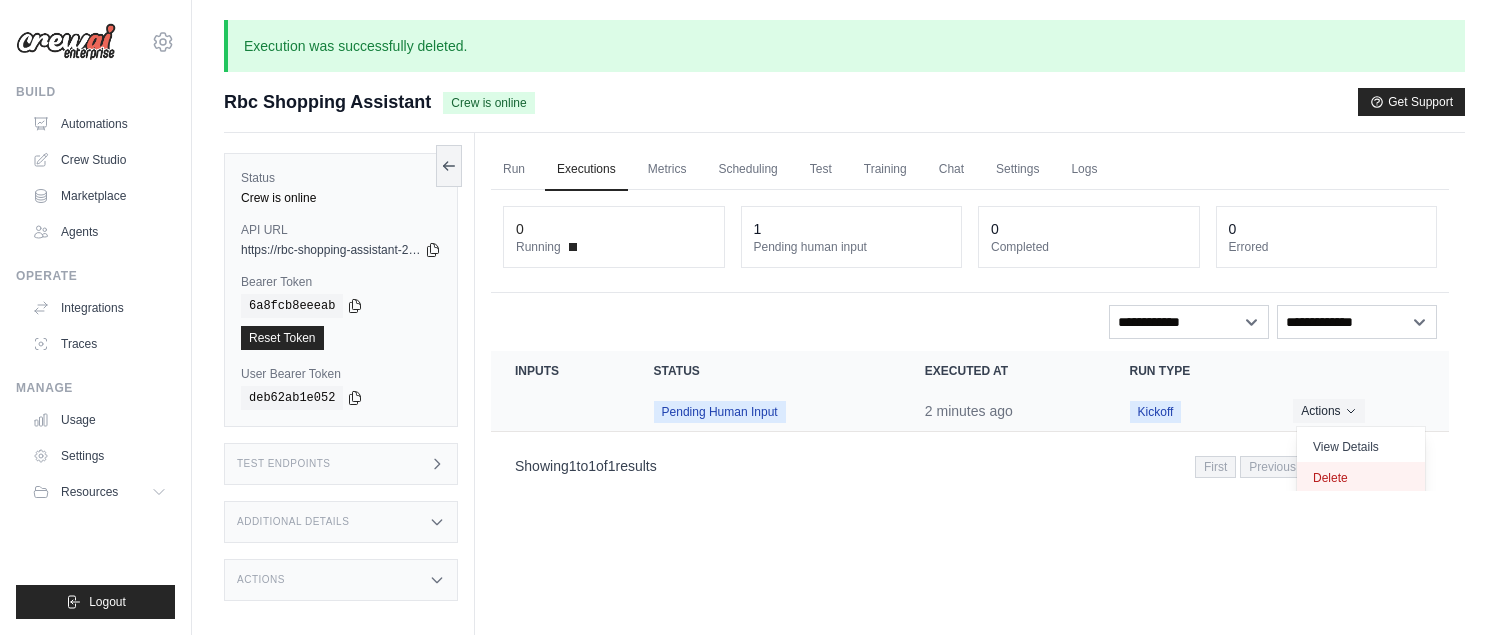click on "Delete" at bounding box center [1361, 478] 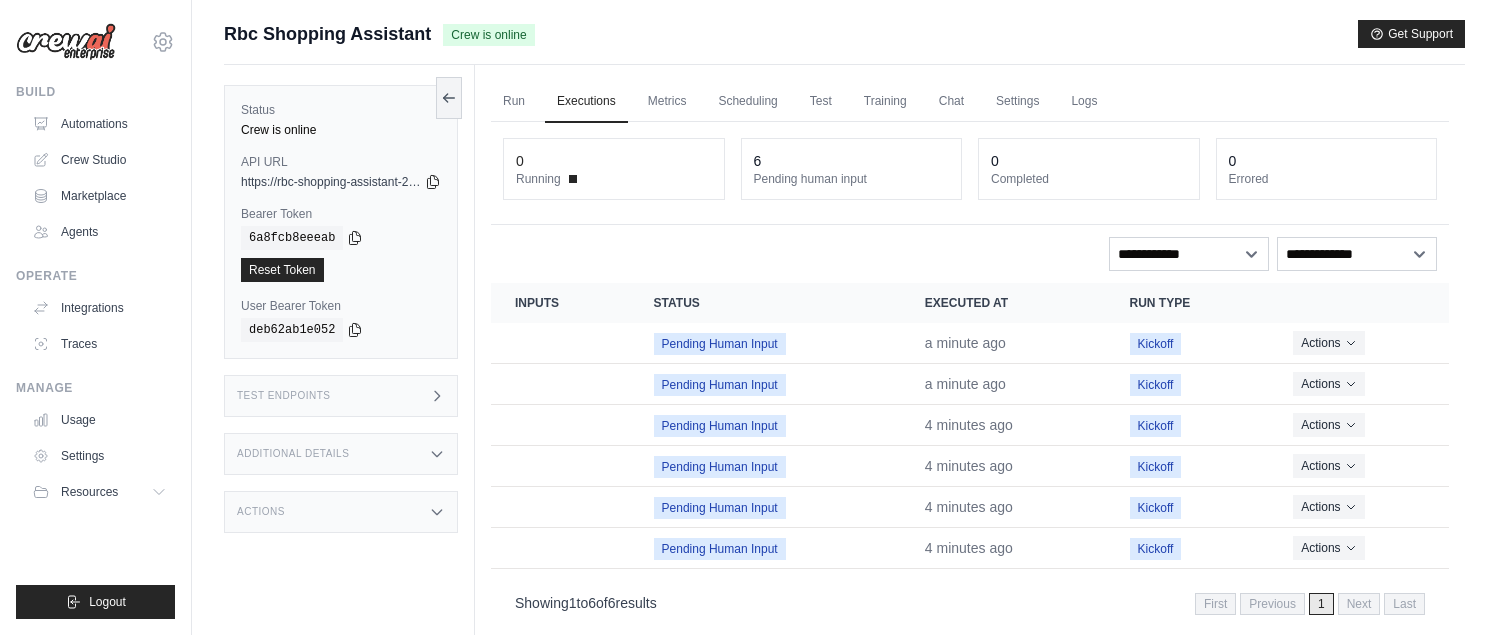 scroll, scrollTop: 0, scrollLeft: 0, axis: both 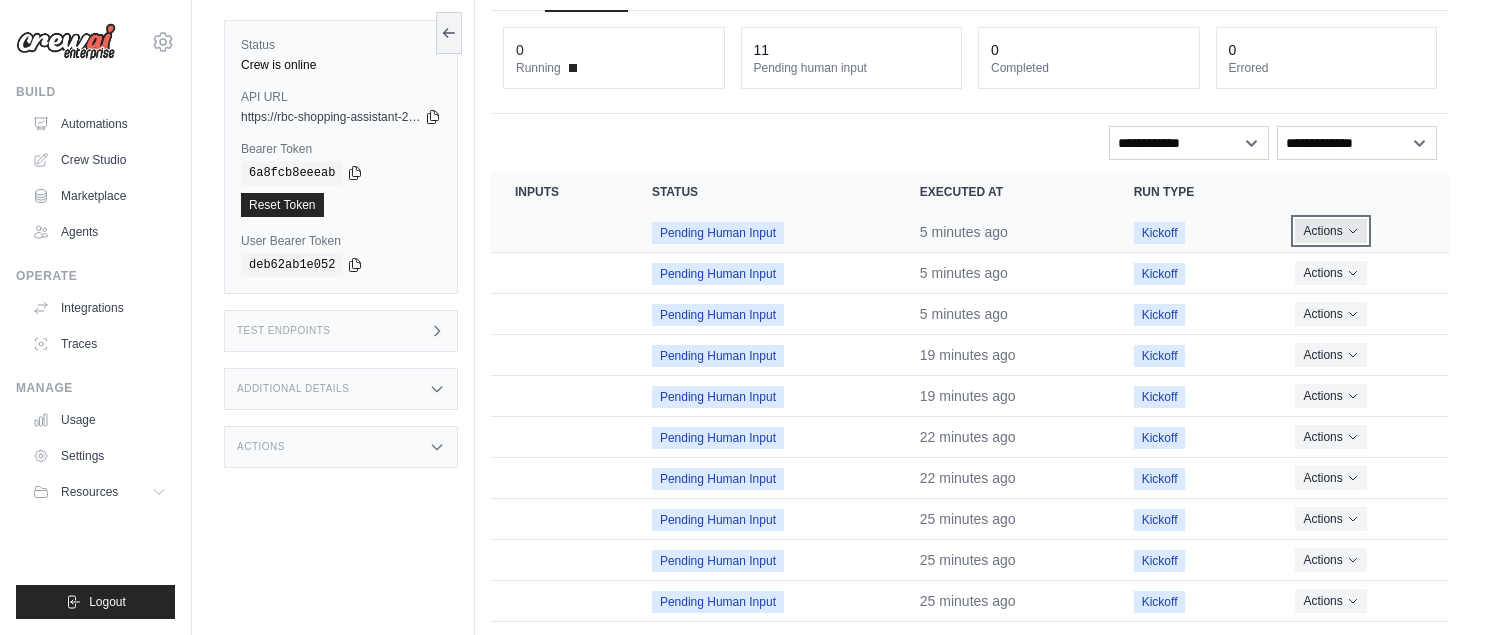 click on "Actions" at bounding box center [1330, 231] 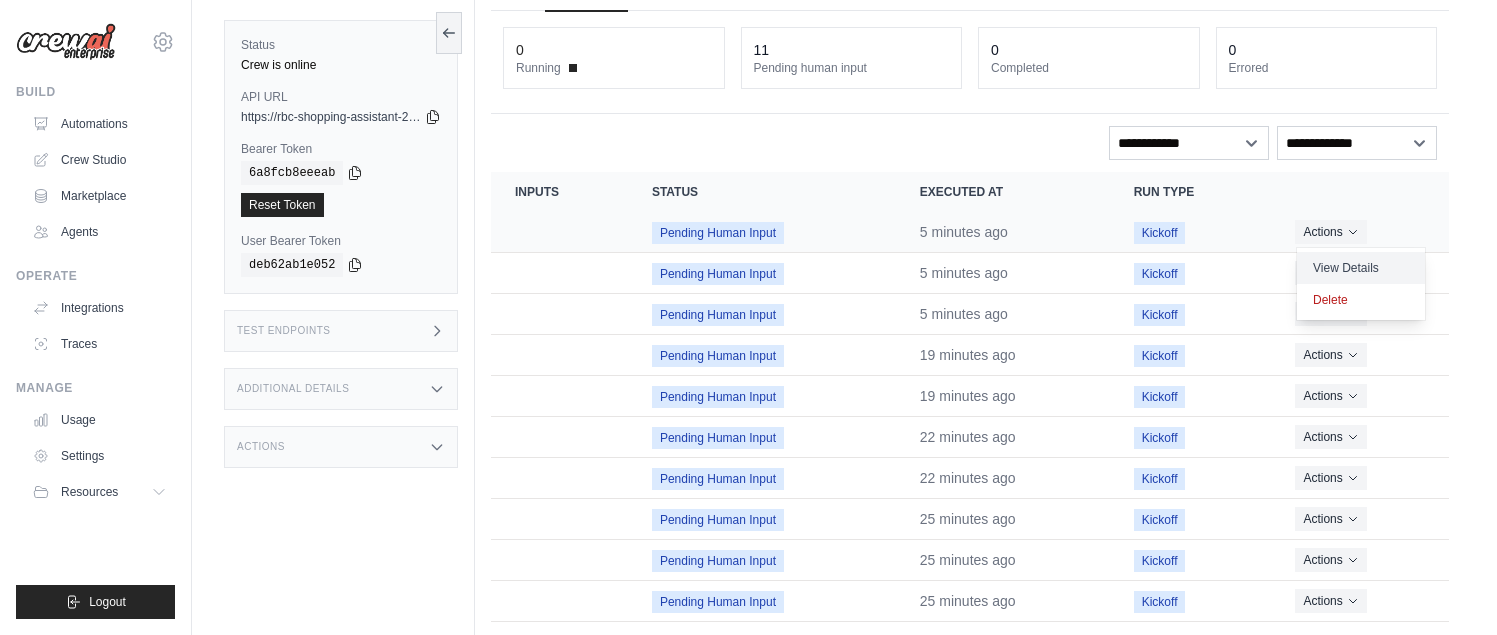 click on "View Details" at bounding box center (1361, 268) 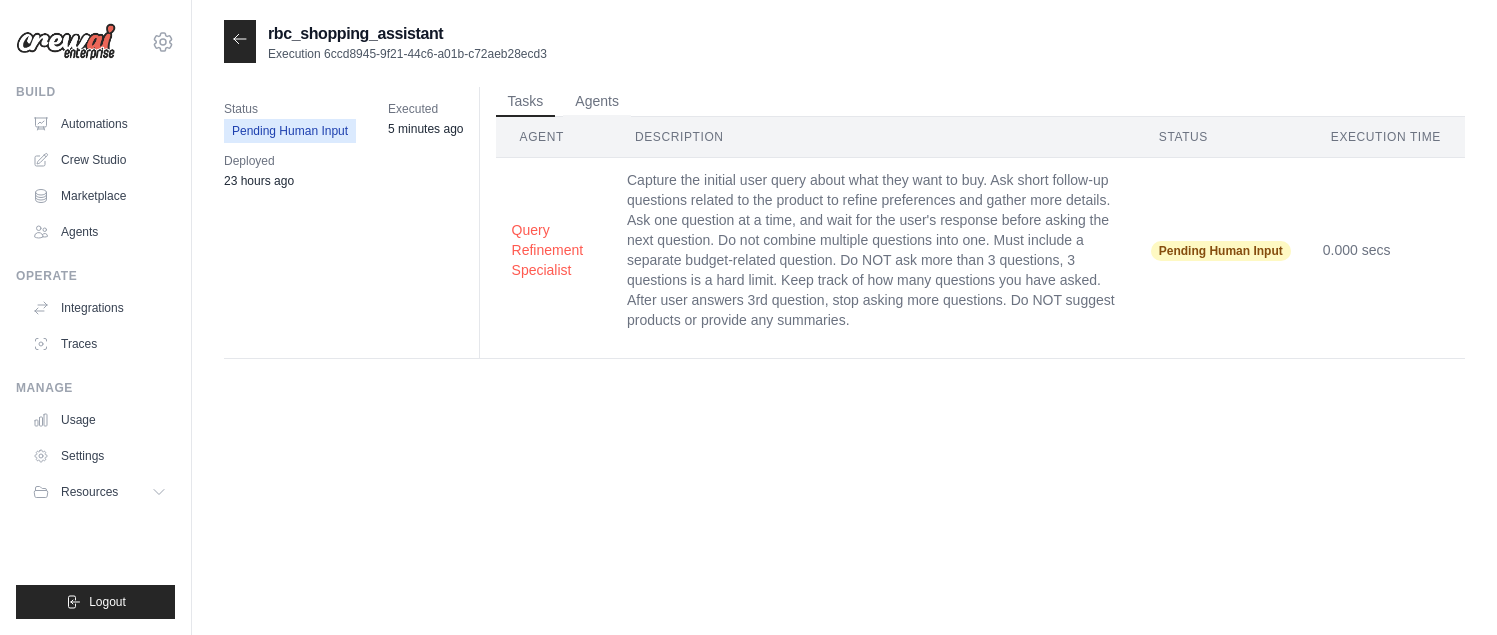 scroll, scrollTop: 0, scrollLeft: 0, axis: both 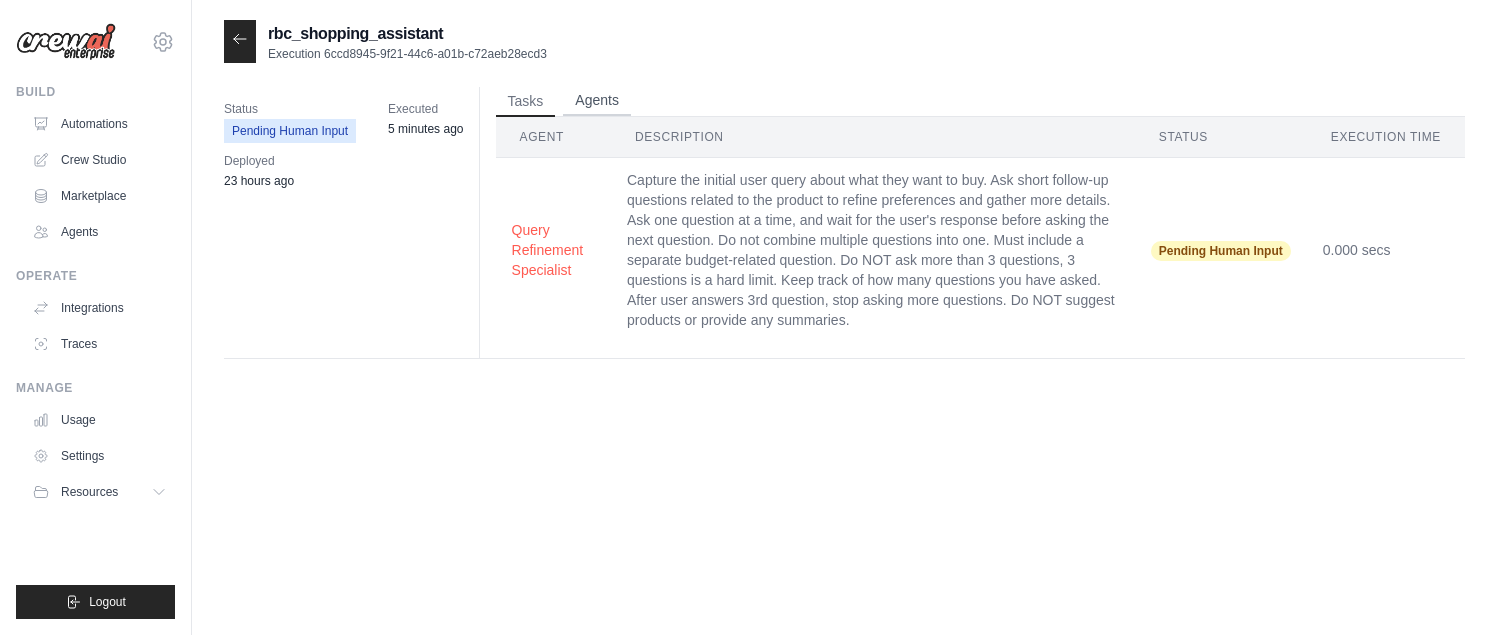 click on "Agents" at bounding box center (597, 101) 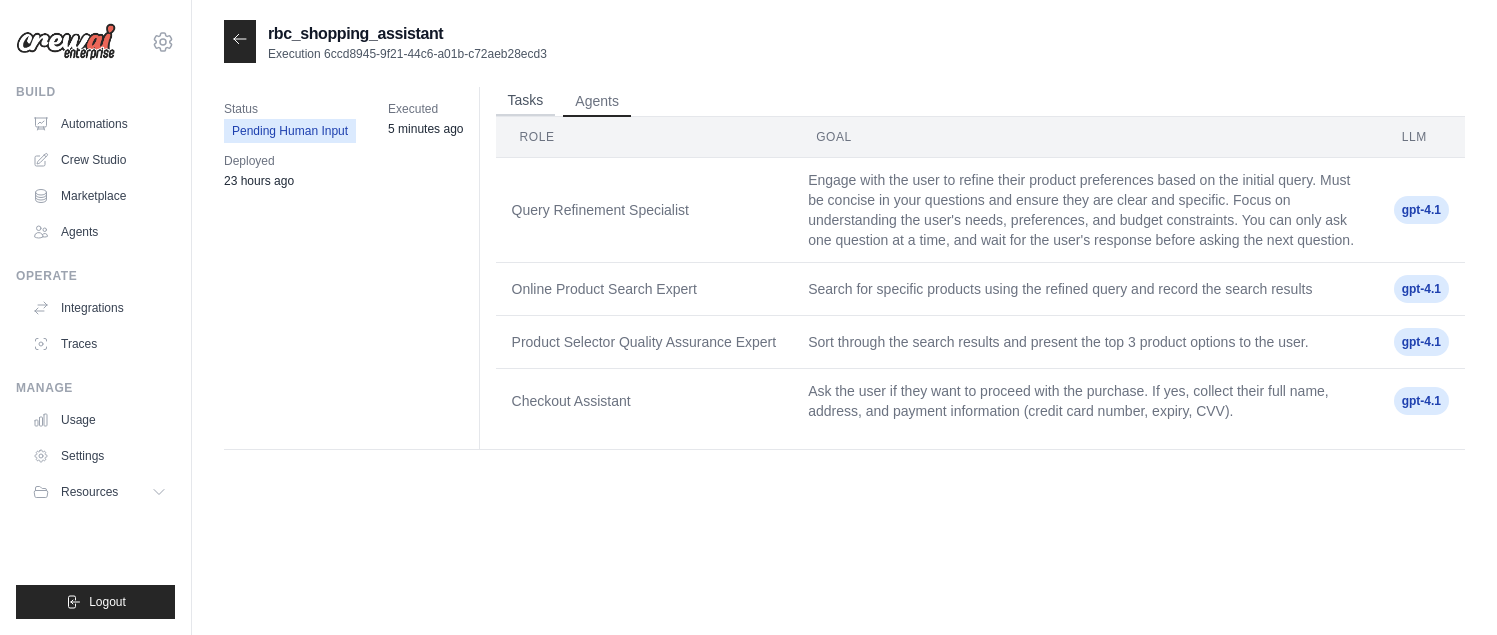 click on "Tasks" at bounding box center (526, 101) 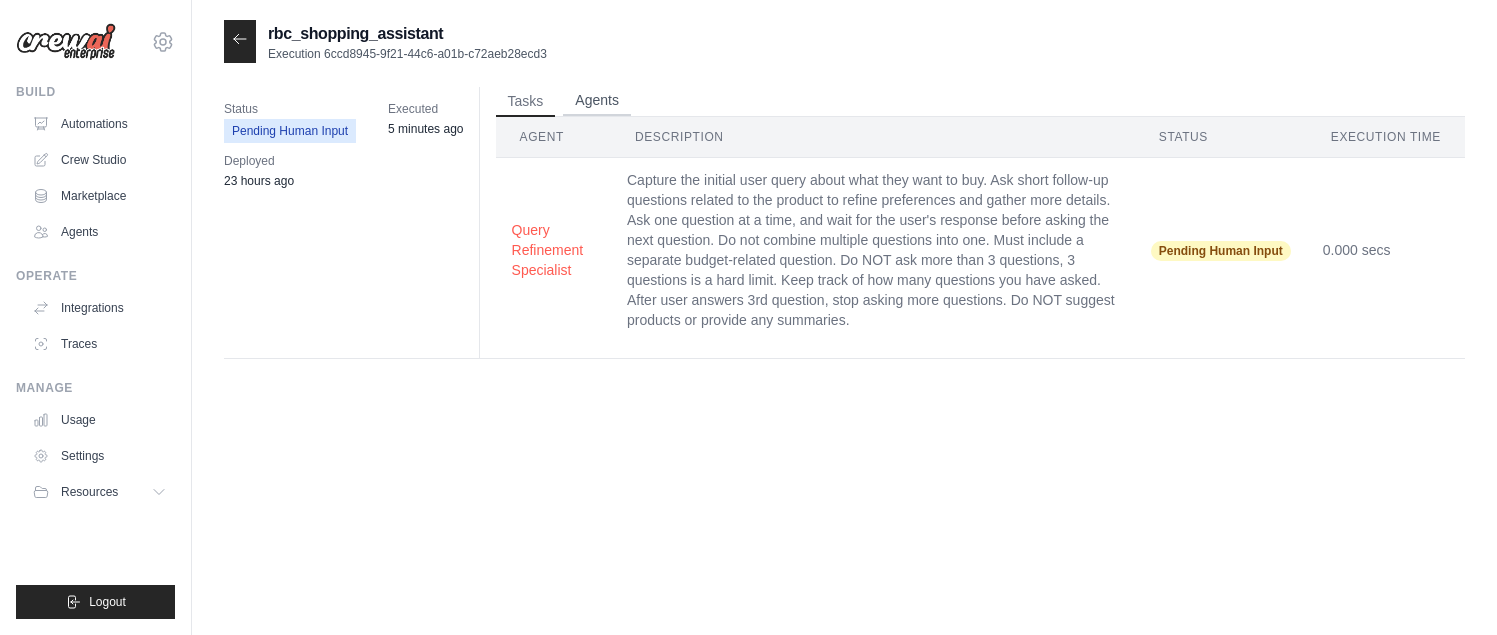 click on "Agents" at bounding box center (597, 101) 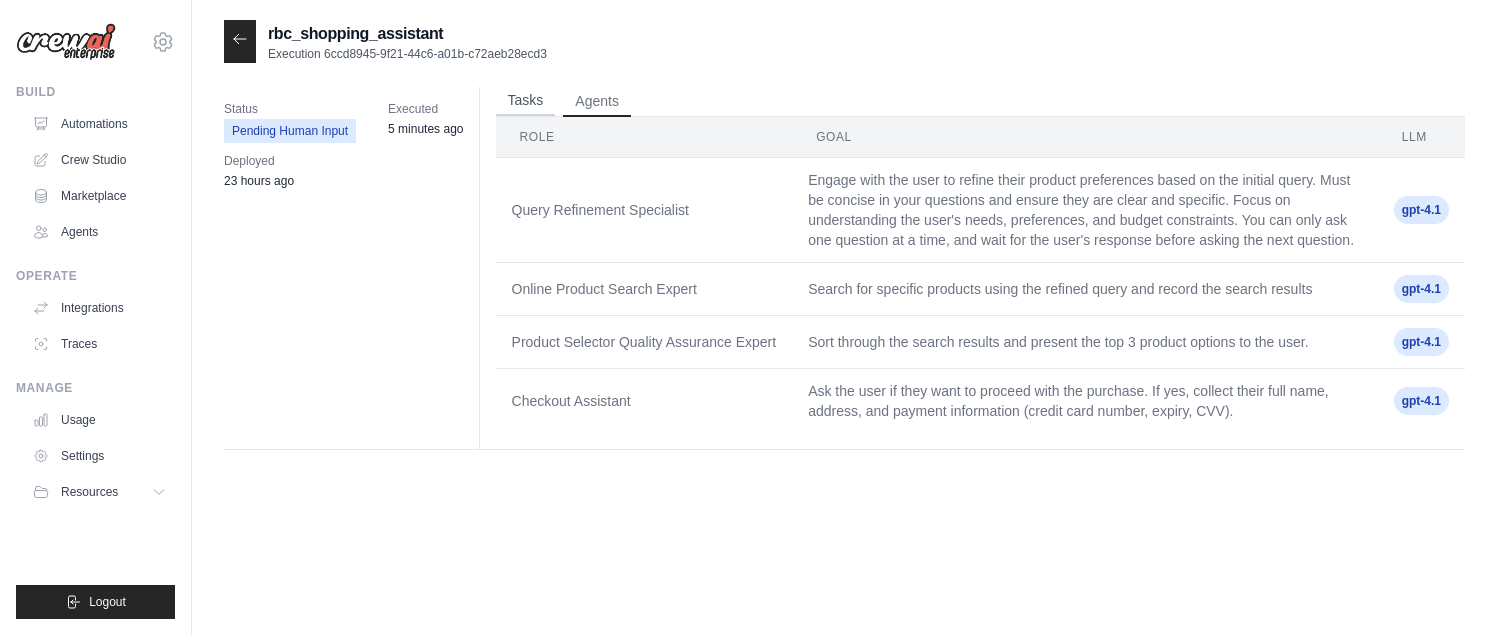 click on "Tasks" at bounding box center (526, 101) 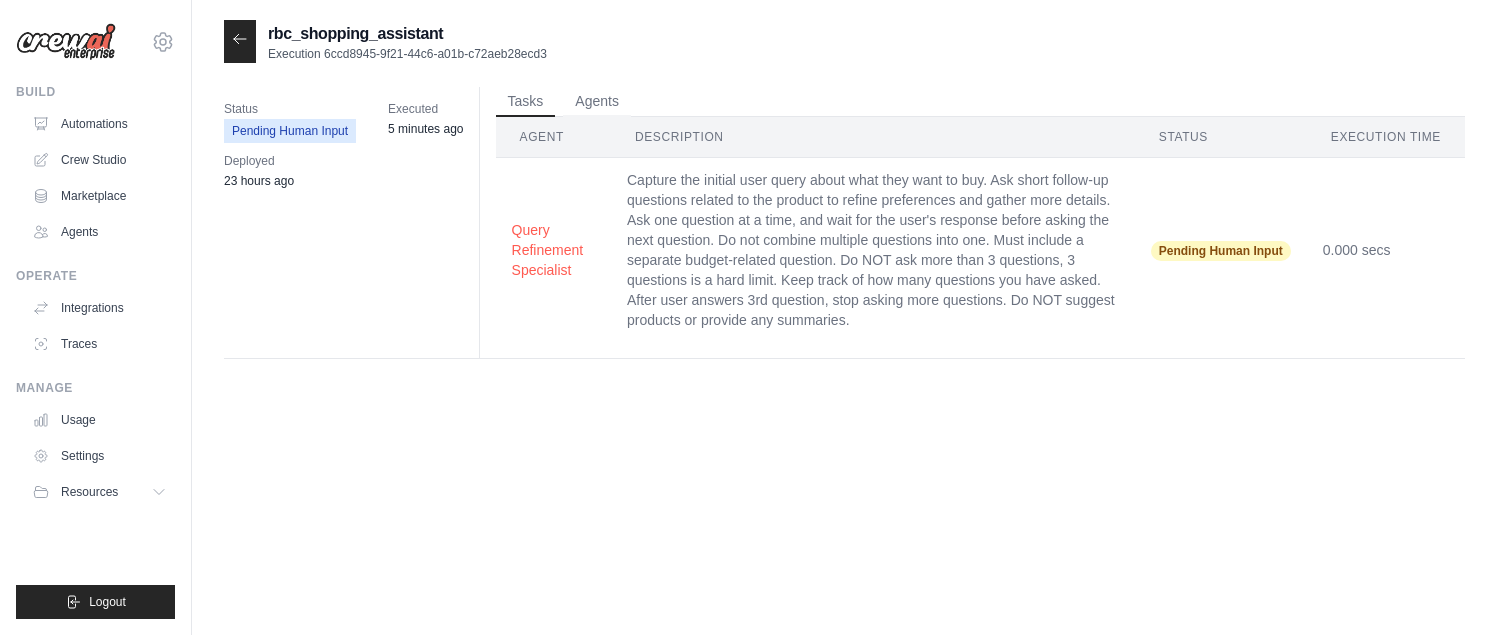 click 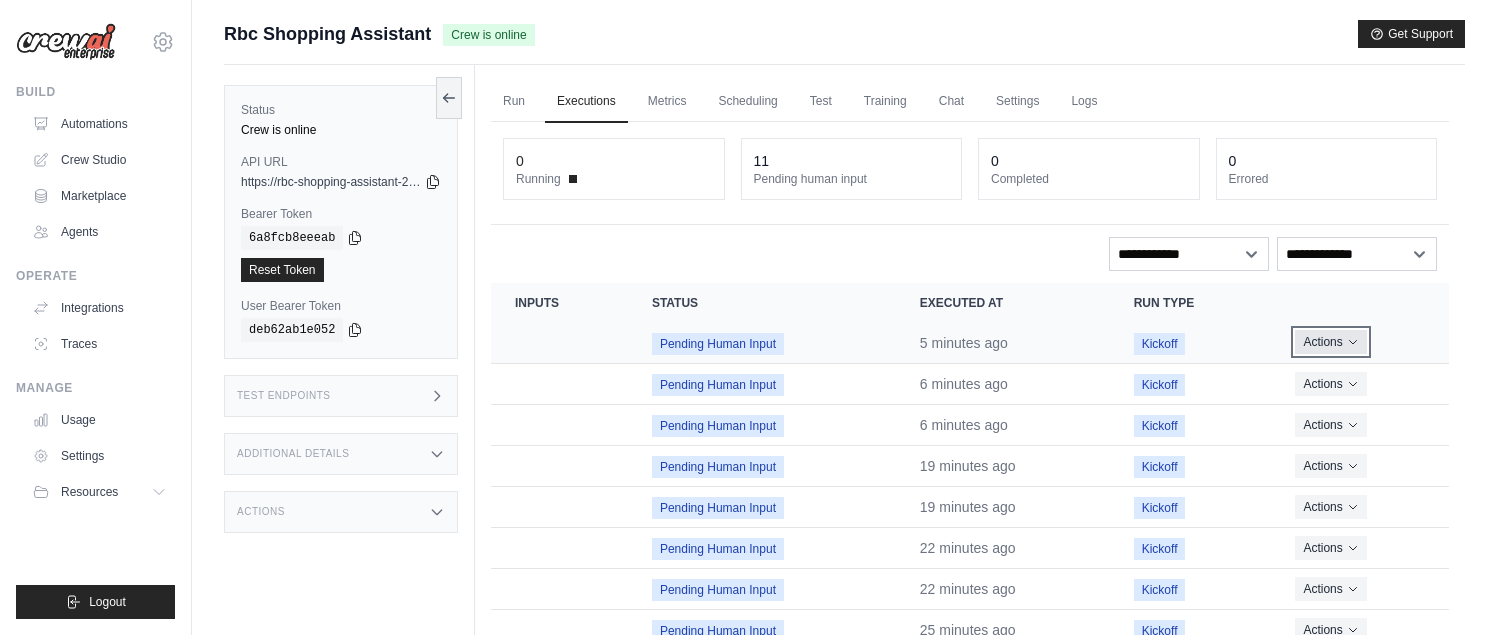 click on "Actions" at bounding box center [1330, 342] 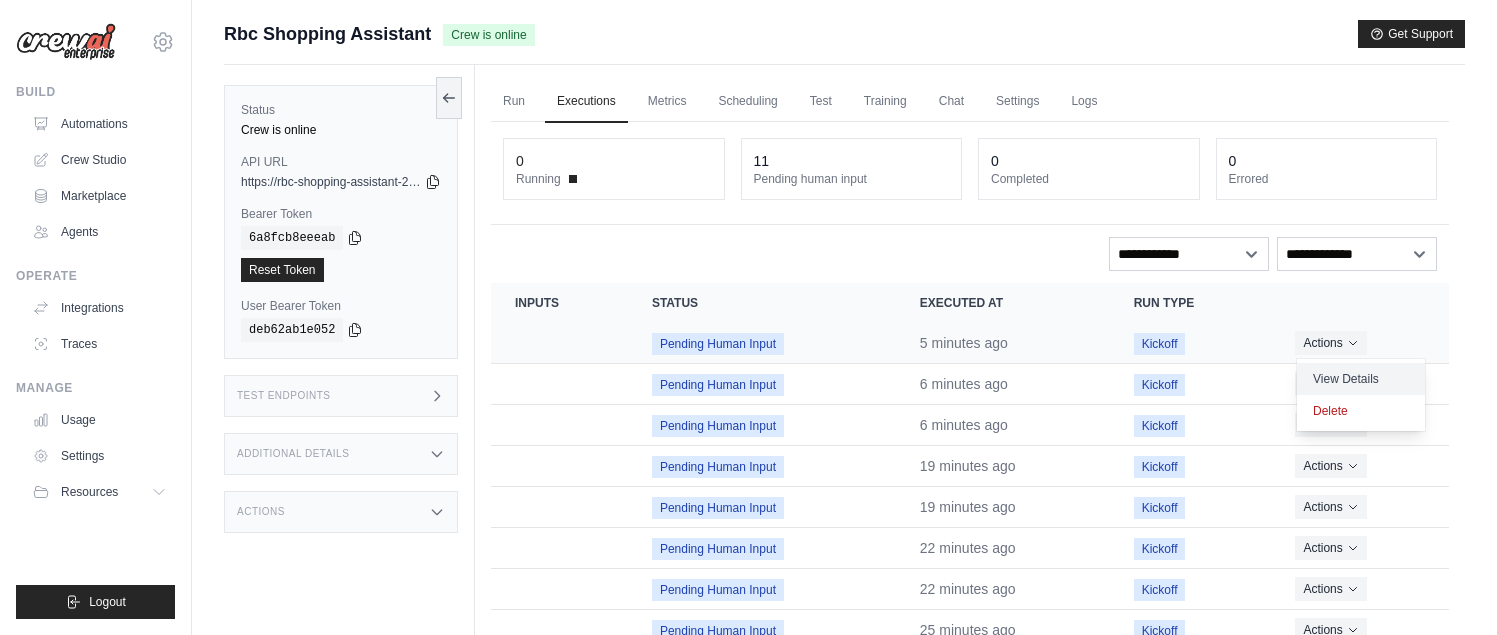 click on "View Details" at bounding box center (1361, 379) 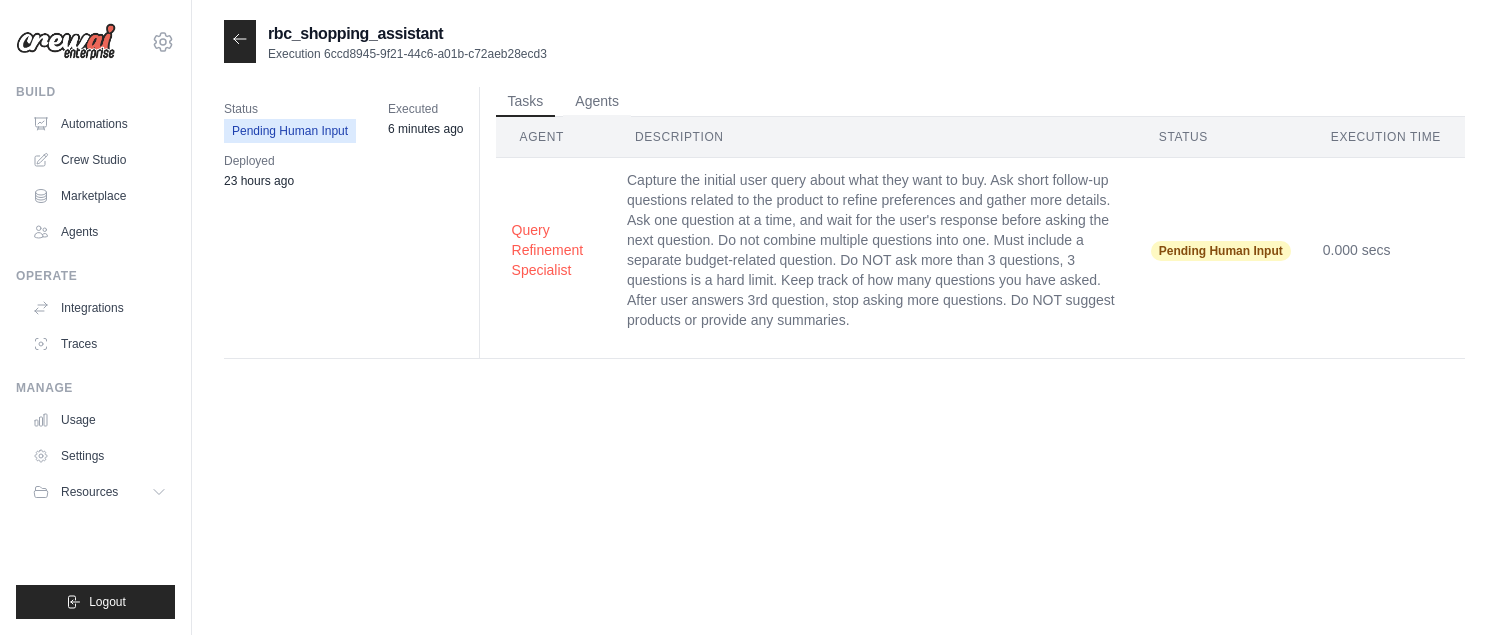 scroll, scrollTop: 0, scrollLeft: 0, axis: both 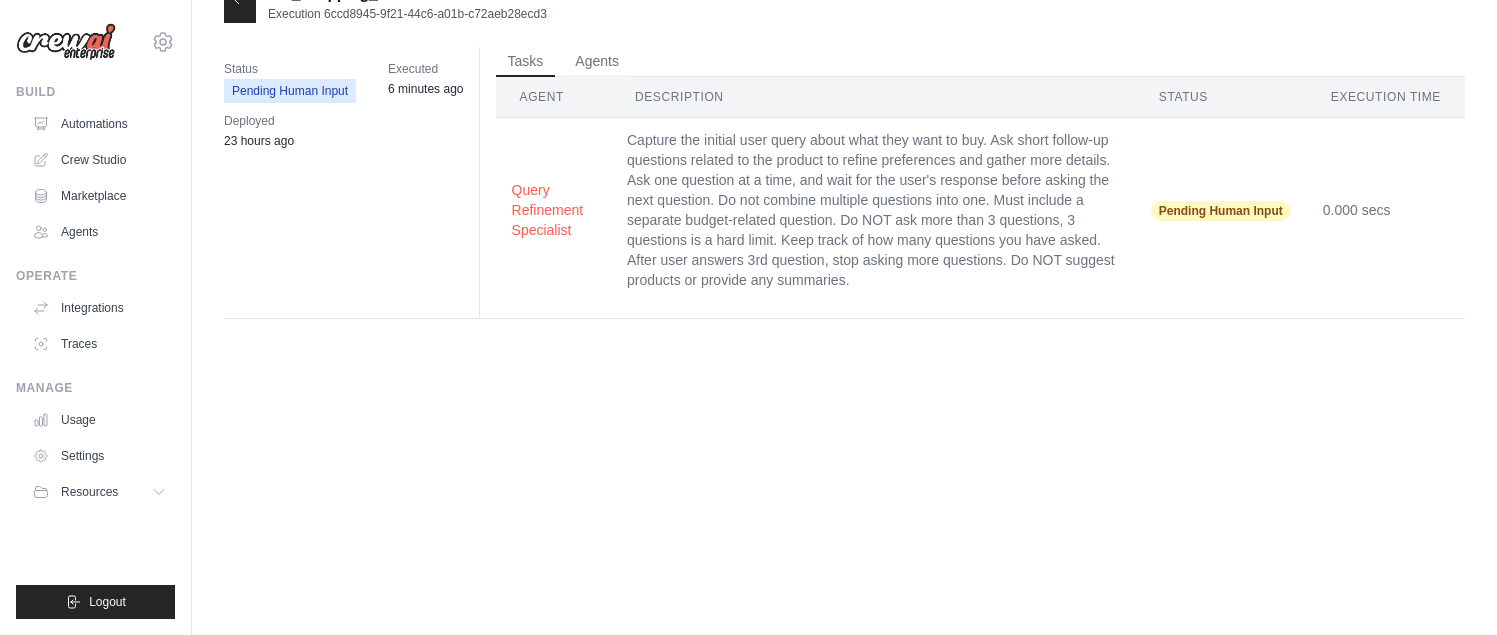 click on "Status
Pending Human Input
Executed
6 minutes ago
Deployed
23 hours ago
Tasks
Agents
Agent
Description
Status
Execution Time" at bounding box center [844, 191] 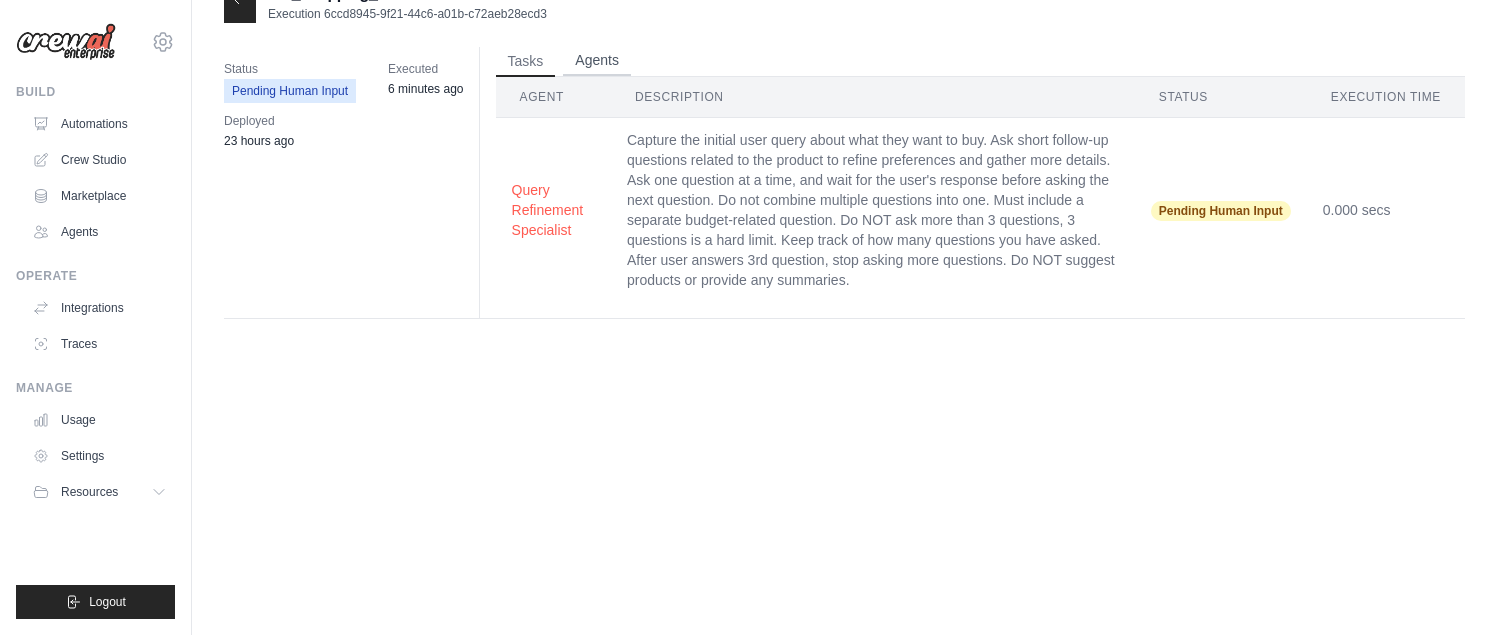 click on "Agents" at bounding box center (597, 61) 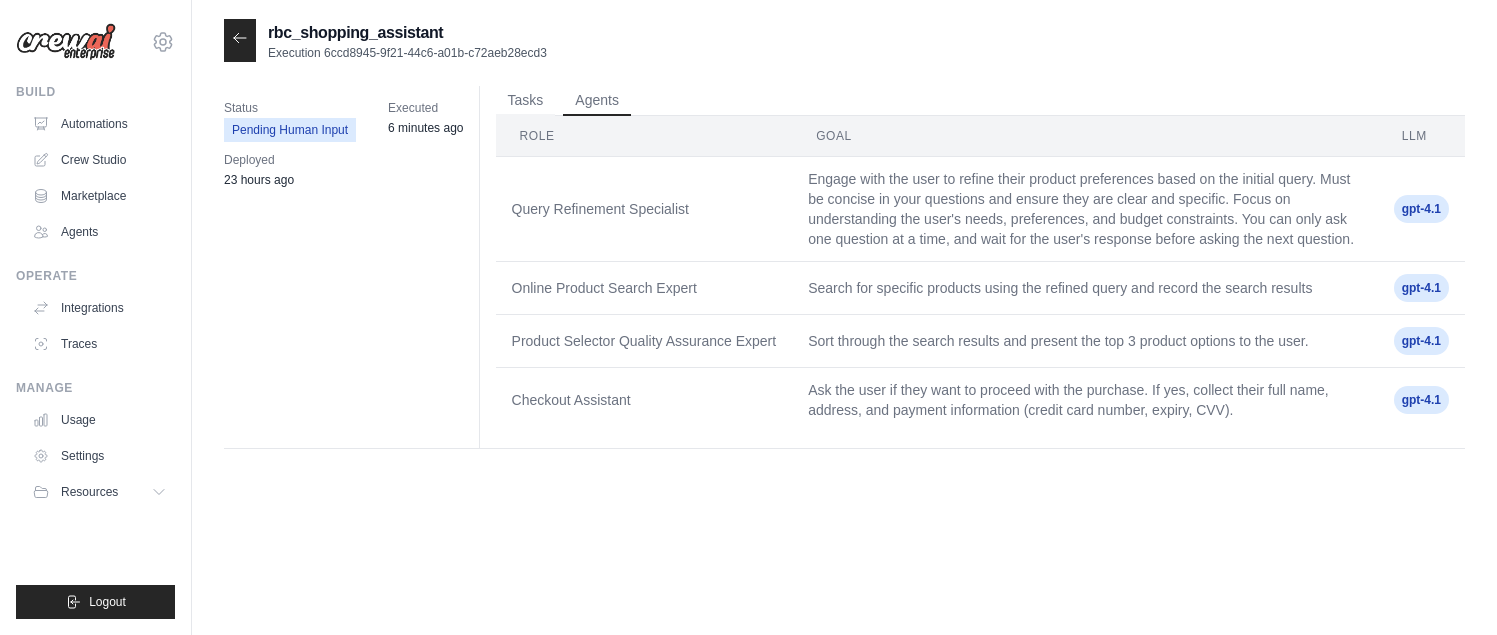 scroll, scrollTop: 0, scrollLeft: 0, axis: both 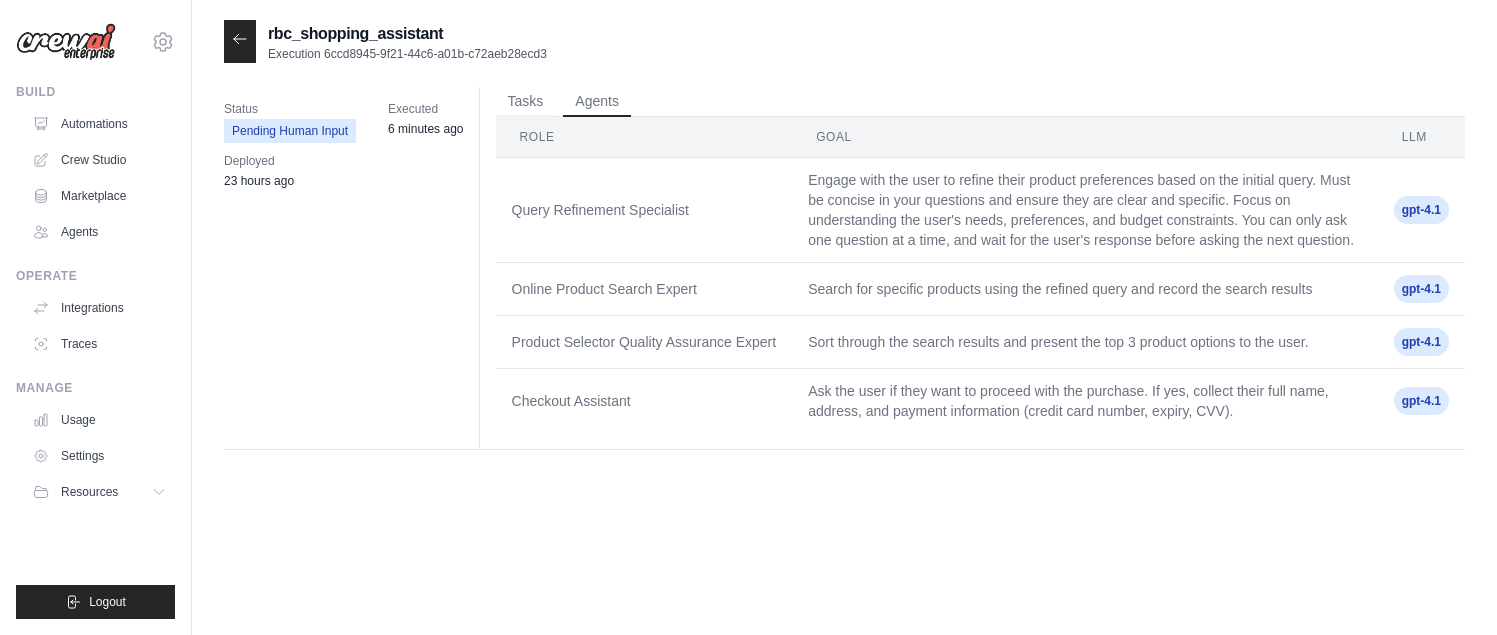 click at bounding box center [240, 41] 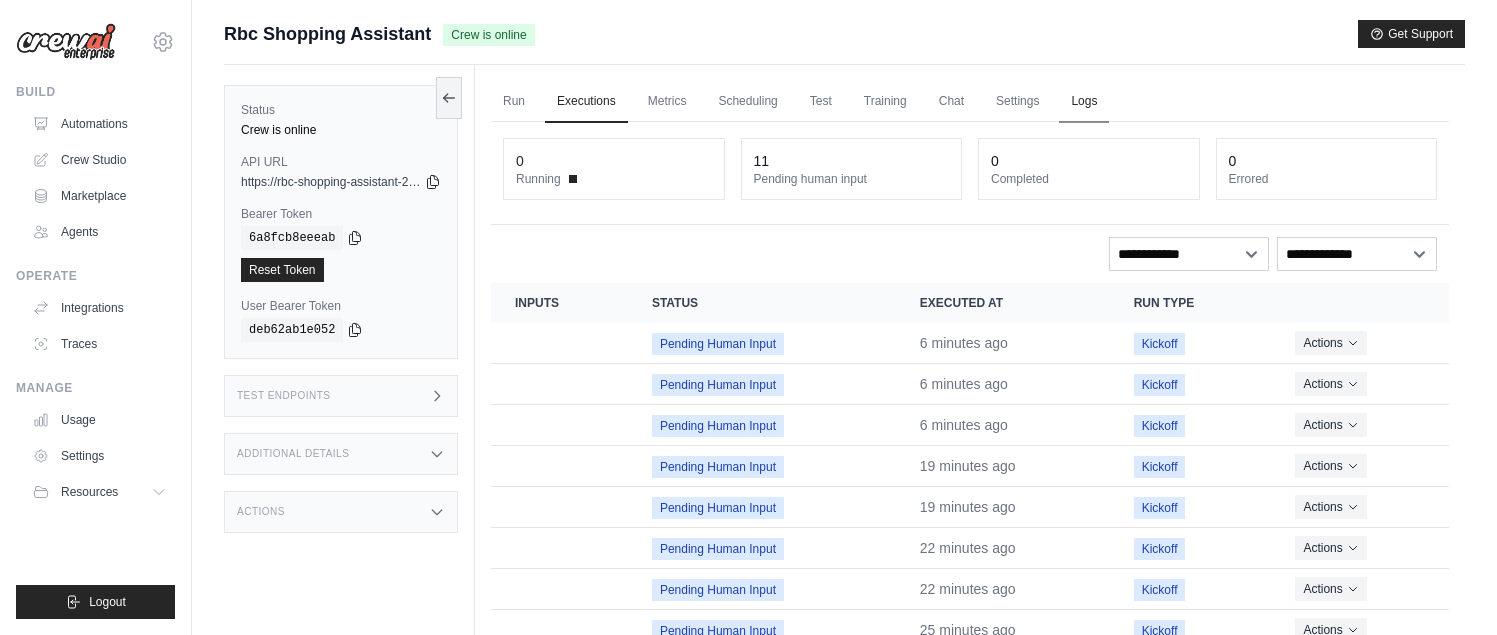 click on "Logs" at bounding box center [1084, 102] 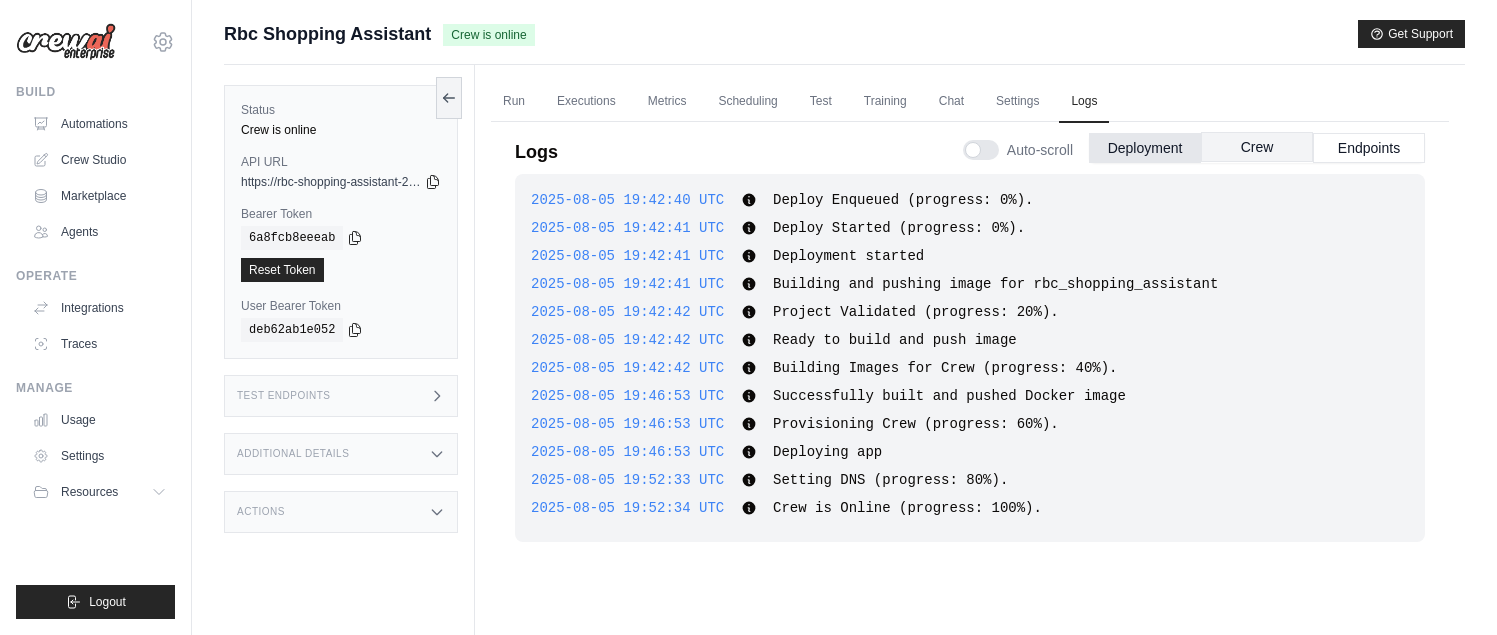 click on "Crew" at bounding box center (1257, 147) 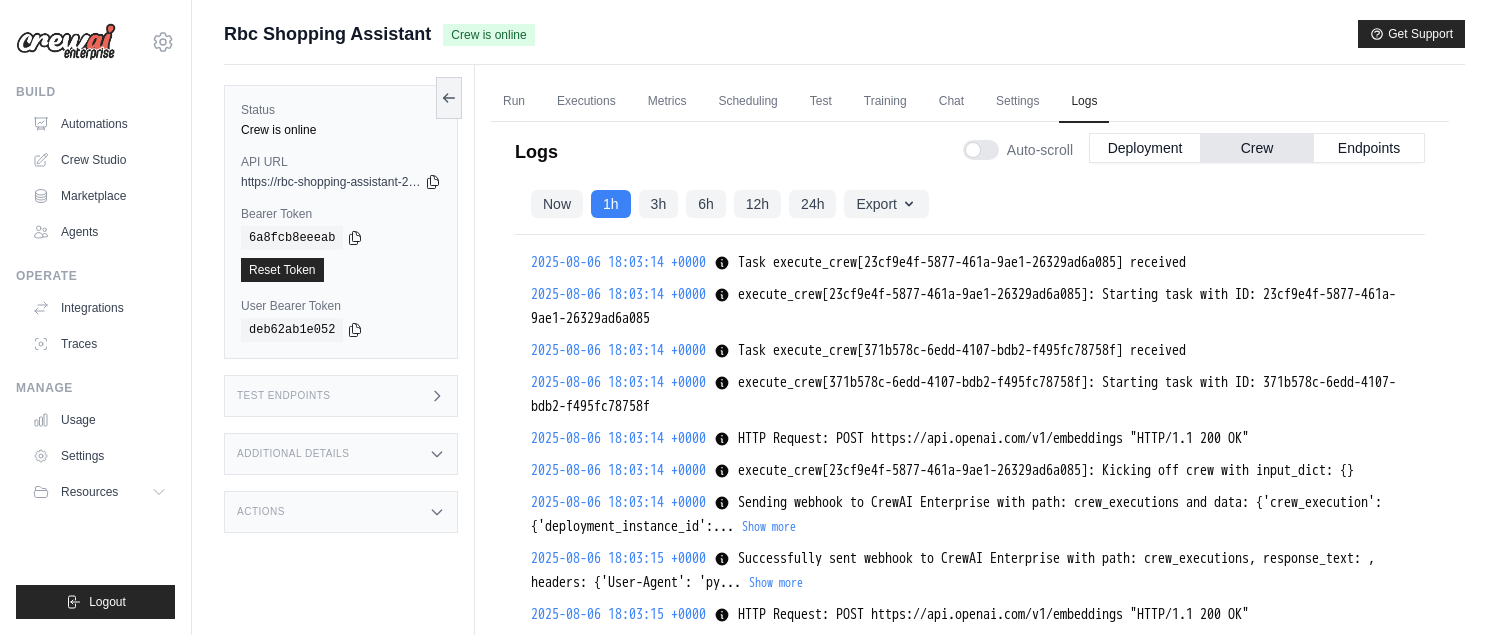 scroll, scrollTop: 17265, scrollLeft: 0, axis: vertical 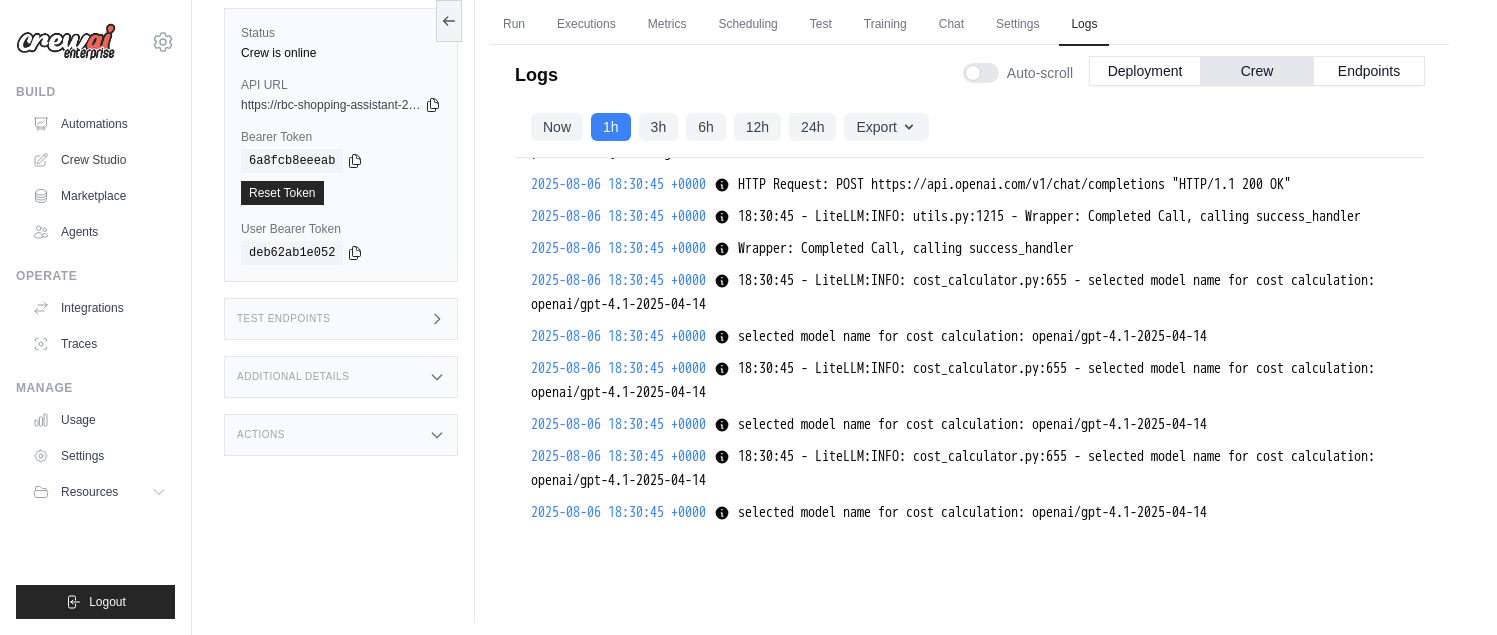 click on "Show more" at bounding box center (755, 152) 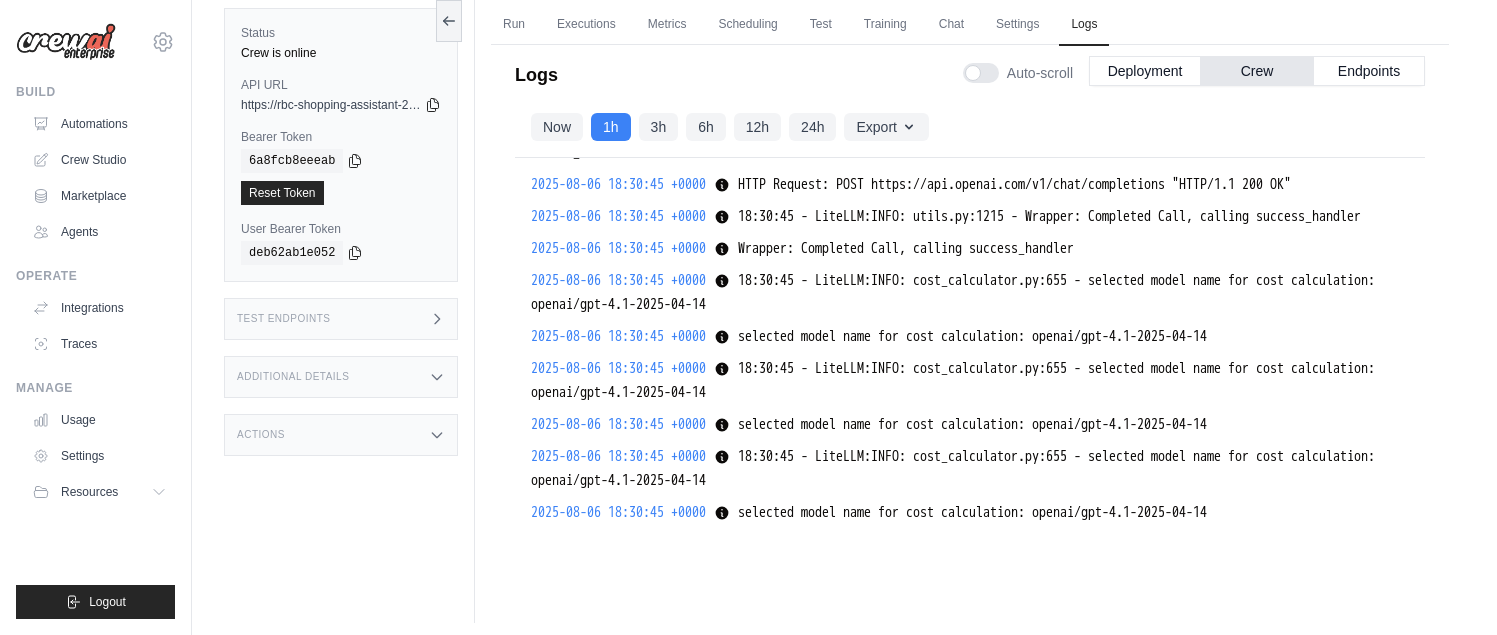 scroll, scrollTop: 16978, scrollLeft: 0, axis: vertical 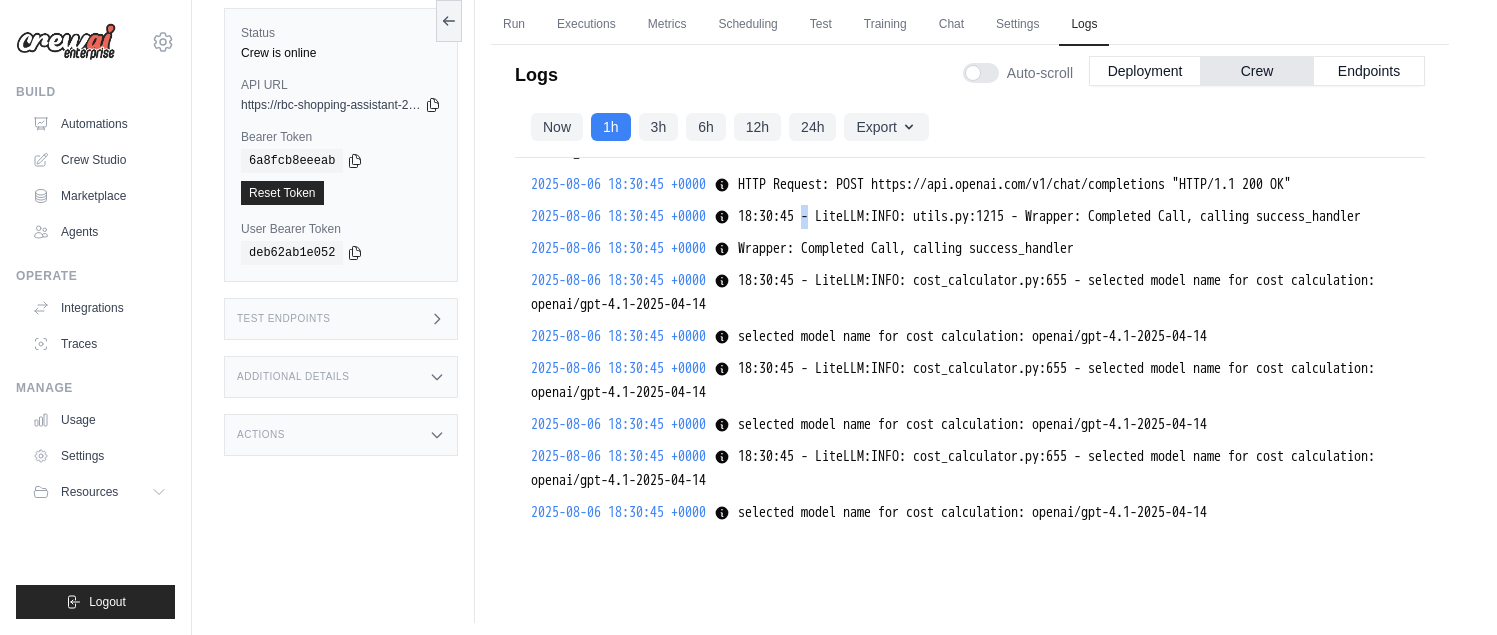 click on "18:30:45 - LiteLLM:INFO: utils.py:1215 - Wrapper: Completed Call, calling success_handler" at bounding box center (1049, 216) 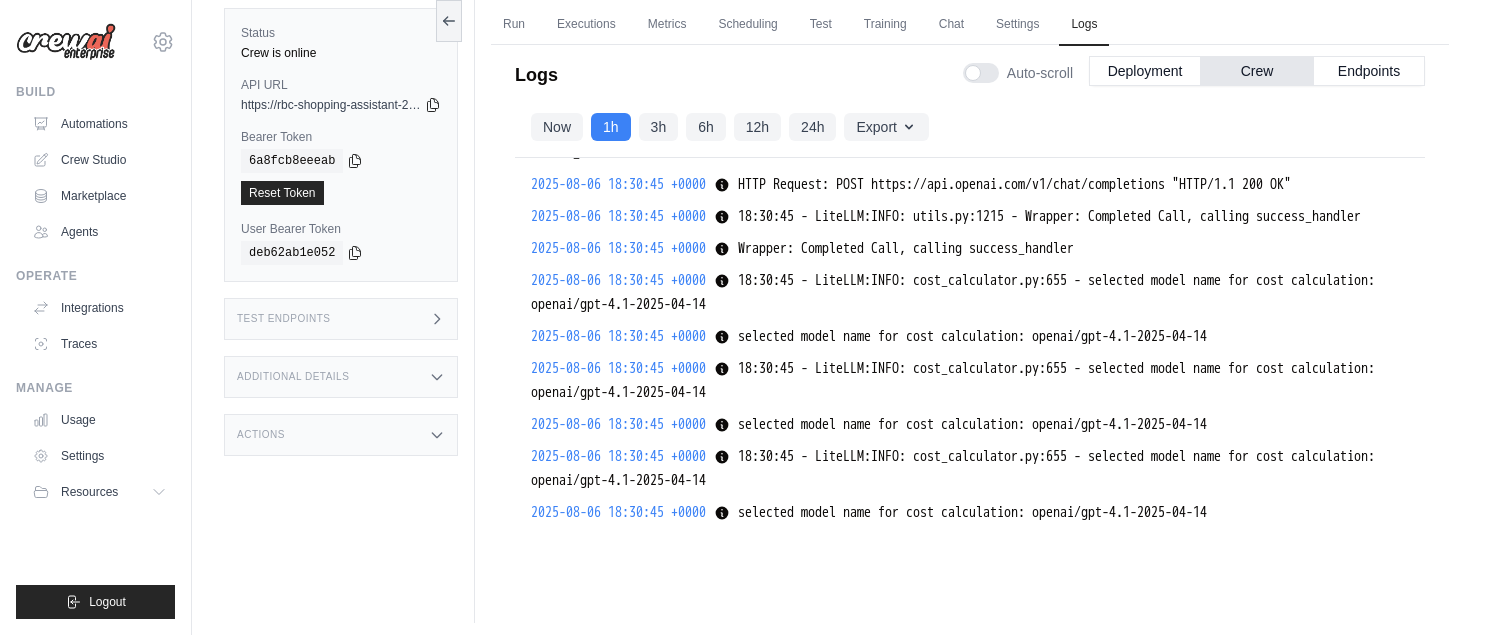 click on "18:30:45 - LiteLLM:INFO: utils.py:1215 - Wrapper: Completed Call, calling success_handler" at bounding box center (1049, 216) 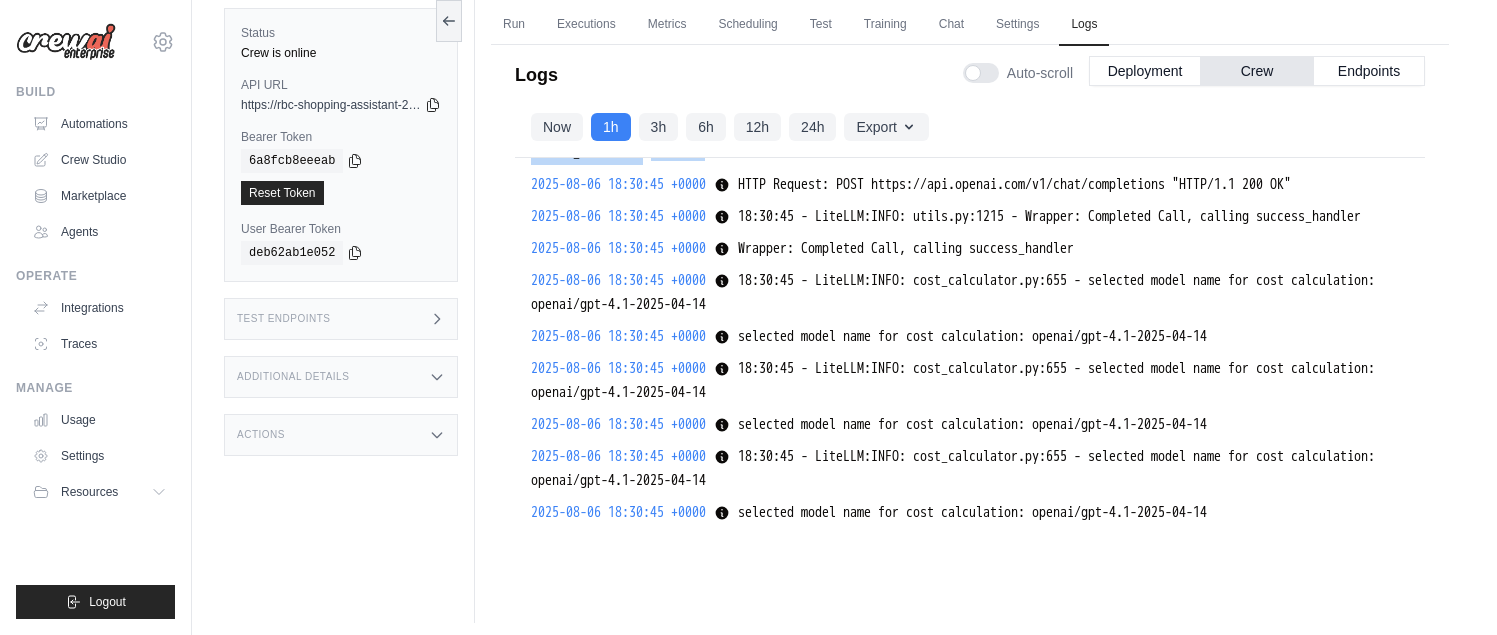 click on "Successfully sent webhook to CrewAI Enterprise with path: crew_execution_tasks, response_text: , headers: {'User-Agent': 'python-requests/2.32.4', 'Accept-Encoding': 'gzip, deflate, zstd', 'Accept': '*/*', 'Connection': 'keep-alive', 'Authorization': 'Bearer ***', 'Content-Type': 'application/json', 'X-CrewAI-Auth-Signature': '***=*** status_code: 202" at bounding box center (965, 116) 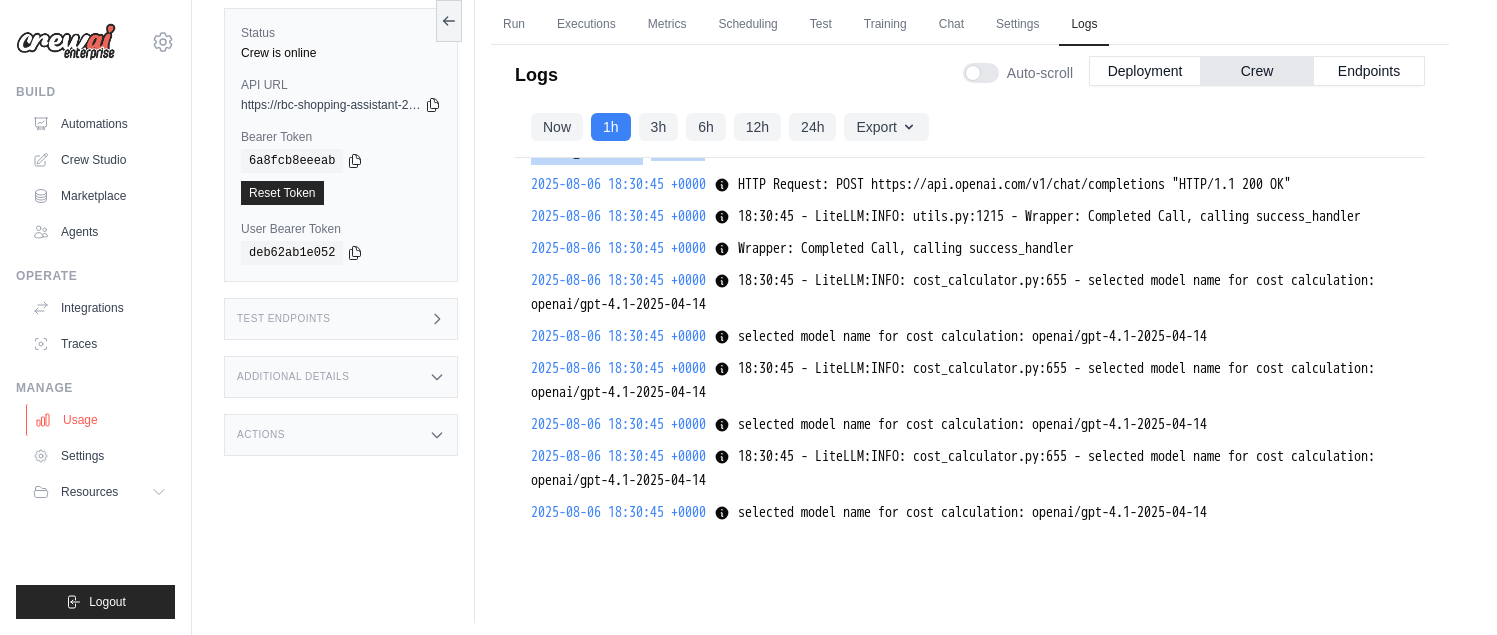 click on "Usage" at bounding box center (101, 420) 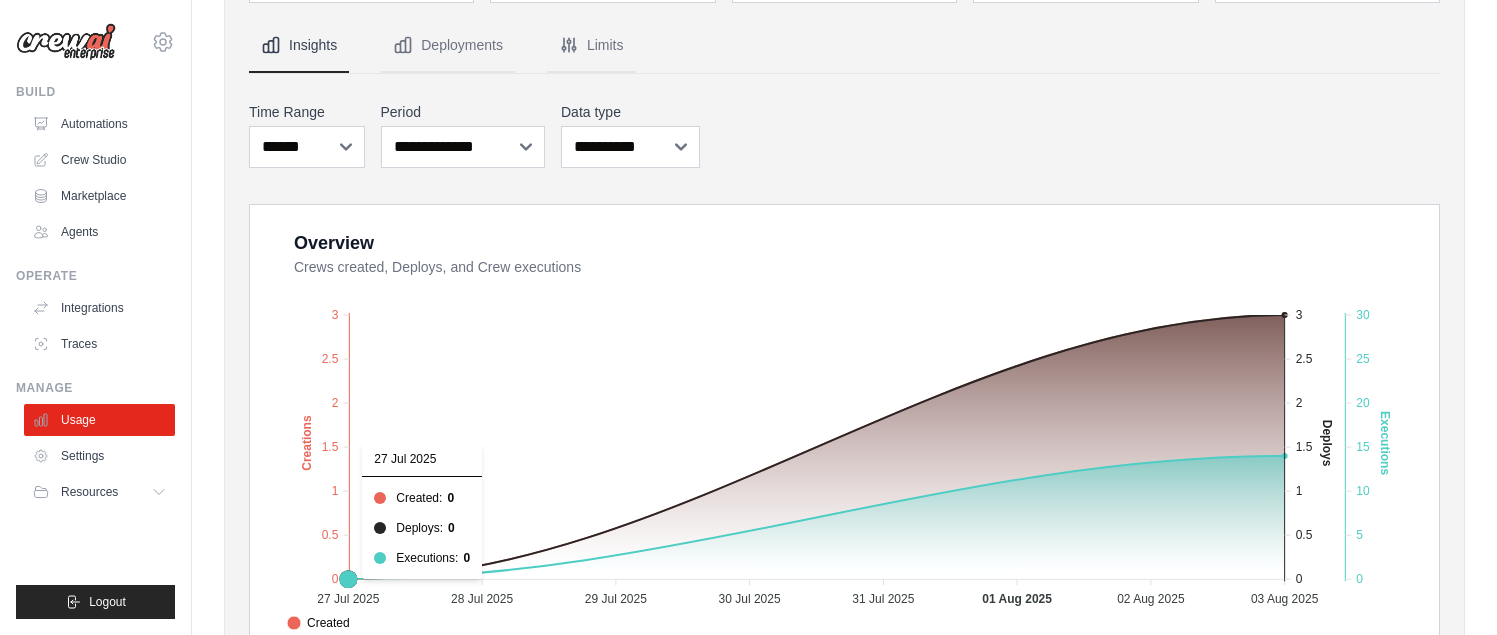 scroll, scrollTop: 116, scrollLeft: 0, axis: vertical 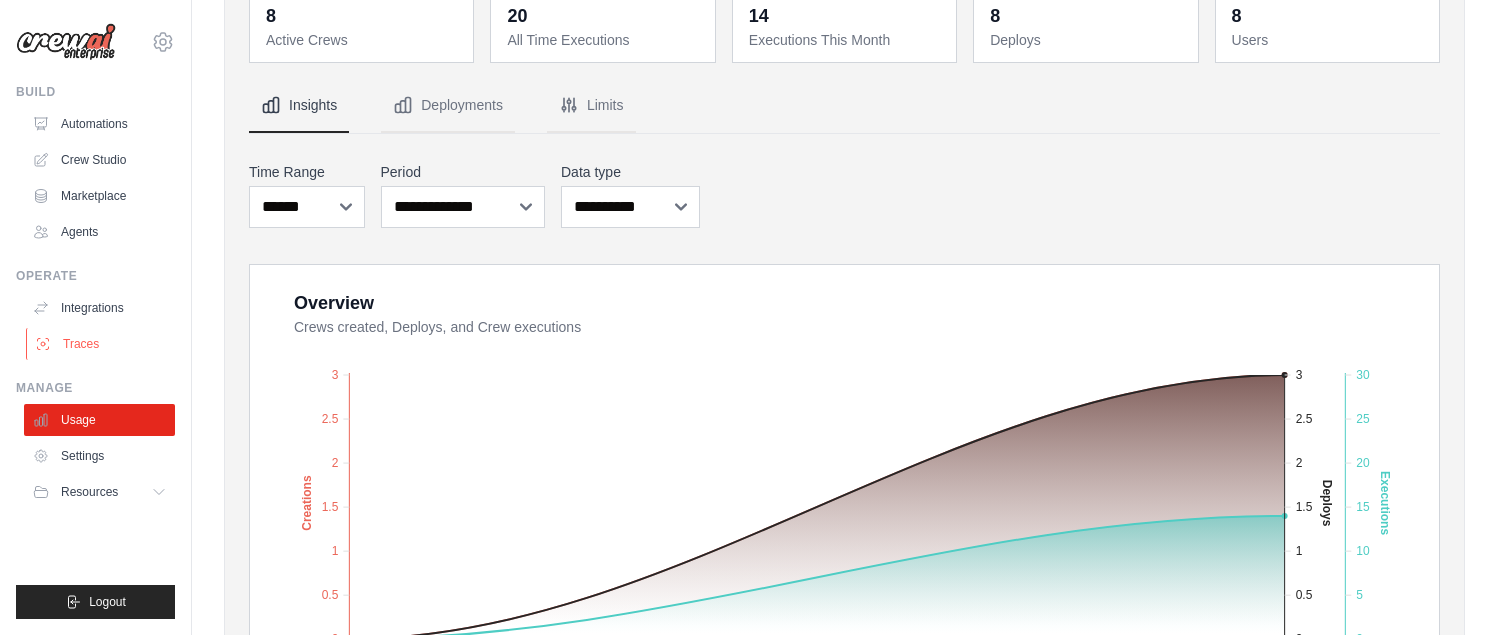 click on "Traces" at bounding box center [101, 344] 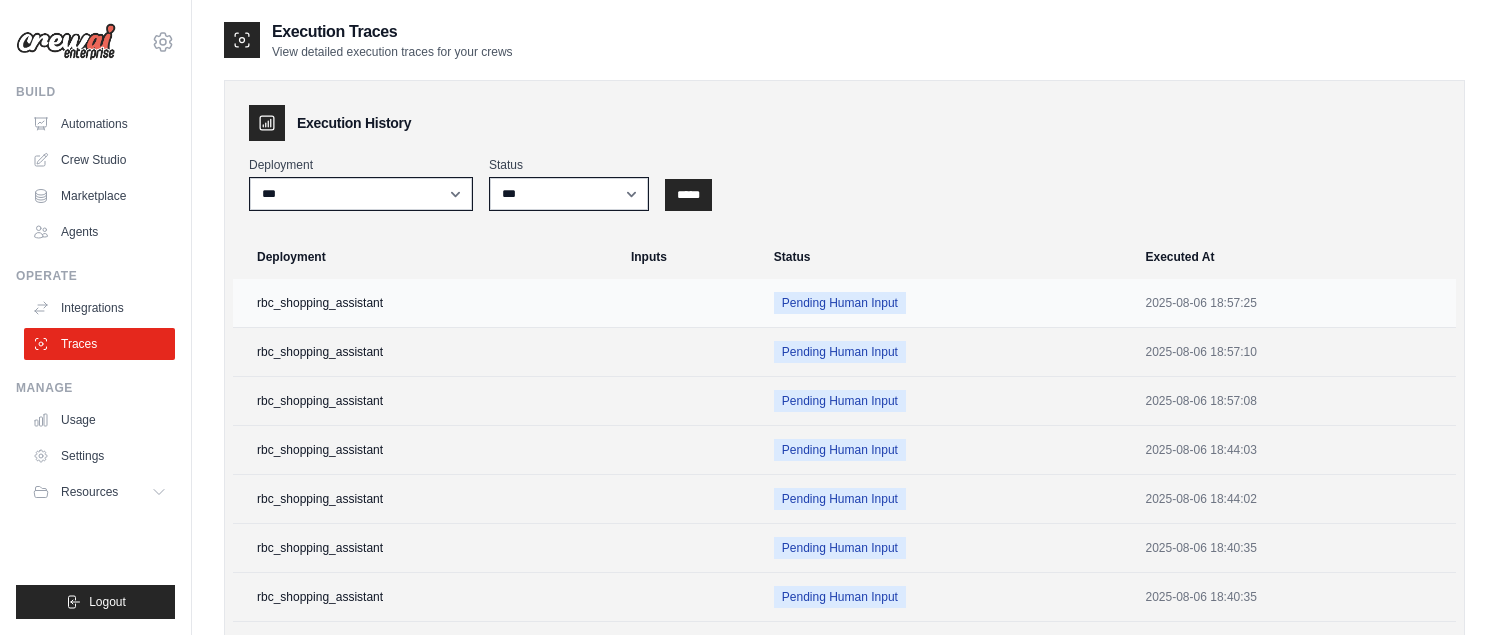 click on "rbc_shopping_assistant" at bounding box center [426, 303] 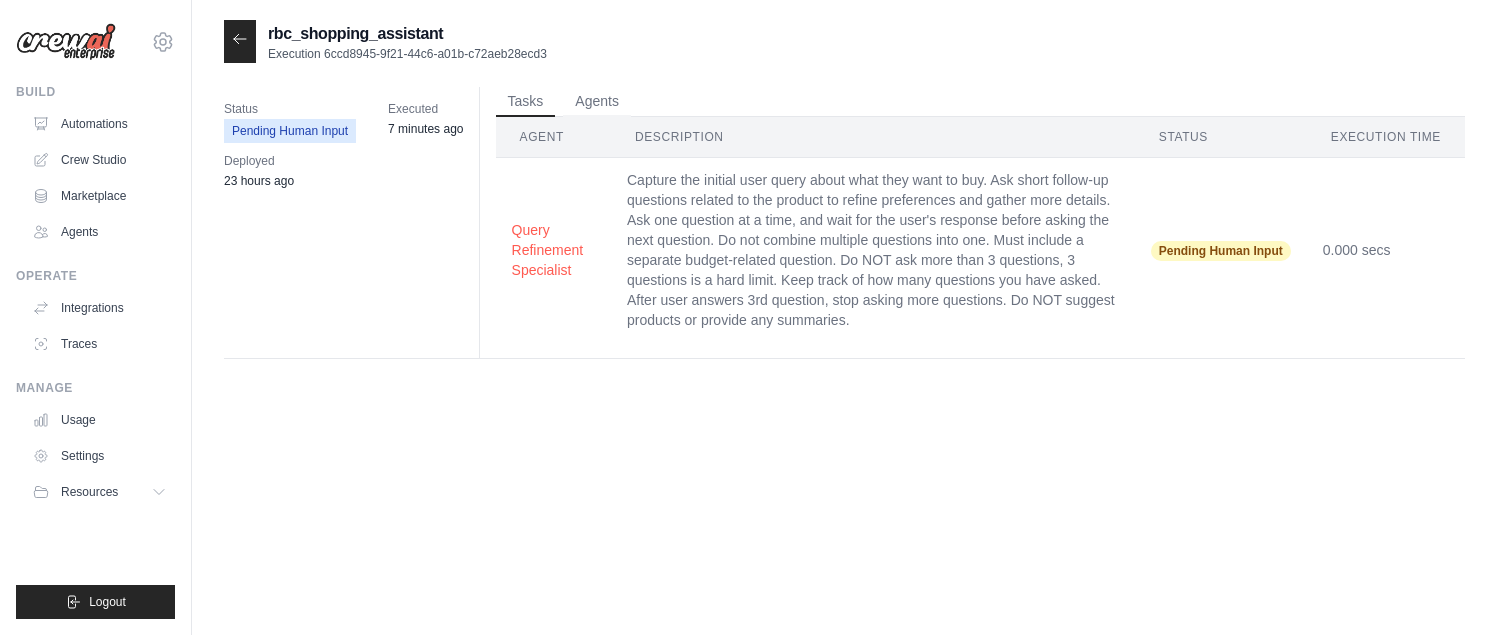 scroll, scrollTop: 0, scrollLeft: 0, axis: both 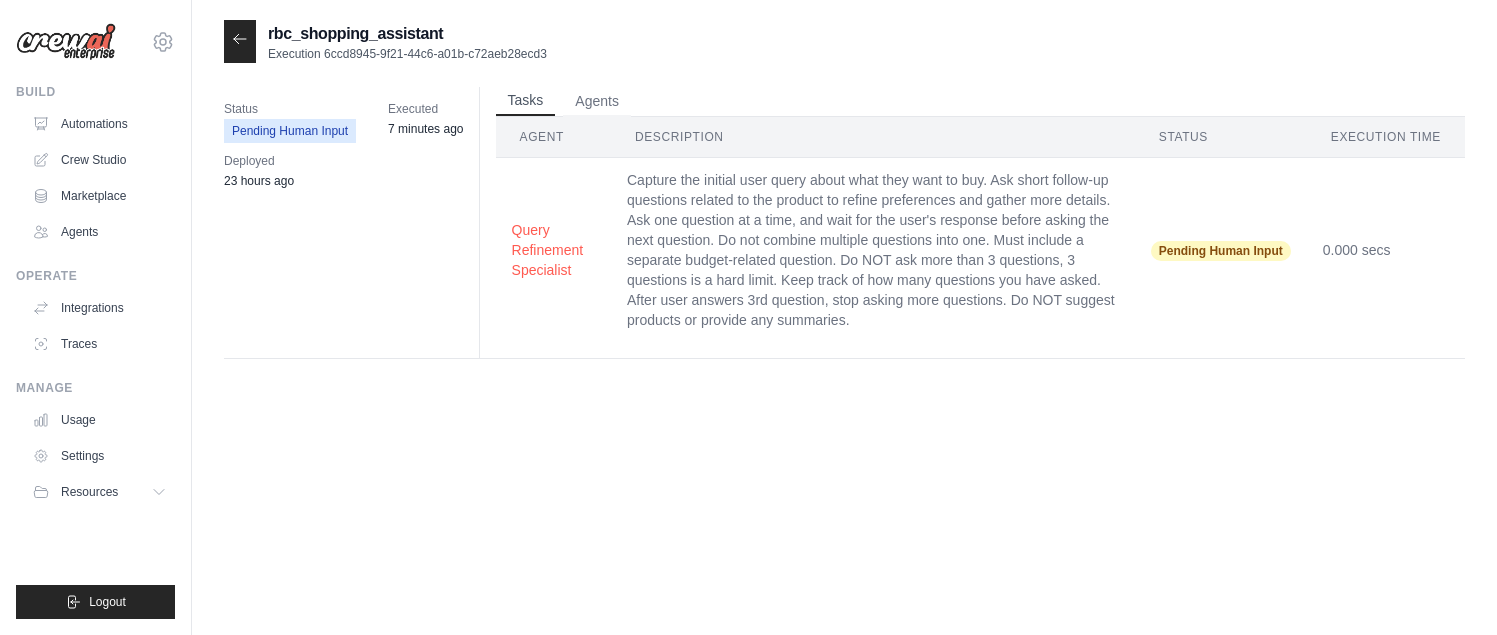 click on "Tasks" at bounding box center [526, 101] 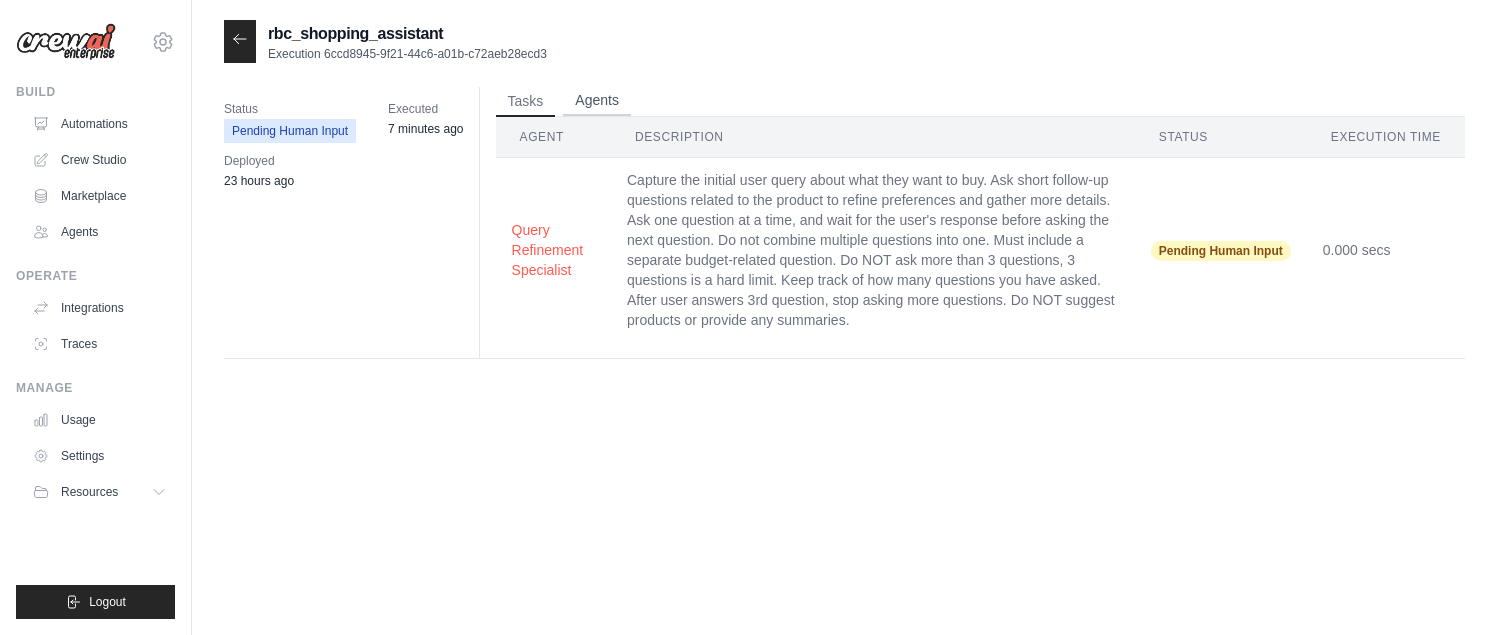 click on "Agents" at bounding box center (597, 101) 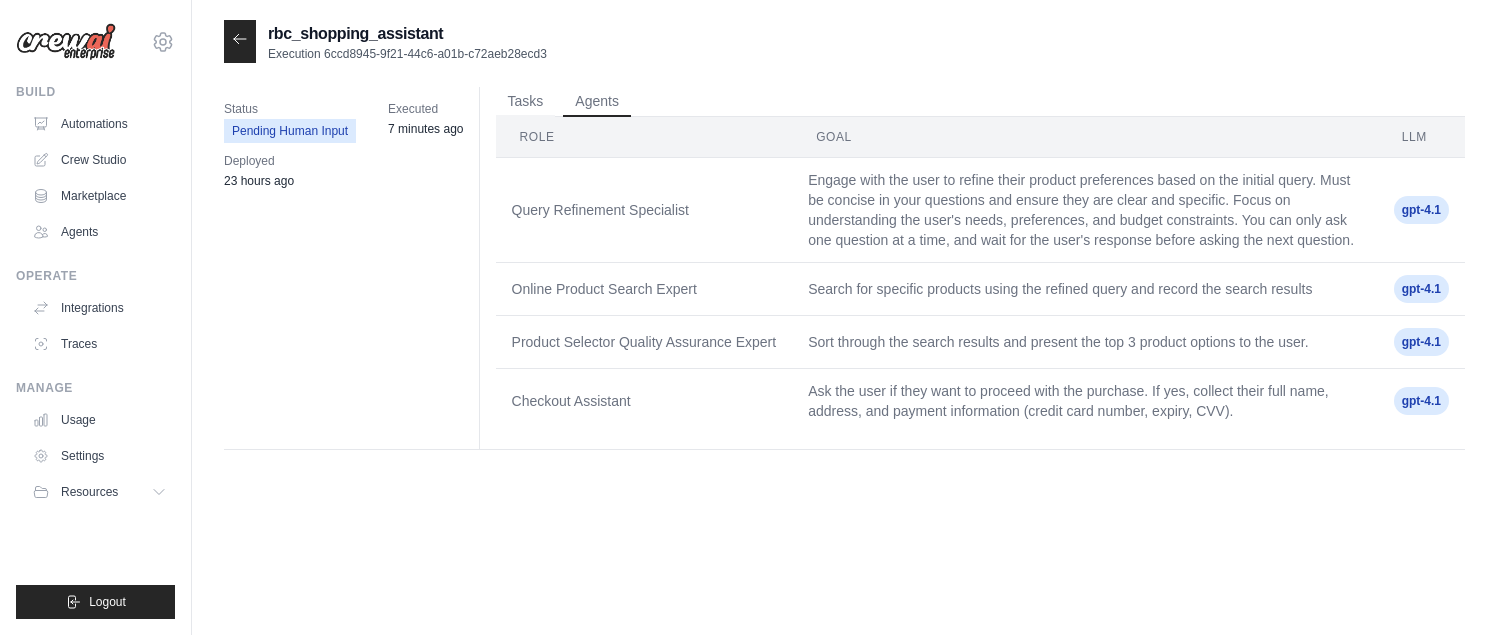 click on "Query Refinement Specialist" at bounding box center (644, 210) 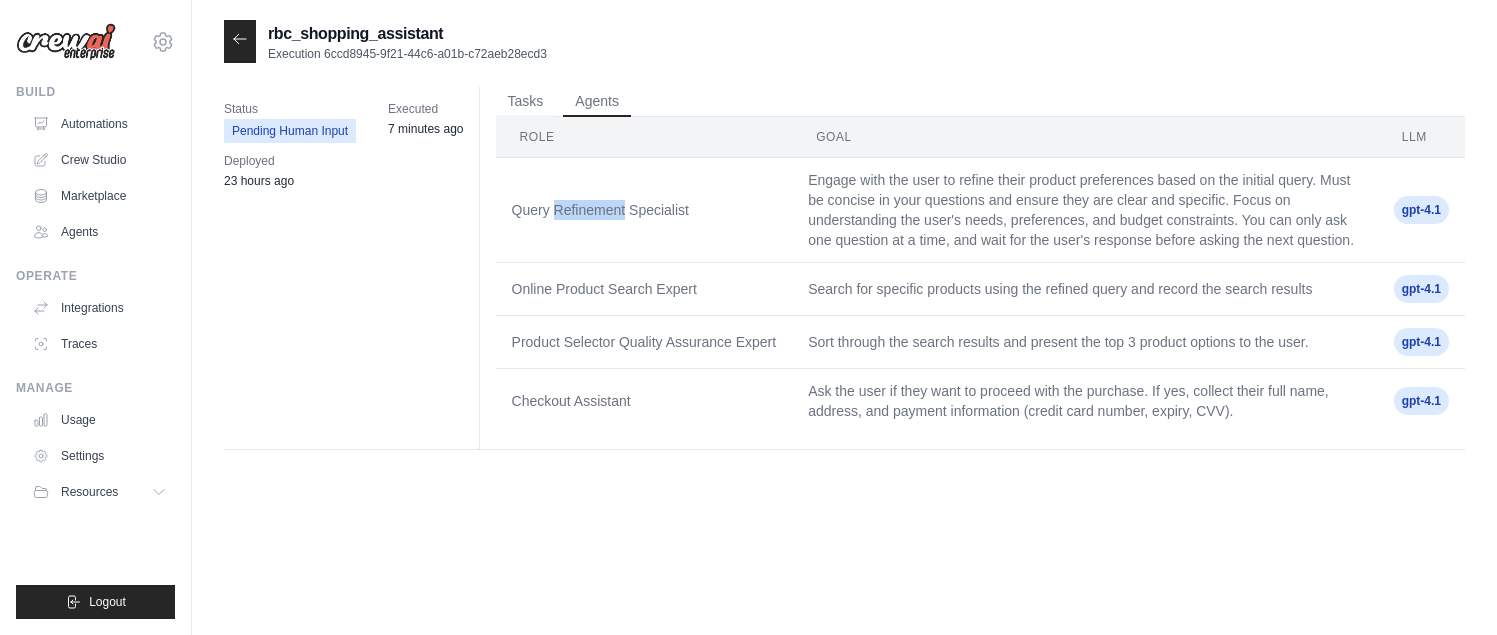 click on "Query Refinement Specialist" at bounding box center [644, 210] 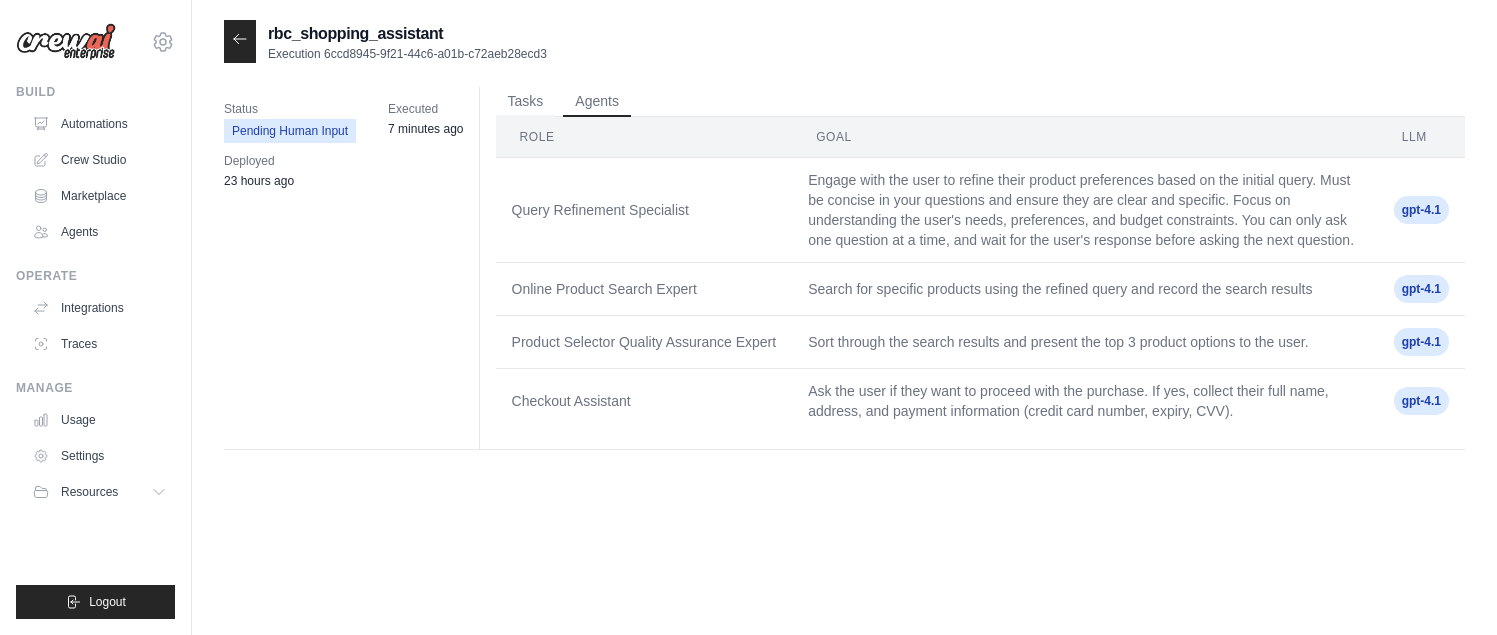 drag, startPoint x: 577, startPoint y: 277, endPoint x: 582, endPoint y: 307, distance: 30.413813 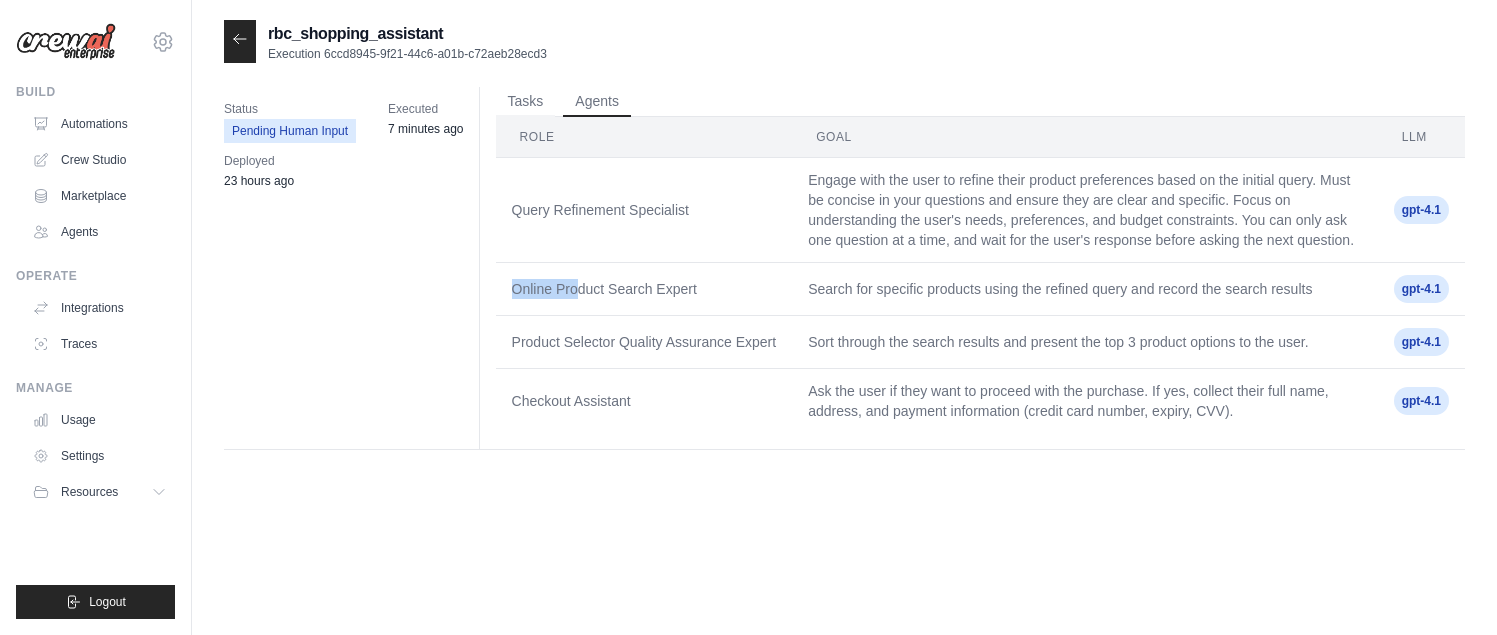 drag, startPoint x: 582, startPoint y: 307, endPoint x: 583, endPoint y: 319, distance: 12.0415945 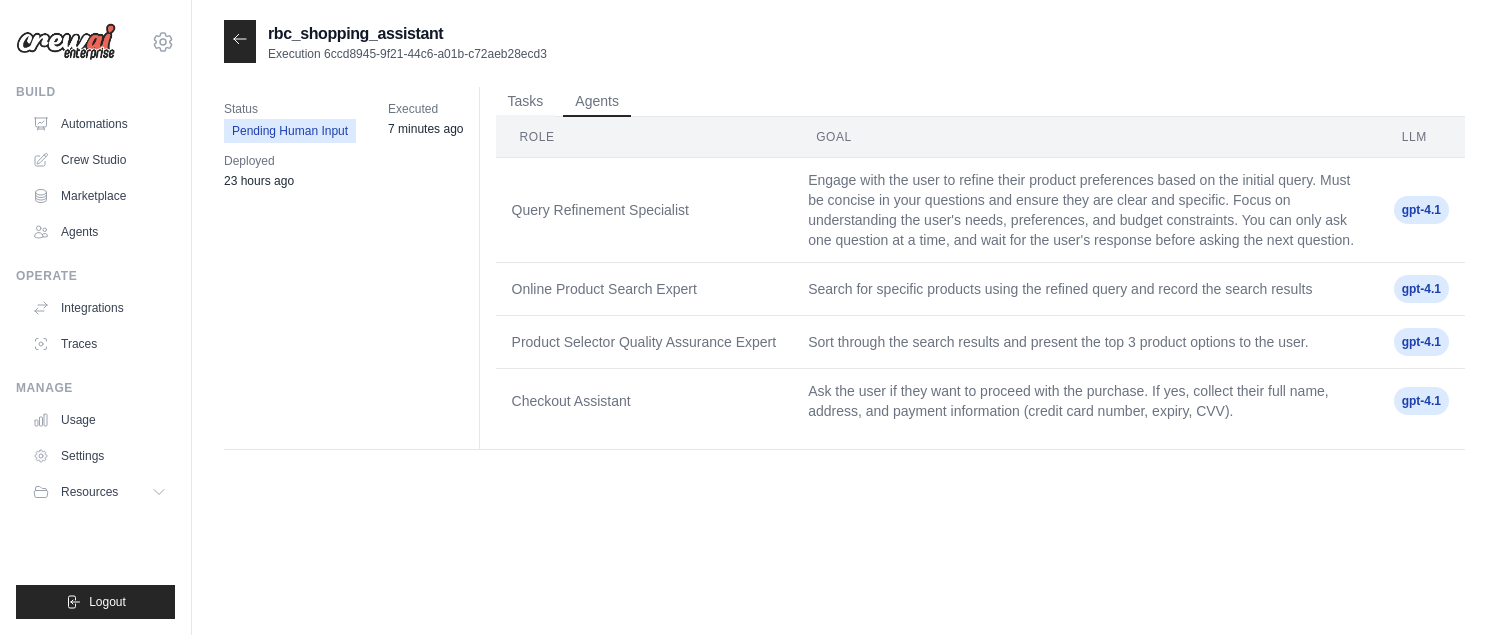 drag, startPoint x: 585, startPoint y: 327, endPoint x: 1103, endPoint y: 381, distance: 520.80707 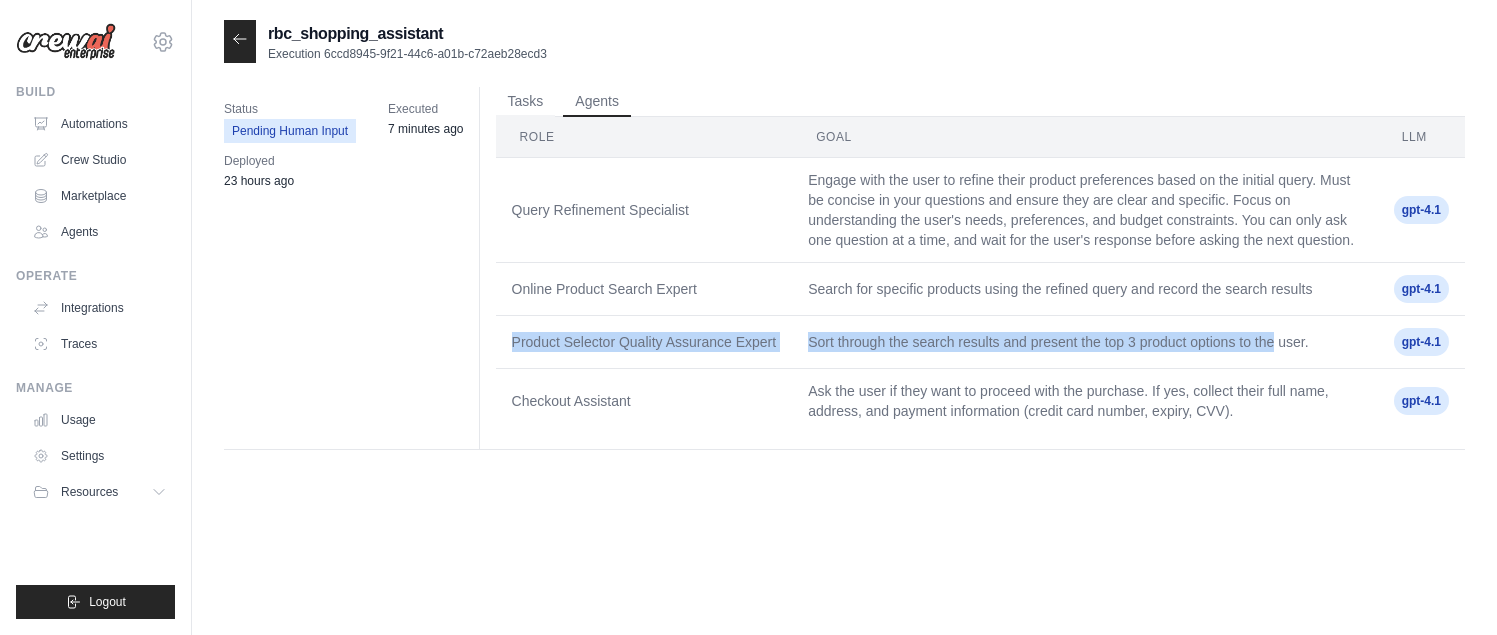 click on "Query Refinement Specialist
Engage with the user to refine their product preferences based on the initial query.  Must be concise in your questions and ensure they are clear and specific. Focus on understanding the user's needs, preferences, and budget constraints. You can only ask one question at a time, and wait for the user's response before asking the next question.
gpt-4.1
Online Product Search Expert
Search for specific products using the refined query and record the search results
gpt-4.1
Product Selector Quality Assurance Expert
Sort through the search results and present the top 3 product options to the user." at bounding box center (980, 296) 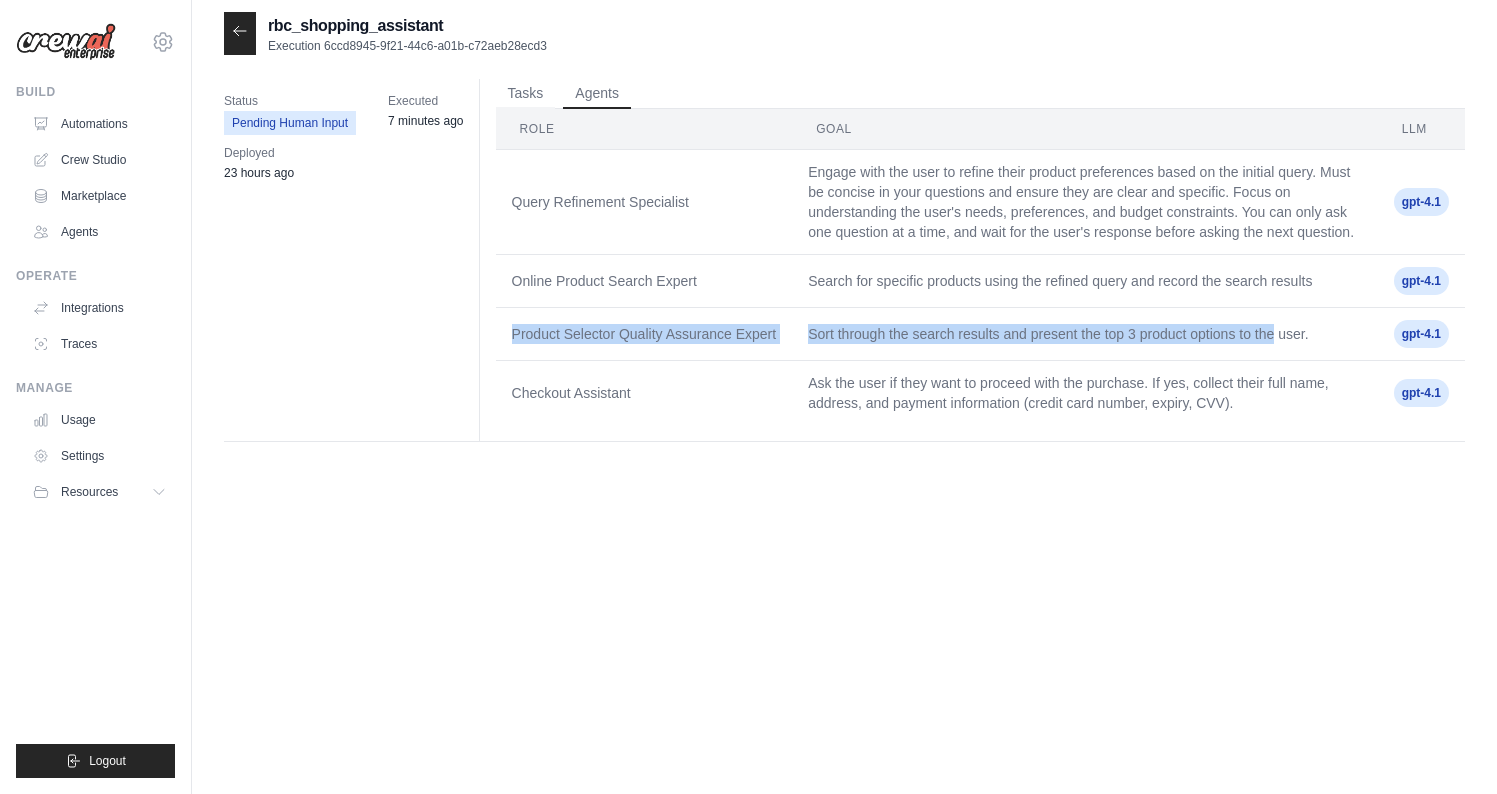 scroll, scrollTop: 0, scrollLeft: 0, axis: both 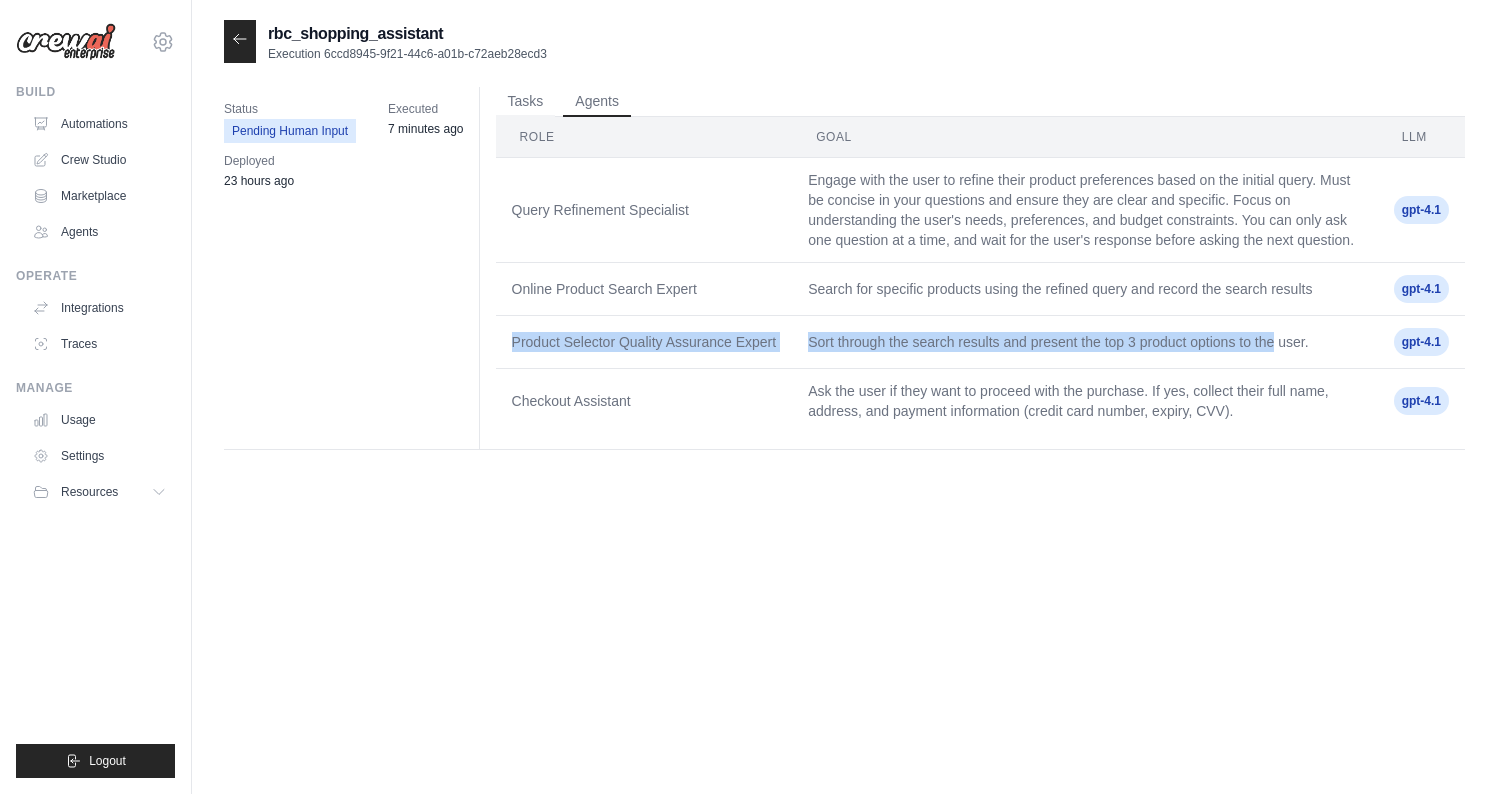 click 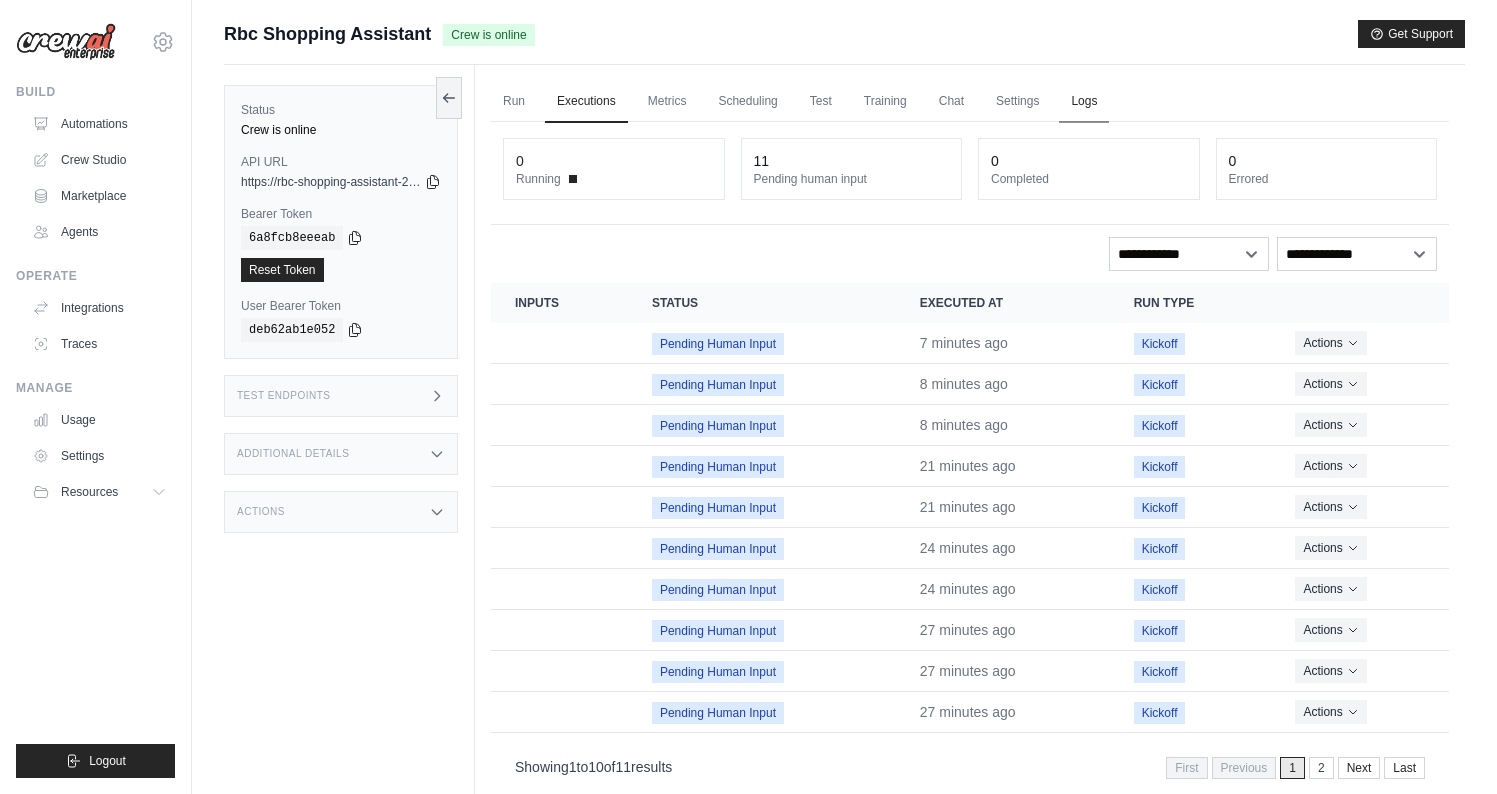 click on "Logs" at bounding box center [1084, 102] 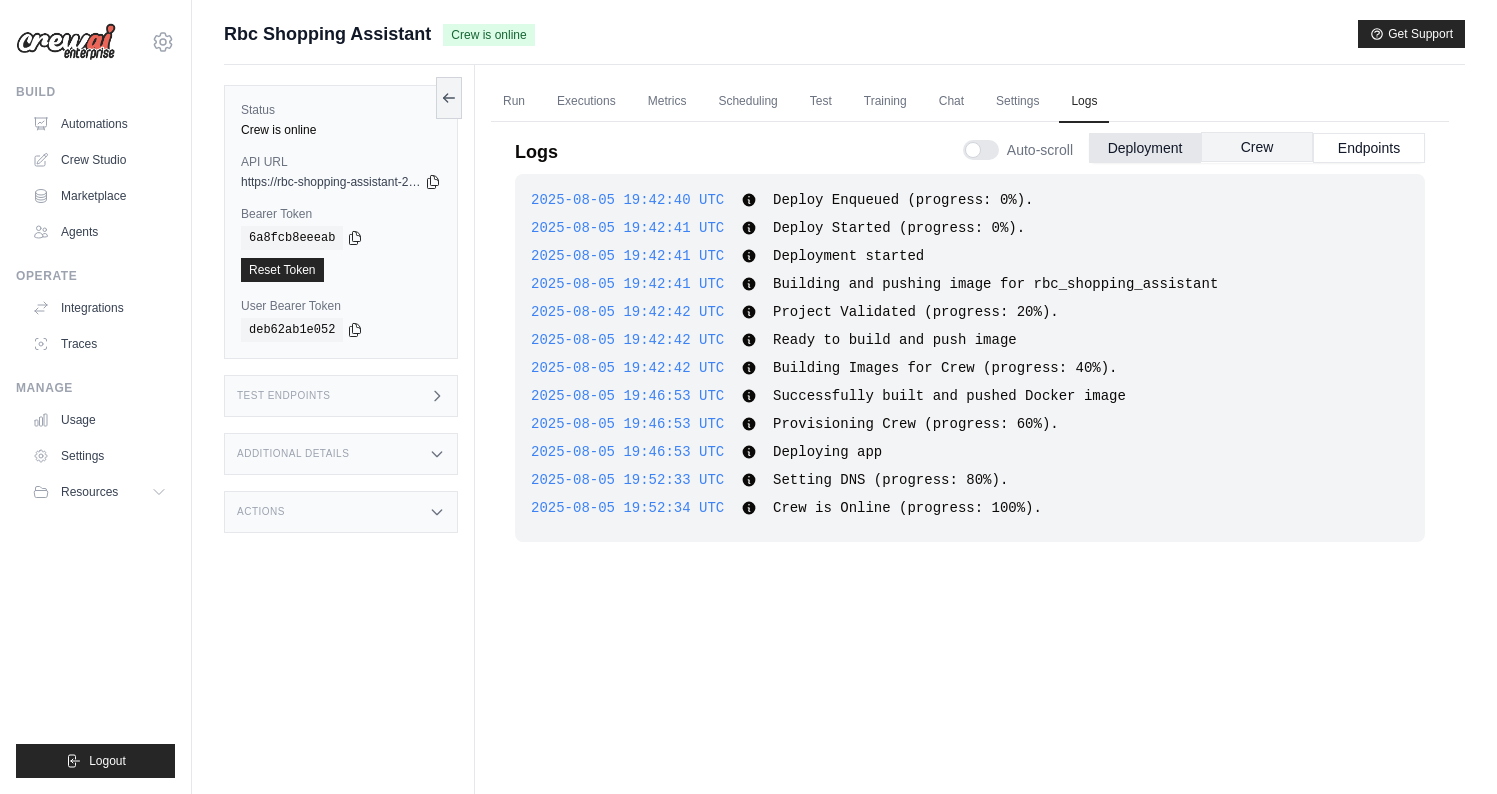 click on "Crew" at bounding box center [1257, 147] 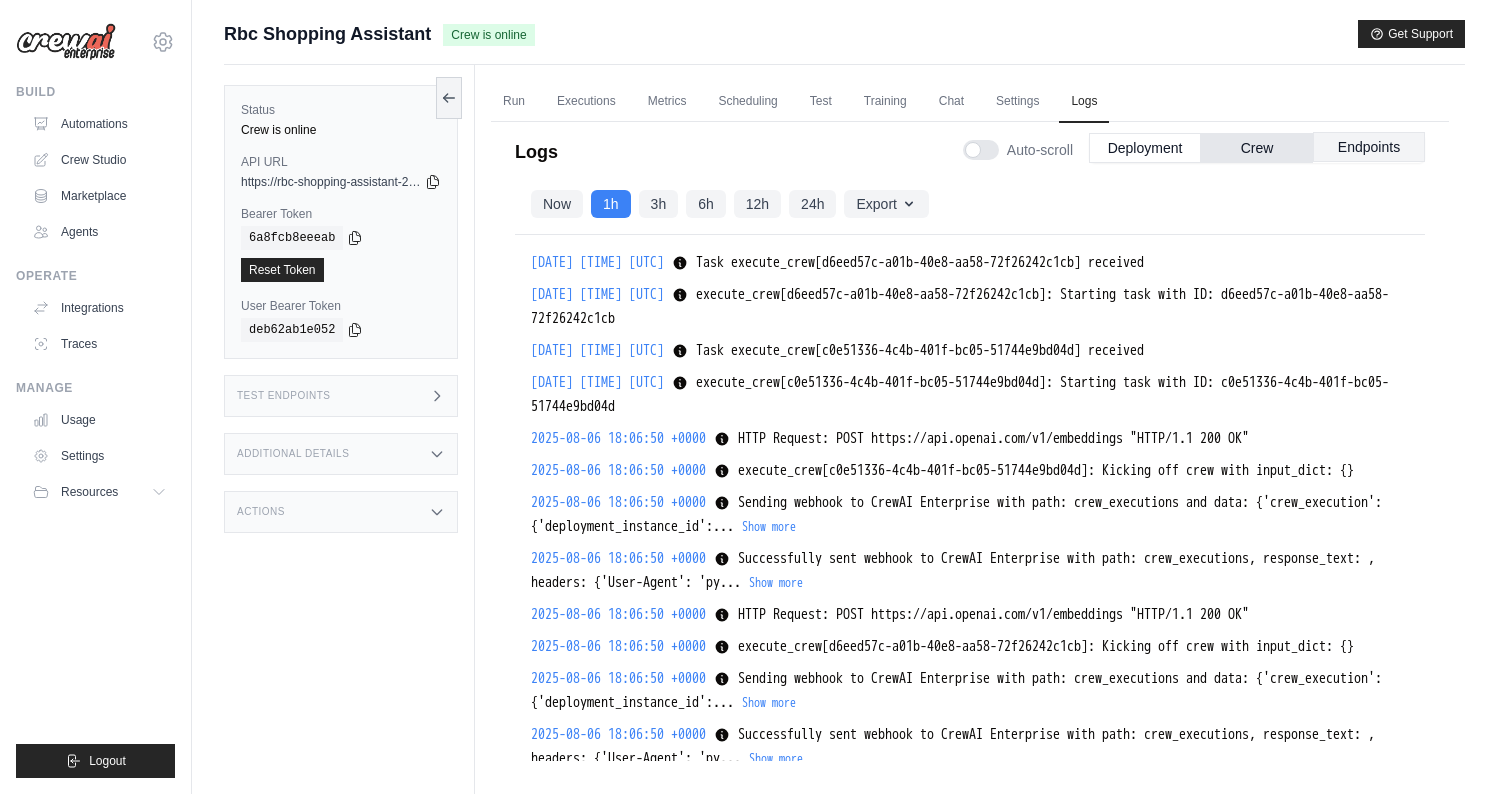 scroll, scrollTop: 17130, scrollLeft: 0, axis: vertical 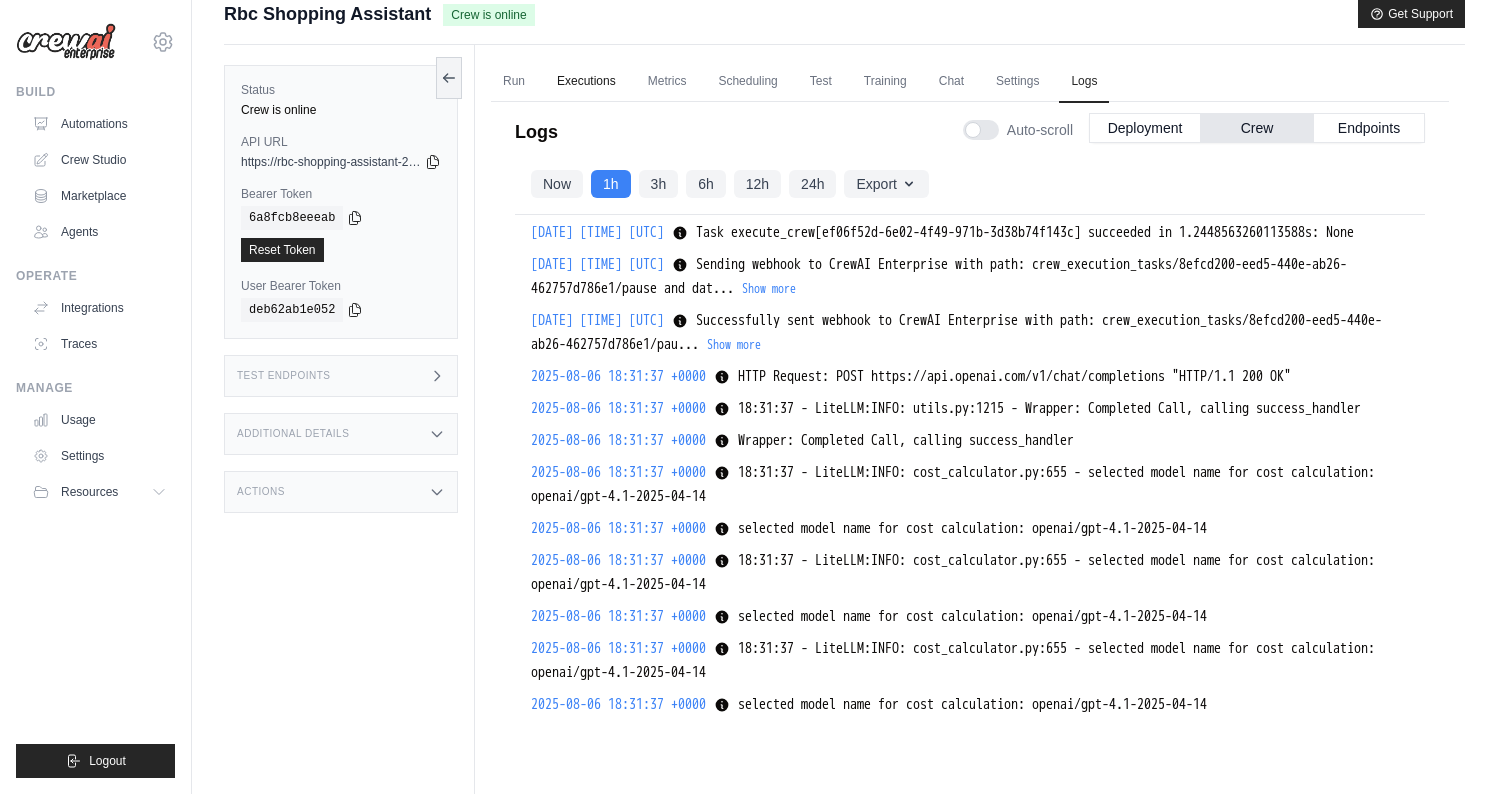click on "Executions" at bounding box center [586, 82] 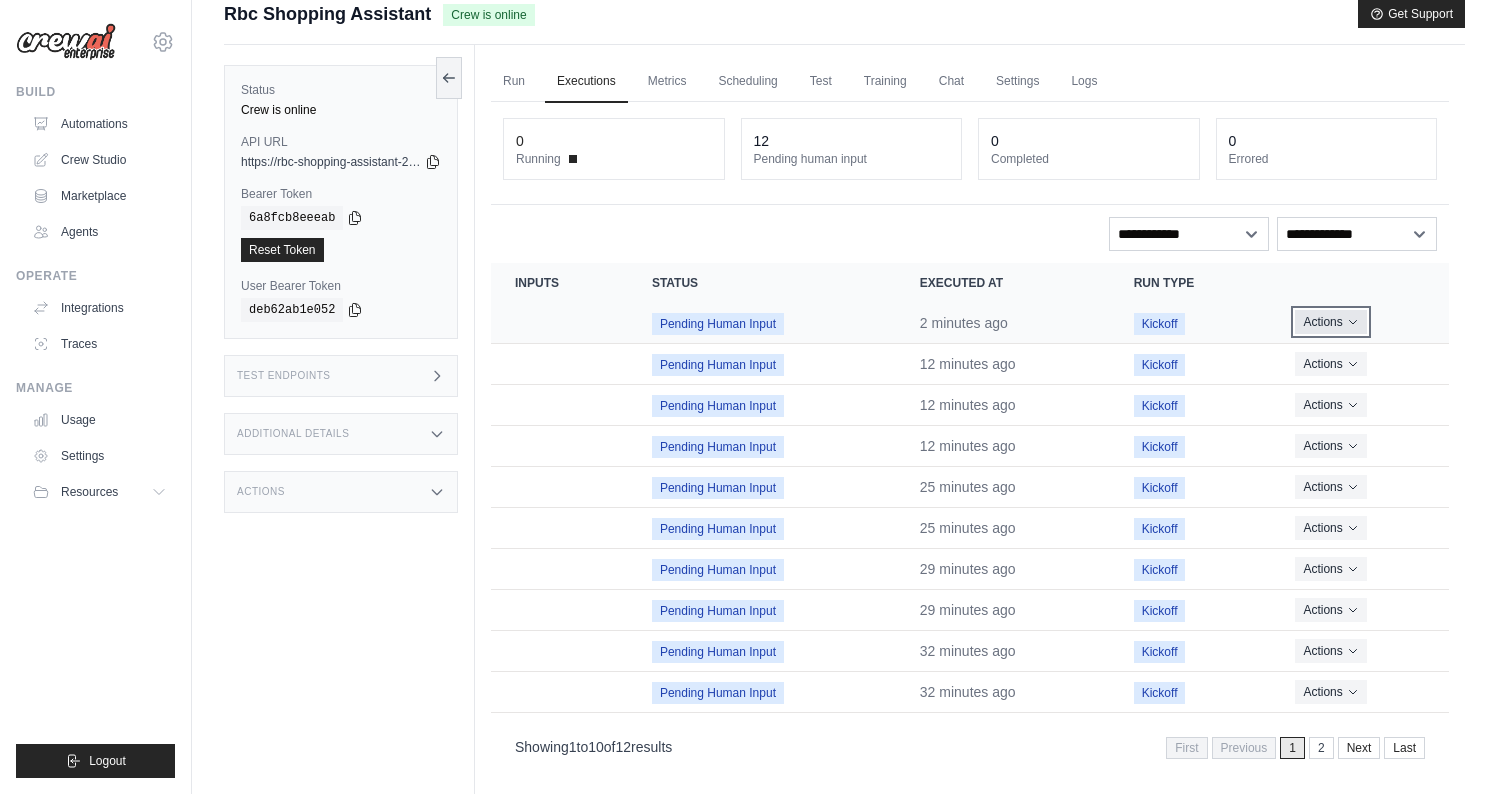 click on "Actions" at bounding box center (1330, 322) 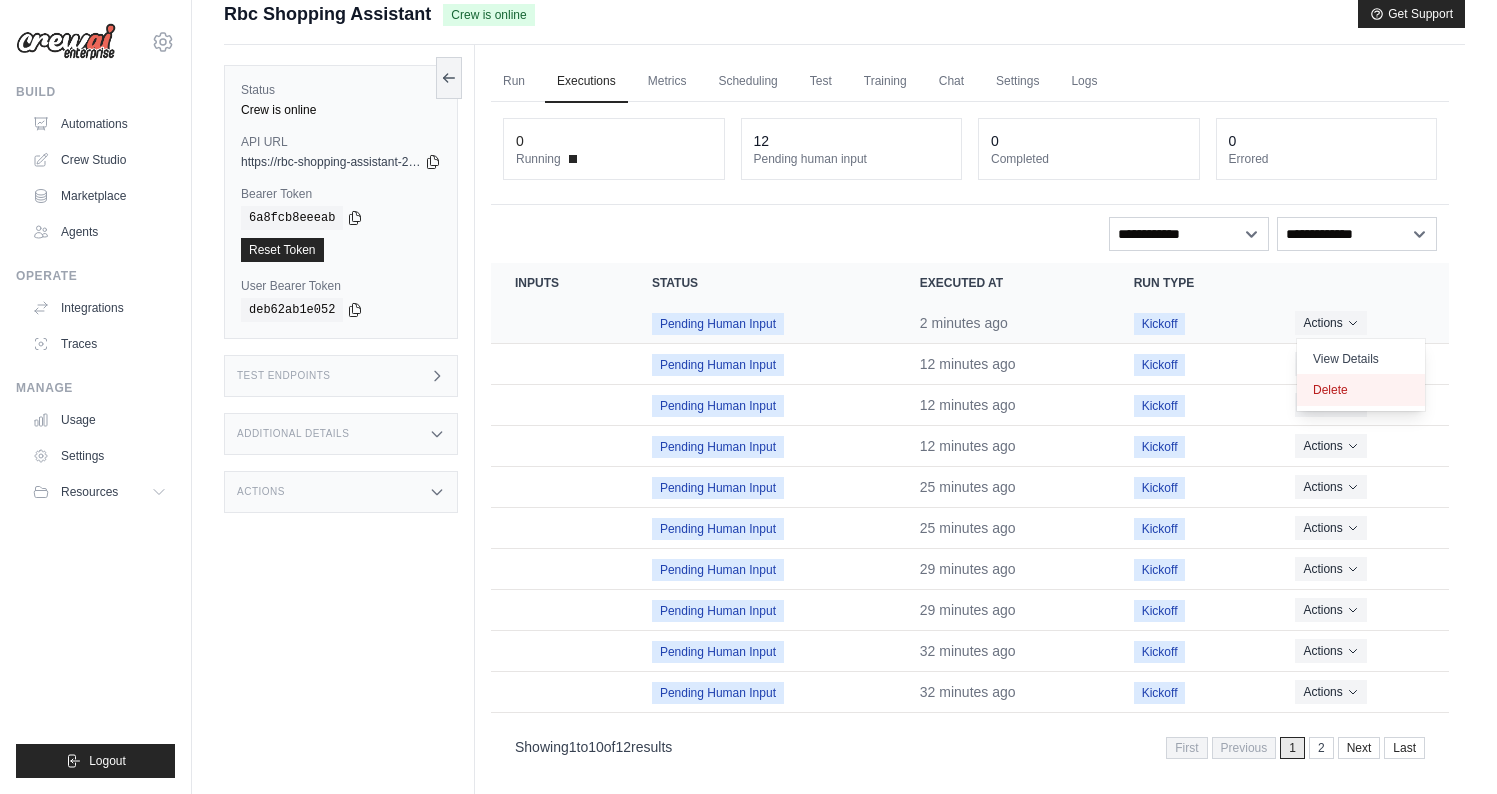 click on "Delete" at bounding box center (1361, 390) 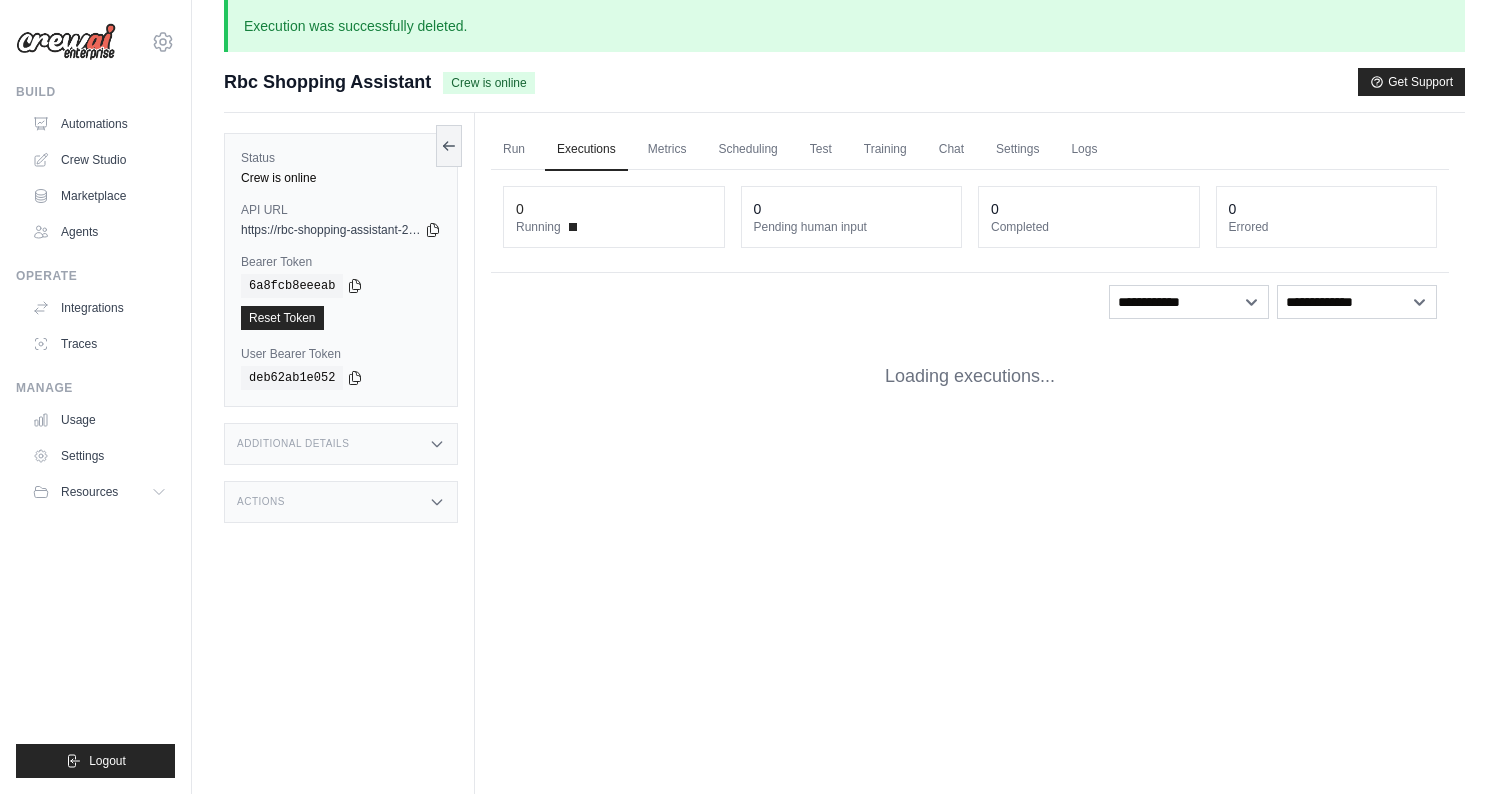 scroll, scrollTop: 0, scrollLeft: 0, axis: both 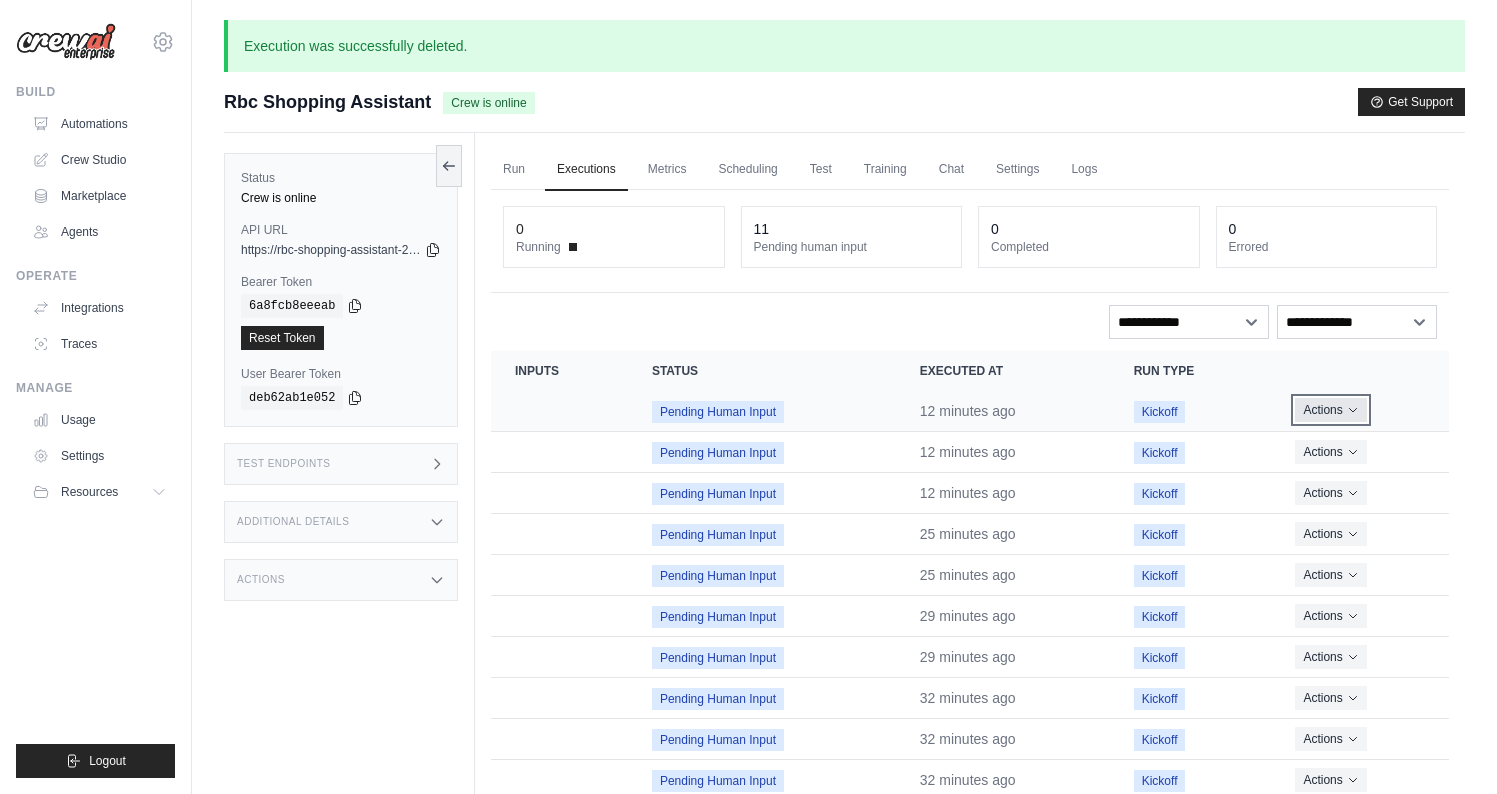 click on "Actions" at bounding box center (1330, 410) 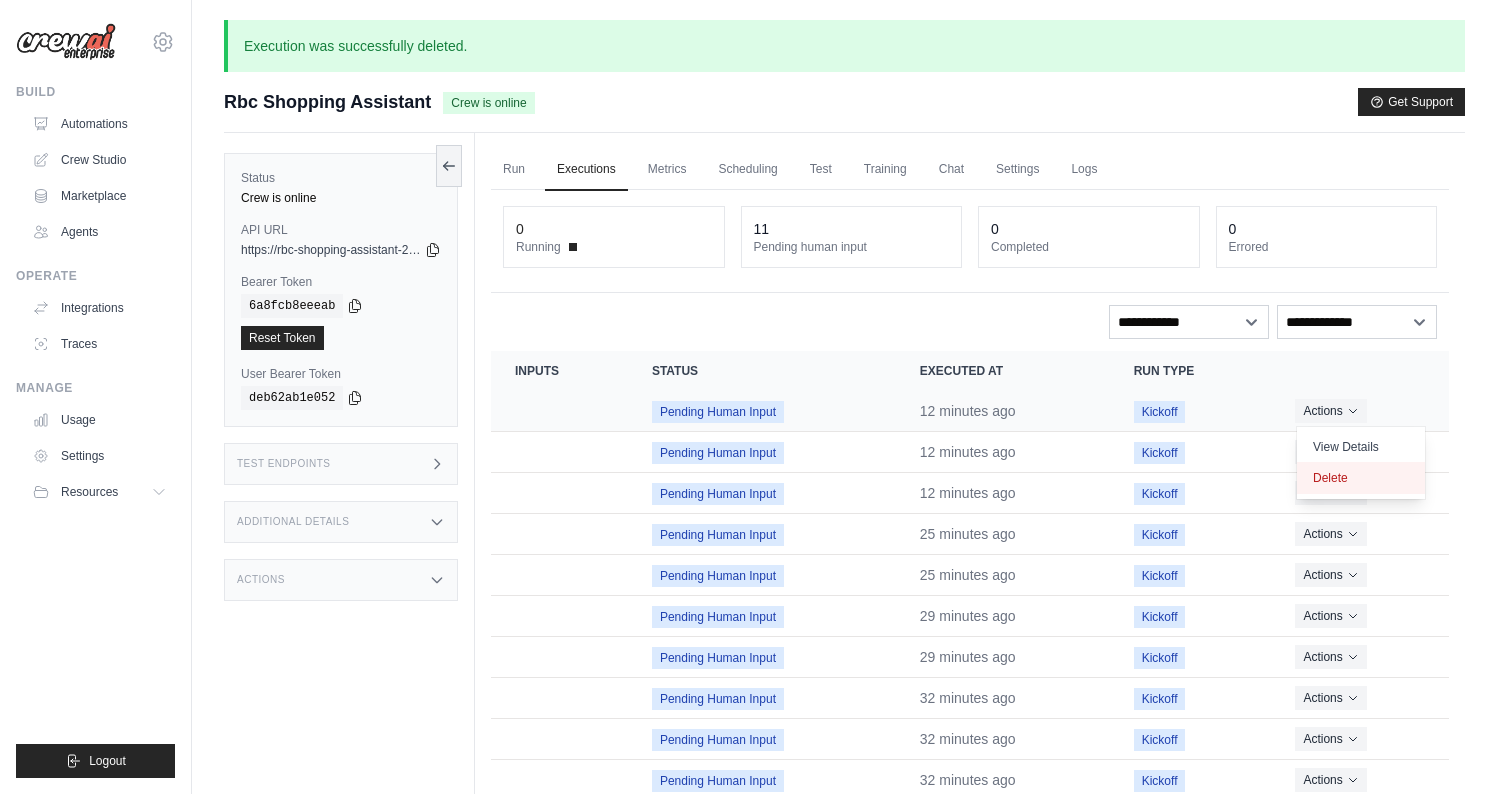 click on "Delete" at bounding box center (1361, 478) 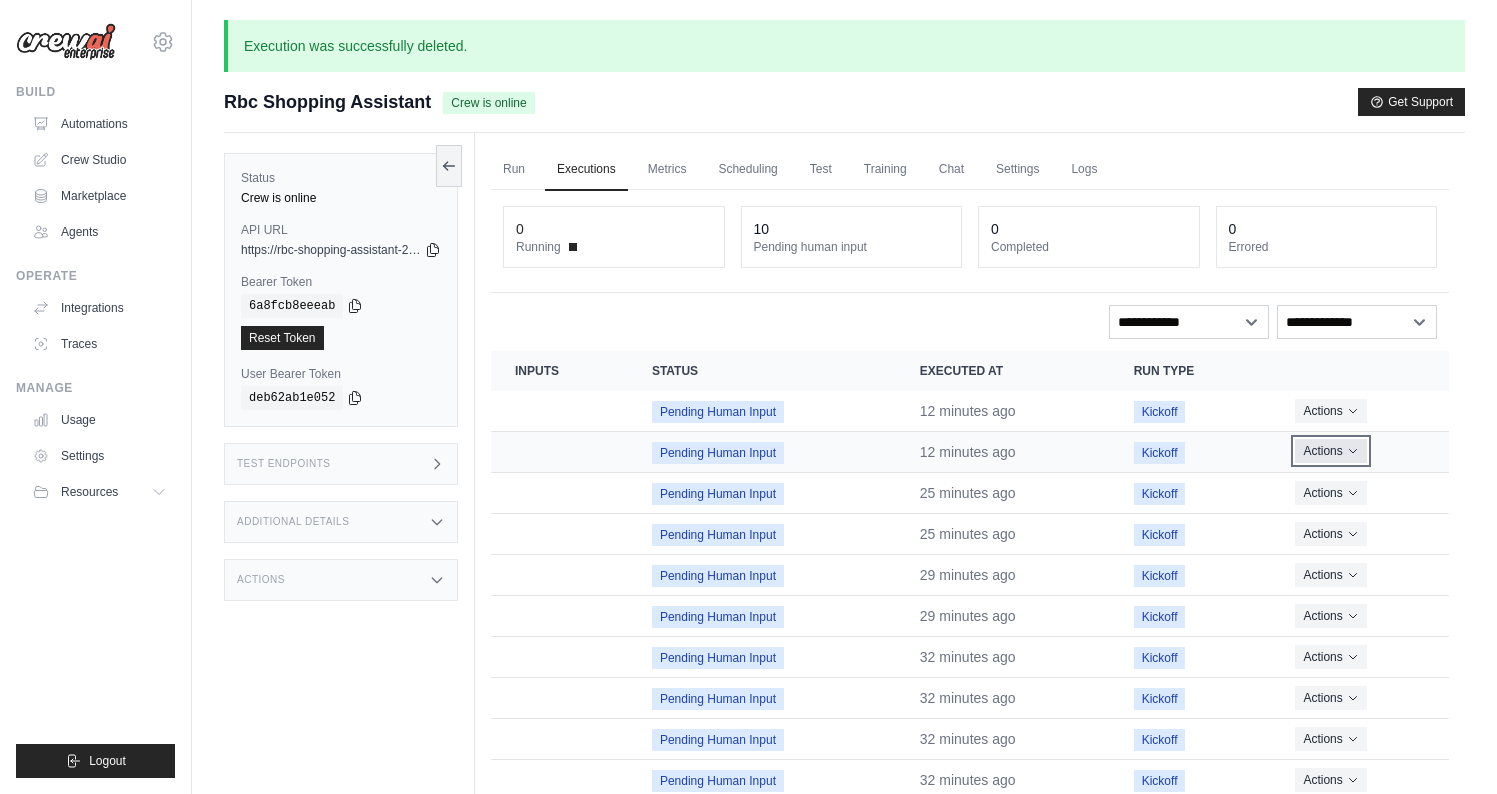 click on "Actions" at bounding box center (1330, 451) 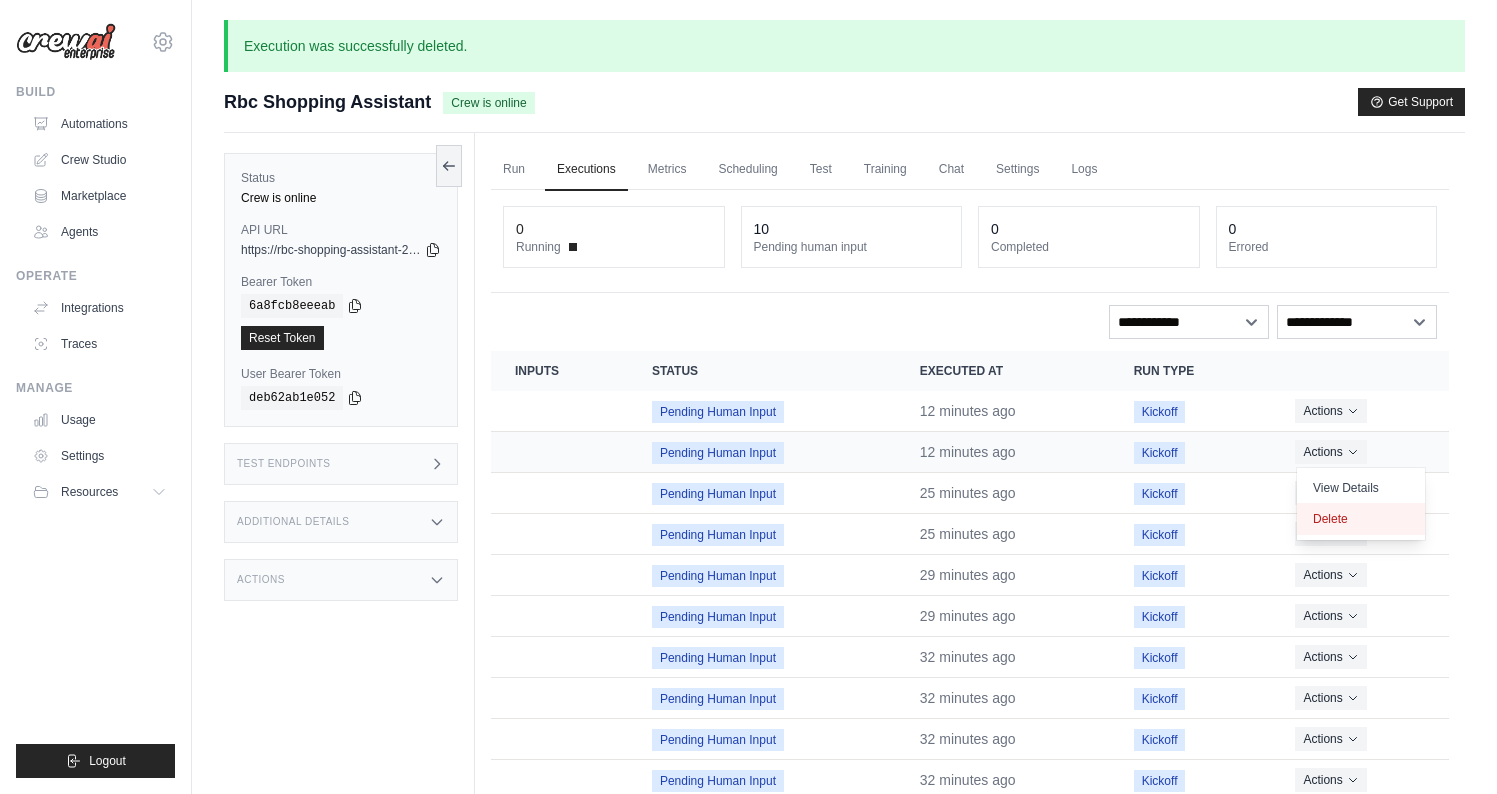 click on "Delete" at bounding box center (1361, 519) 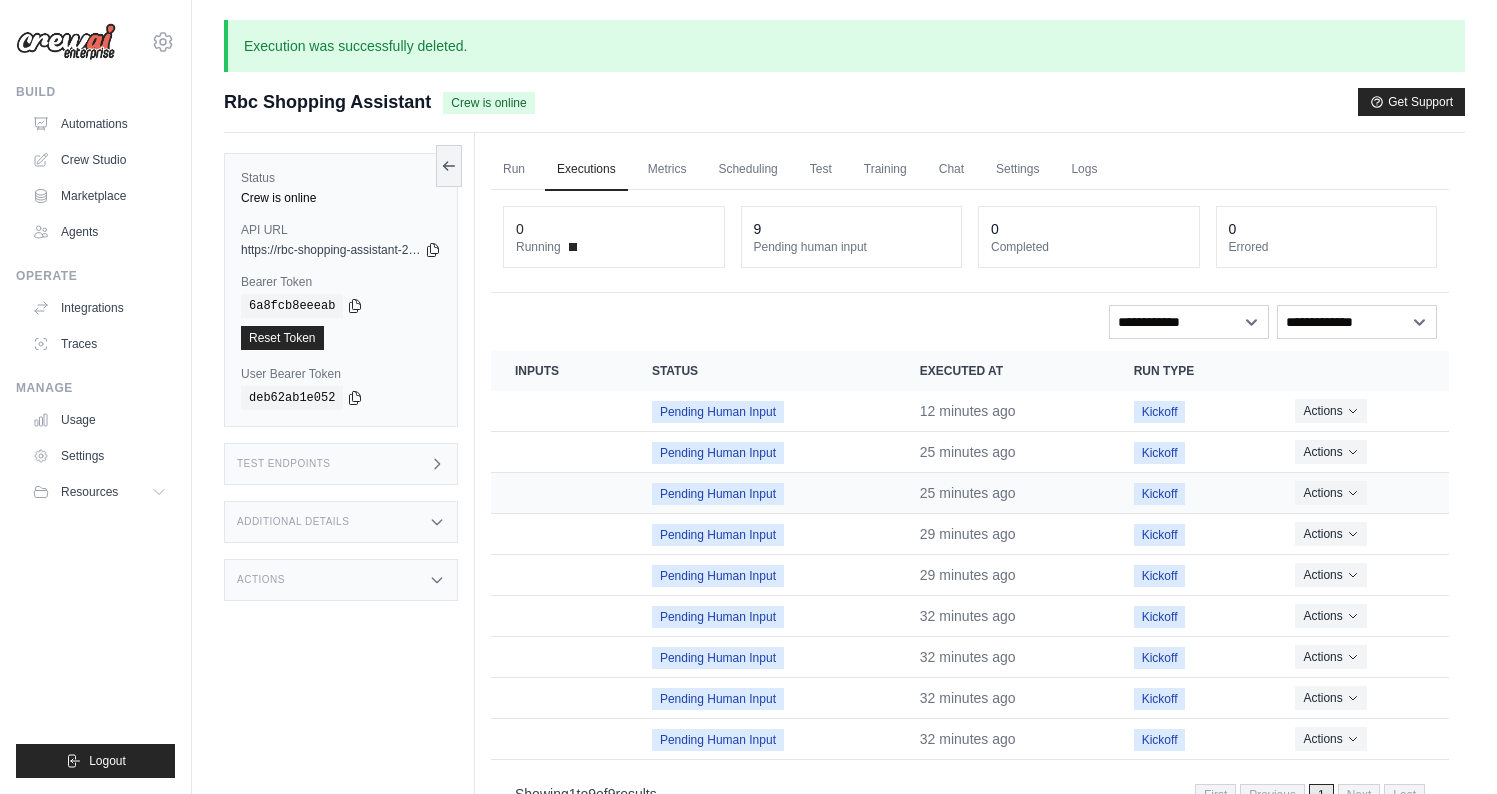 click on "Actions
View Details
Delete" at bounding box center (1360, 493) 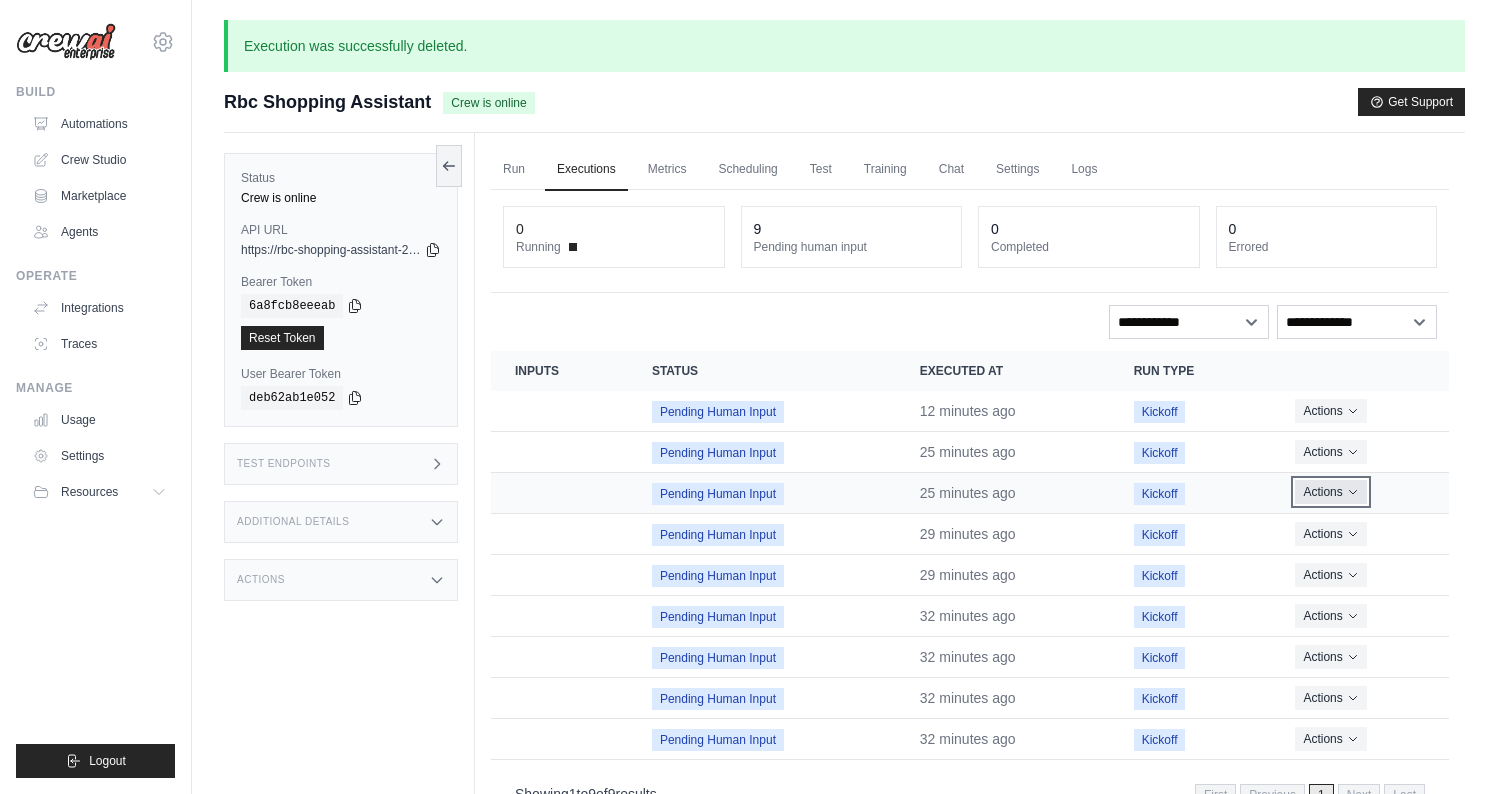 click on "Actions" at bounding box center (1330, 492) 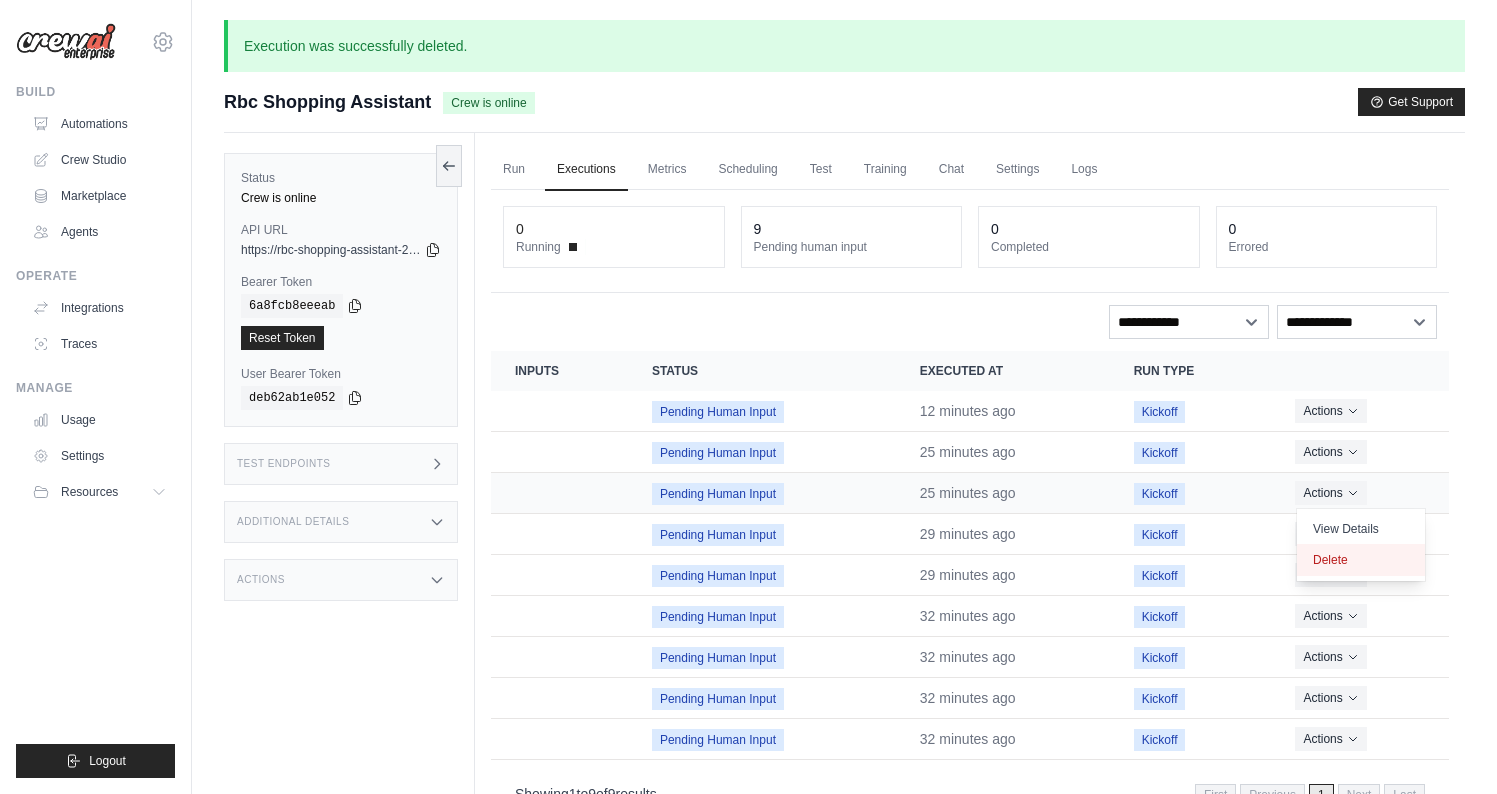 click on "Delete" at bounding box center [1361, 560] 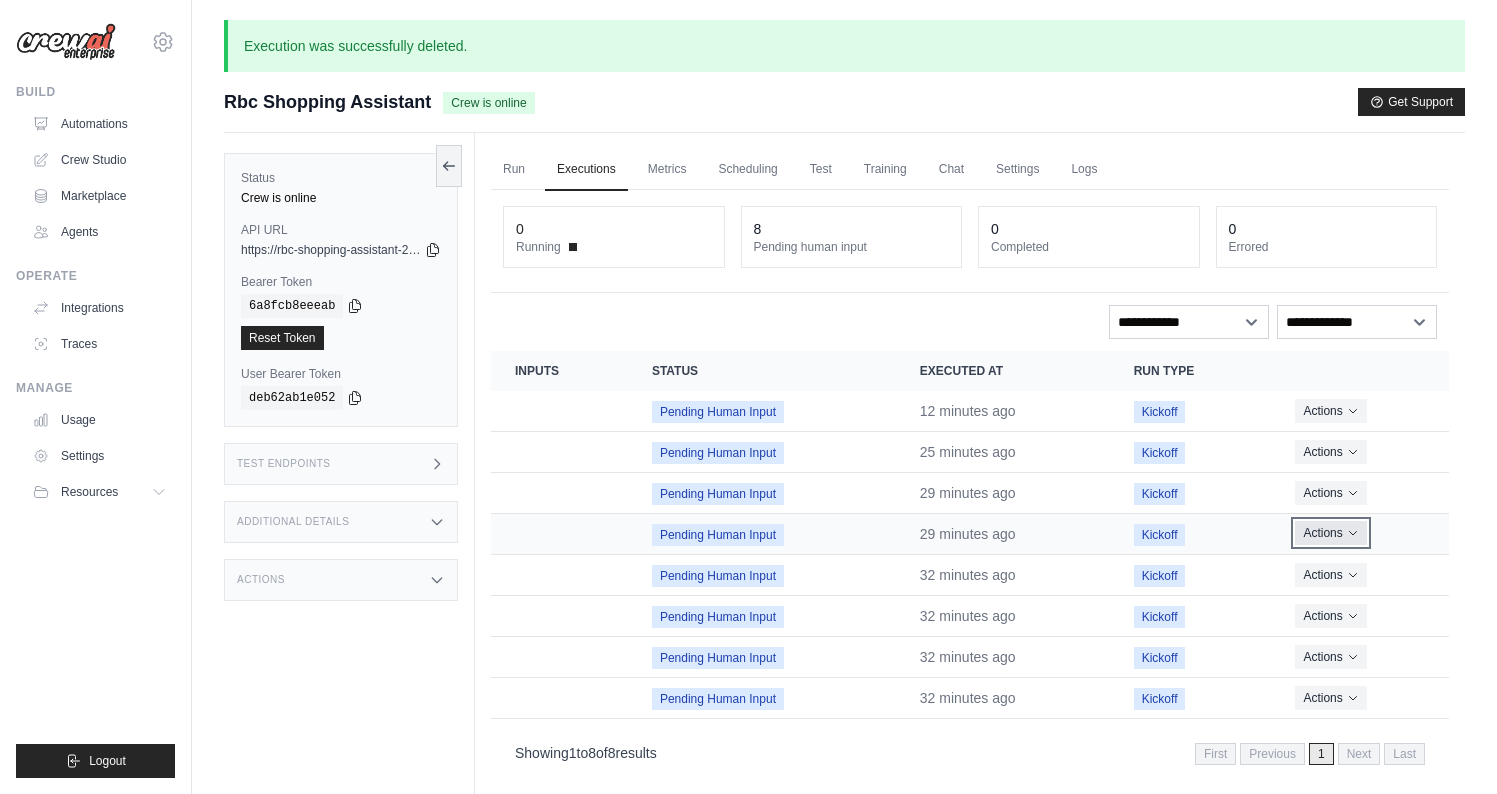 click on "Actions" at bounding box center [1330, 533] 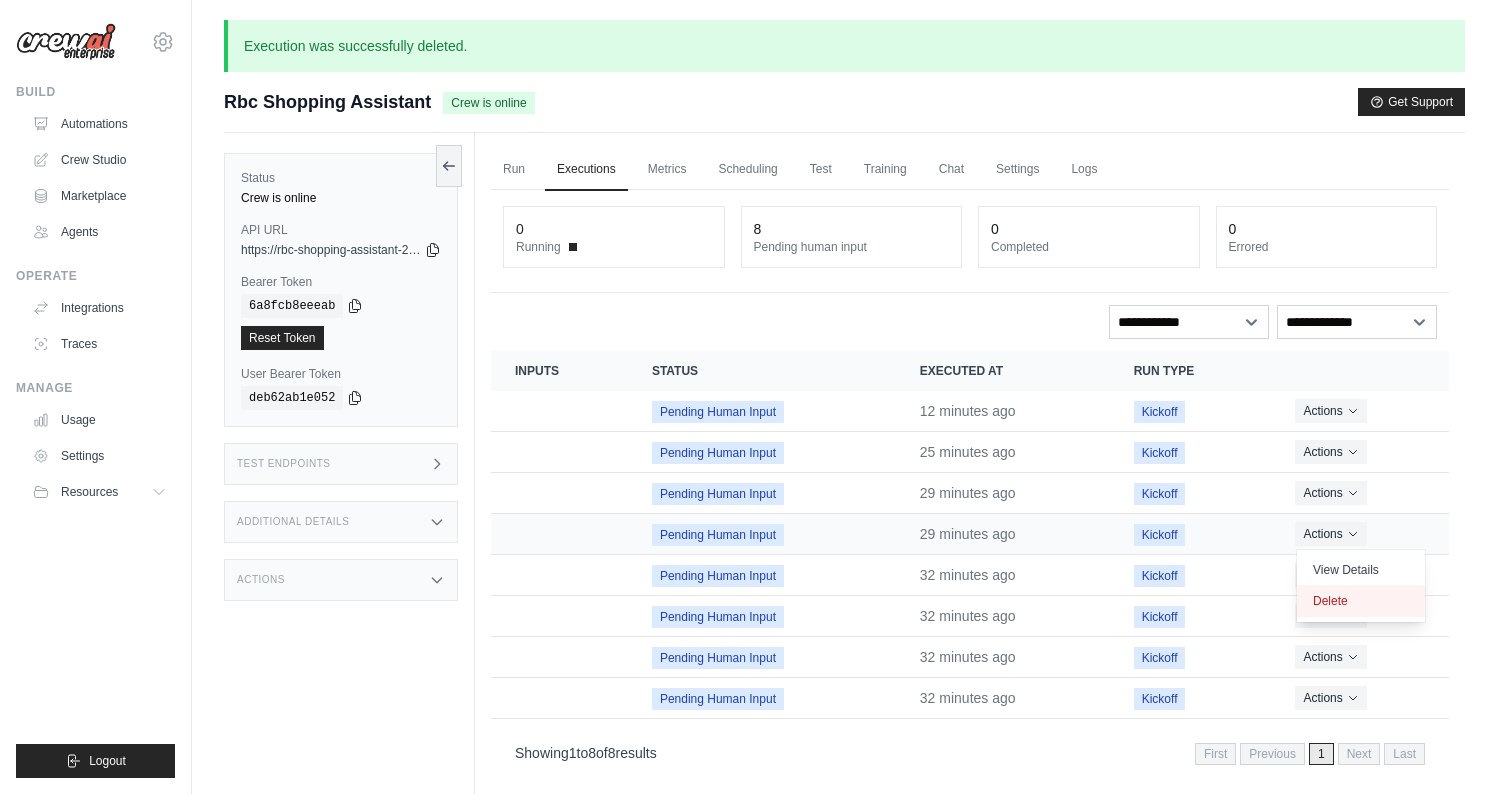 click on "Delete" at bounding box center [1361, 601] 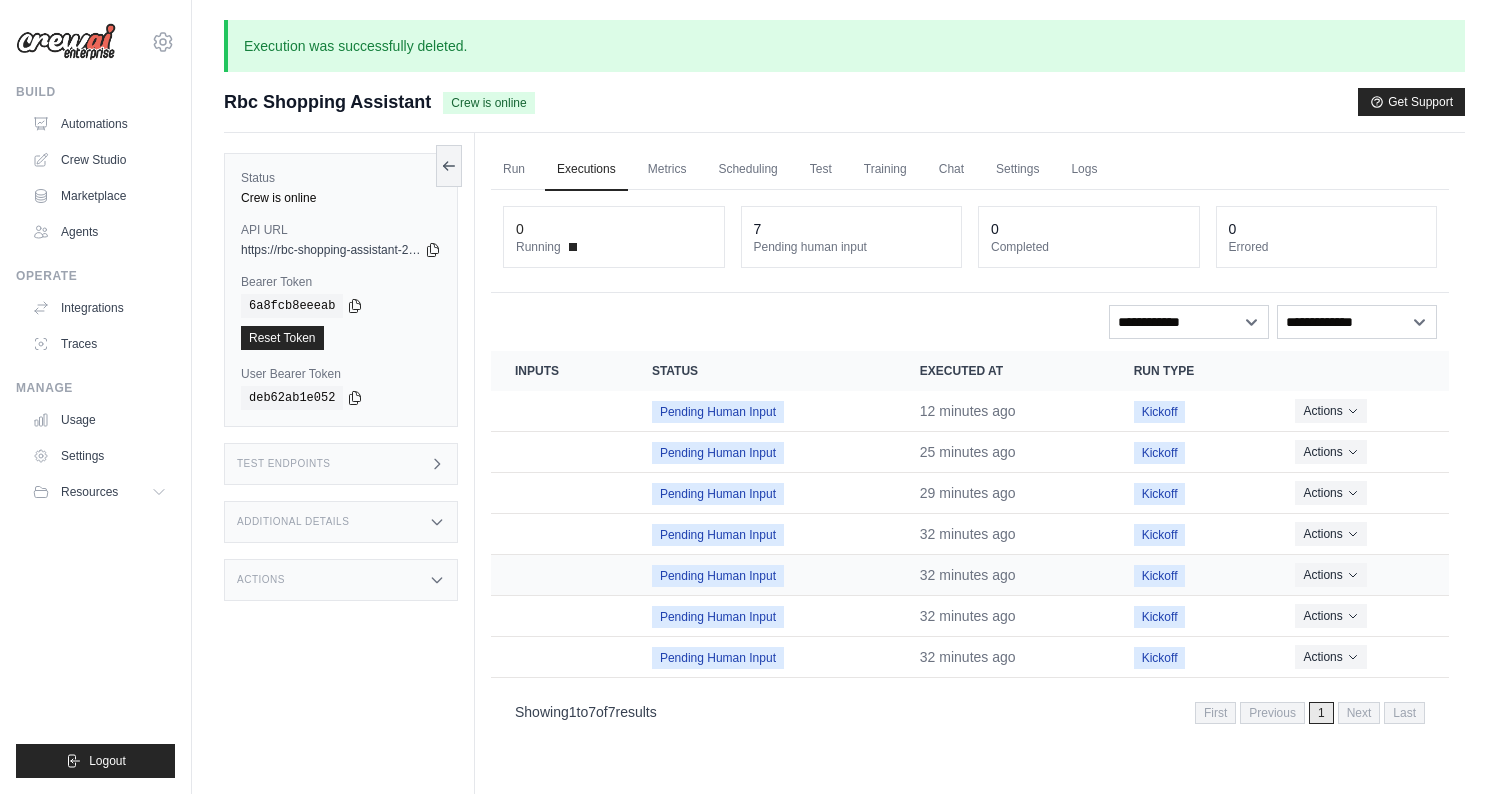 click on "Actions
View Details
Delete" at bounding box center (1360, 575) 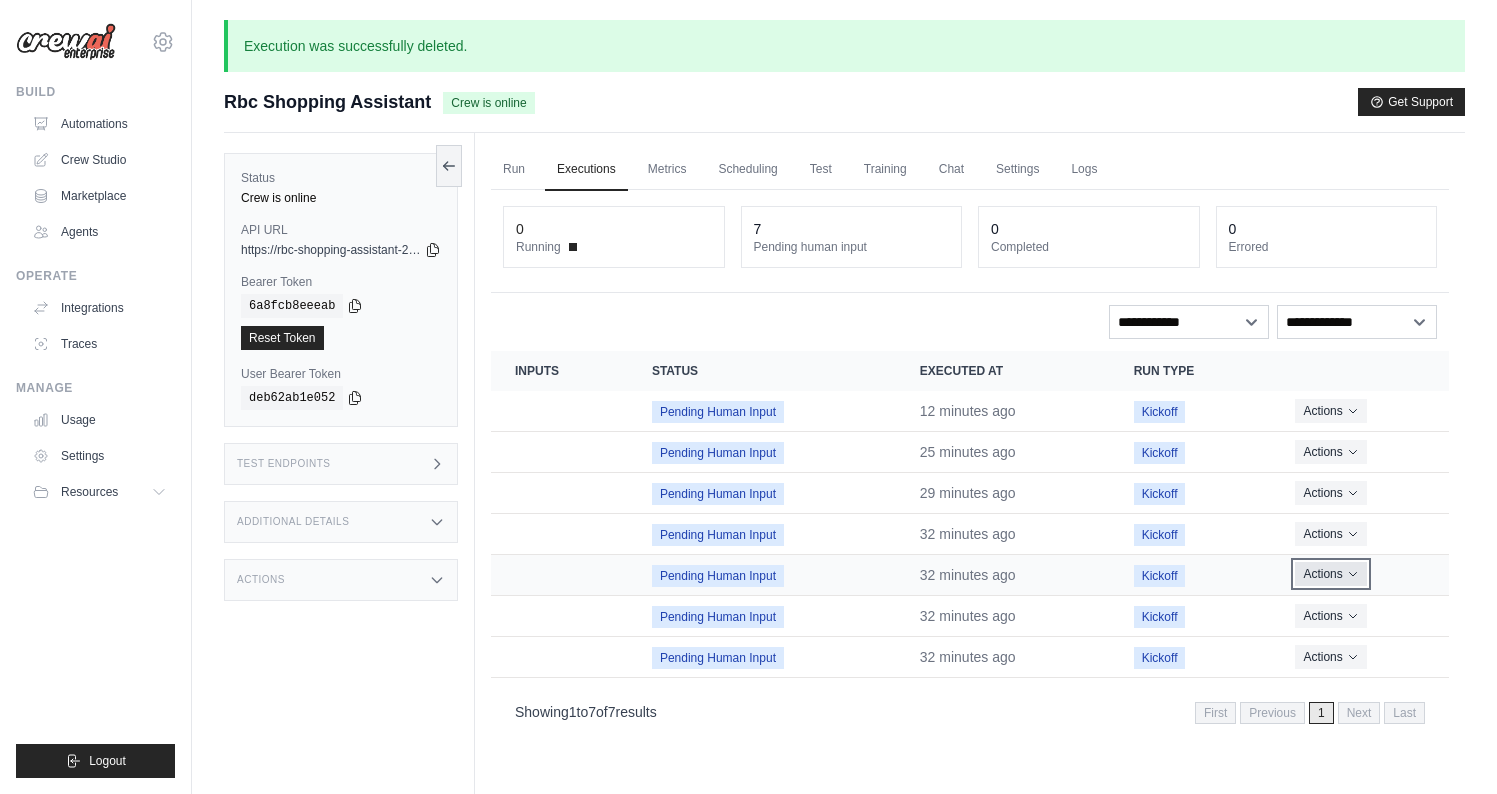 click on "Actions" at bounding box center (1330, 574) 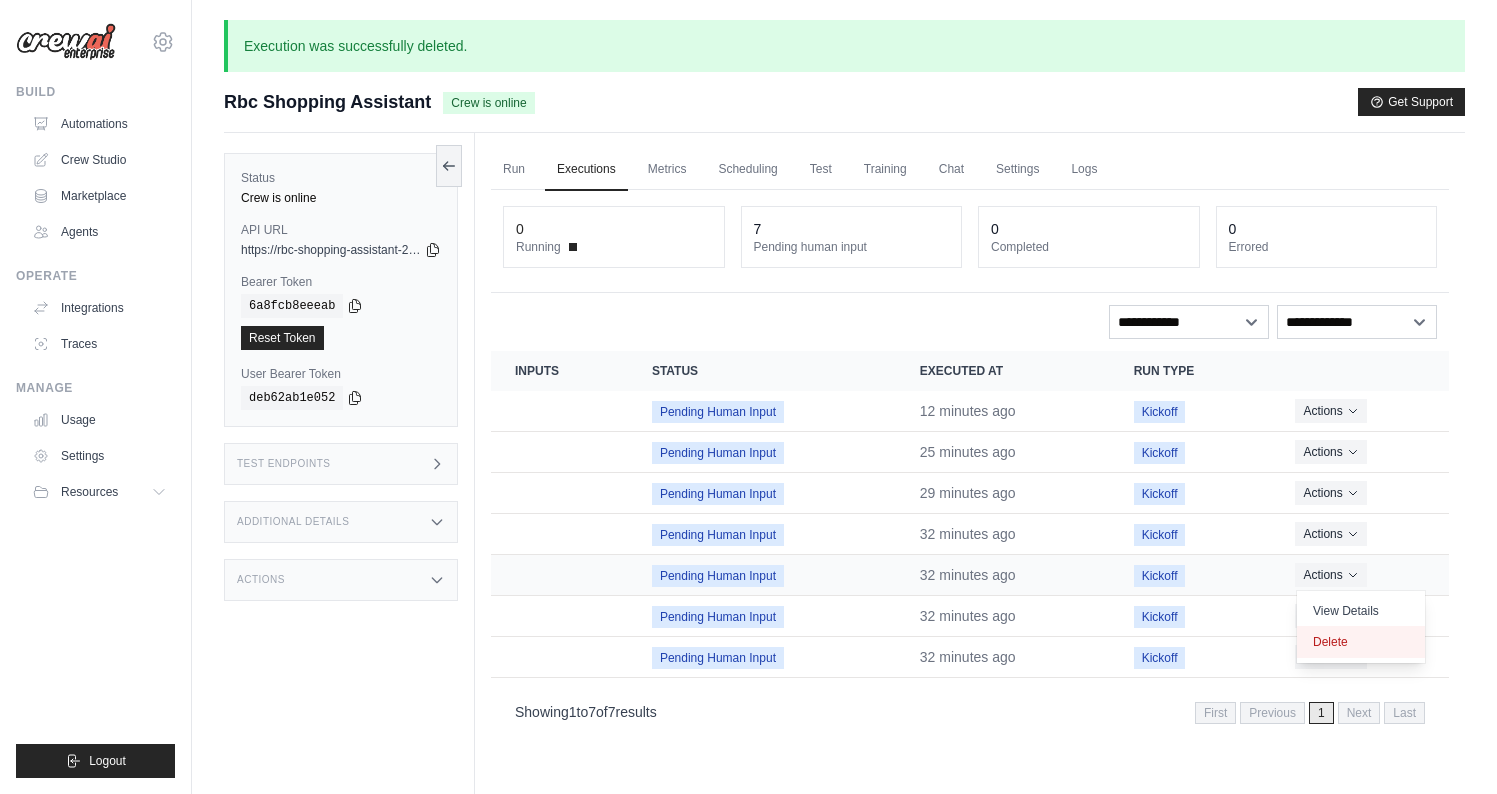 click on "Delete" at bounding box center (1361, 642) 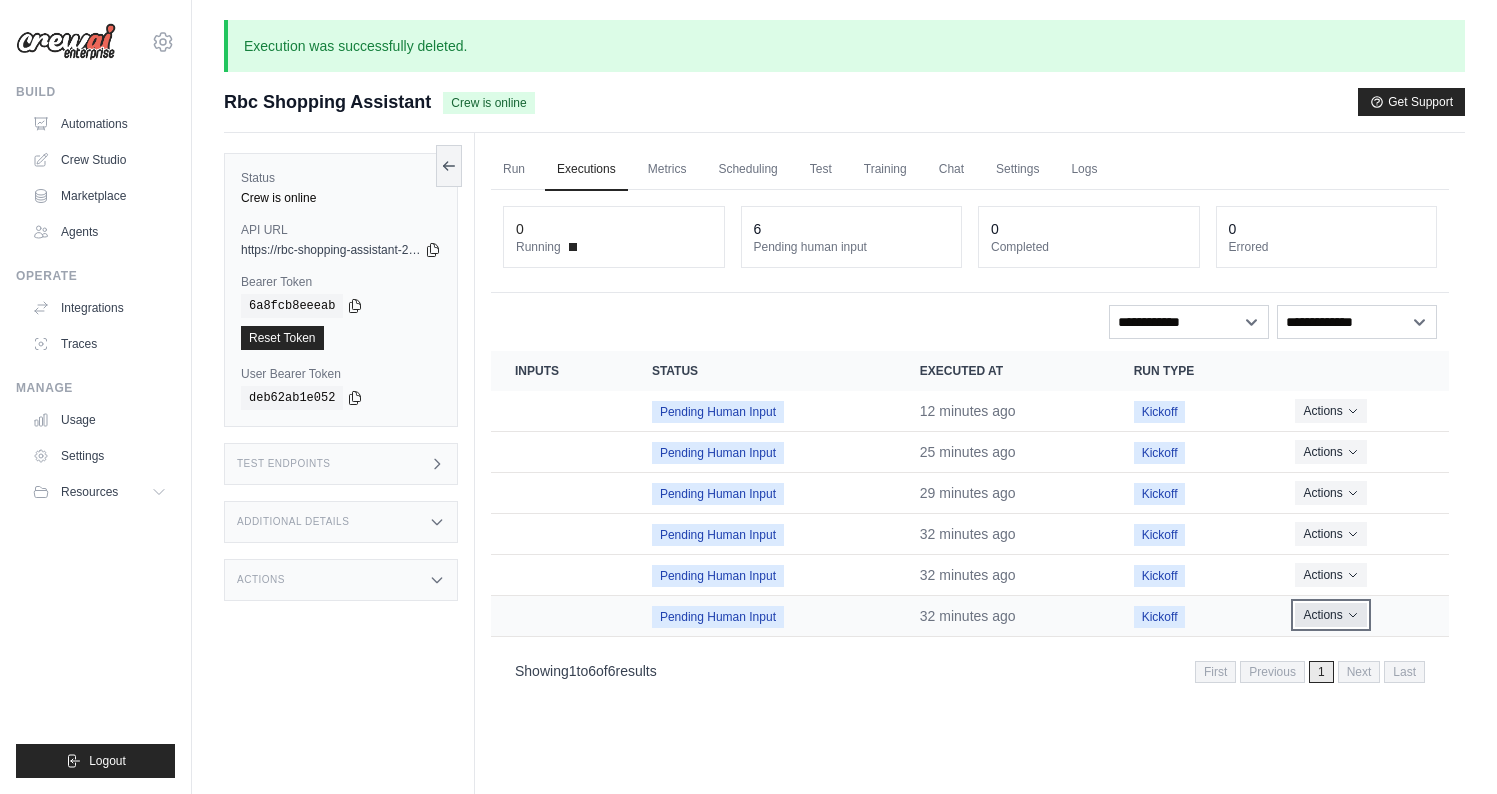 click on "Actions" at bounding box center (1330, 615) 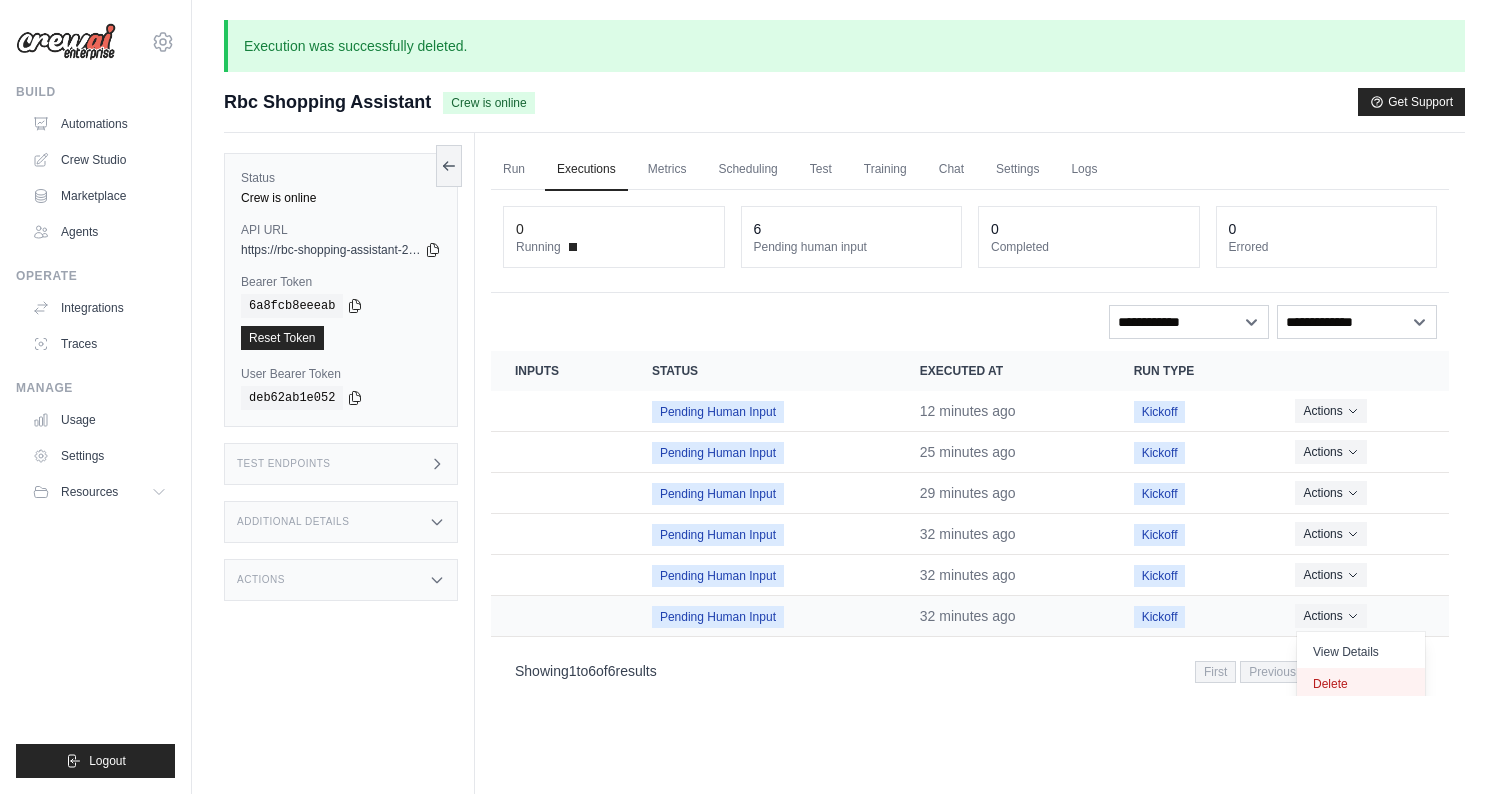 drag, startPoint x: 1332, startPoint y: 681, endPoint x: 1326, endPoint y: 629, distance: 52.34501 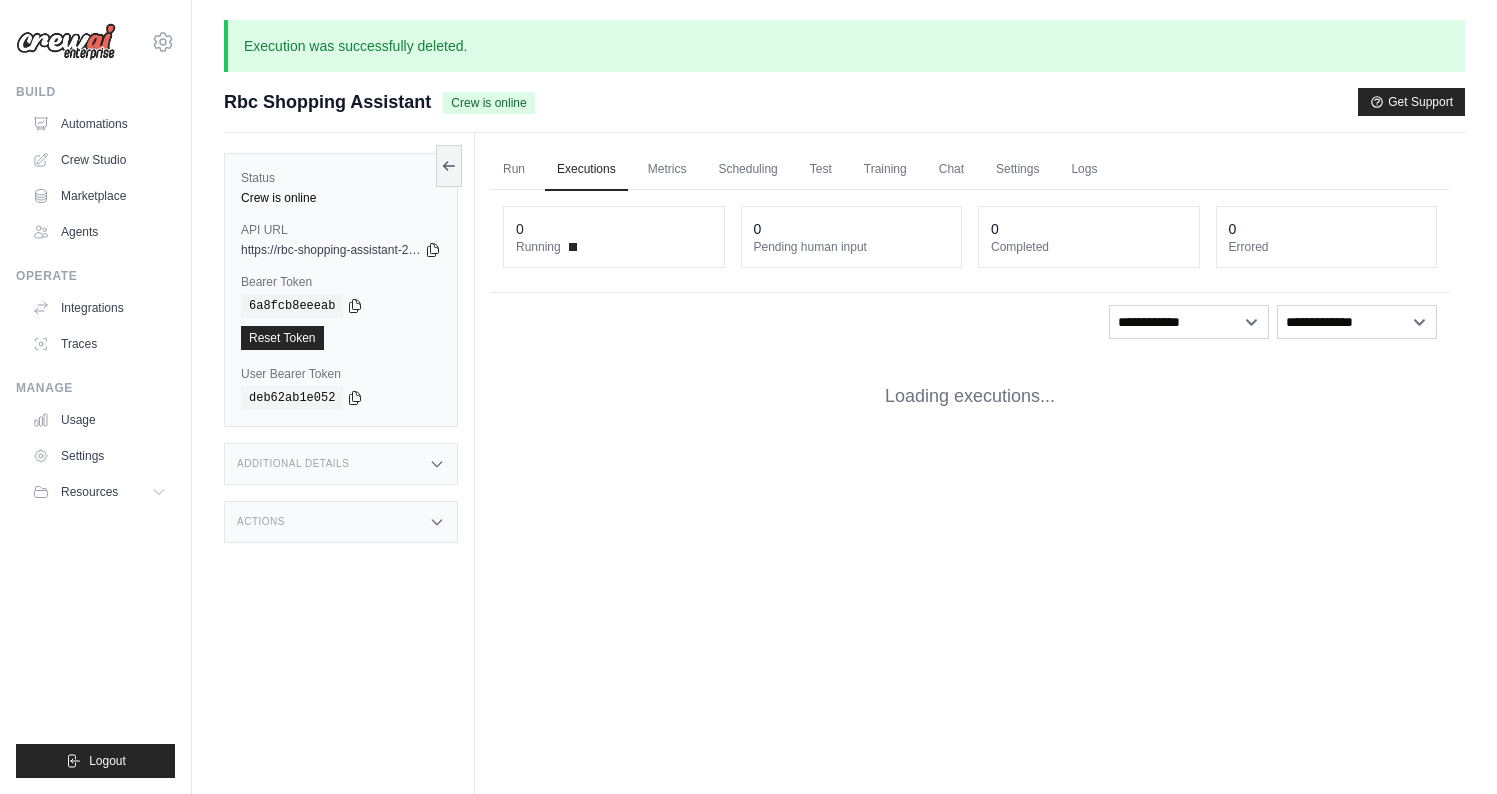 click on "Run
Executions
Metrics
Scheduling
Test
Training
Chat
Settings
Logs
0
Running
0
Pending human input" at bounding box center (970, 530) 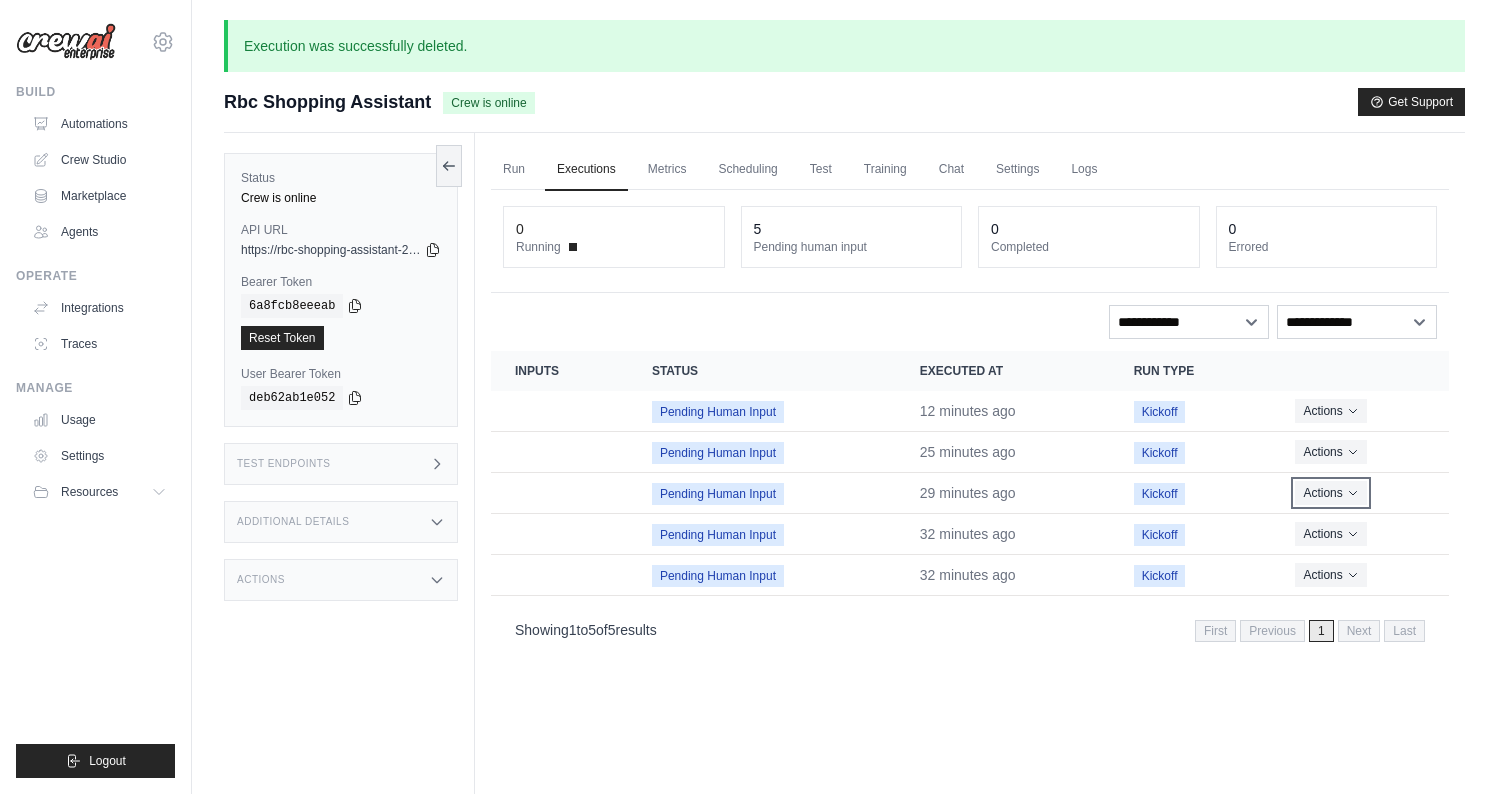 click on "Actions" at bounding box center [1330, 493] 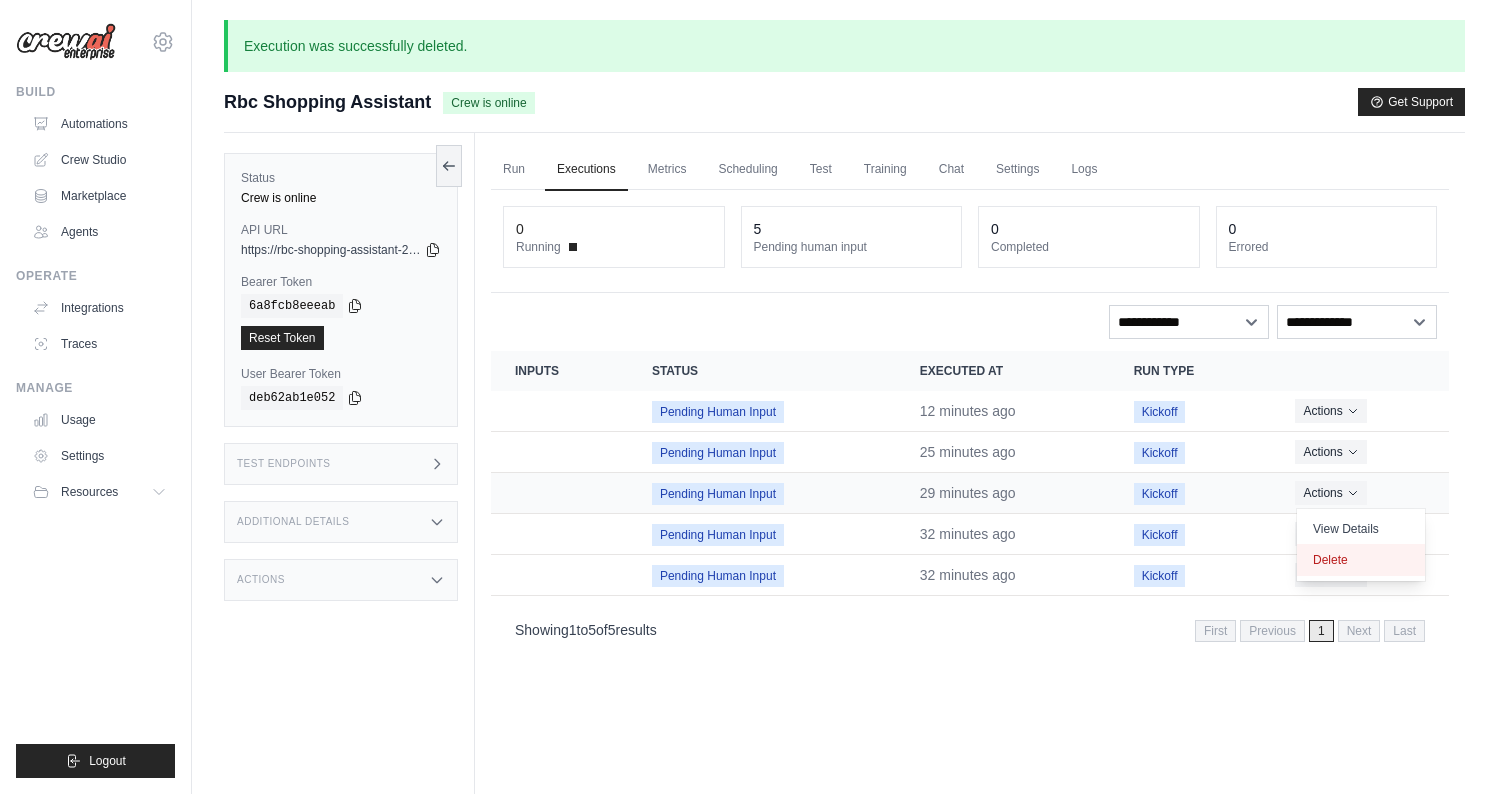 click on "Delete" at bounding box center [1361, 560] 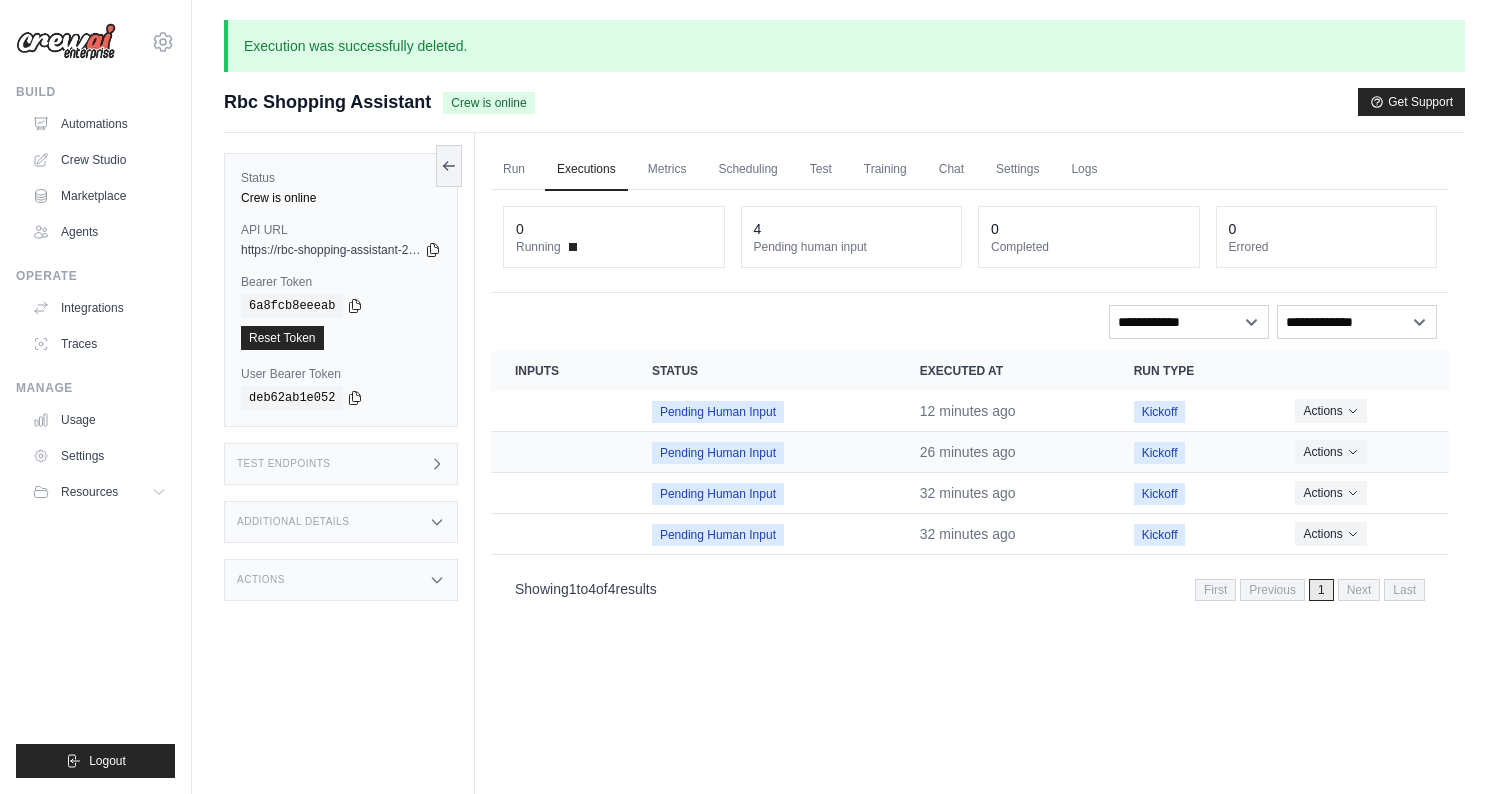 click on "Actions
View Details
Delete" at bounding box center (1360, 452) 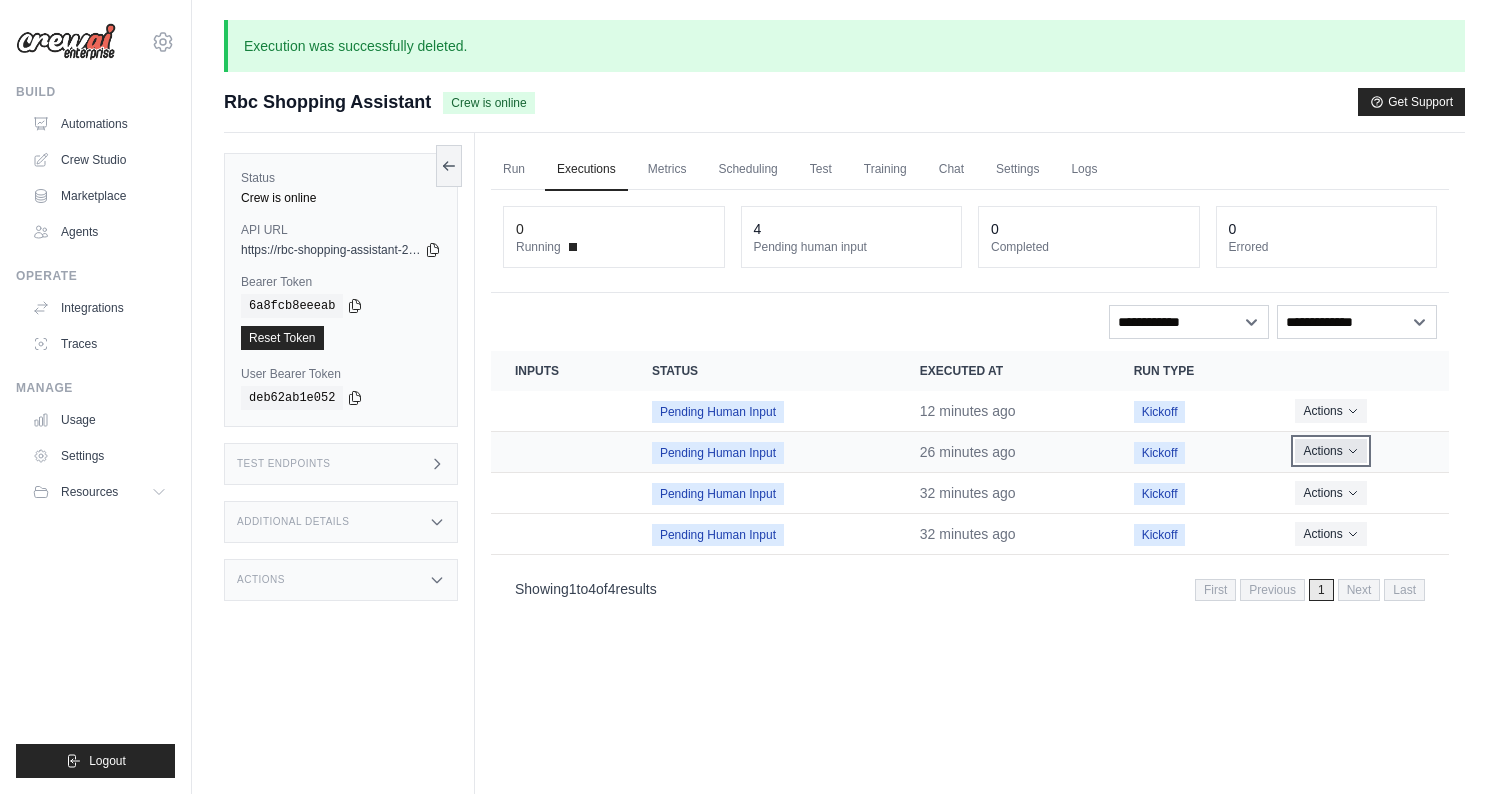 click on "Actions" at bounding box center [1330, 451] 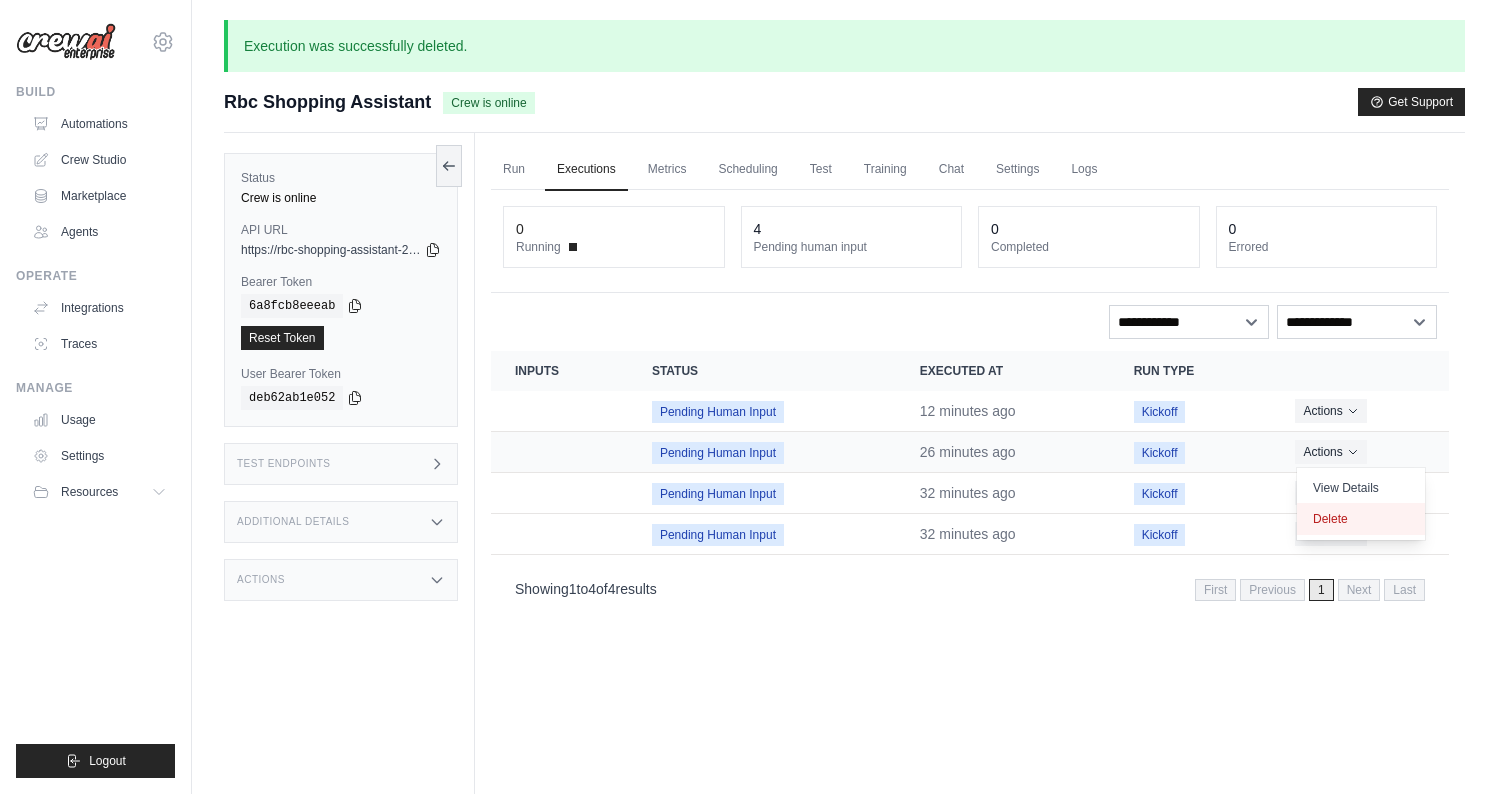 click on "Delete" at bounding box center [1361, 519] 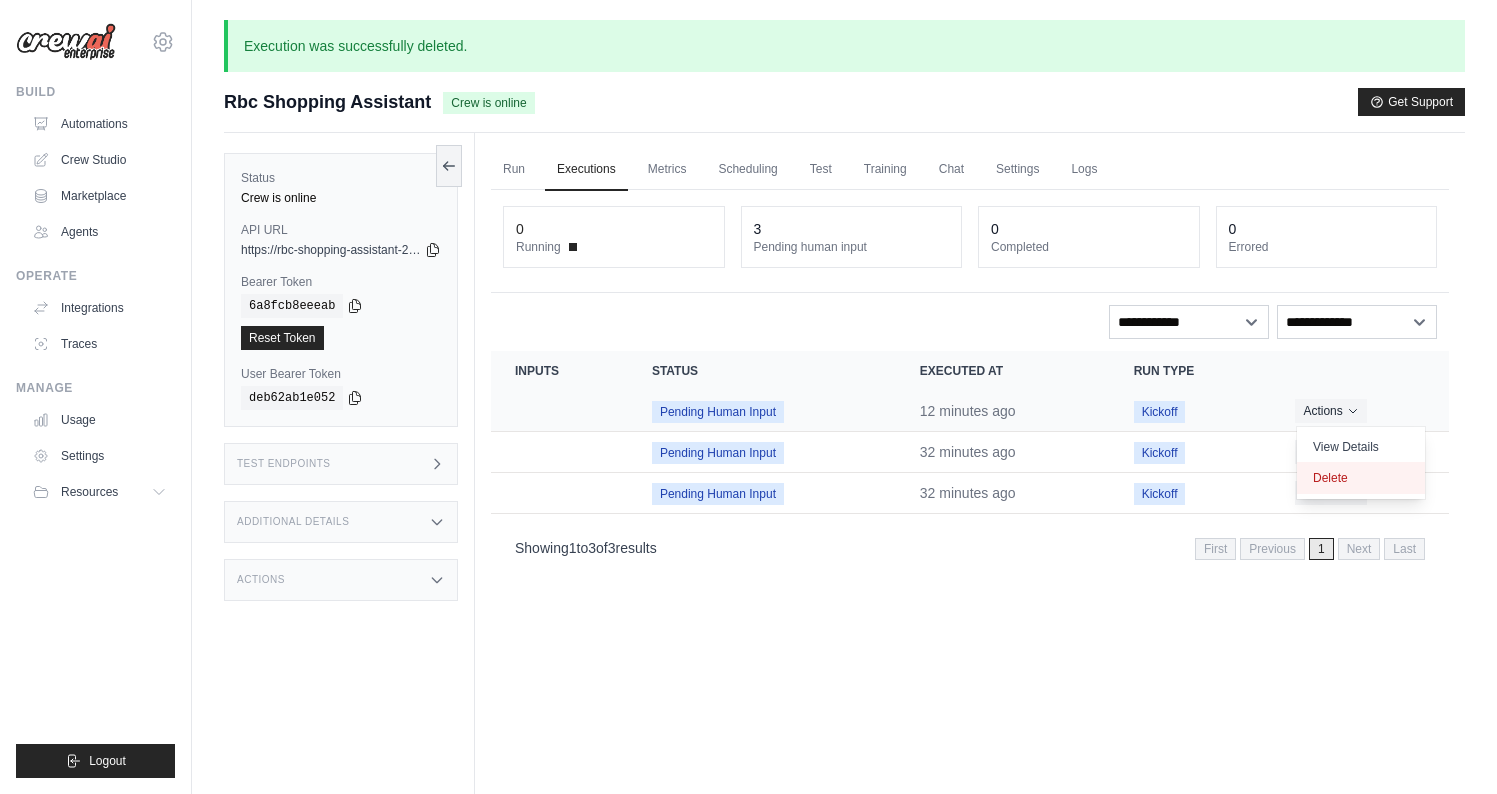 click on "Delete" at bounding box center [1361, 478] 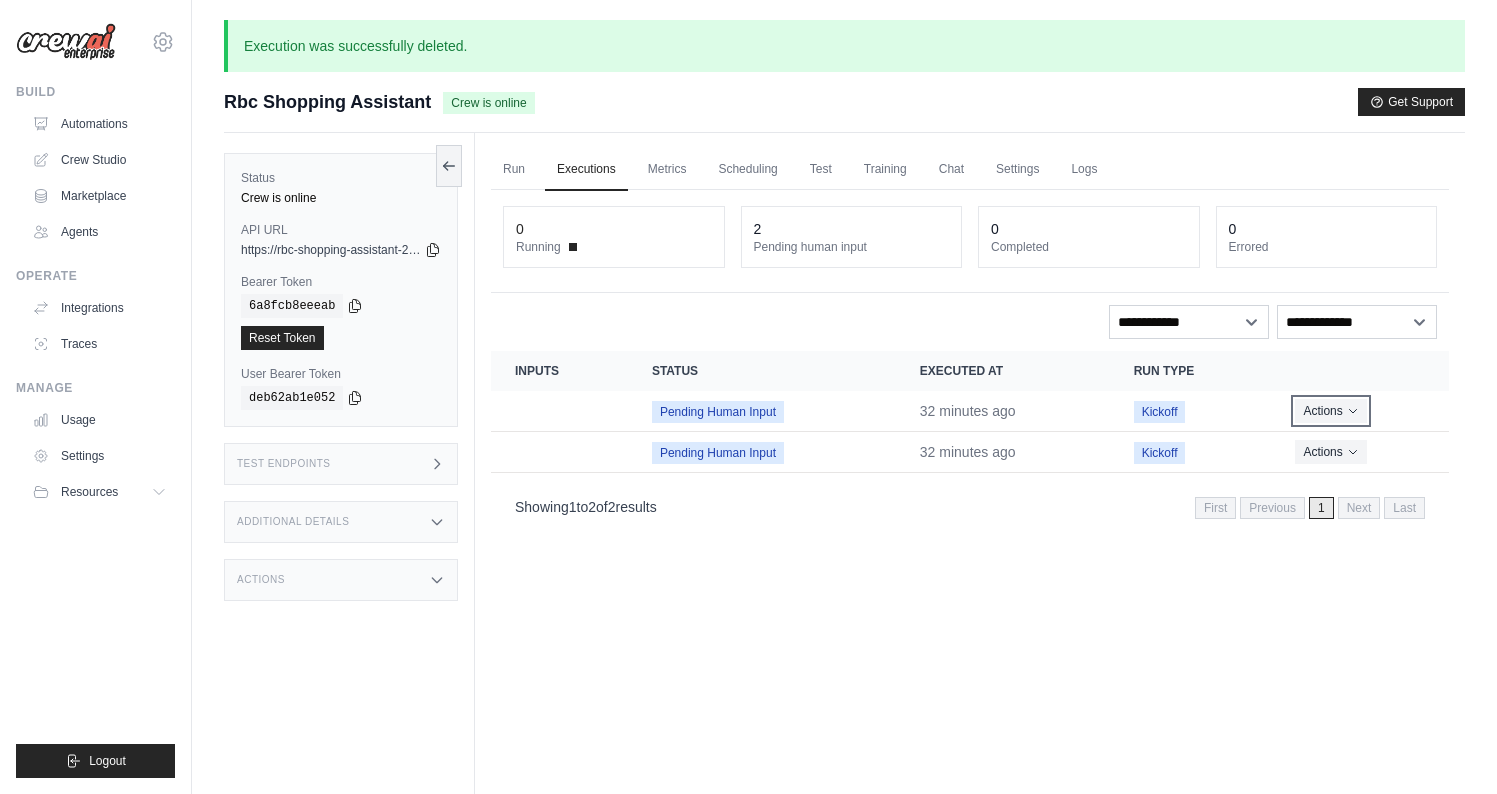 click on "Actions" at bounding box center [1330, 411] 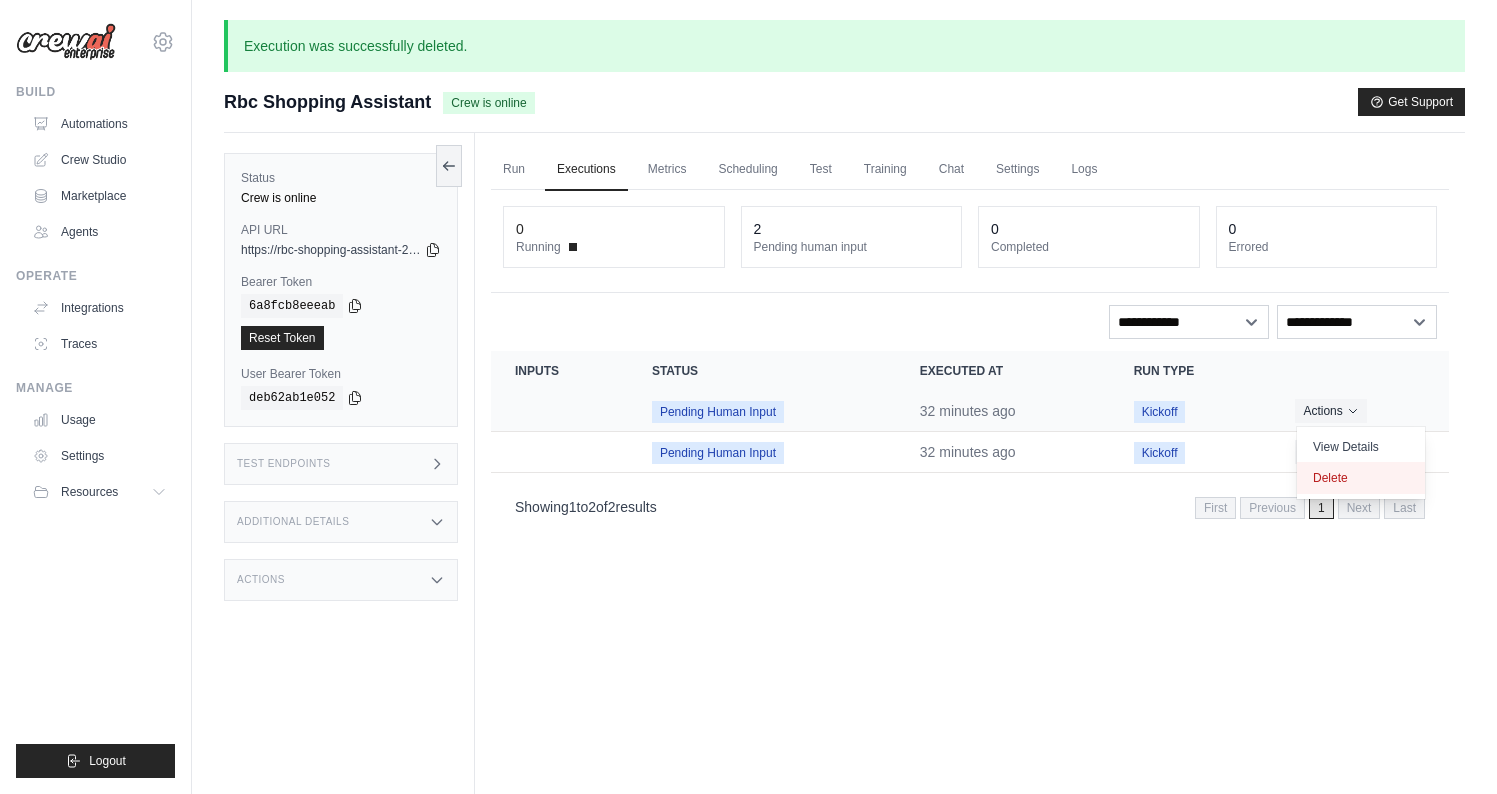click on "Delete" at bounding box center (1361, 478) 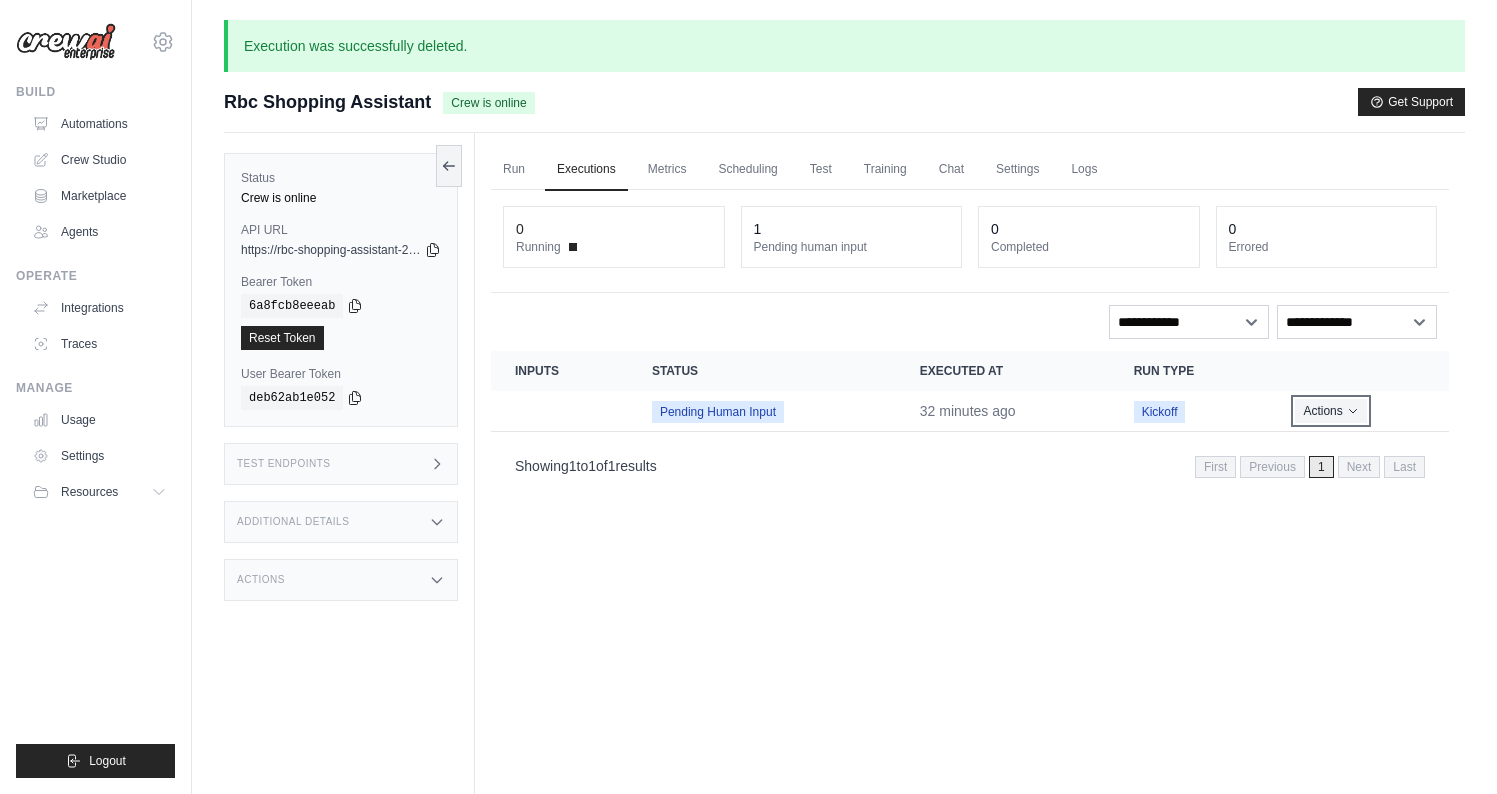 click on "Actions" at bounding box center (1330, 411) 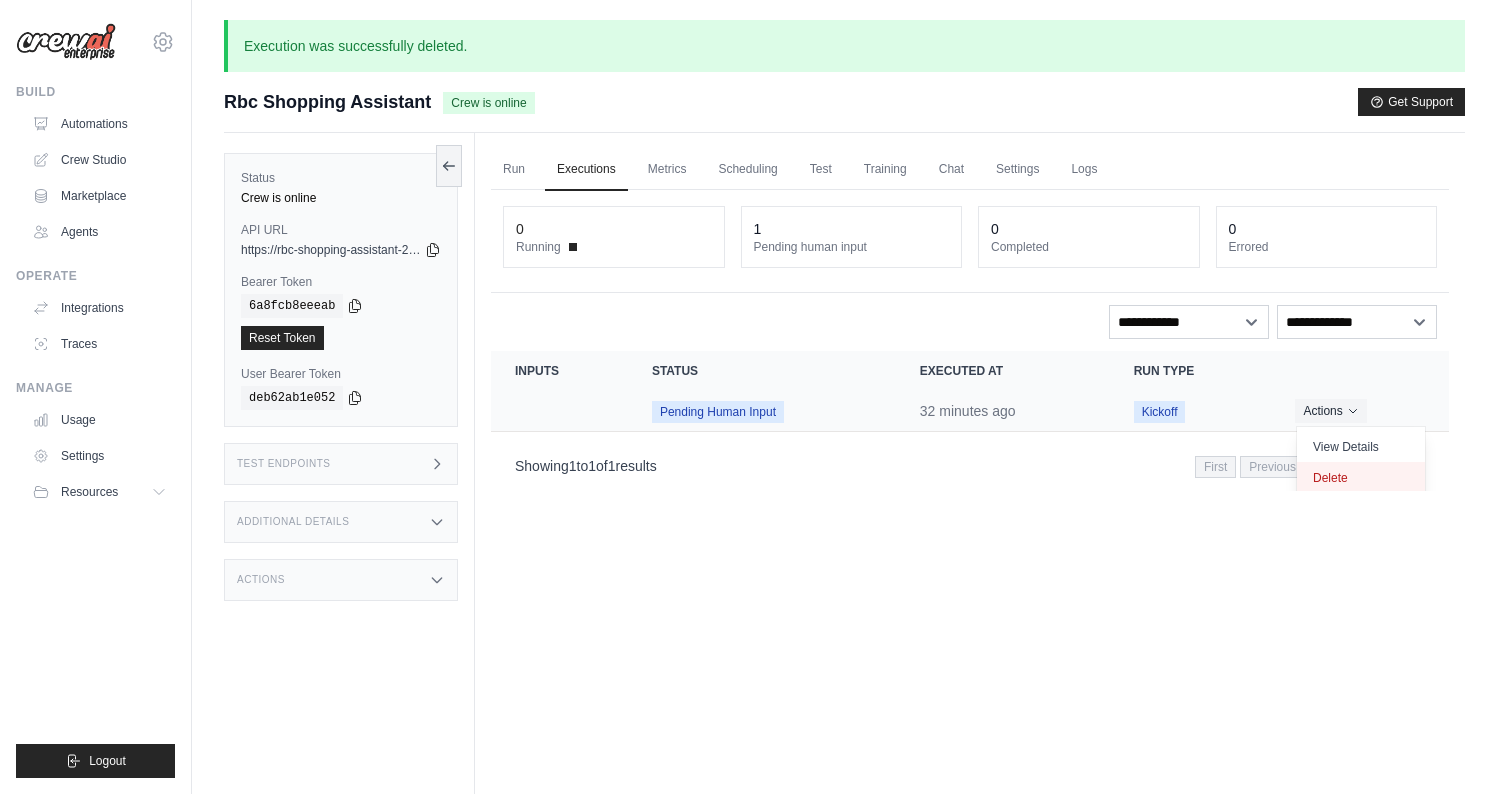 click on "Delete" at bounding box center (1361, 478) 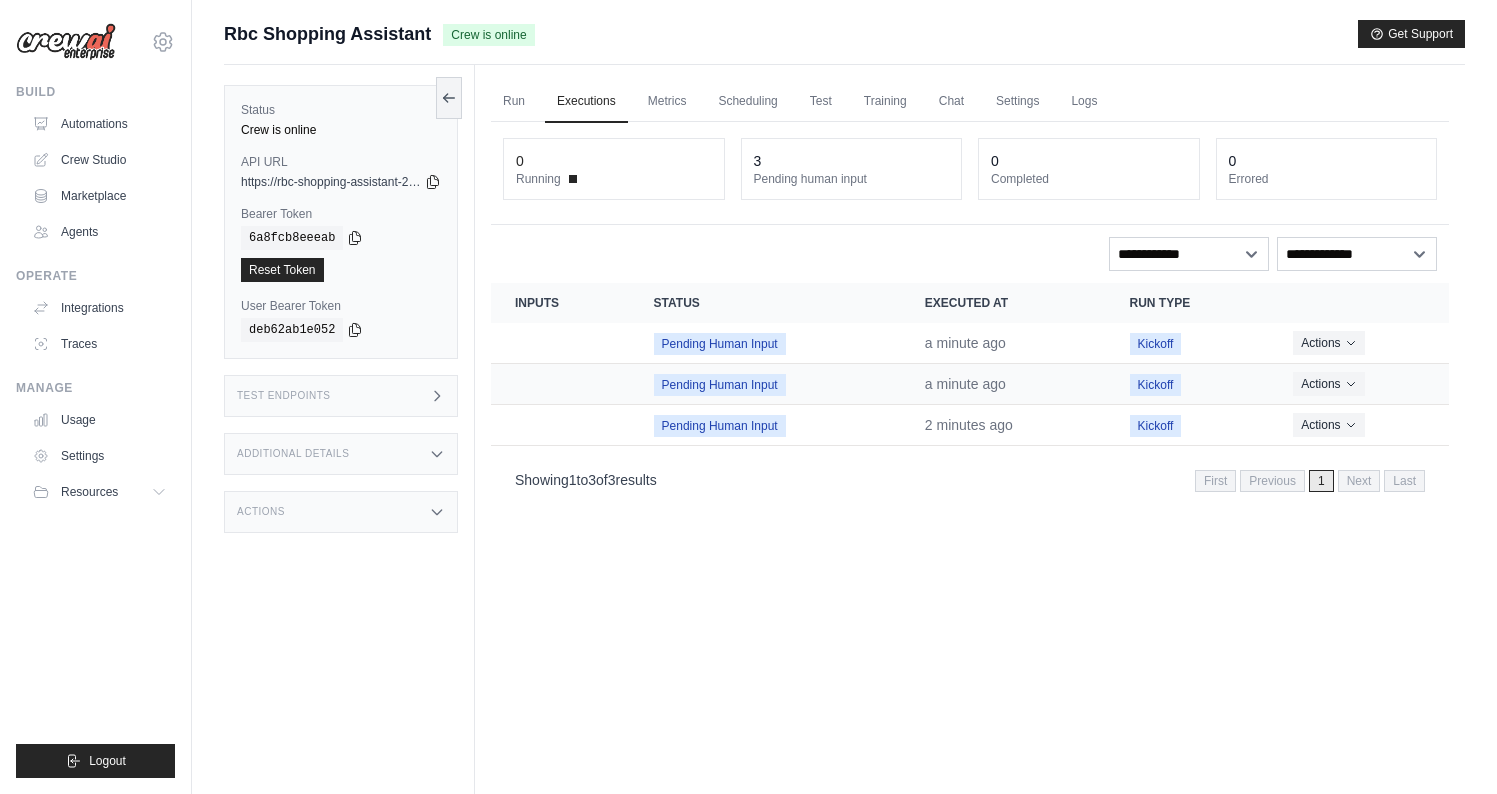 scroll, scrollTop: 0, scrollLeft: 0, axis: both 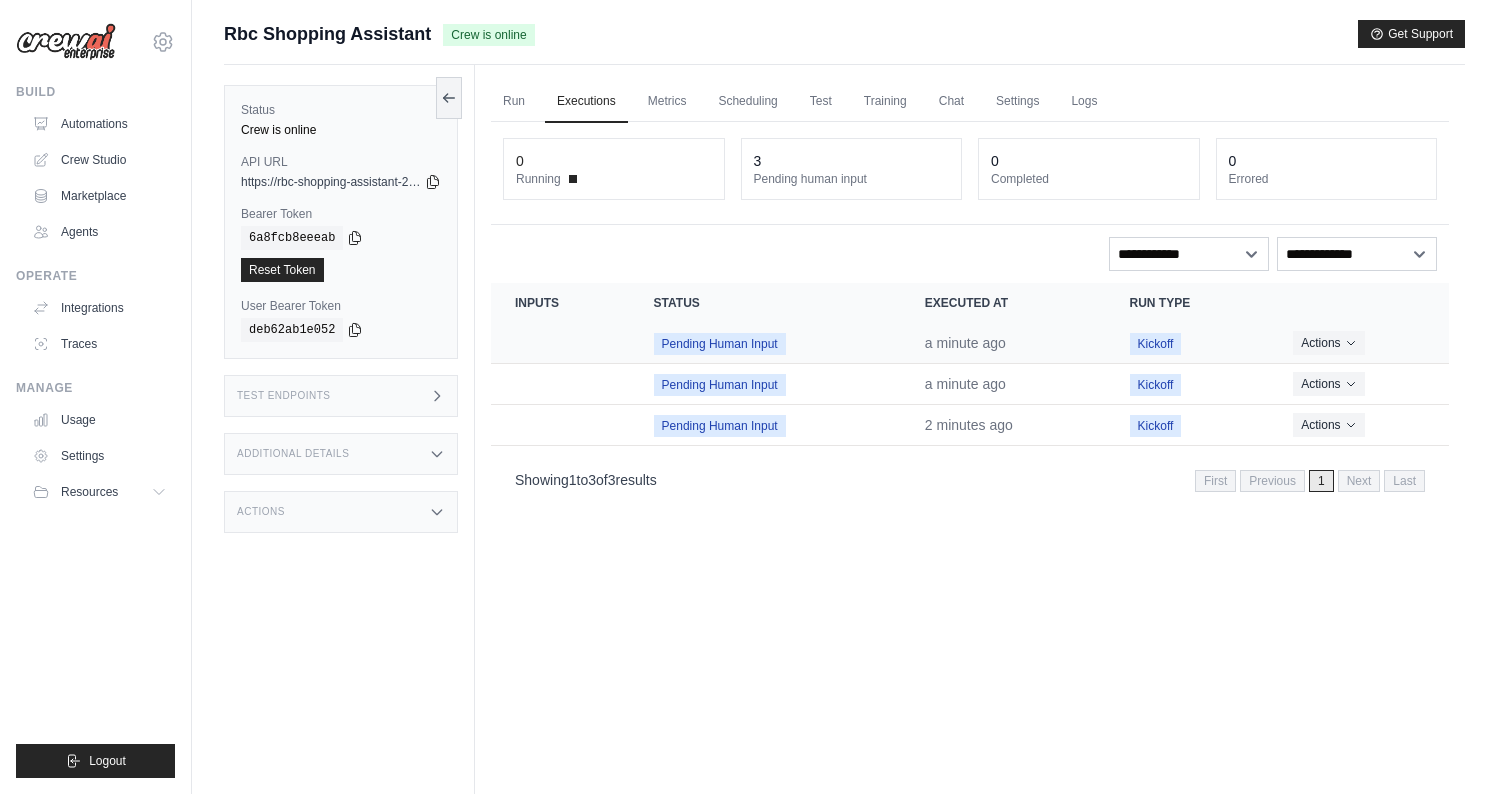 click at bounding box center (560, 343) 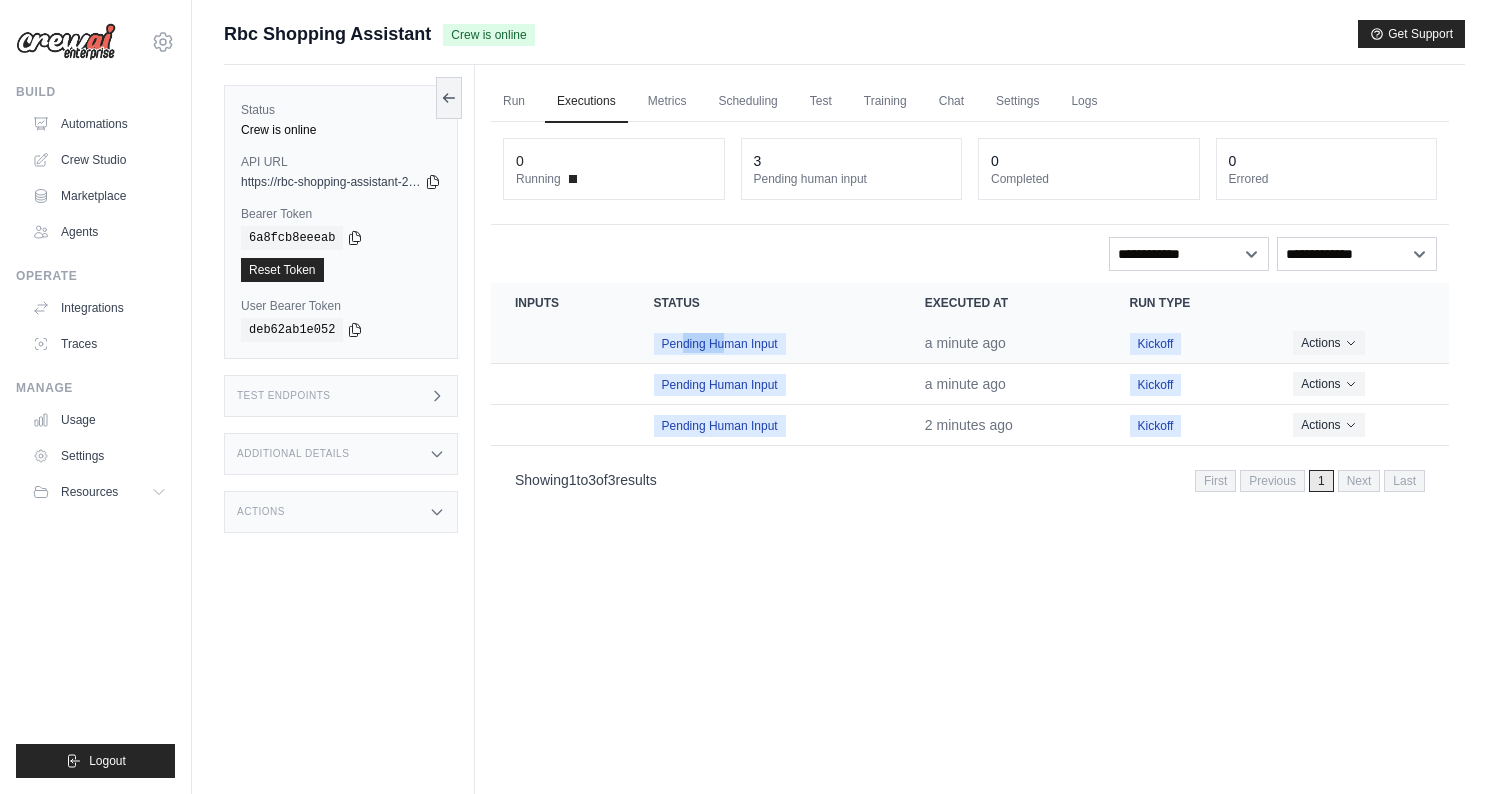 click on "Pending Human Input" at bounding box center (720, 344) 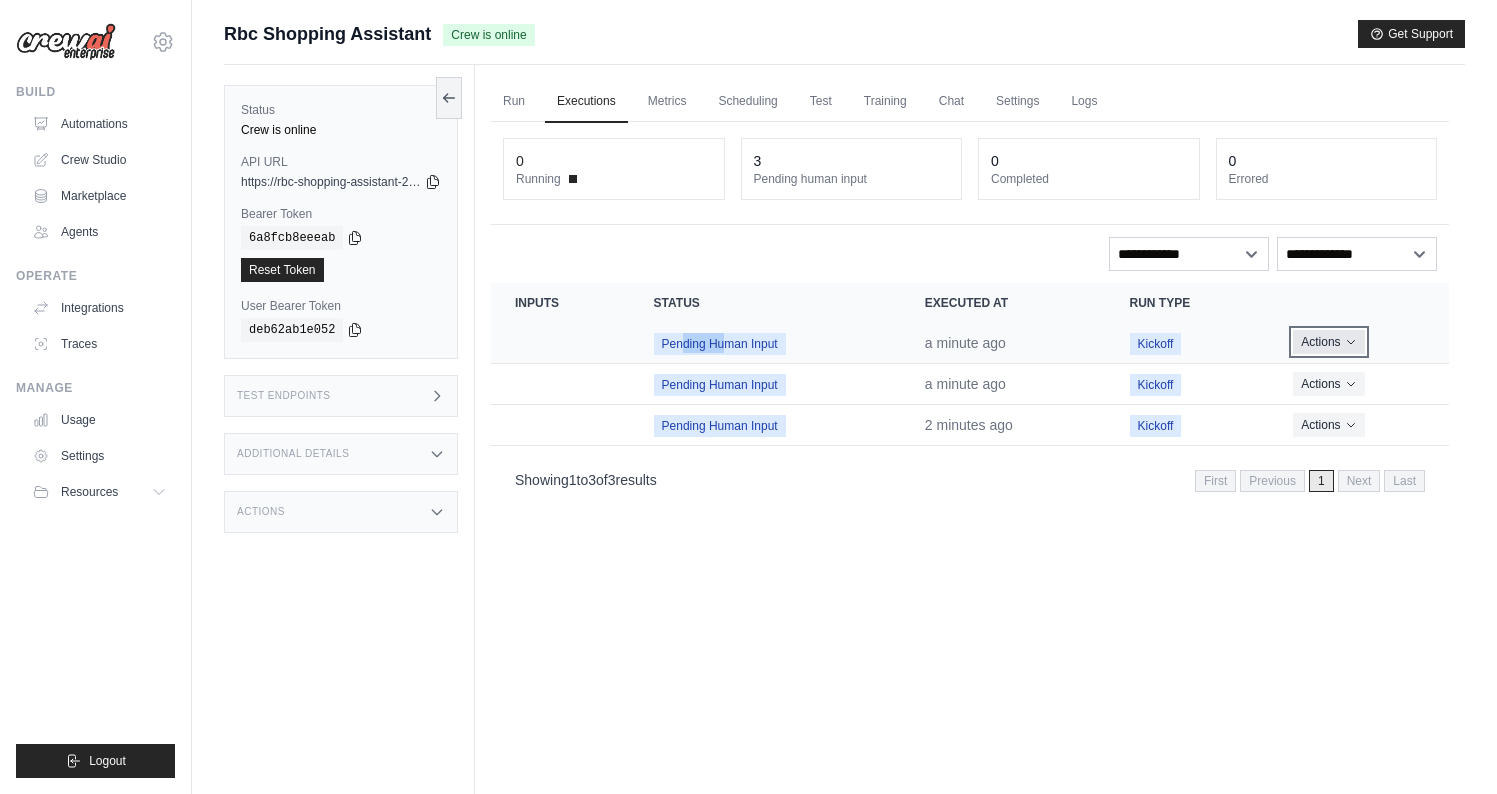 click on "Actions" at bounding box center (1328, 342) 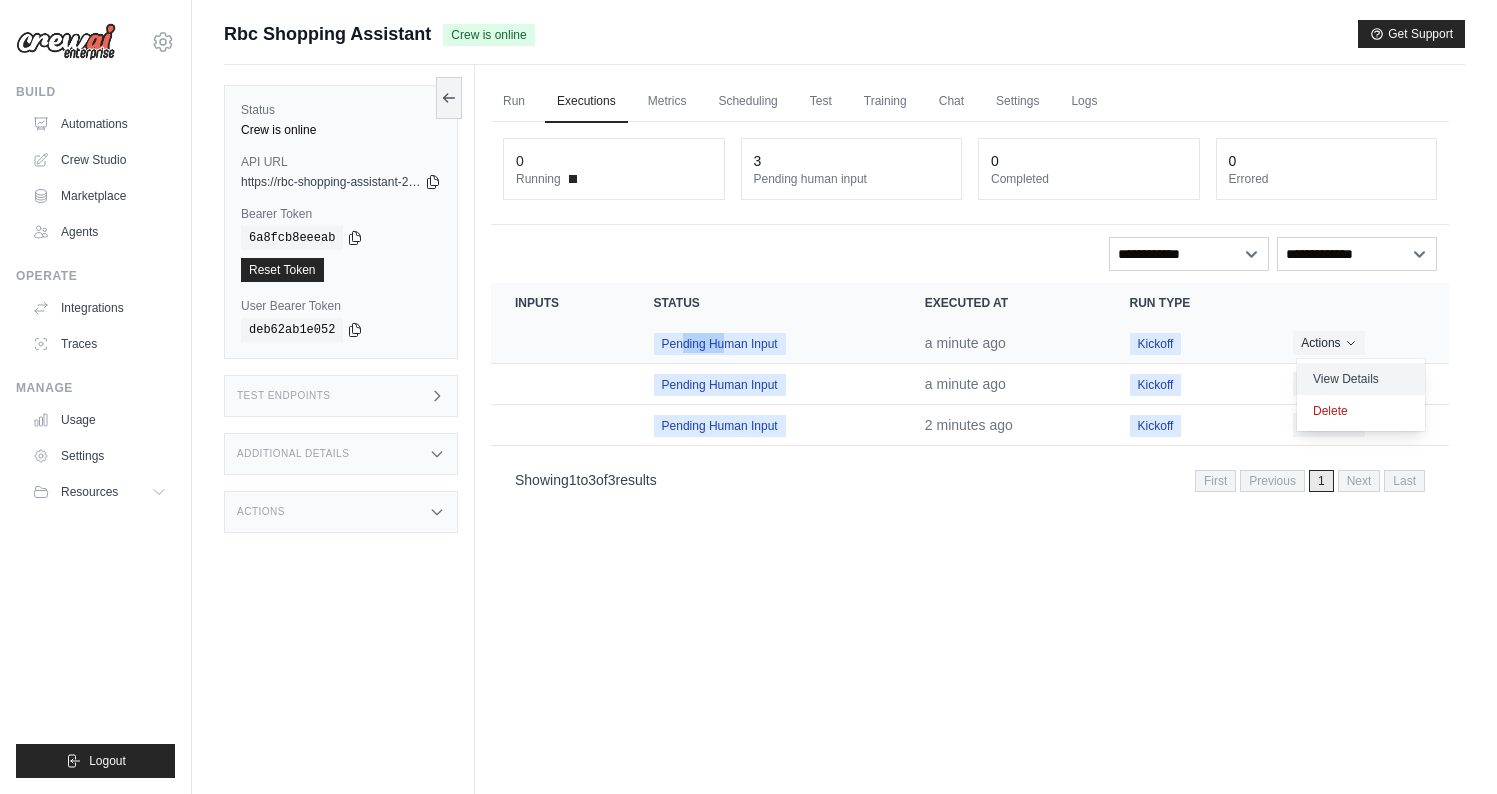 click on "View Details" at bounding box center (1361, 379) 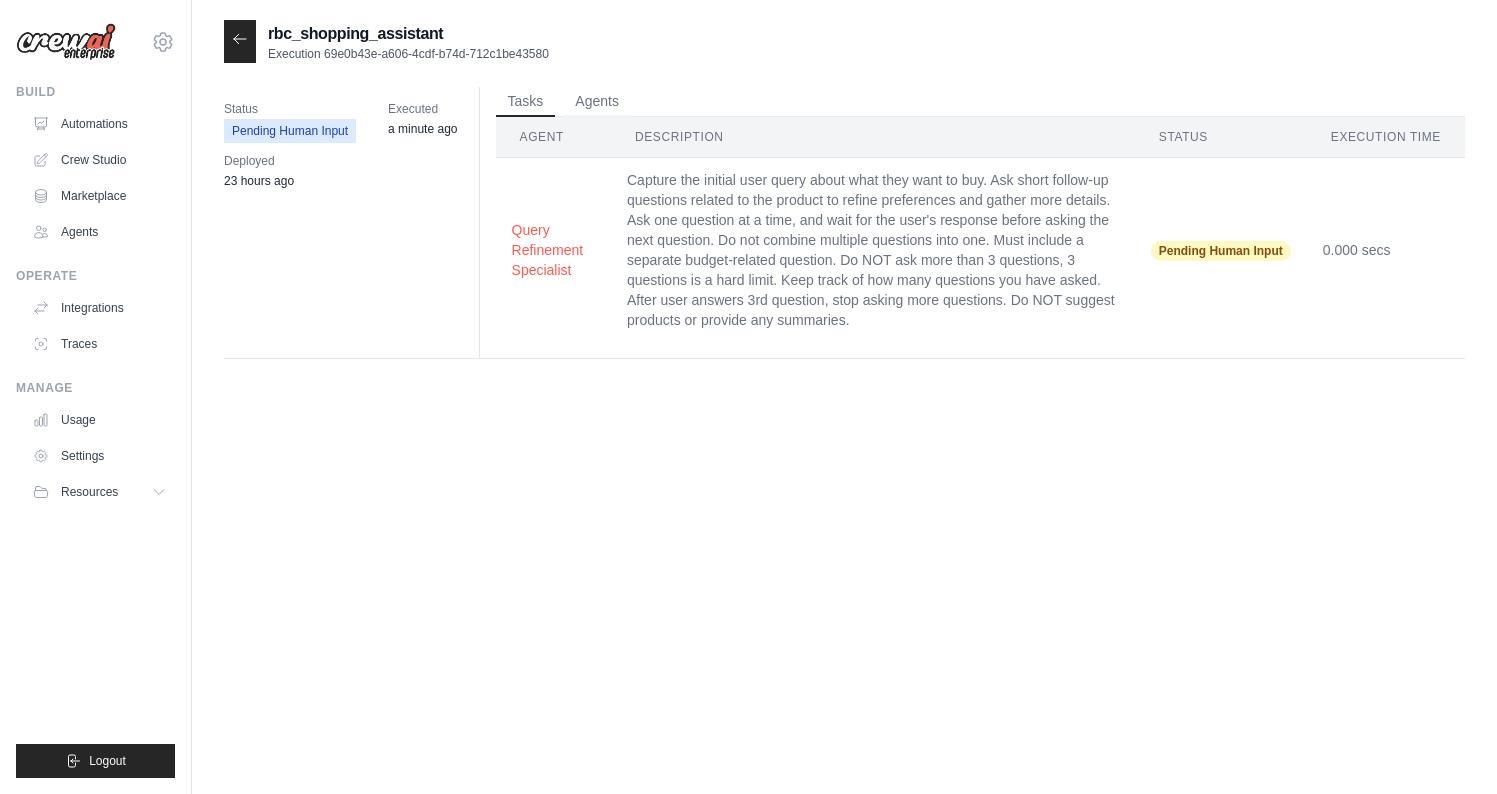 scroll, scrollTop: 0, scrollLeft: 0, axis: both 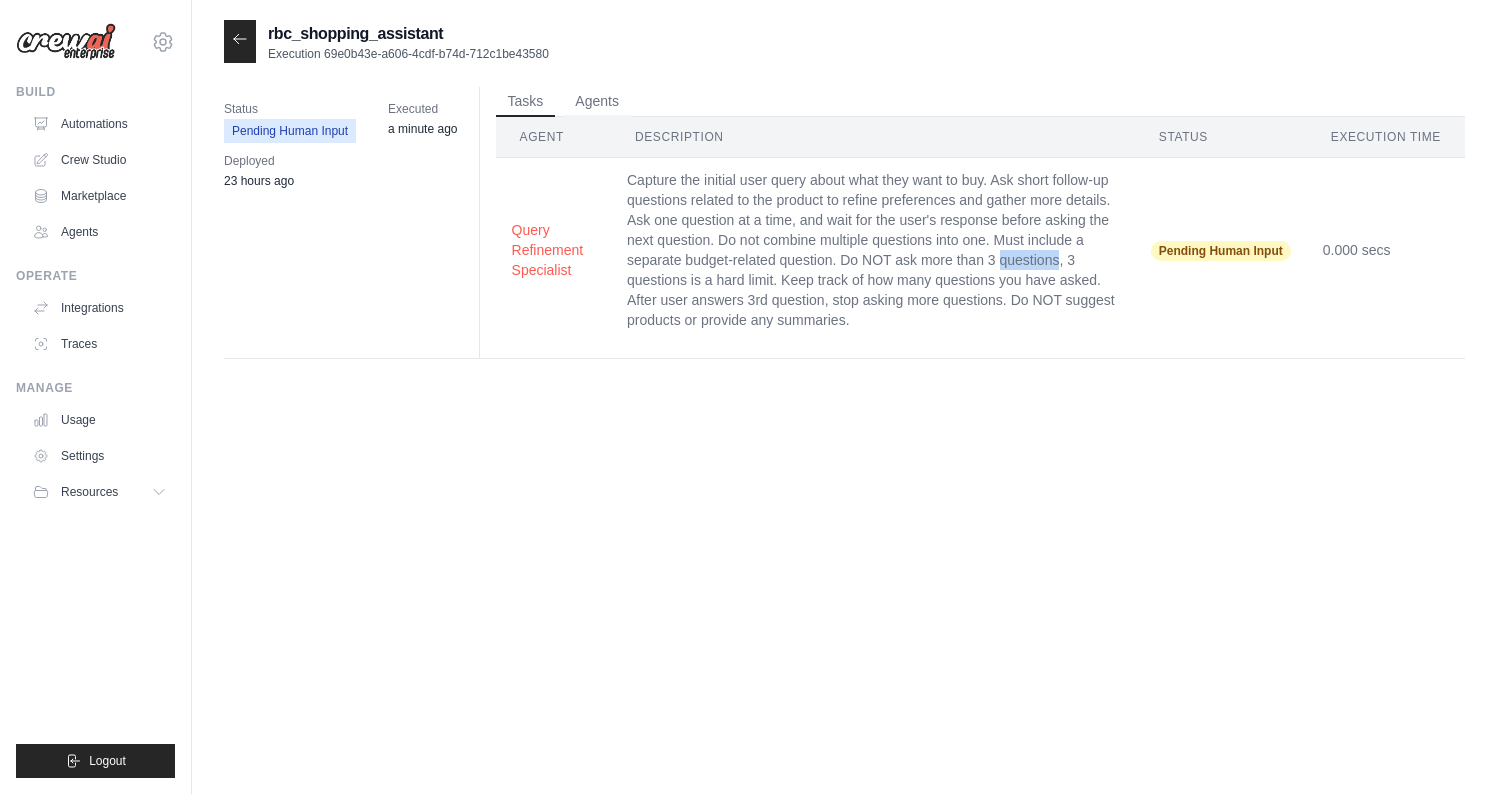 click on "Capture the initial user query about what they want to buy. Ask short follow-up questions related to the product to refine preferences and gather more details. Ask one question at a time, and wait for the user's response before asking the next question. Do not combine multiple questions into one. Must include a separate budget-related question. Do NOT ask more than 3 questions, 3 questions is a hard limit. Keep track of how many questions you have asked. After user answers 3rd question, stop asking more questions. Do NOT suggest products or provide any summaries." at bounding box center (873, 250) 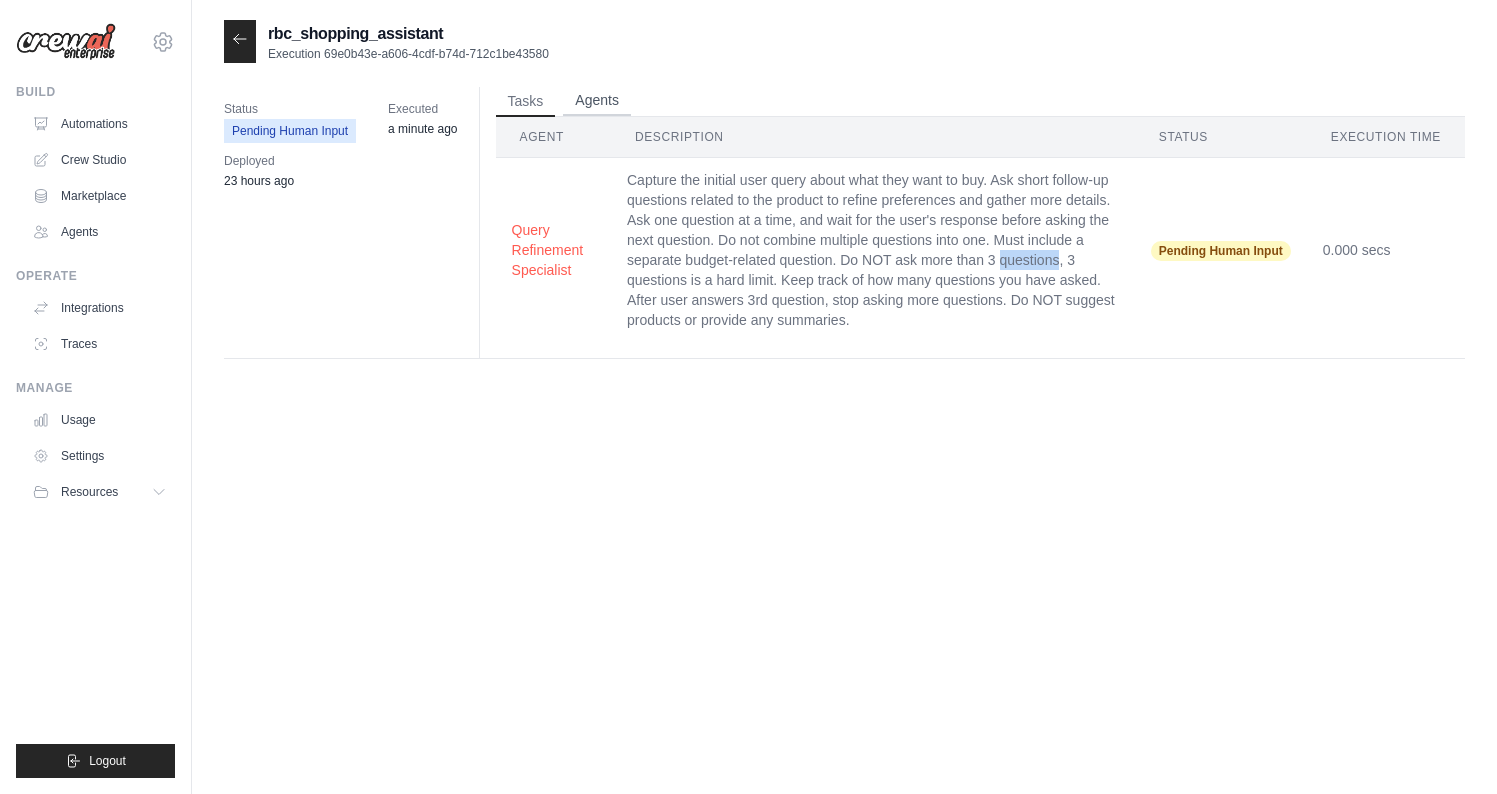 click on "Agents" at bounding box center [597, 101] 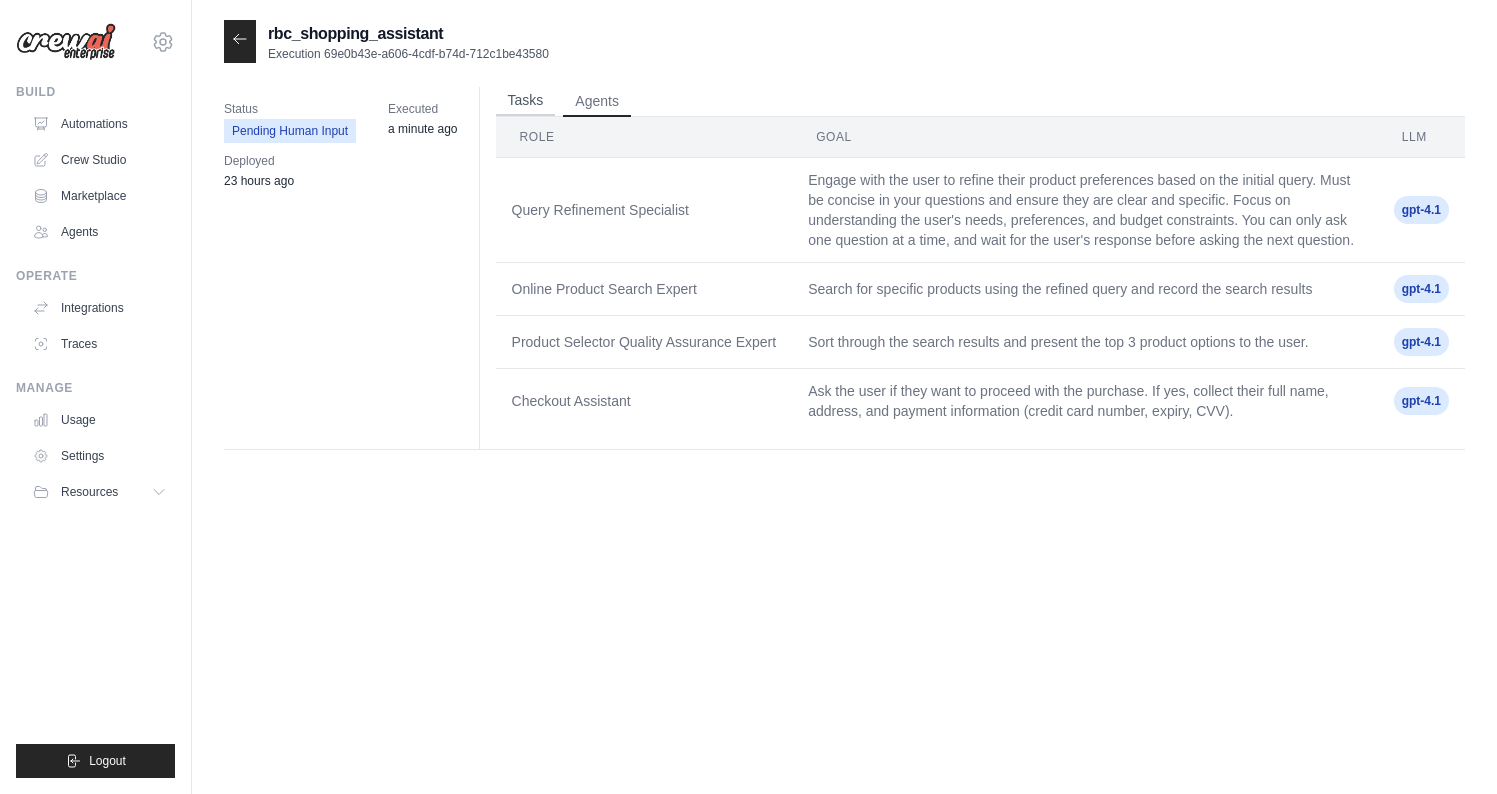 click on "Tasks" at bounding box center (526, 101) 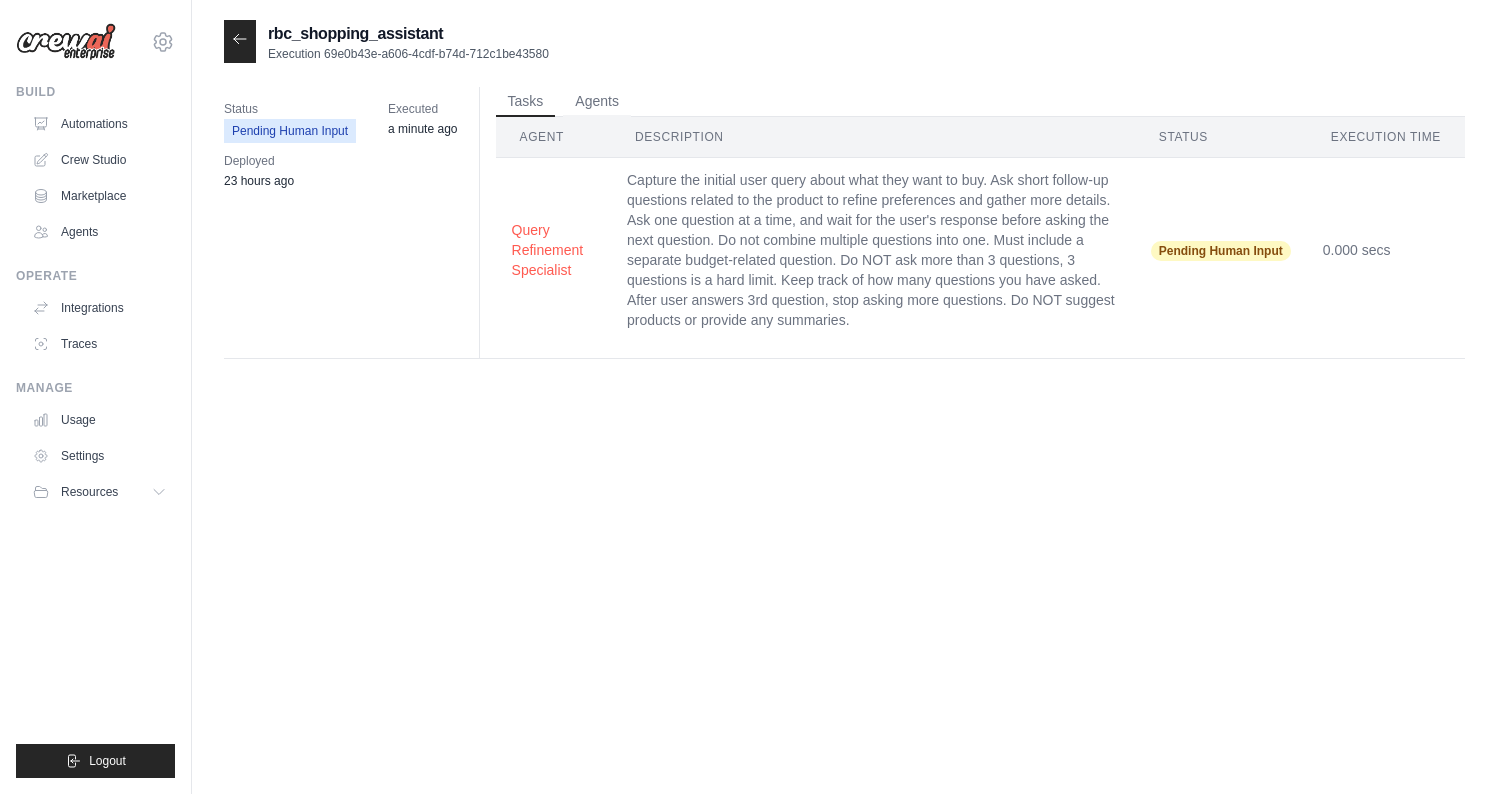 click on "rbc_shopping_assistant
Execution
69e0b43e-a606-4cdf-b74d-712c1be43580
Status
Pending Human Input
Executed
a minute ago
Deployed
23 hours ago" at bounding box center (844, 417) 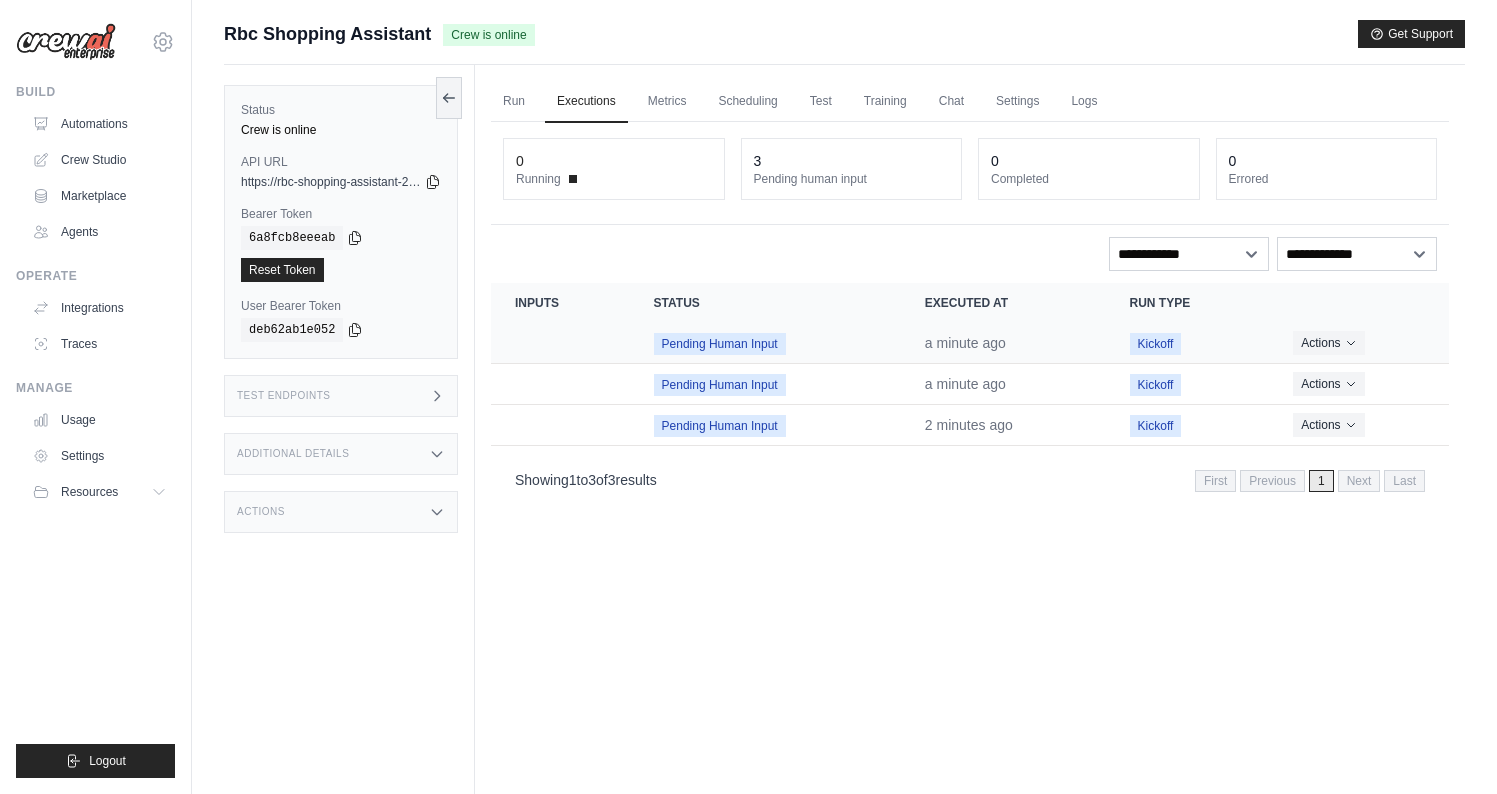 click on "Pending Human Input" at bounding box center [720, 344] 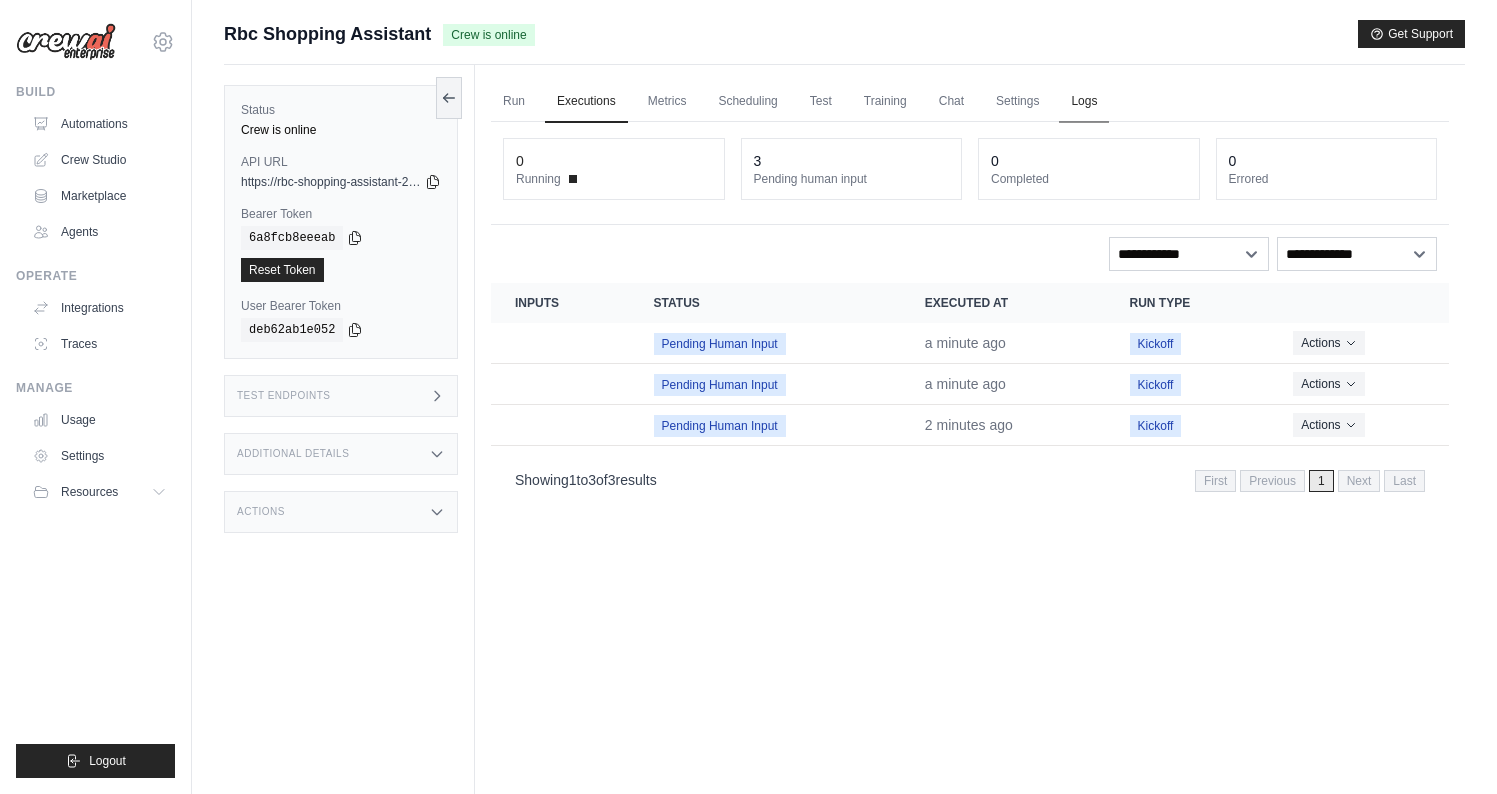 click on "Logs" at bounding box center (1084, 102) 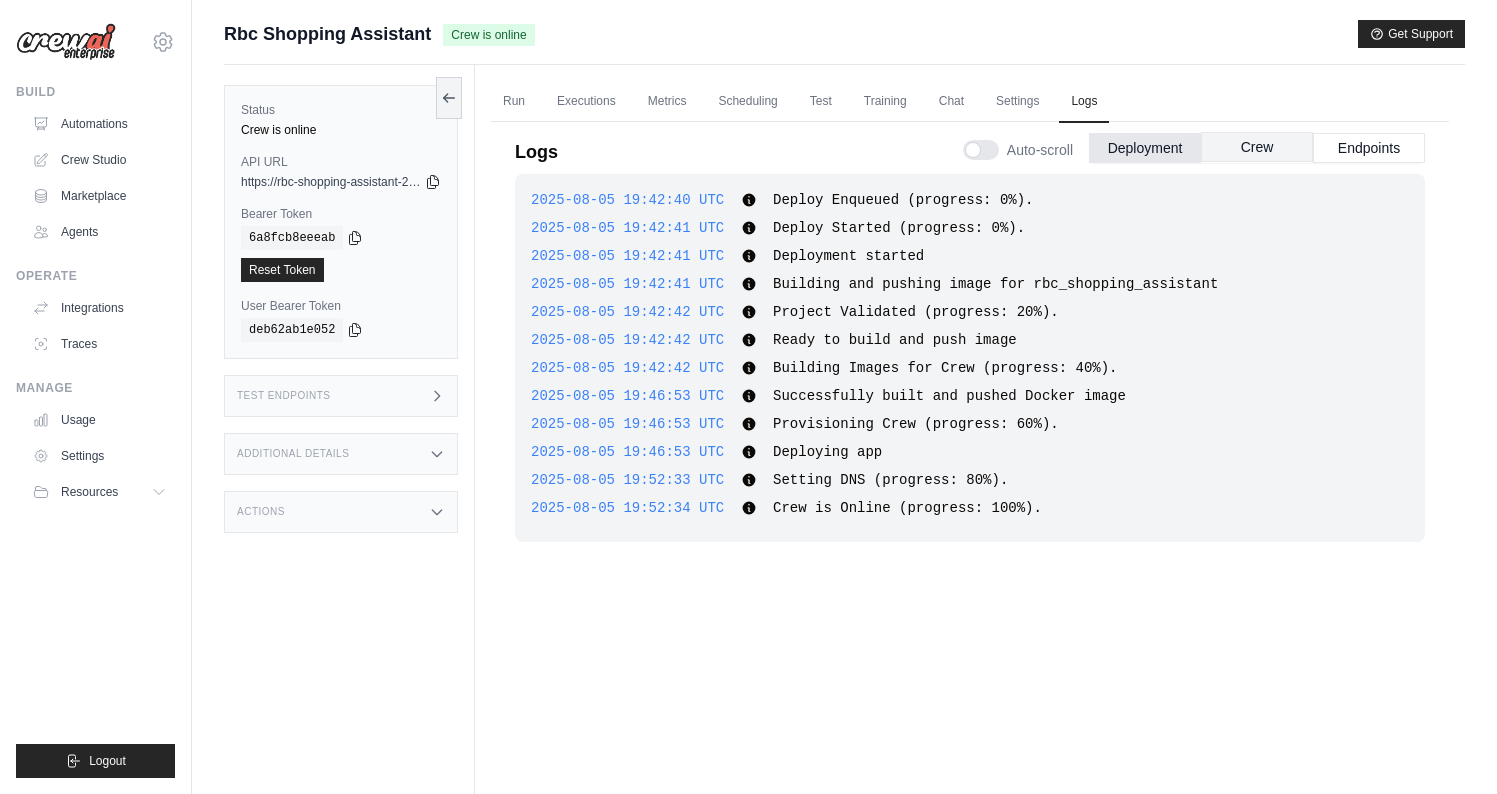 click on "Crew" at bounding box center [1257, 147] 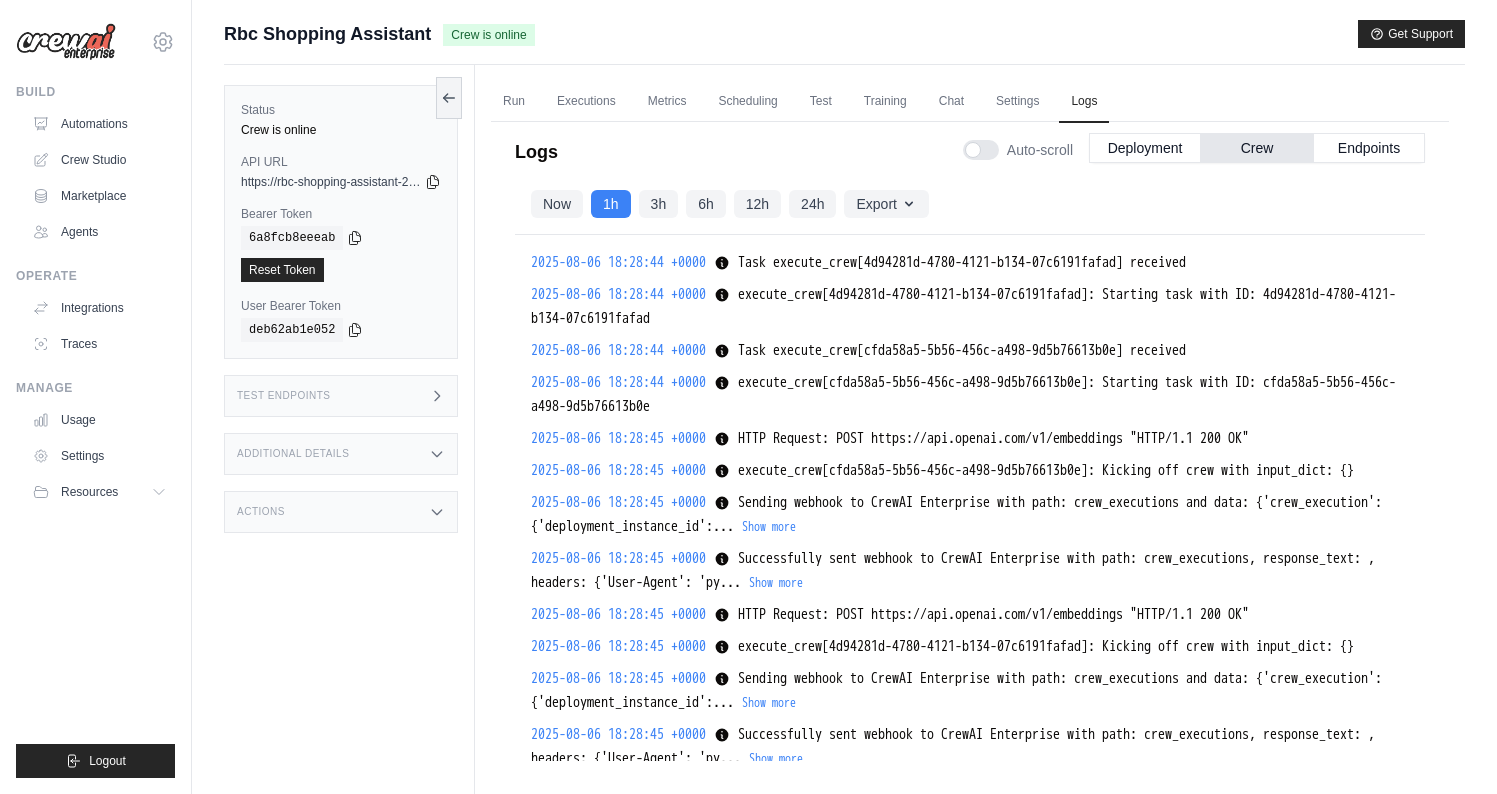 scroll, scrollTop: 17154, scrollLeft: 0, axis: vertical 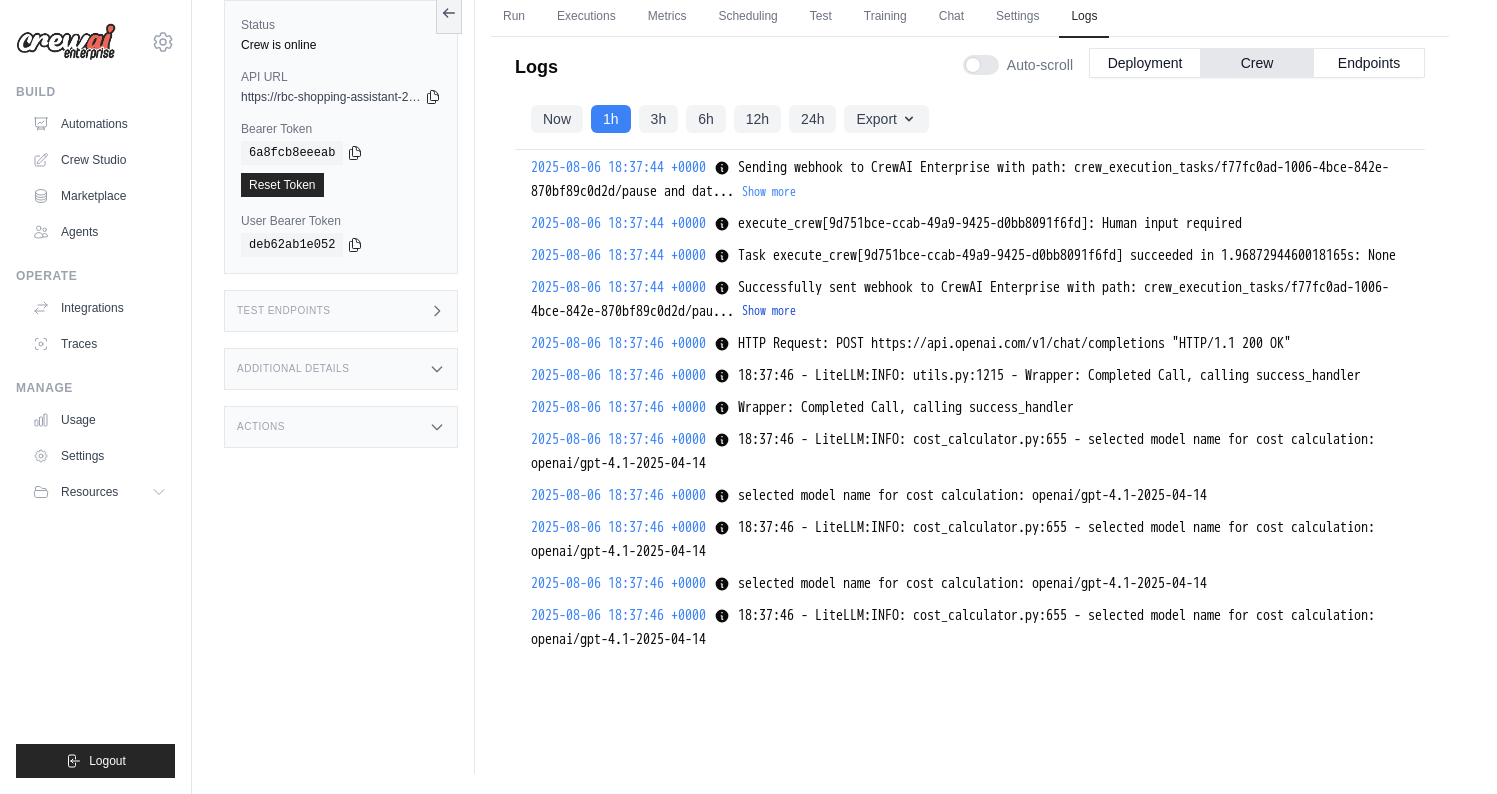 click on "Show more" at bounding box center (769, 311) 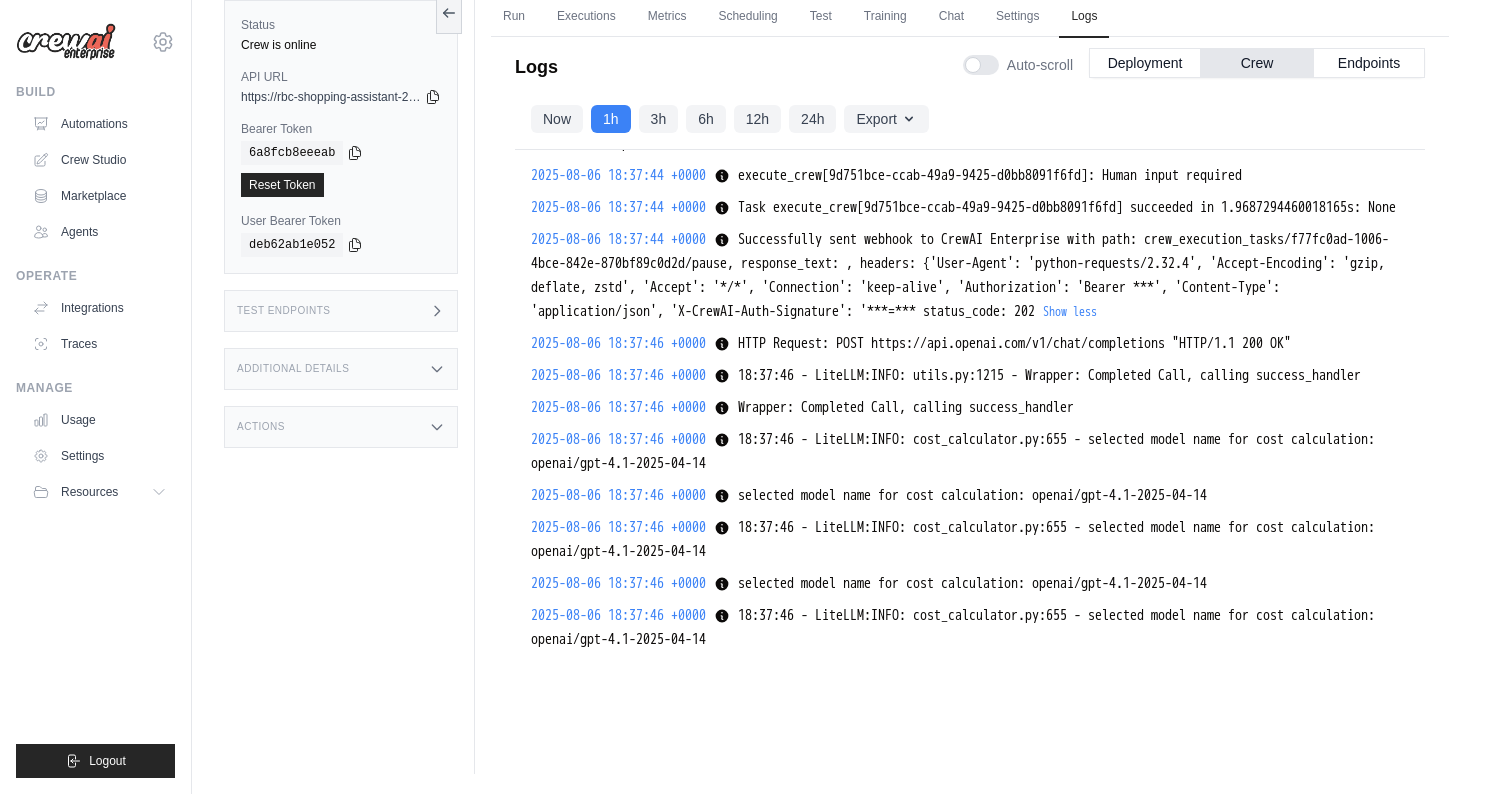 scroll, scrollTop: 16953, scrollLeft: 0, axis: vertical 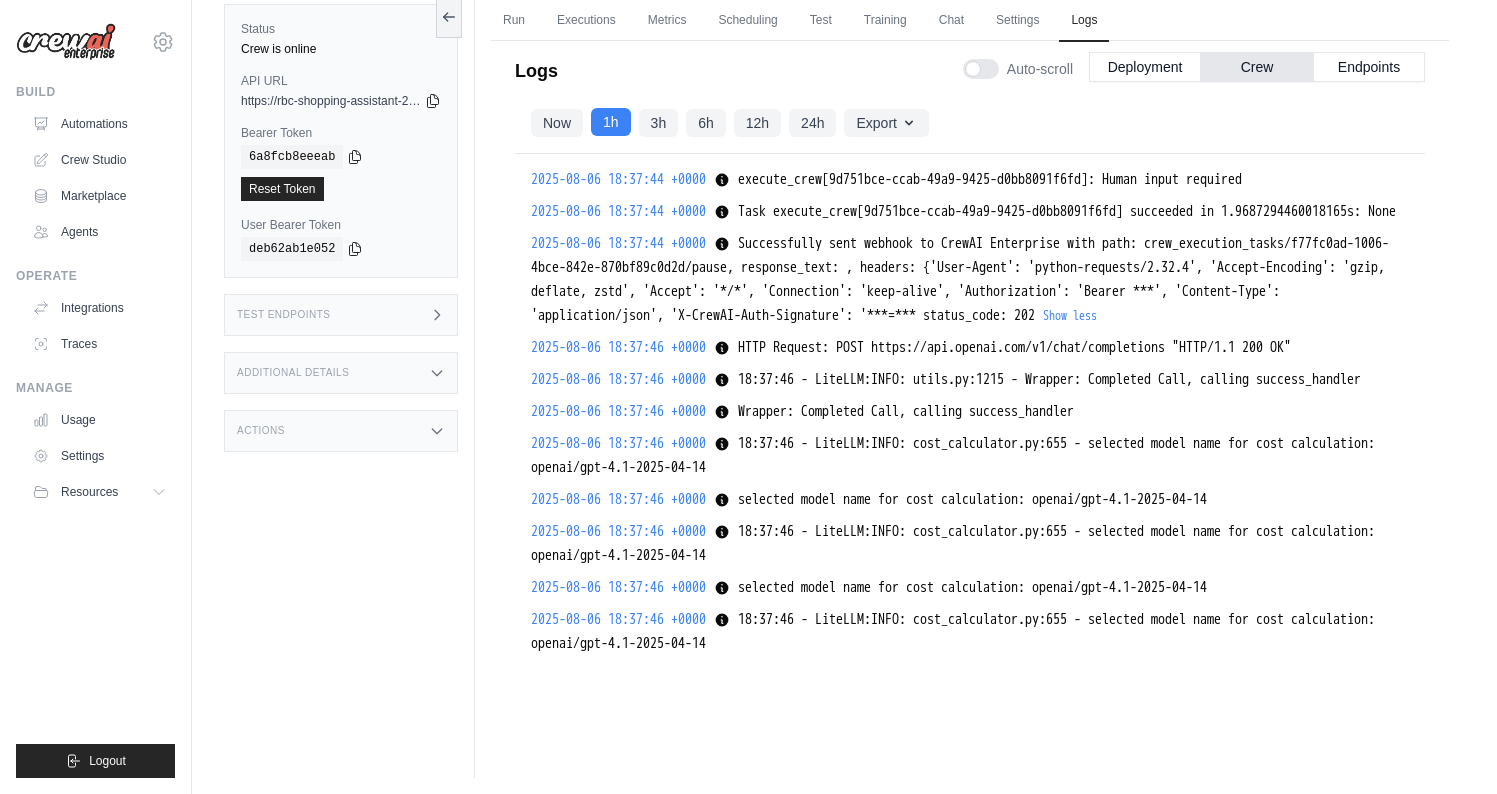 click on "1h" at bounding box center (611, 122) 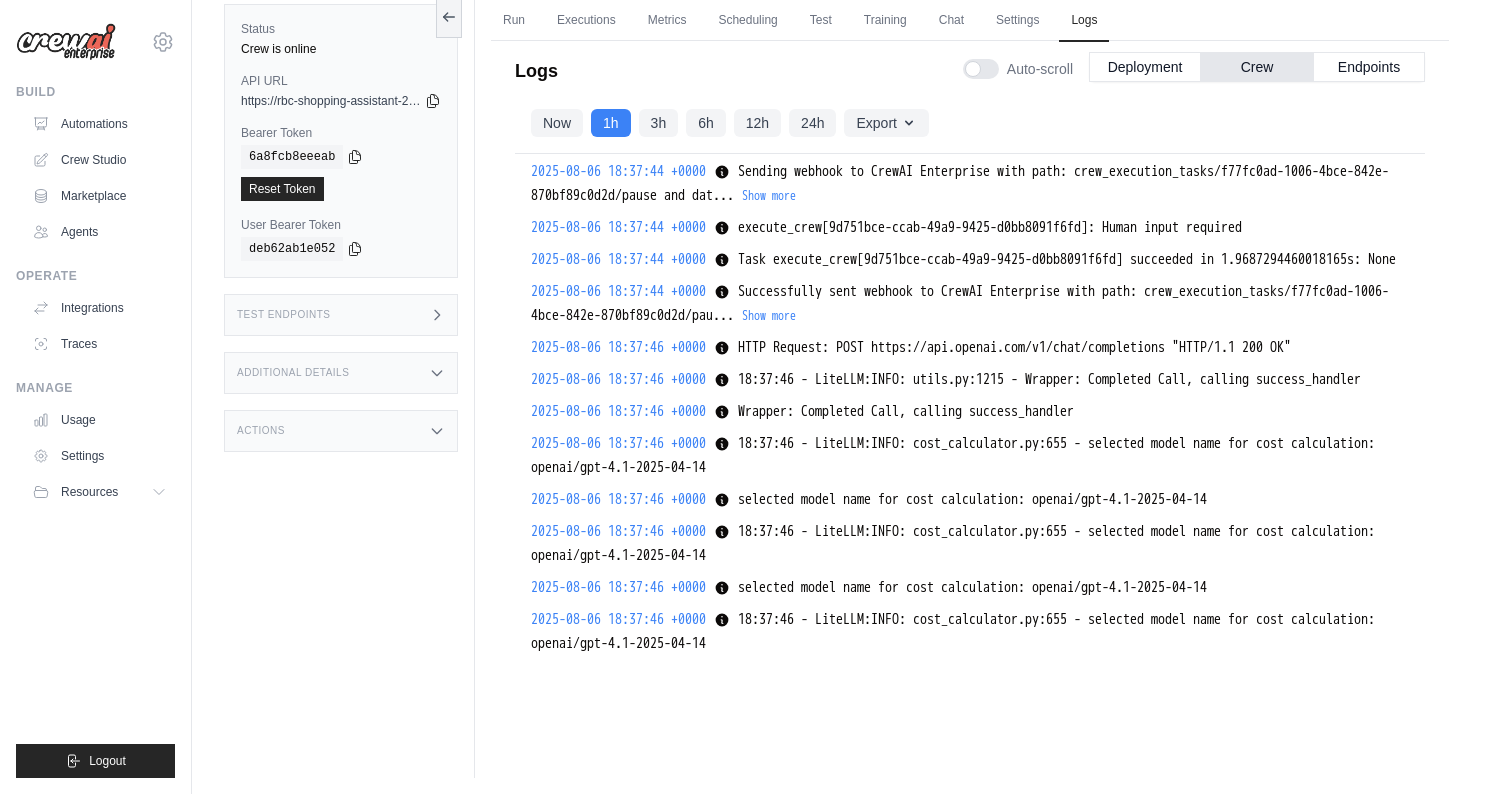scroll, scrollTop: 17154, scrollLeft: 0, axis: vertical 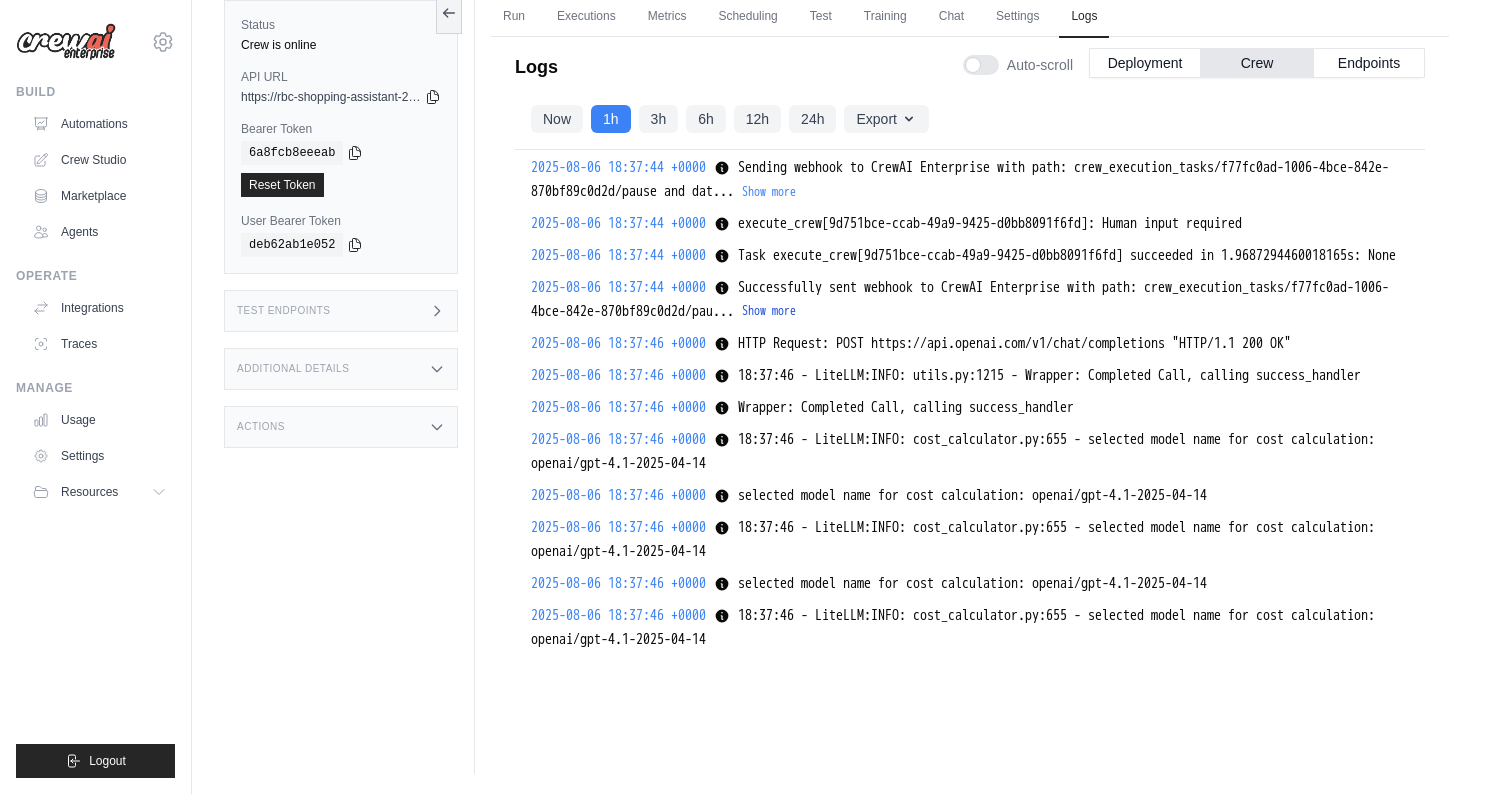 click on "Show more" at bounding box center (769, 311) 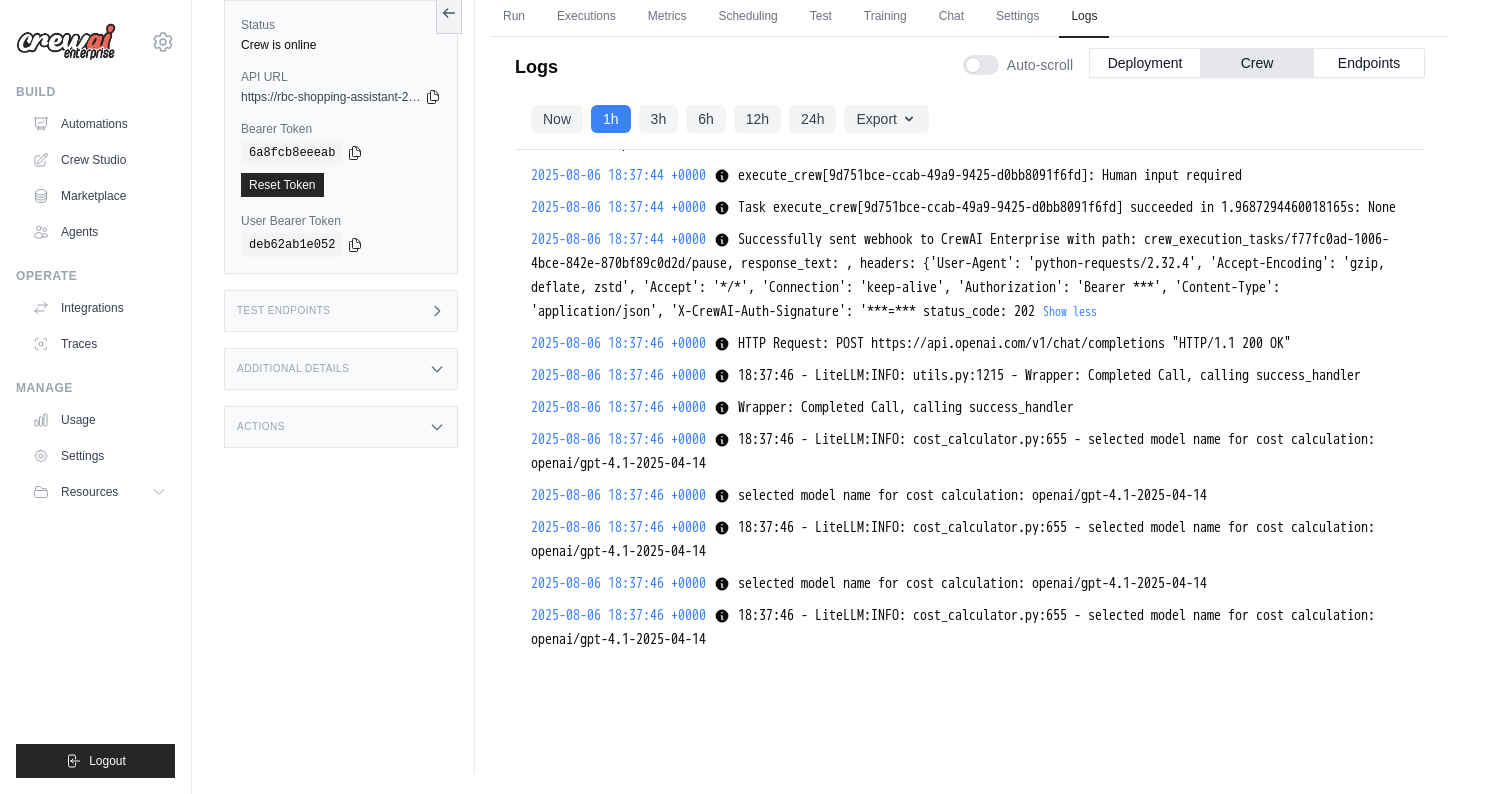 click on "Show more" at bounding box center [769, 143] 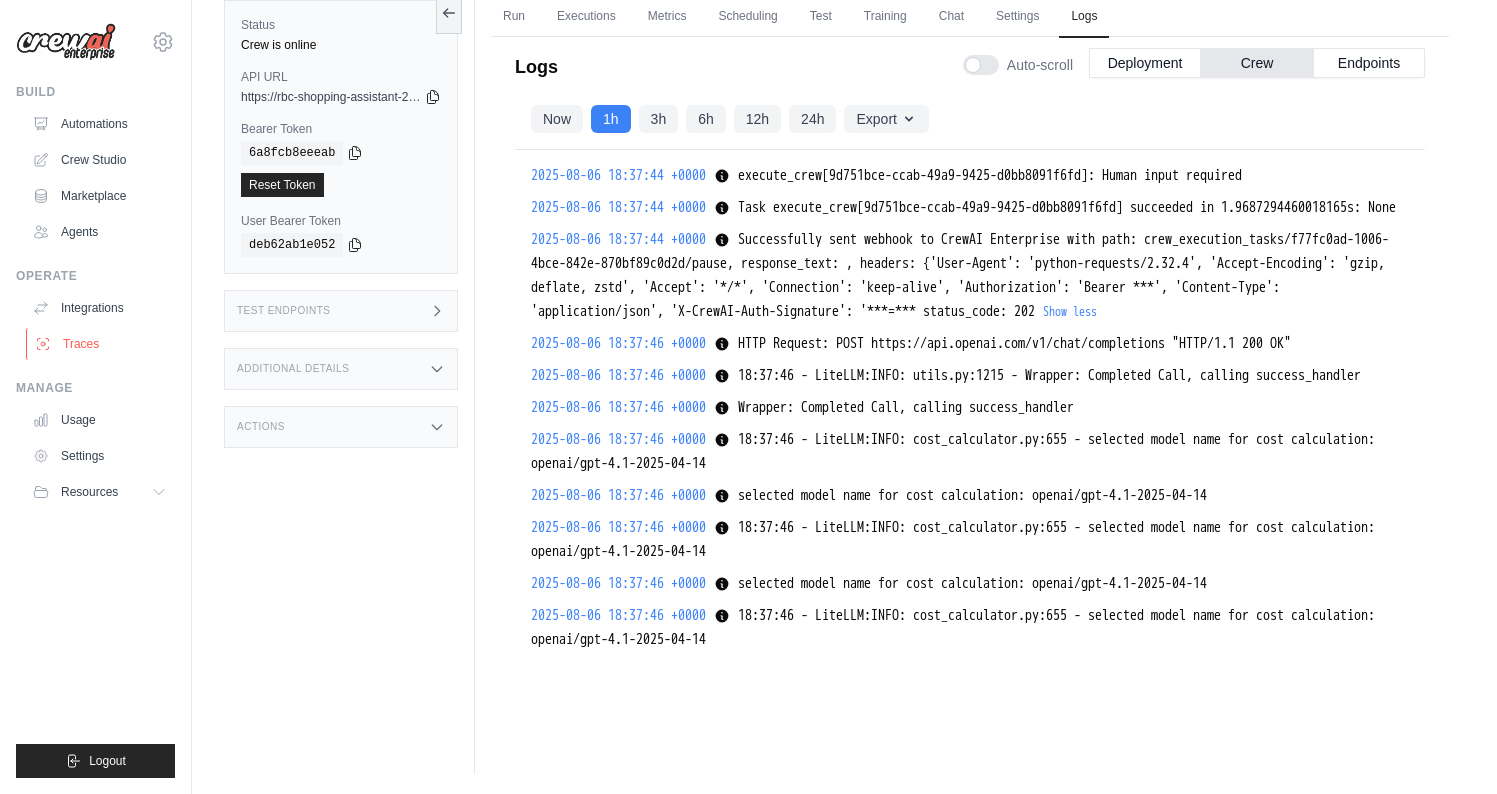 scroll, scrollTop: 17517, scrollLeft: 0, axis: vertical 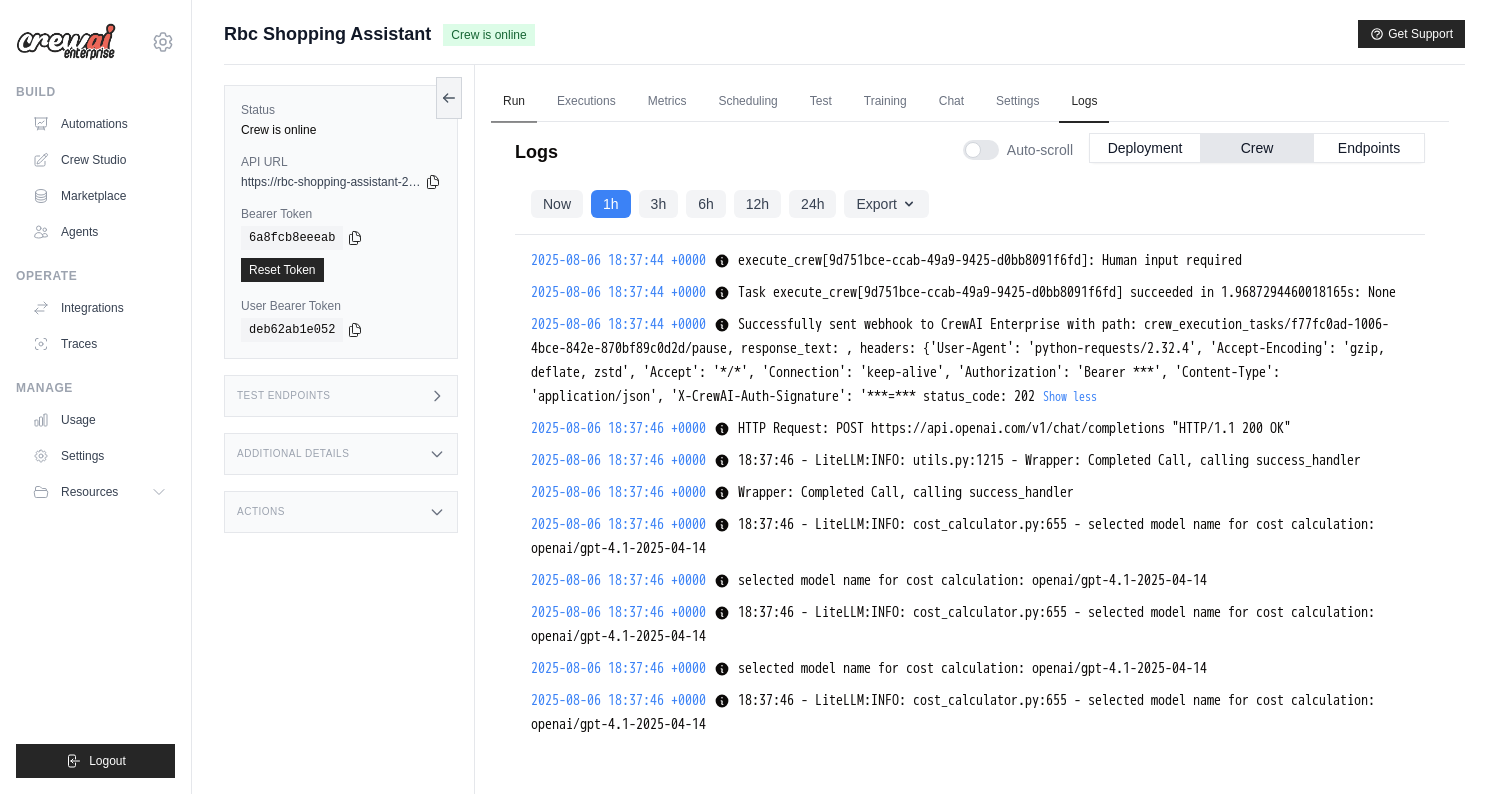 click on "Run" at bounding box center [514, 102] 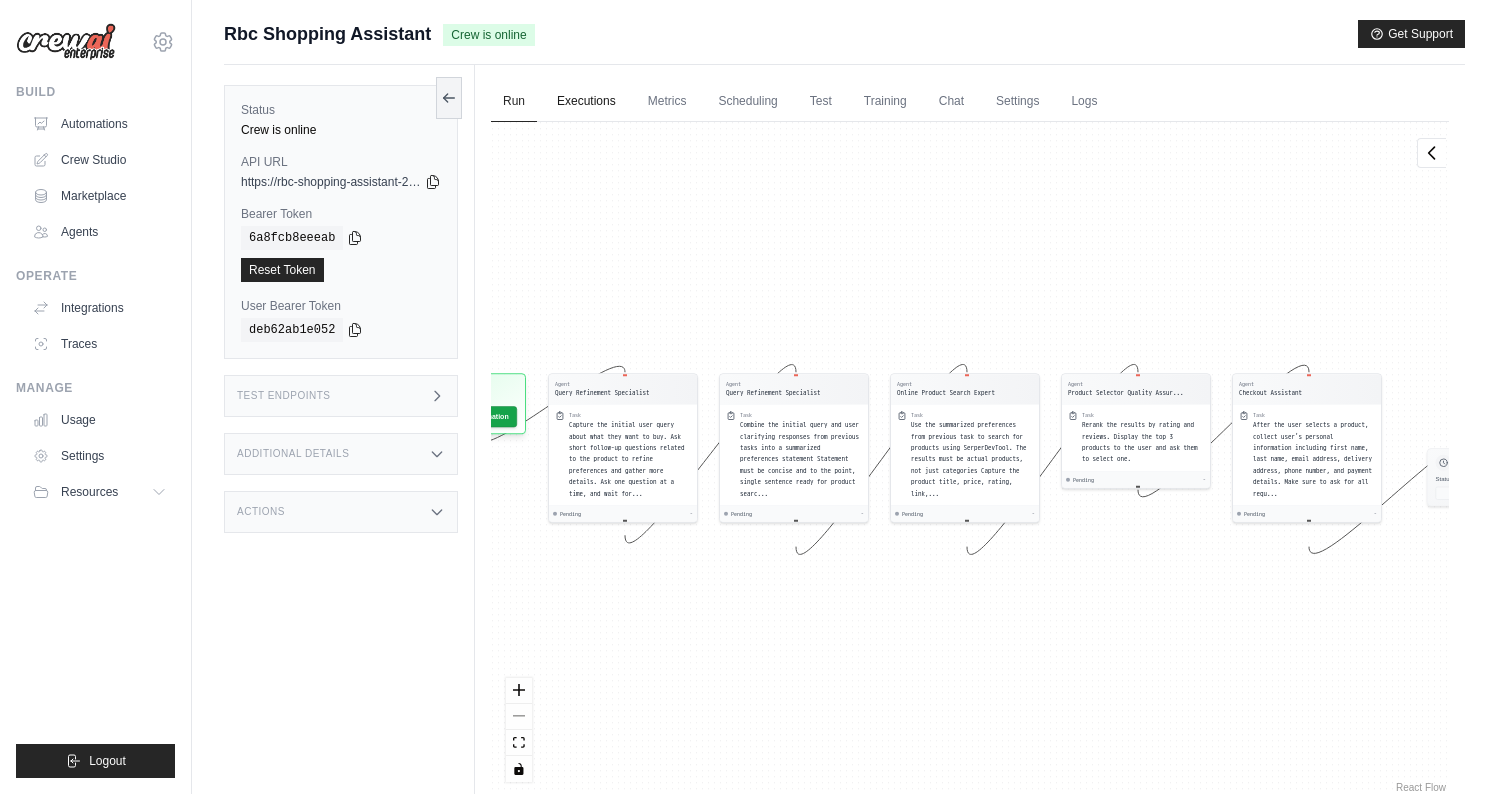 click on "Executions" at bounding box center [586, 102] 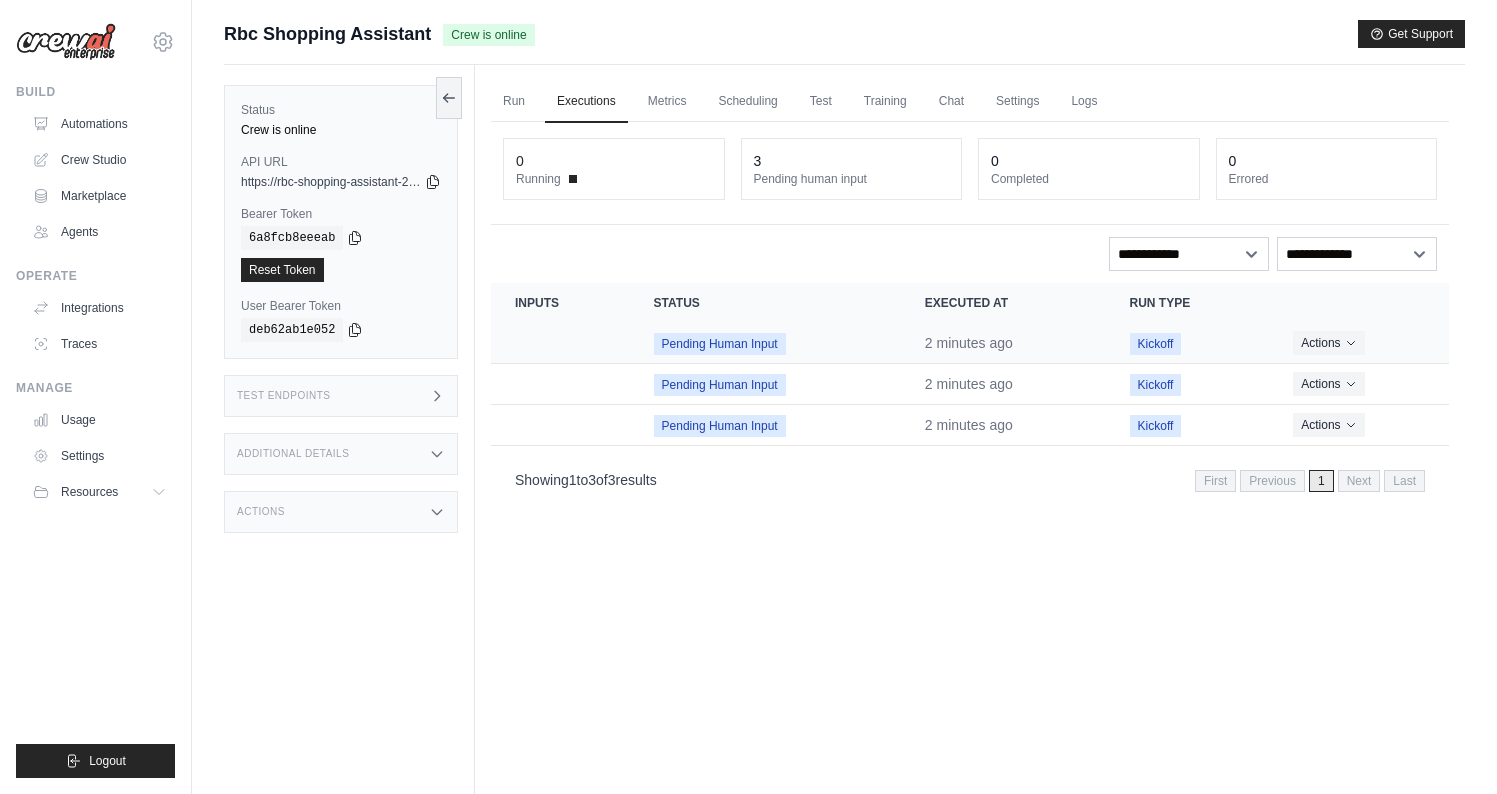 click at bounding box center [560, 343] 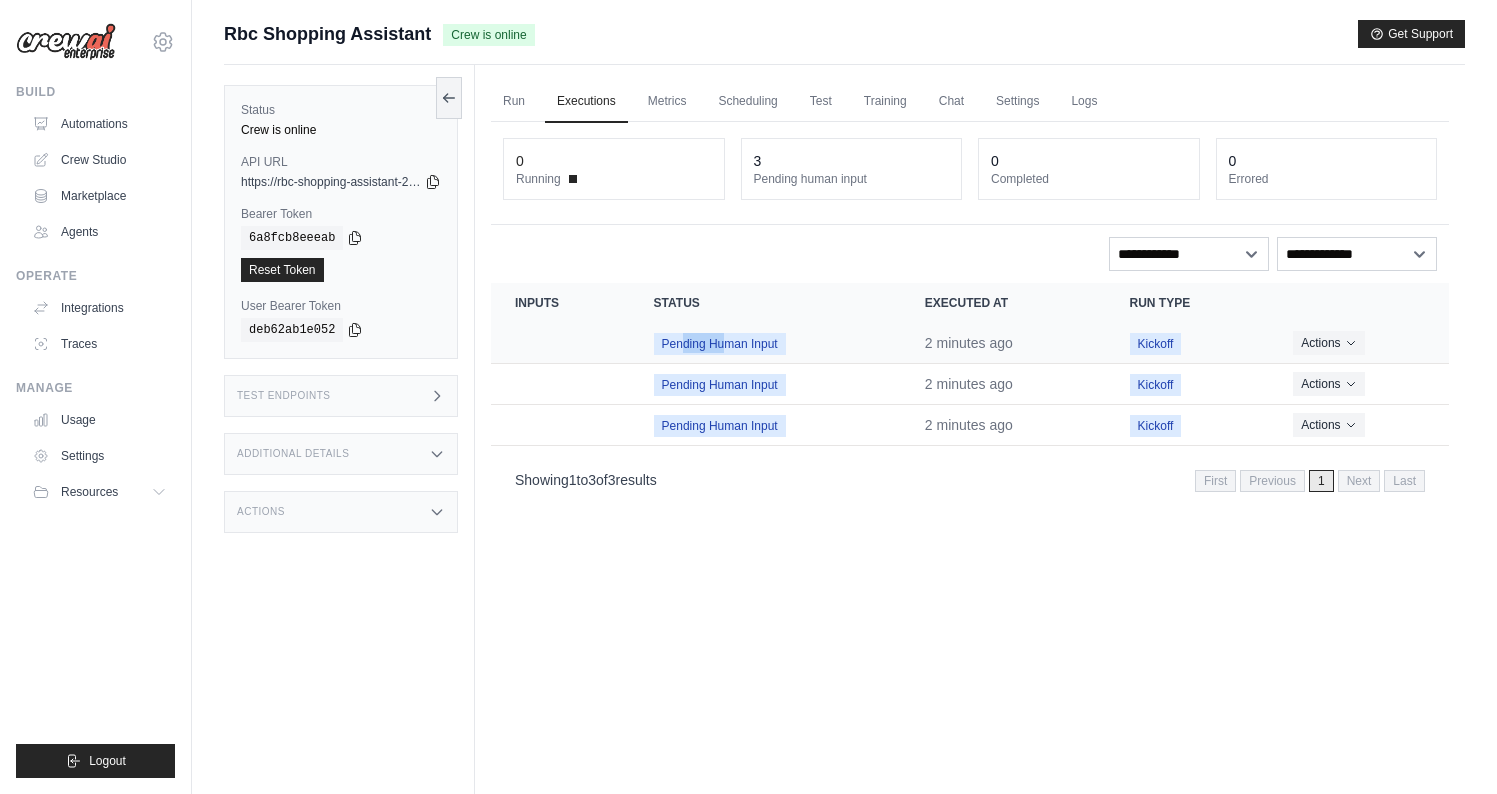click at bounding box center (560, 343) 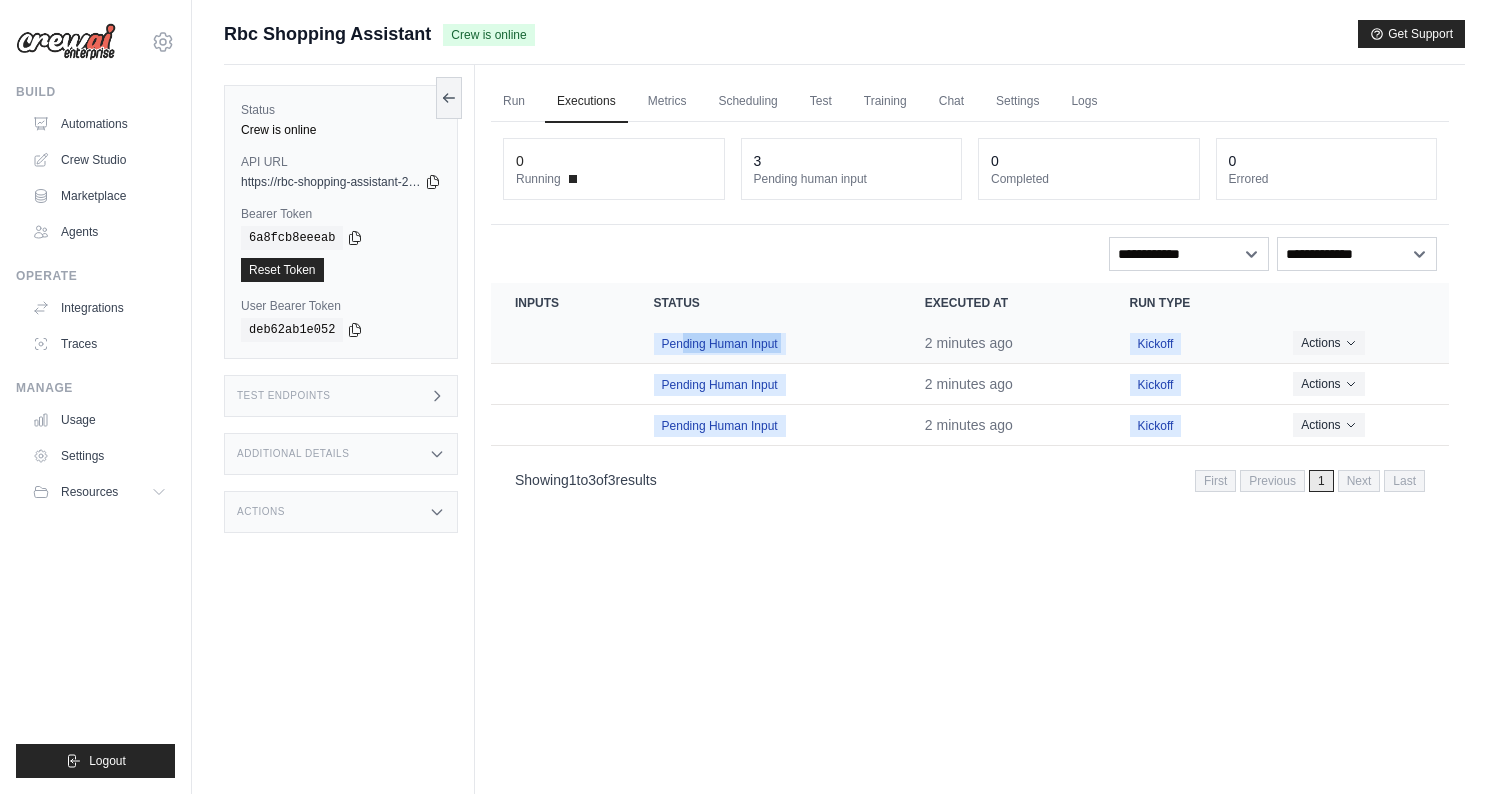 click at bounding box center (560, 343) 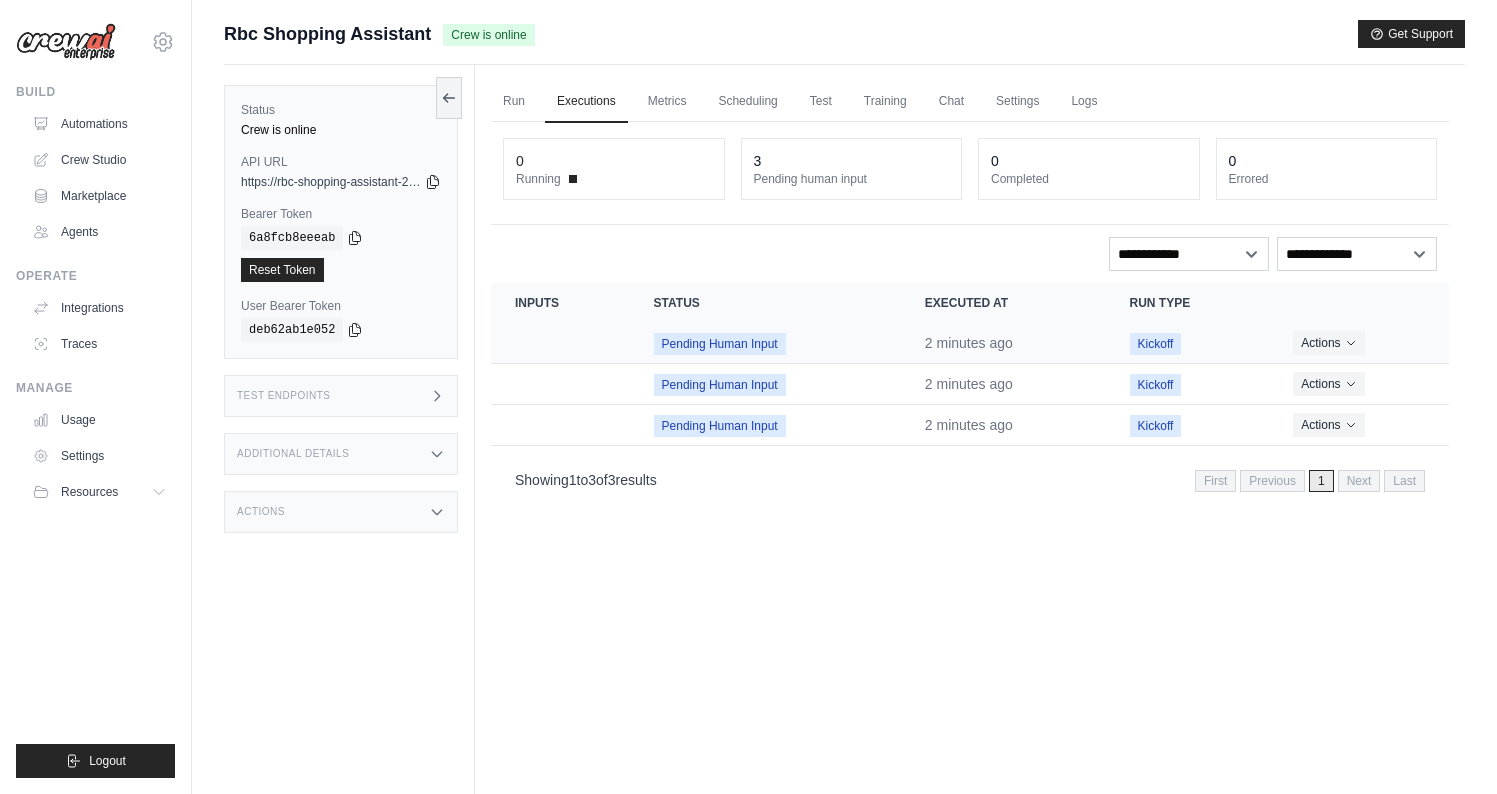 click at bounding box center (560, 343) 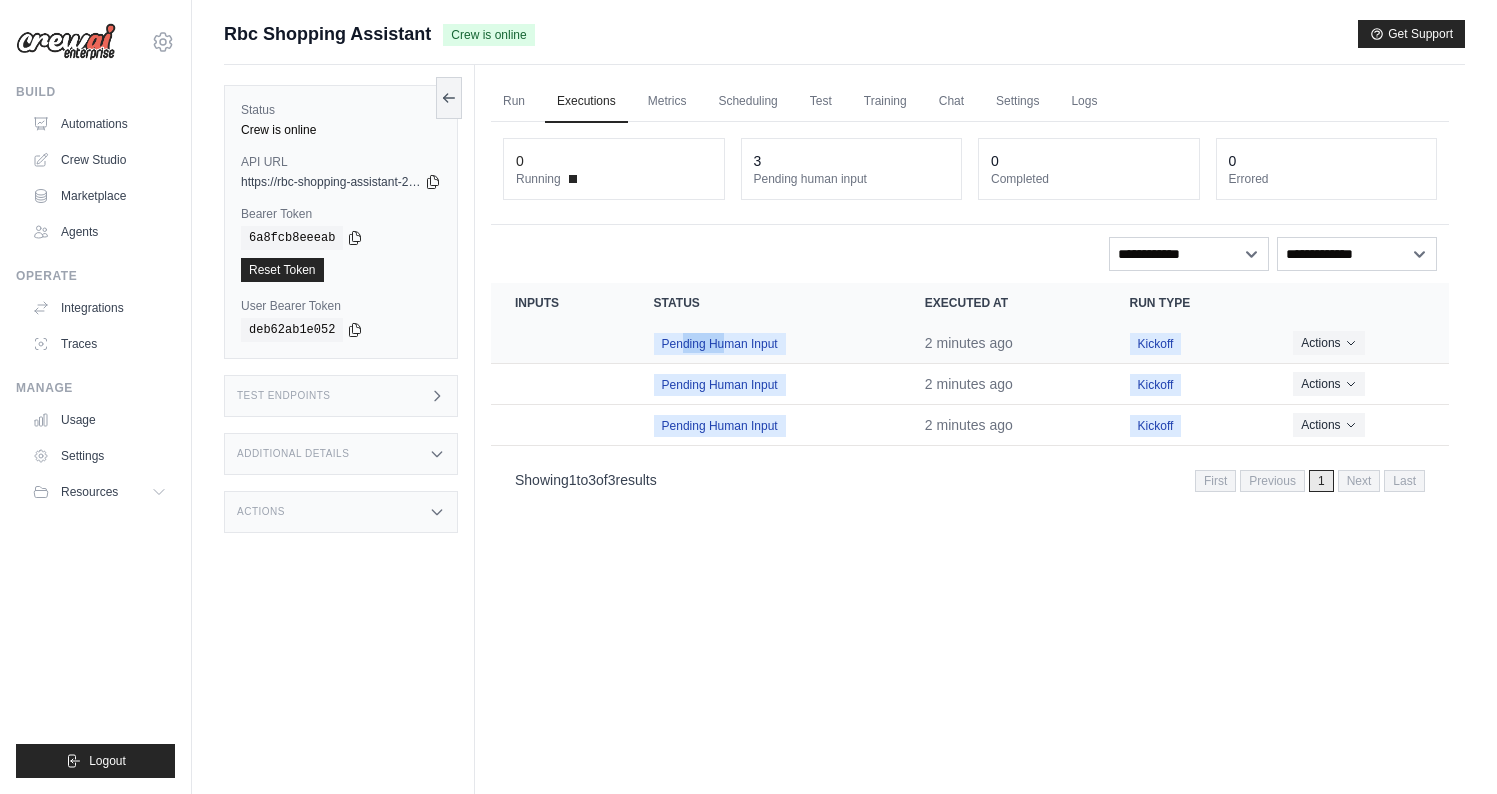 click at bounding box center (560, 343) 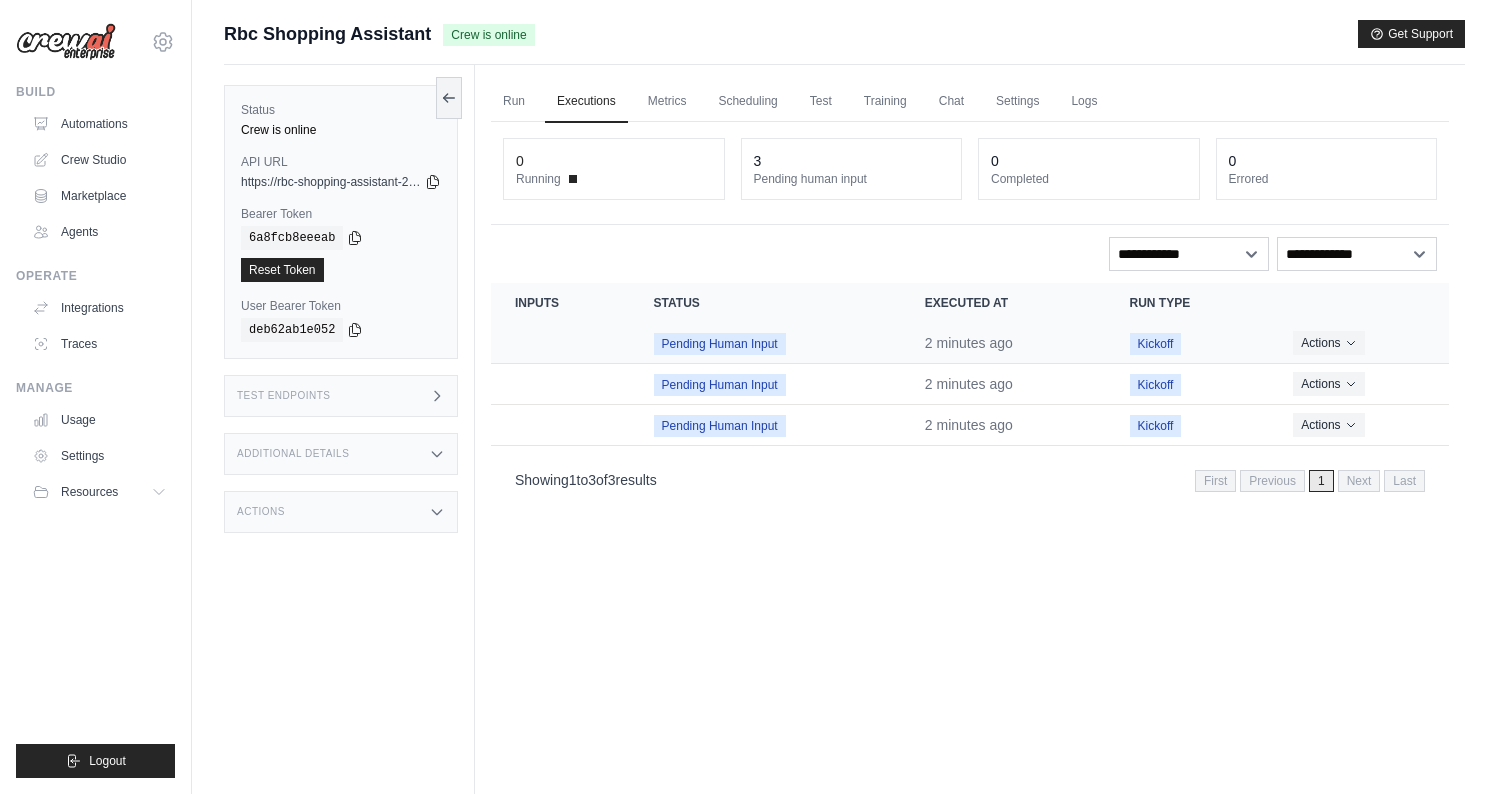 click at bounding box center (560, 343) 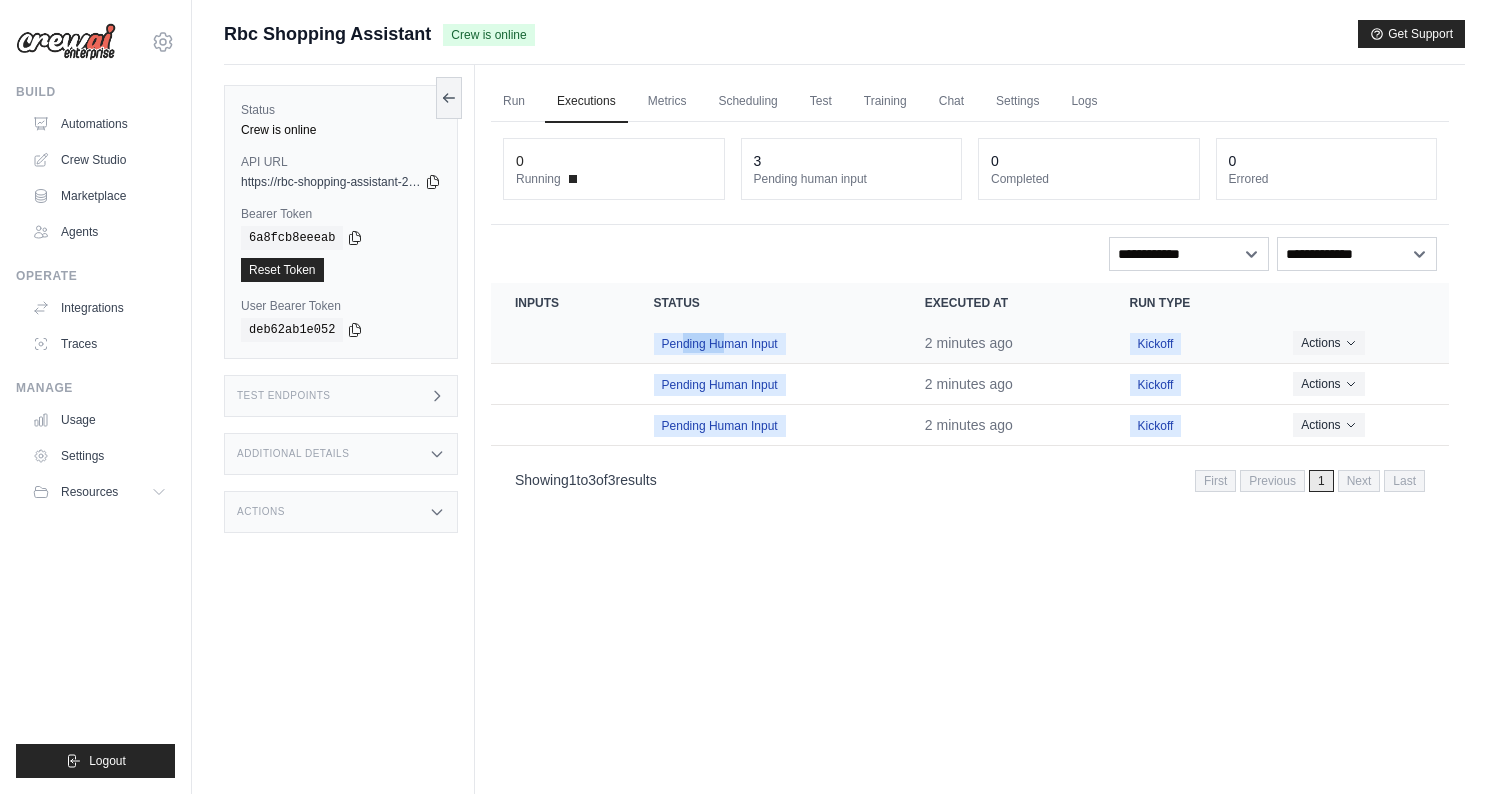 click at bounding box center (560, 343) 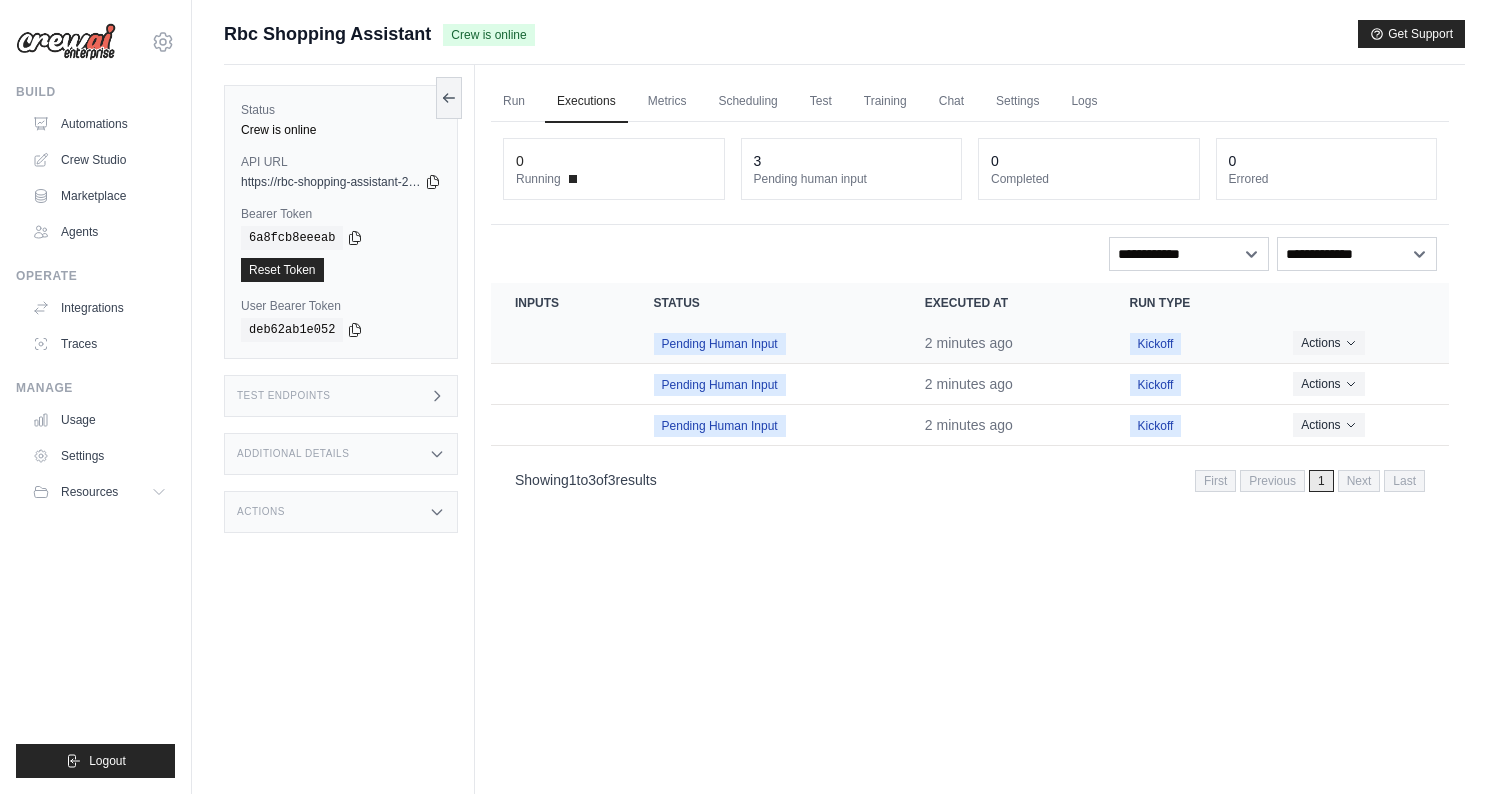 click at bounding box center (560, 343) 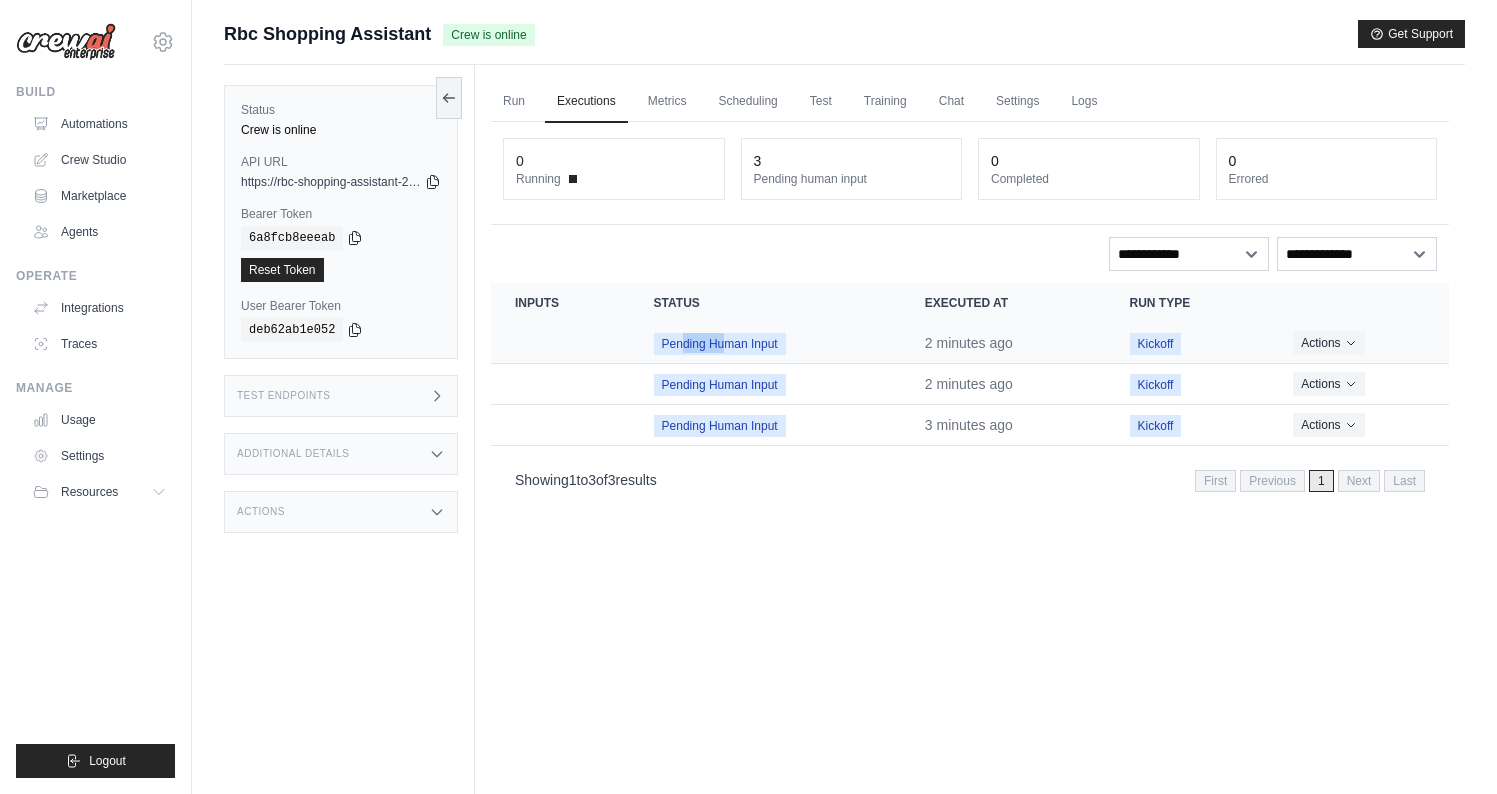 click at bounding box center (560, 343) 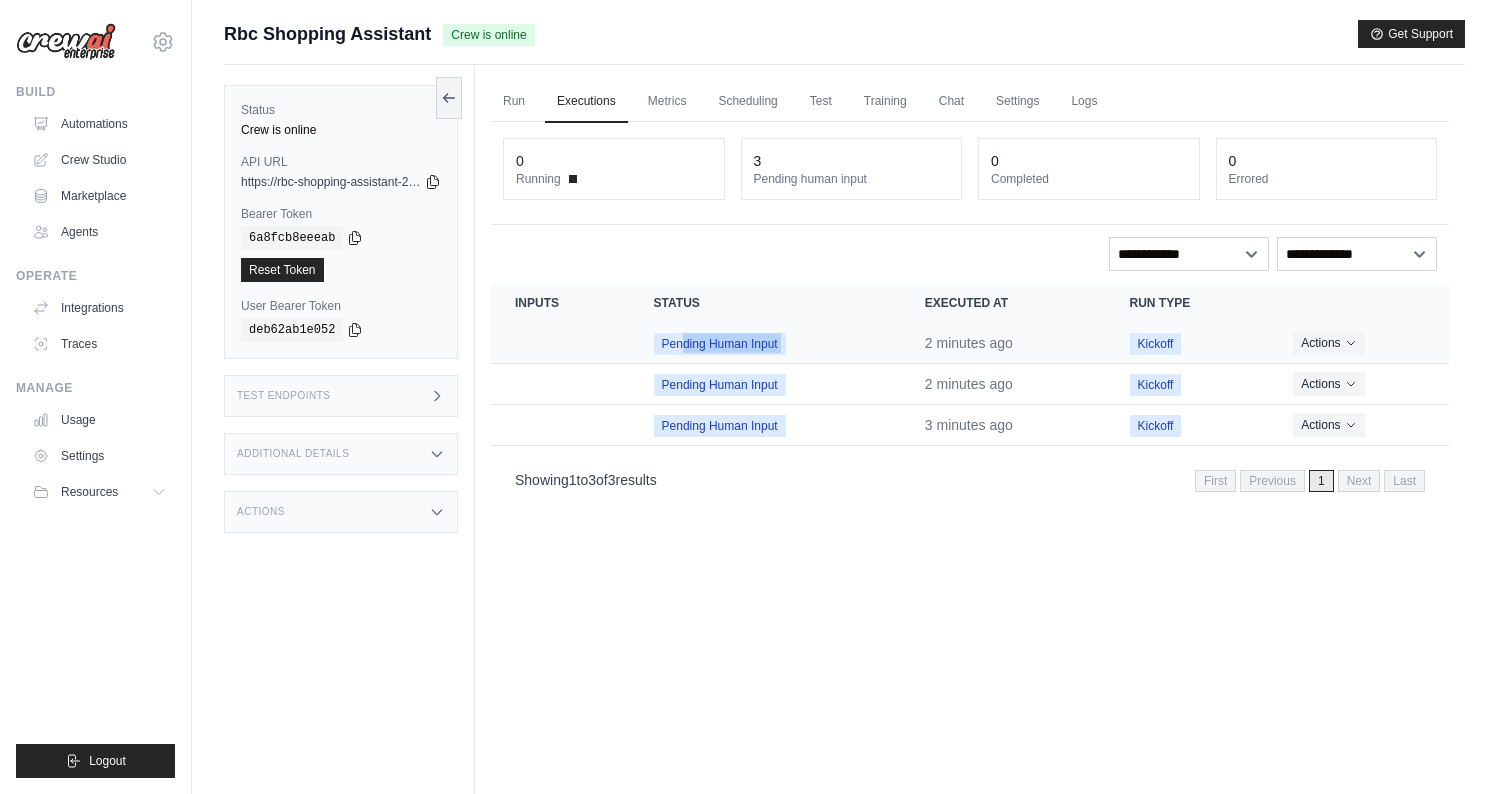 click at bounding box center (560, 343) 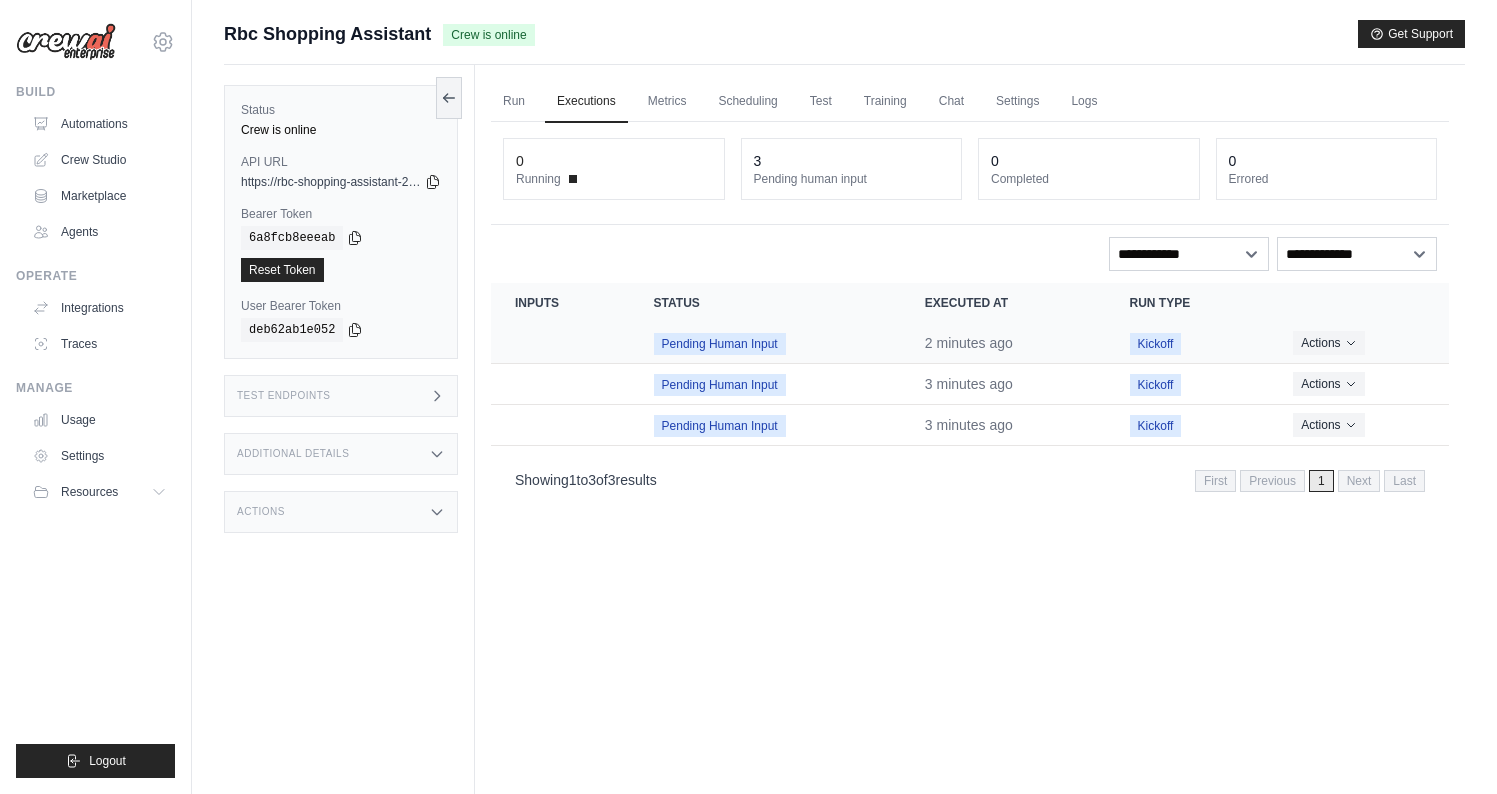 click on "Pending Human Input" at bounding box center (765, 343) 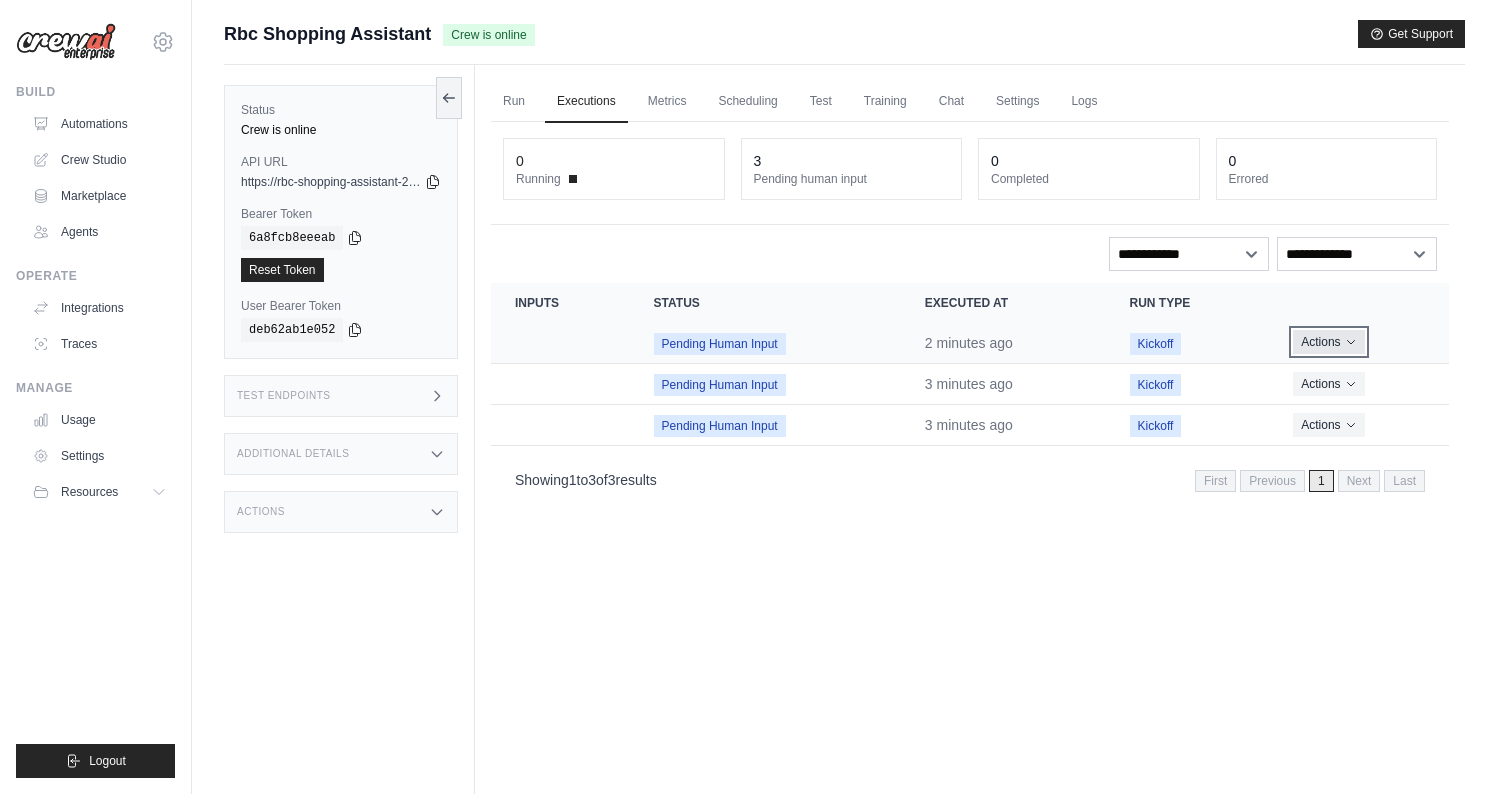 click on "Actions" at bounding box center [1328, 342] 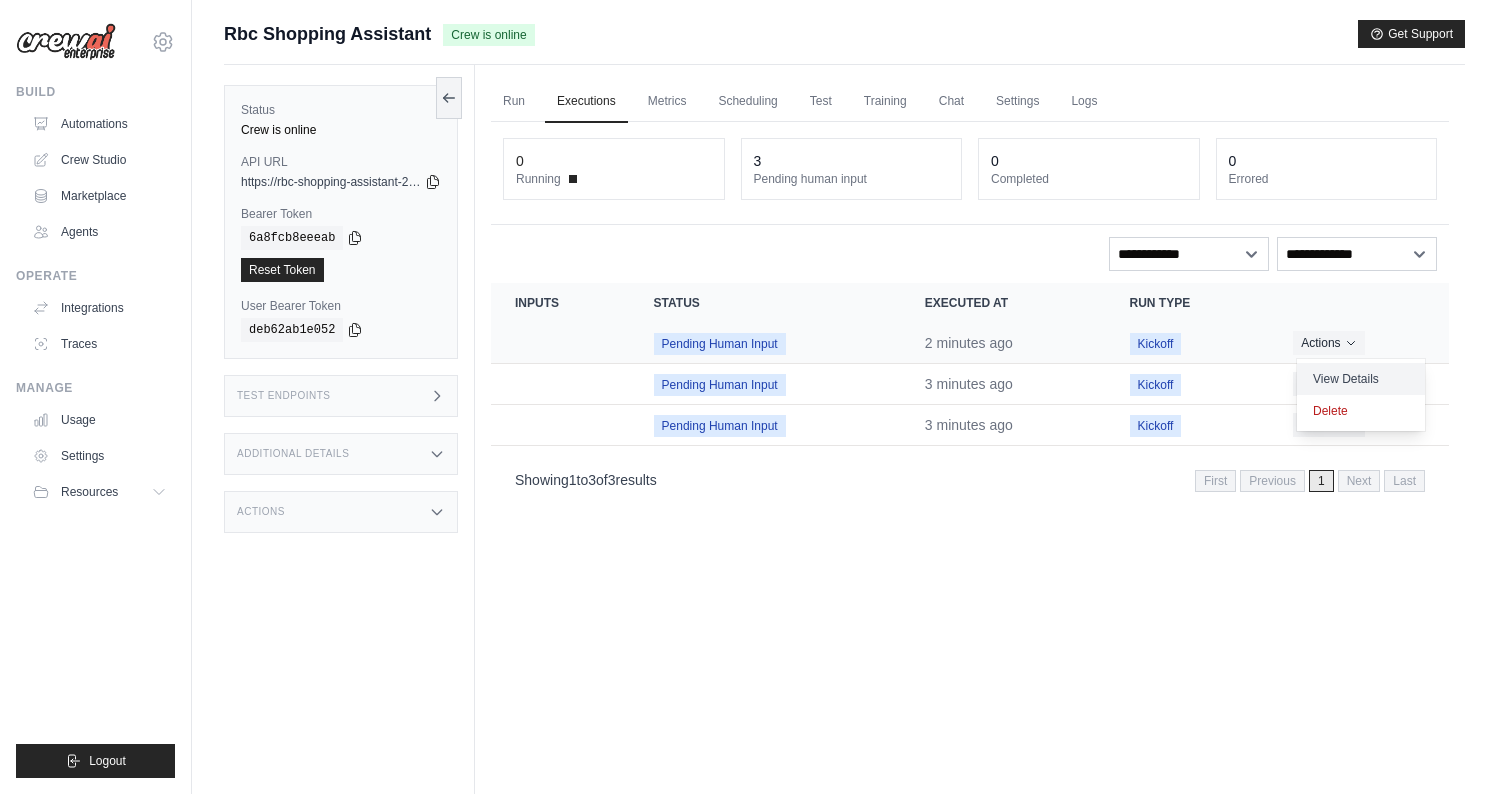 click on "View Details" at bounding box center (1361, 379) 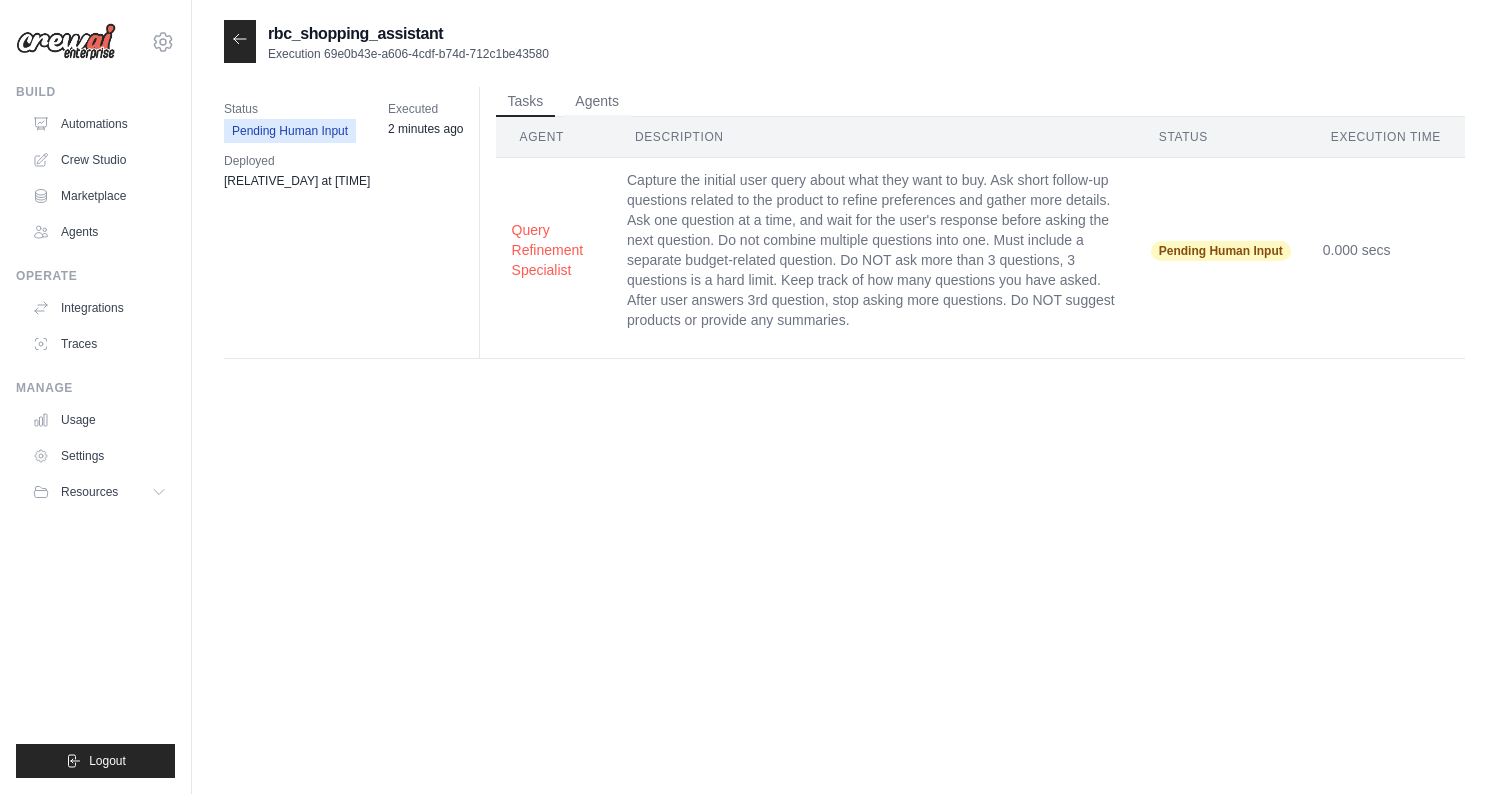 scroll, scrollTop: 0, scrollLeft: 0, axis: both 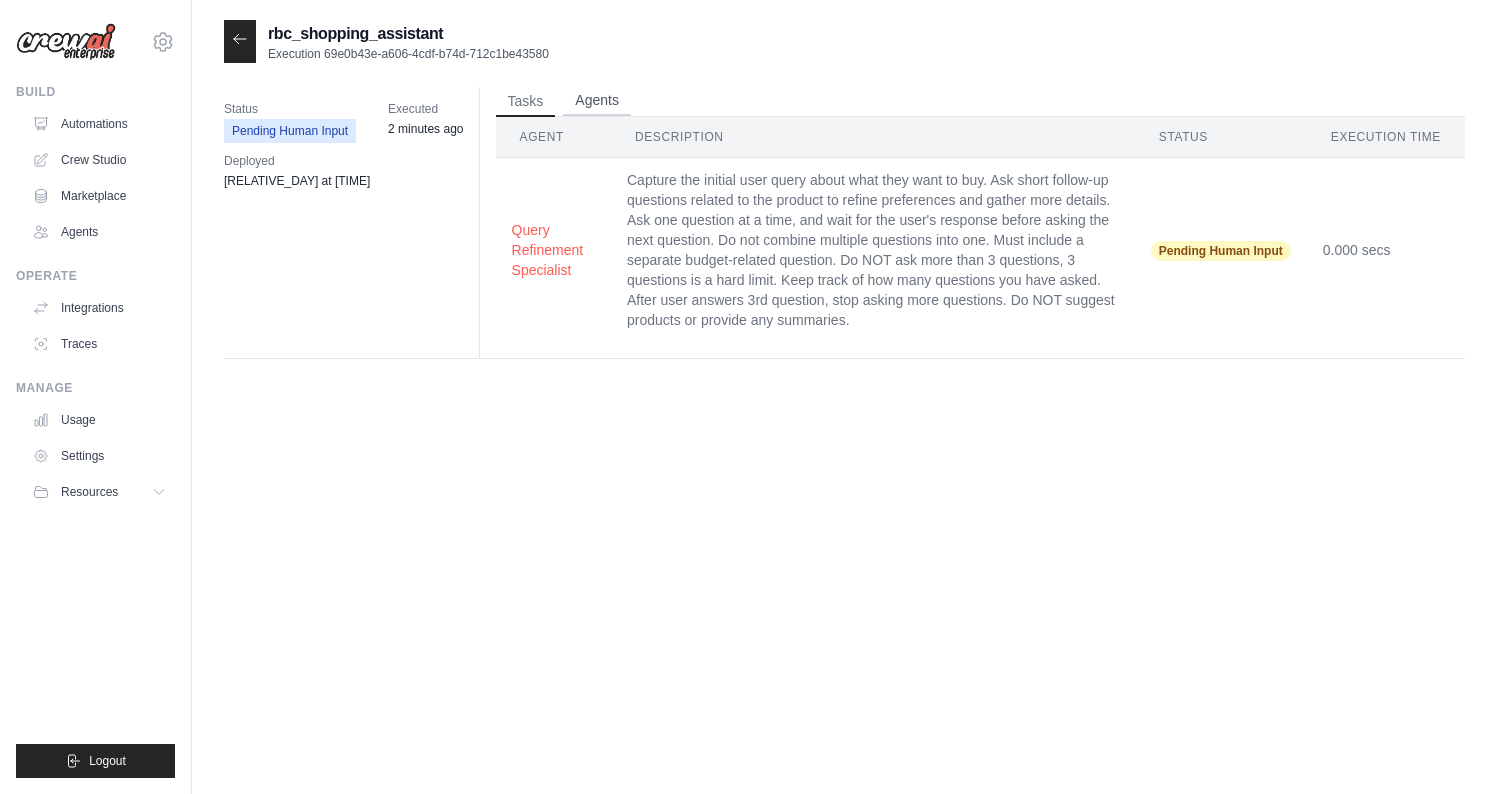 click on "Agents" at bounding box center (597, 101) 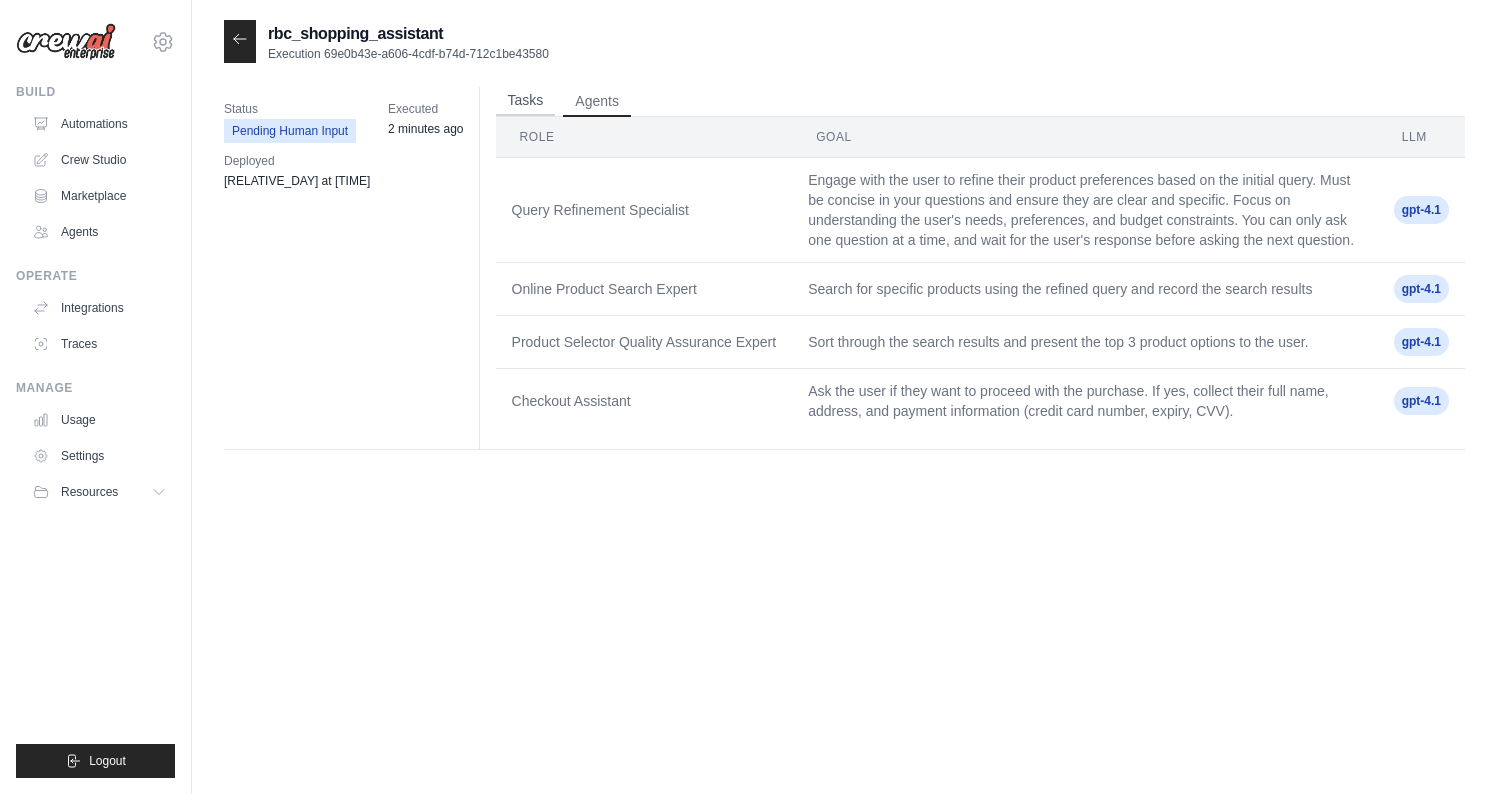 click on "Tasks" at bounding box center (526, 101) 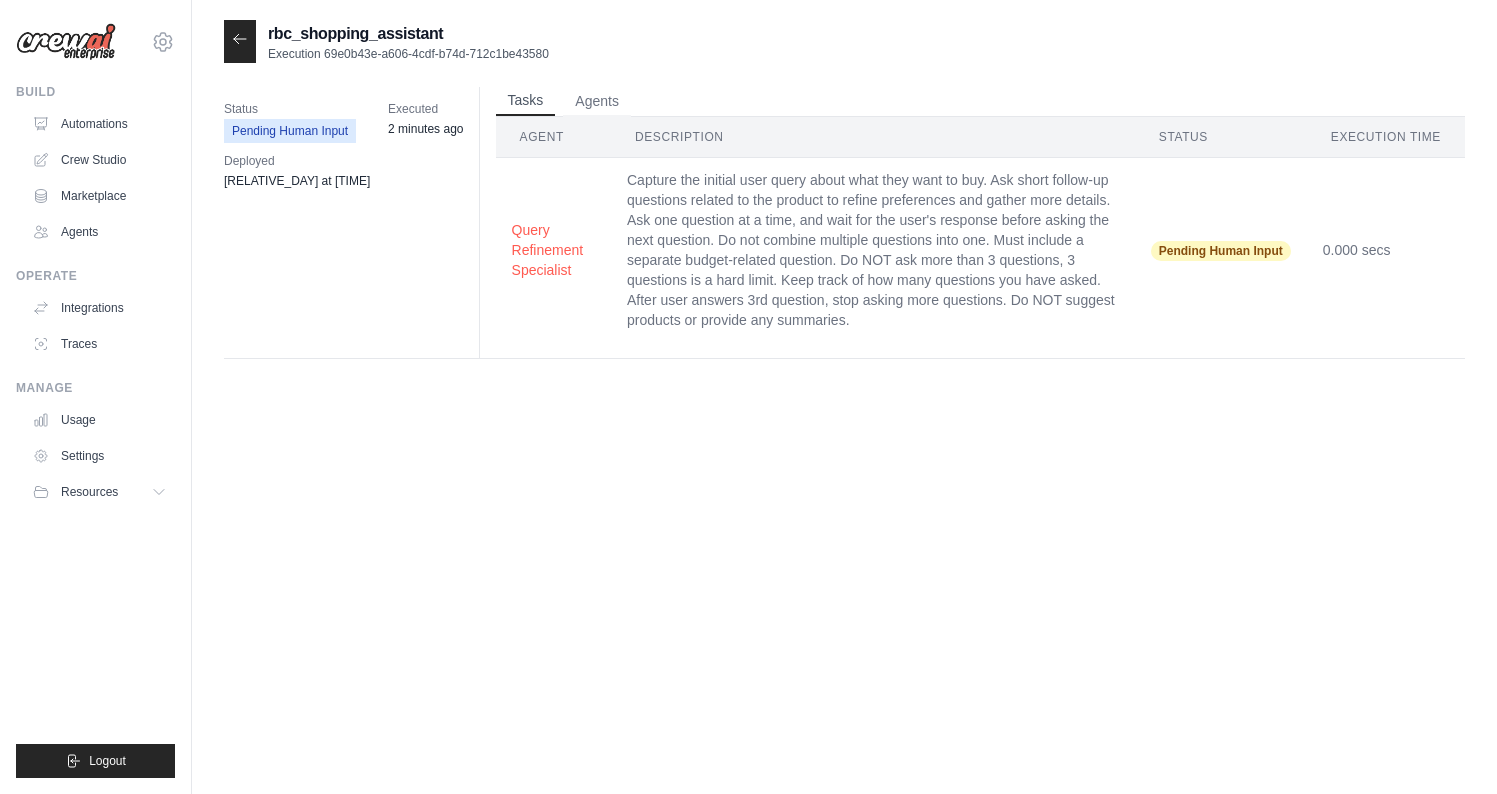 click on "Tasks" at bounding box center [526, 101] 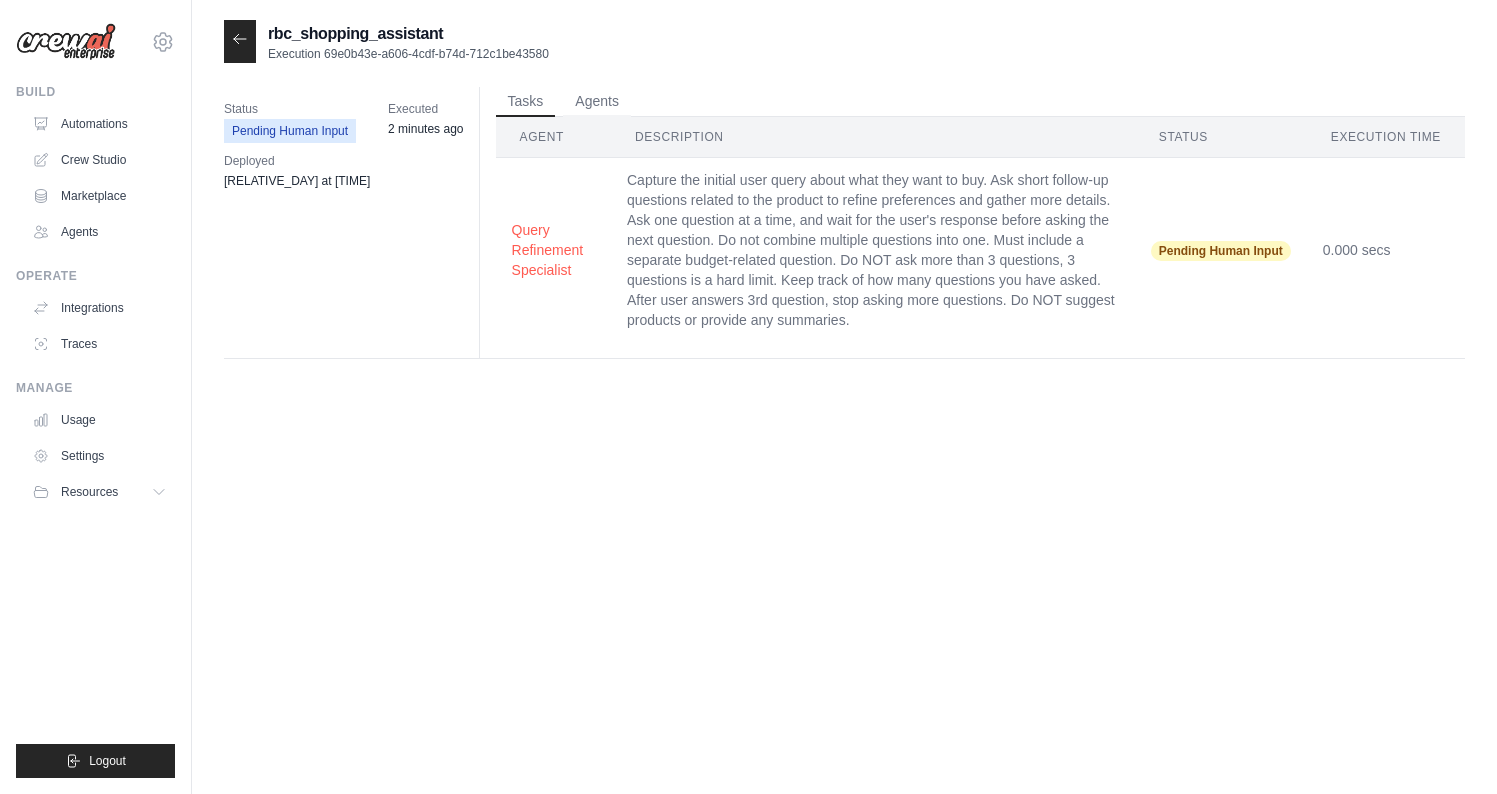 click at bounding box center [240, 41] 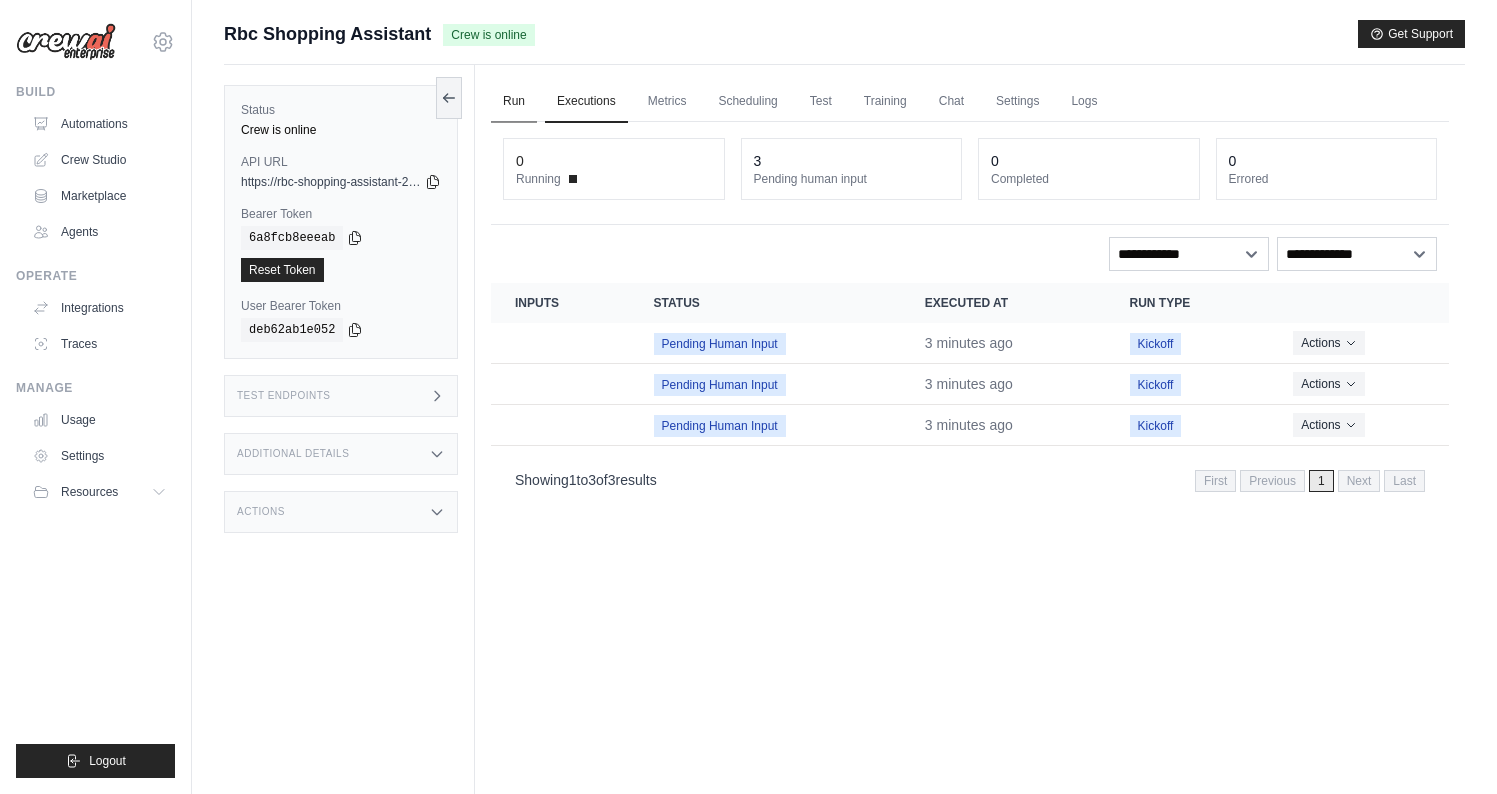 click on "Run" at bounding box center (514, 102) 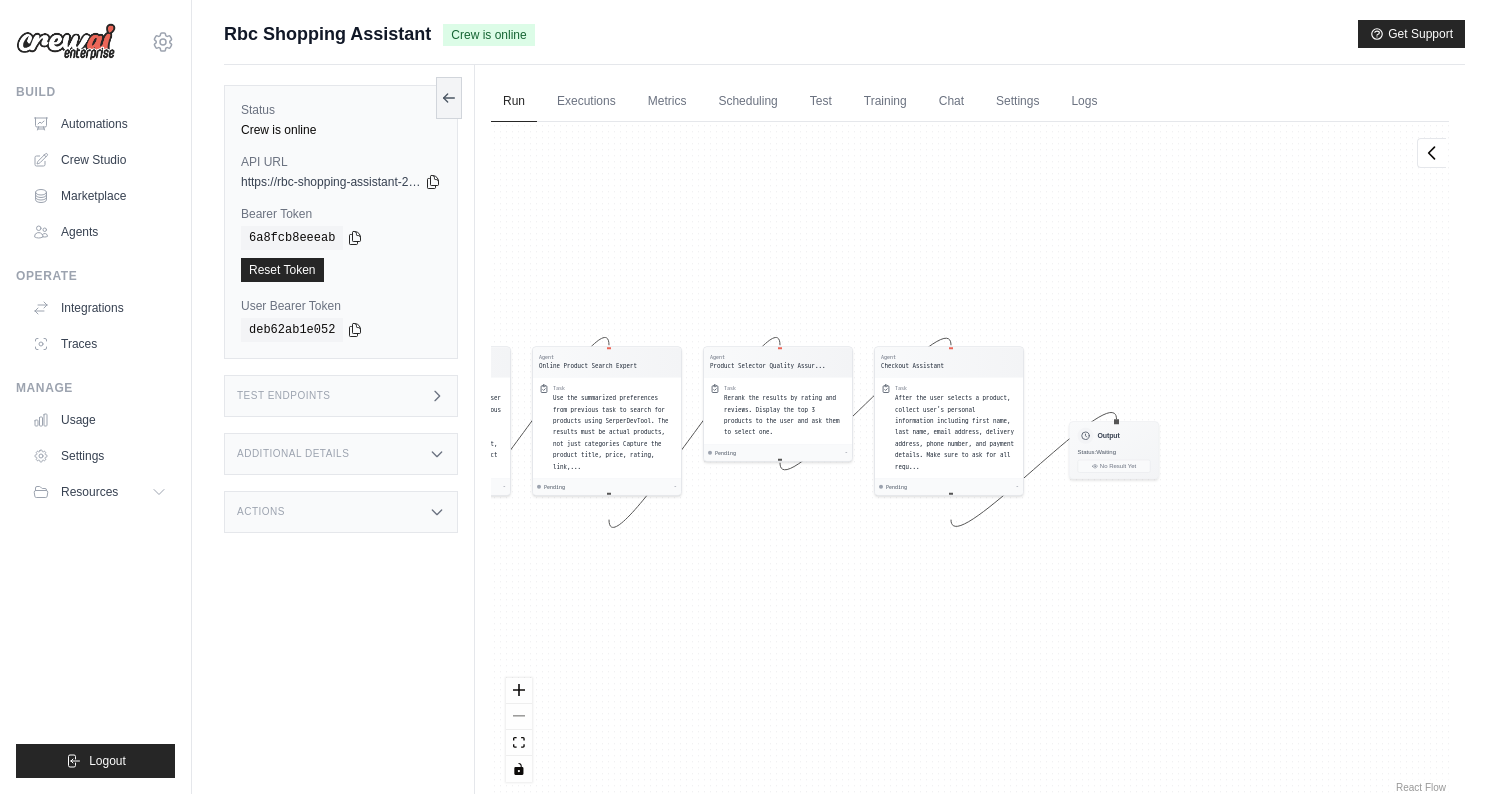 drag, startPoint x: 1152, startPoint y: 287, endPoint x: 795, endPoint y: 260, distance: 358.01956 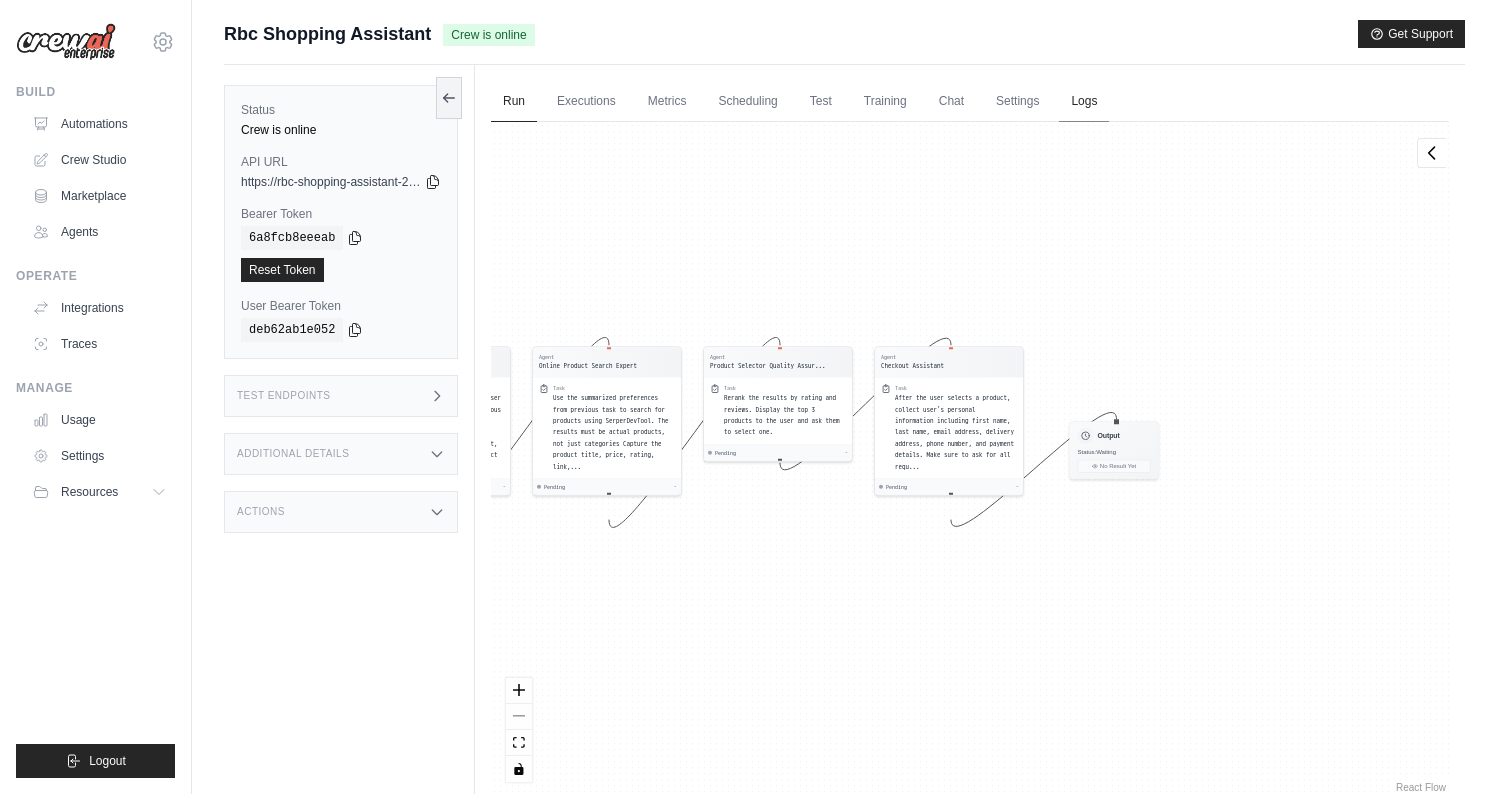 click on "Logs" at bounding box center [1084, 102] 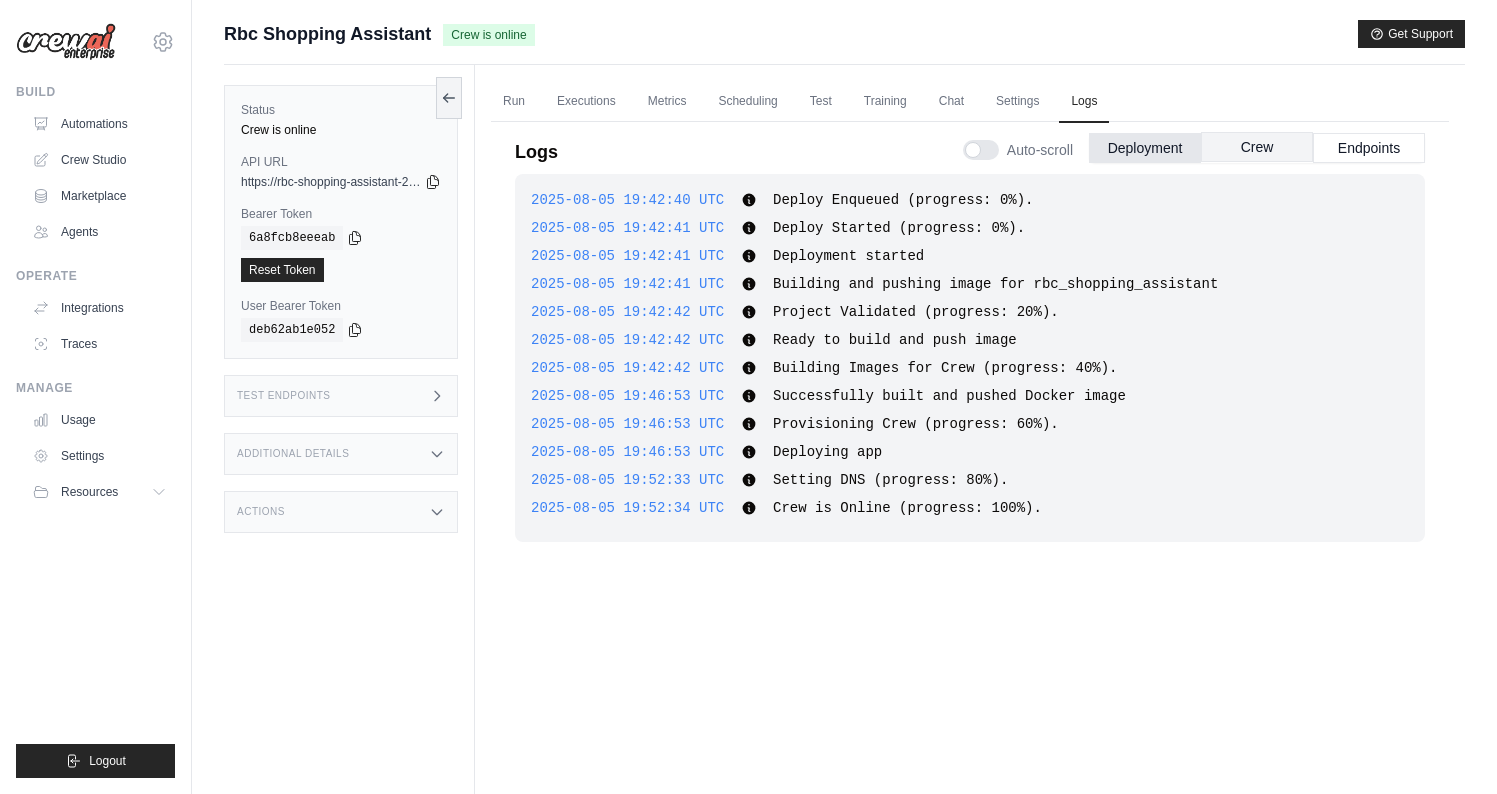 click on "Crew" at bounding box center (1257, 147) 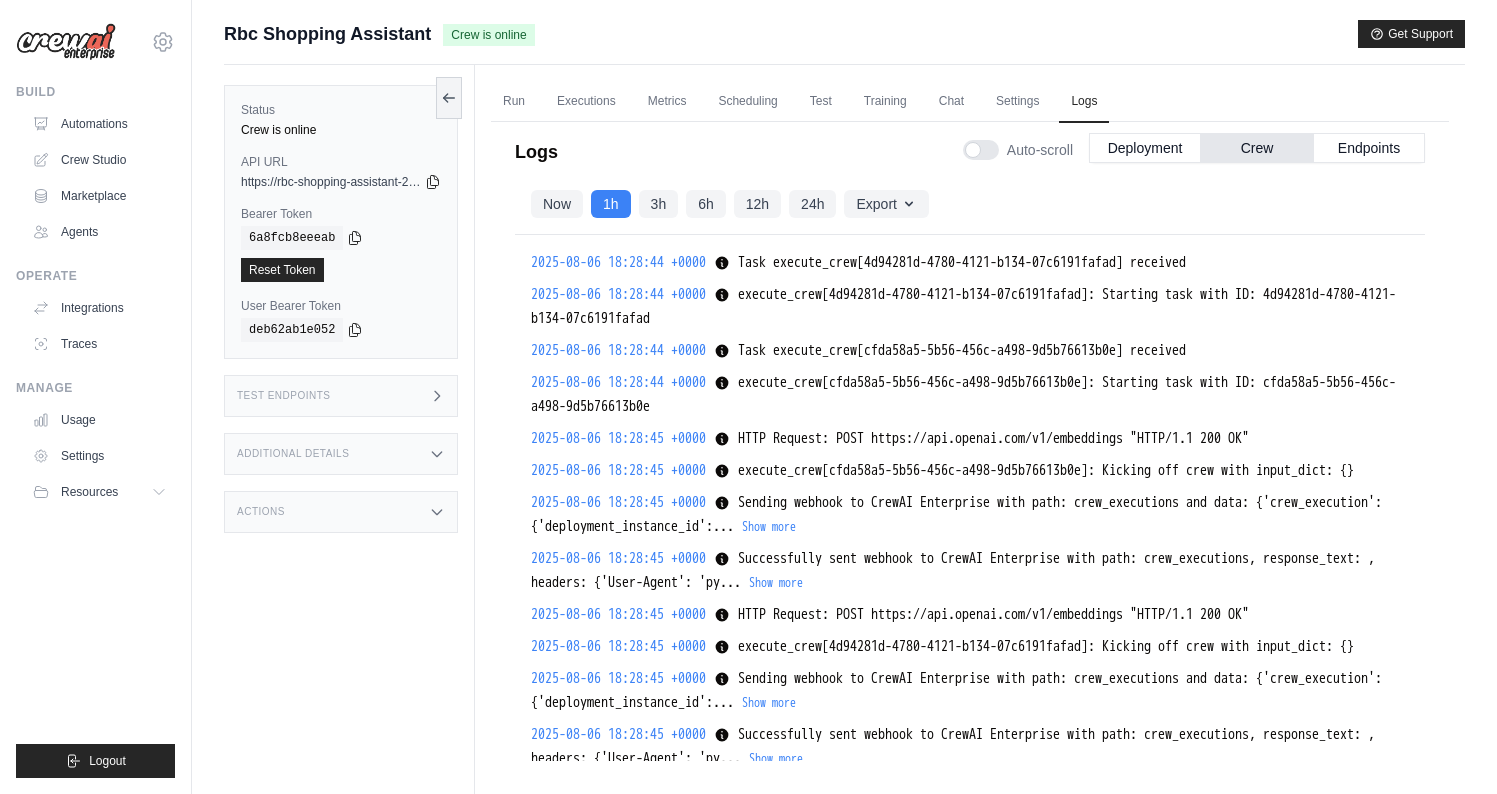 scroll, scrollTop: 17154, scrollLeft: 0, axis: vertical 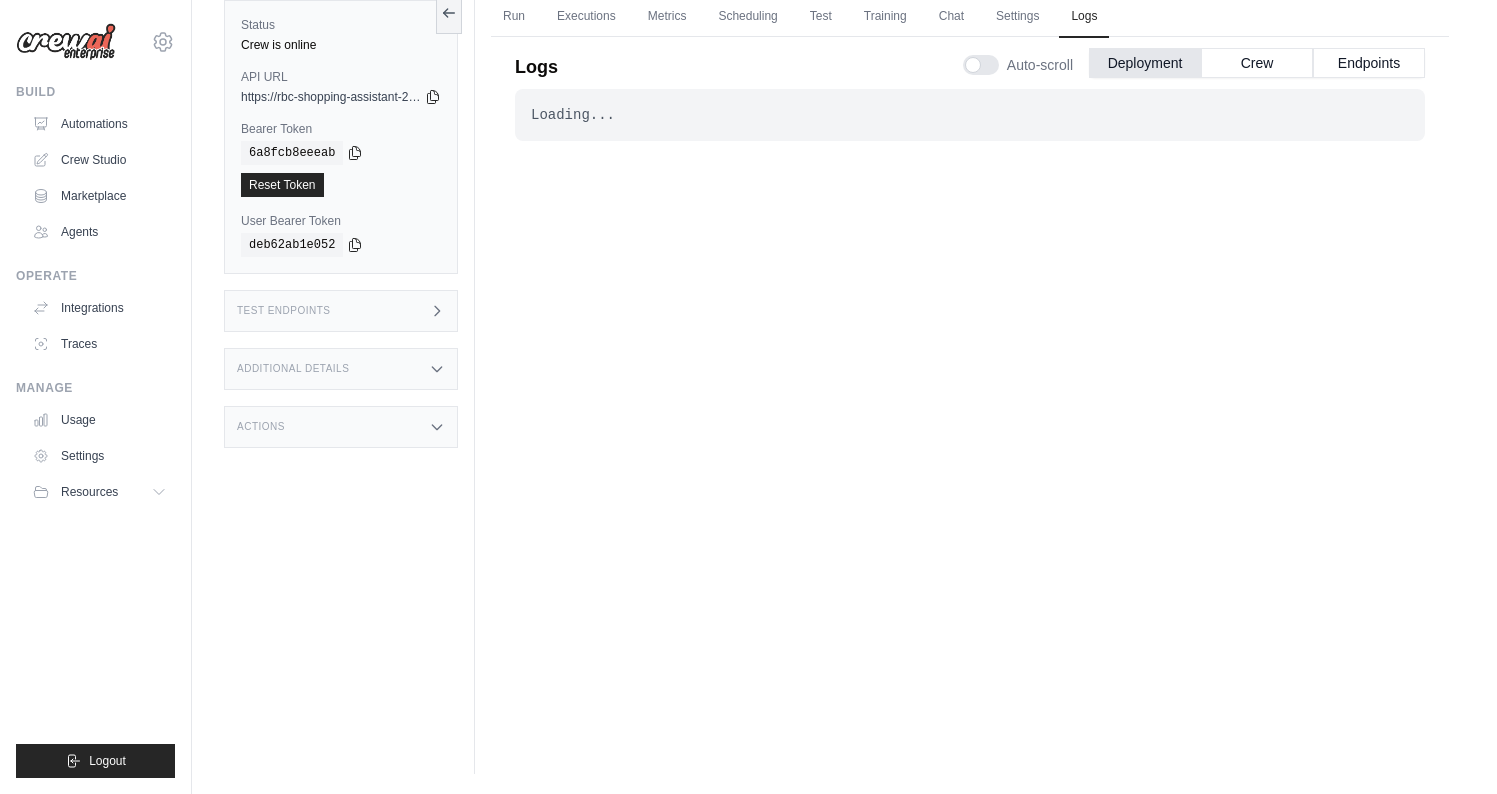 click on "Loading...
.
.
.
Successful" at bounding box center [970, 390] 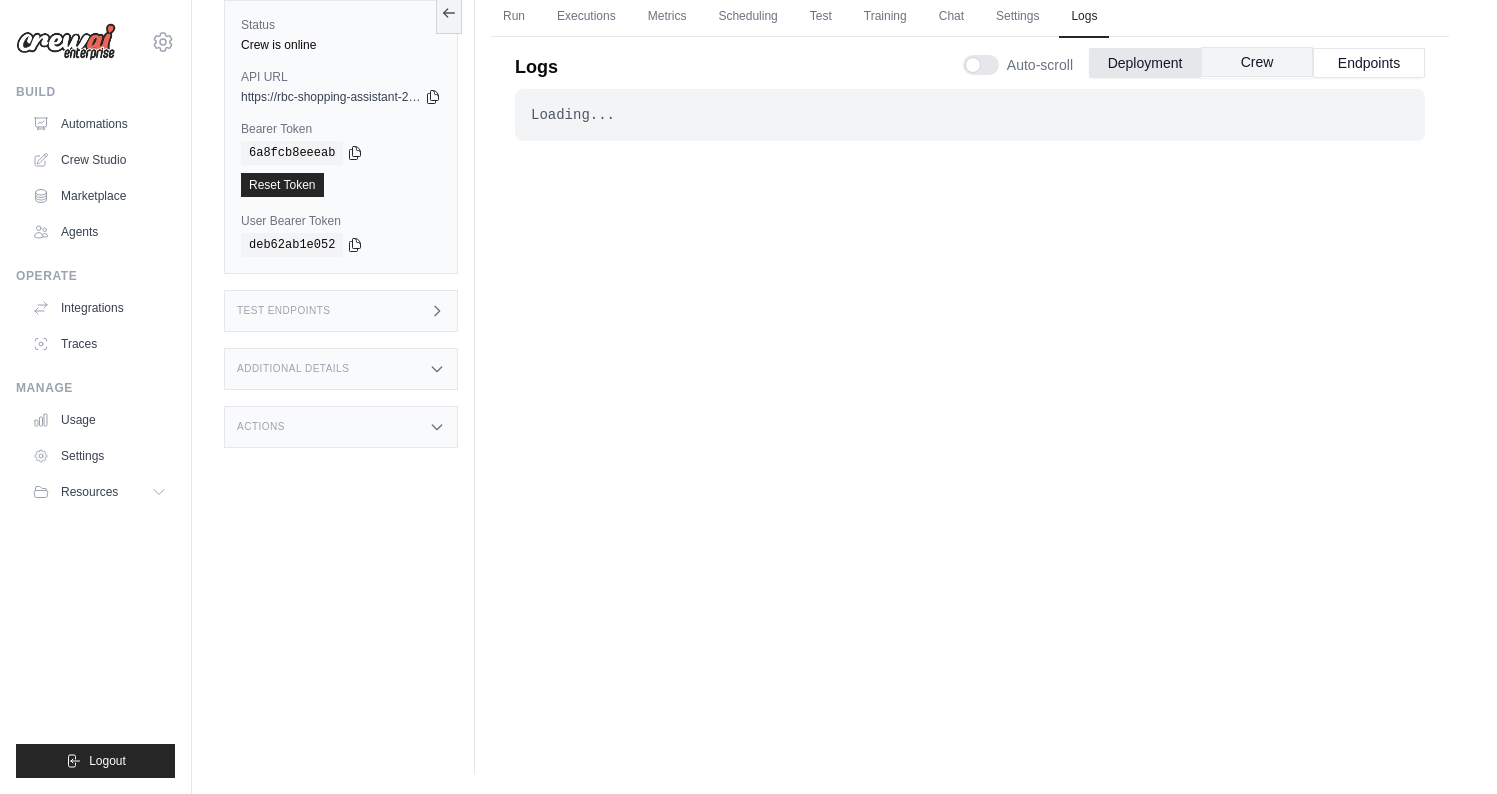 click on "Crew" at bounding box center (1257, 62) 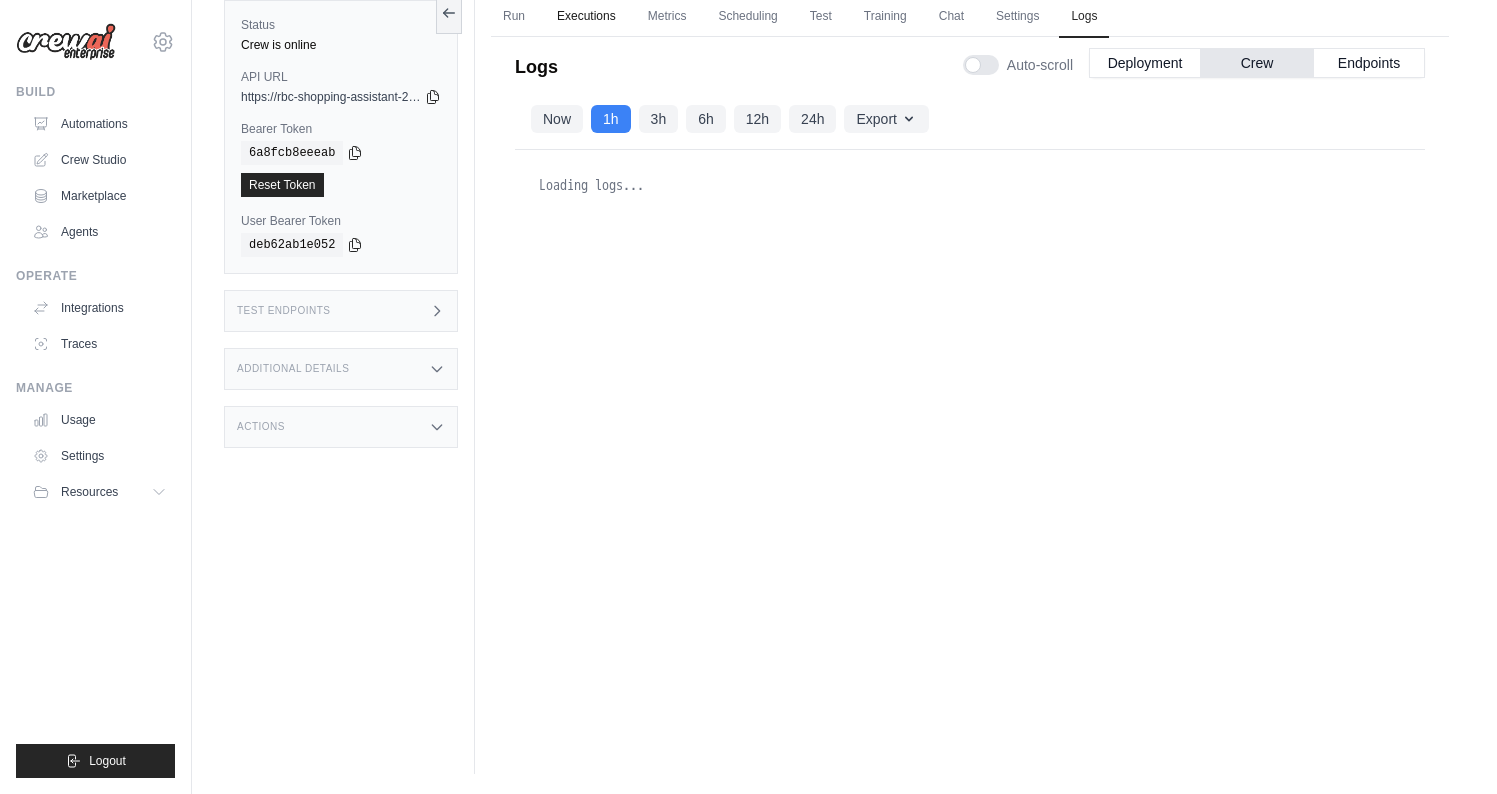 click on "Executions" at bounding box center [586, 17] 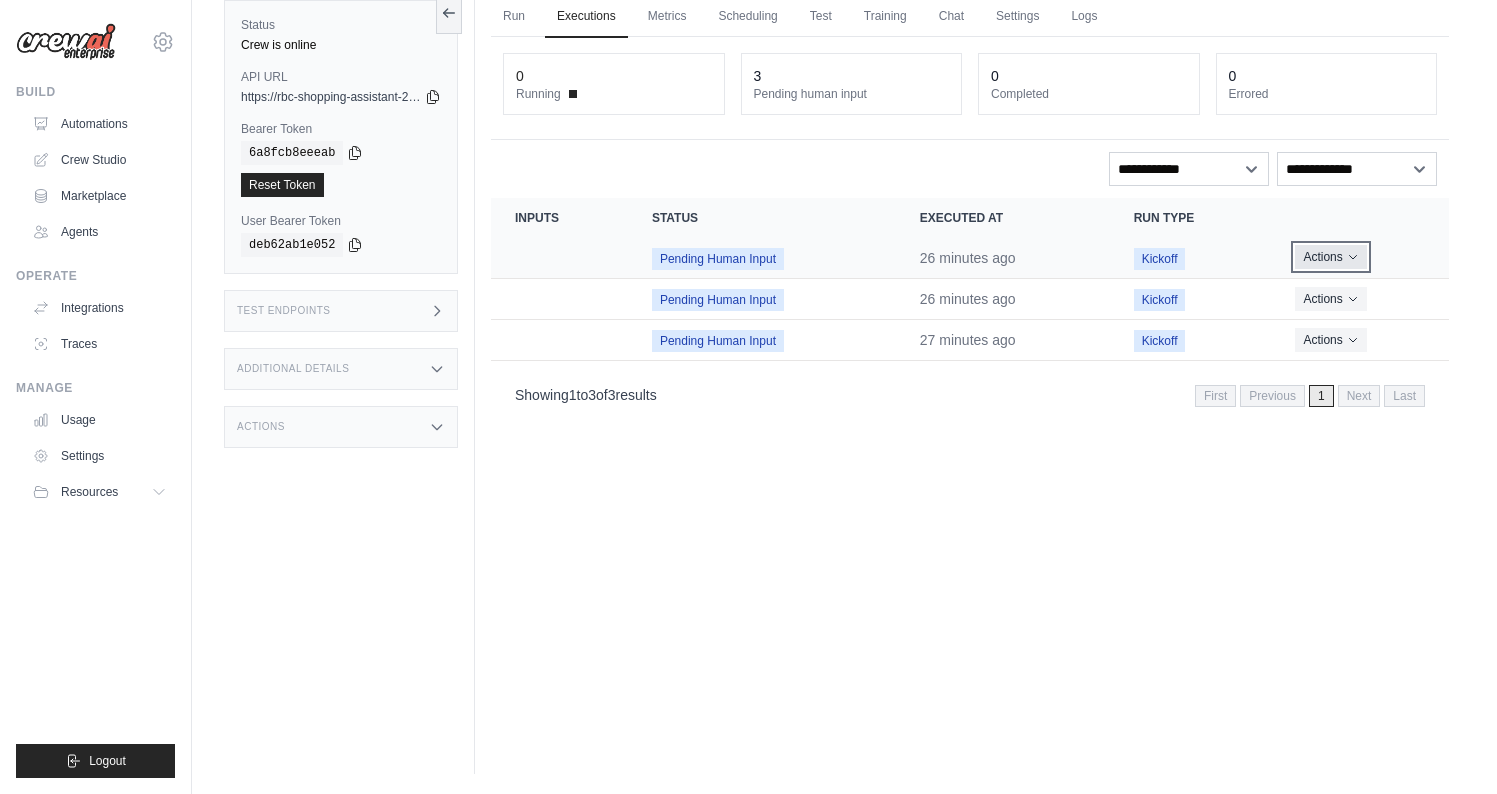 click on "Actions" at bounding box center (1330, 257) 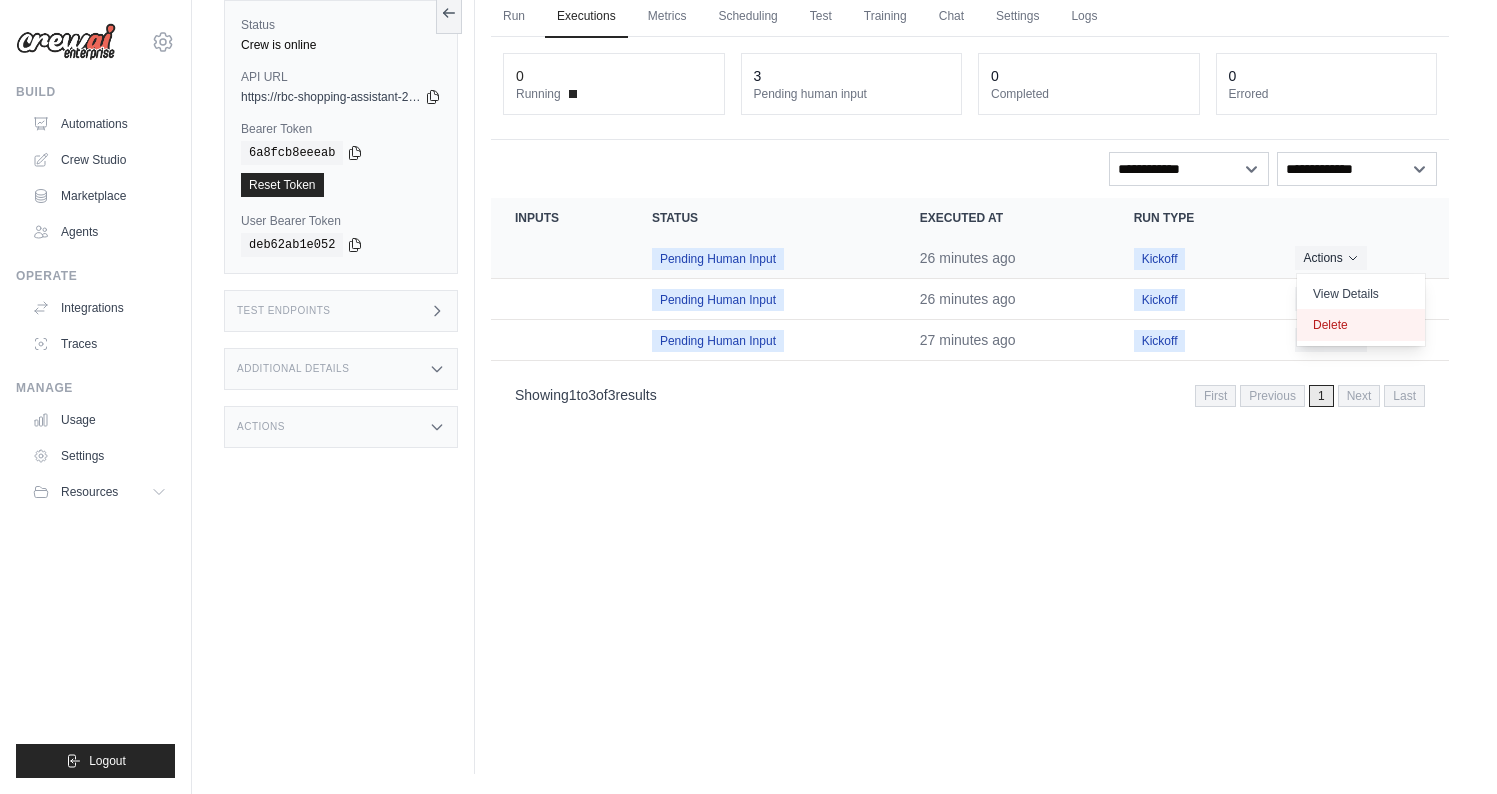 click on "Delete" at bounding box center [1361, 325] 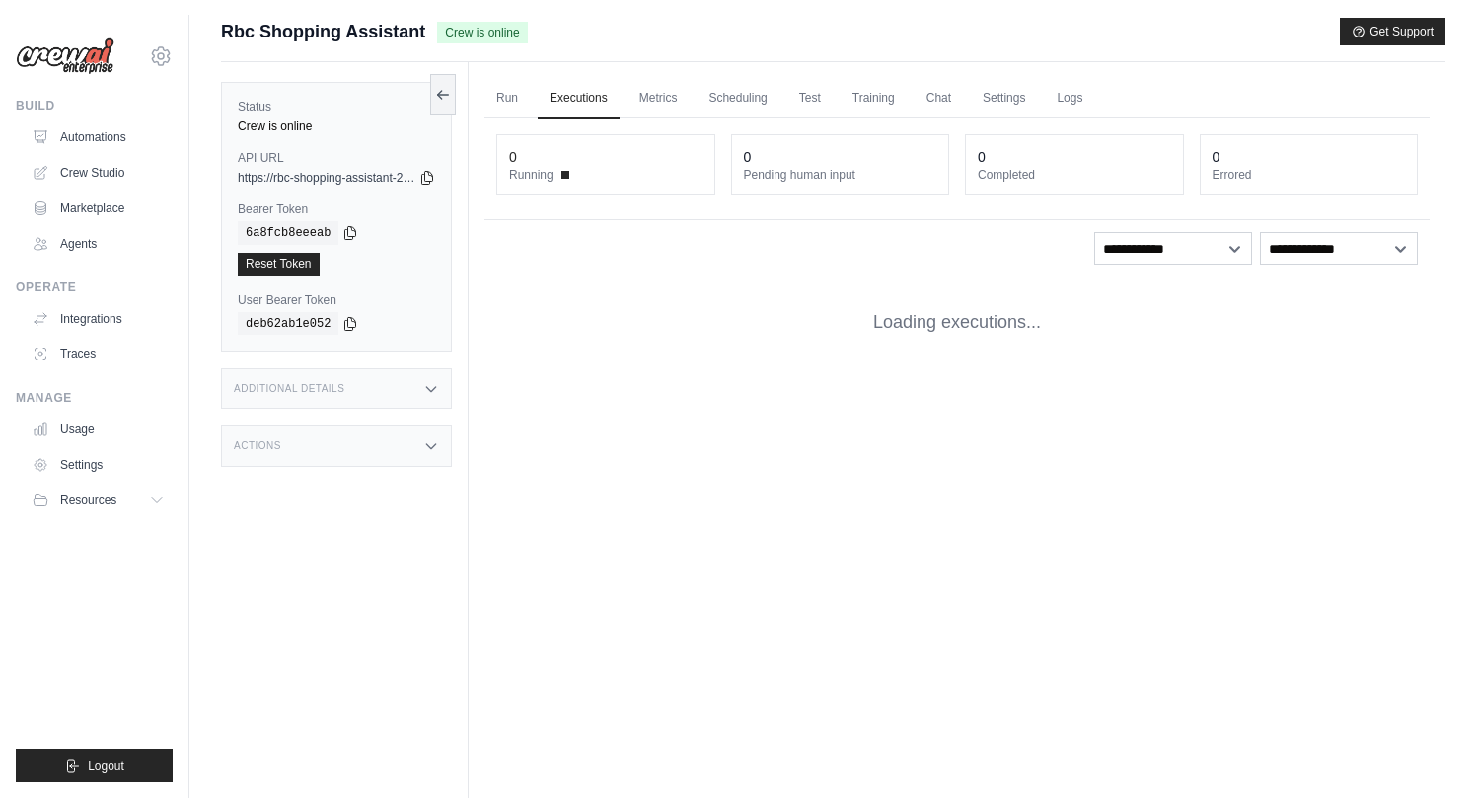 scroll, scrollTop: 0, scrollLeft: 0, axis: both 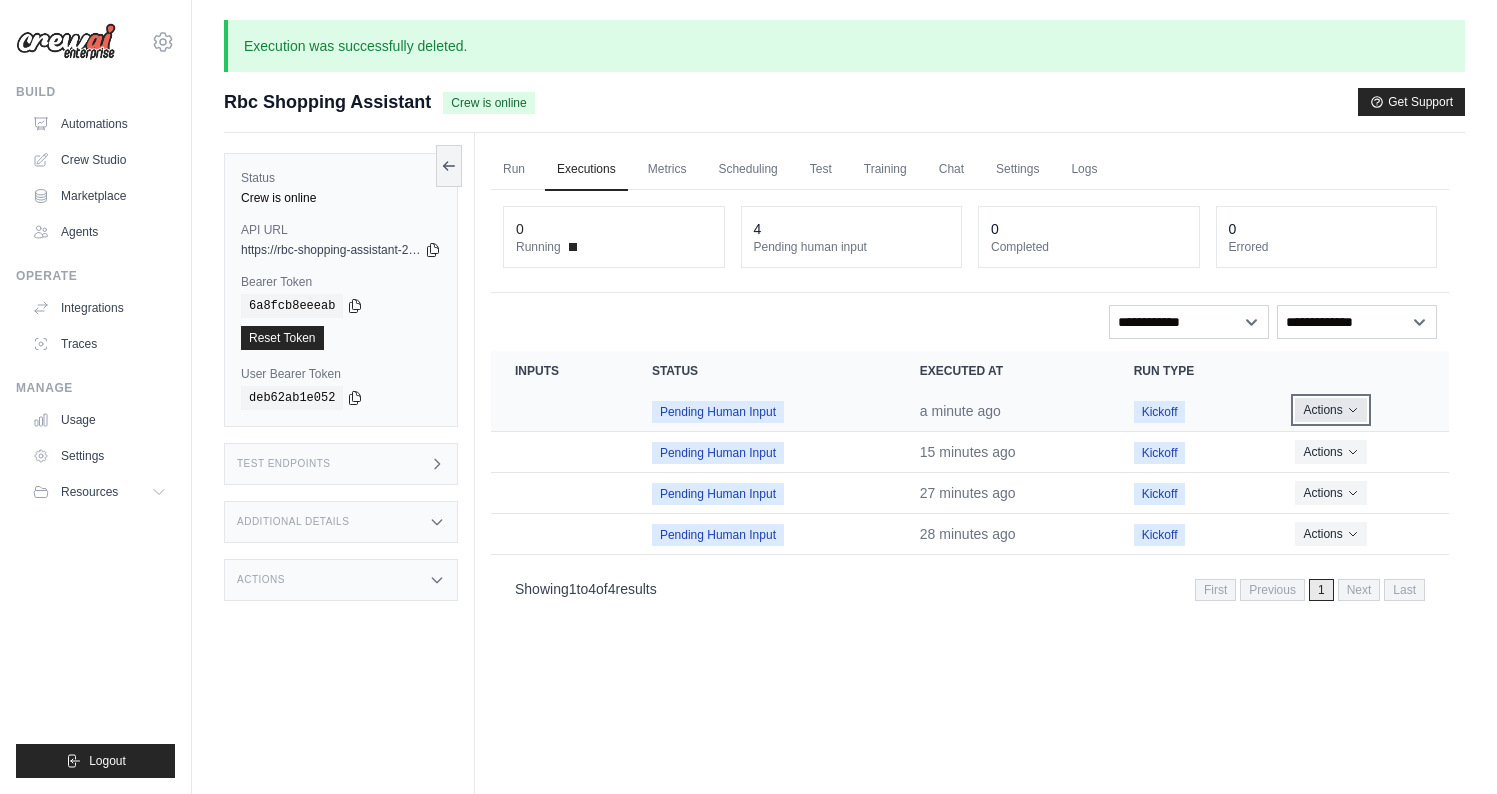 click on "Actions" at bounding box center (1330, 410) 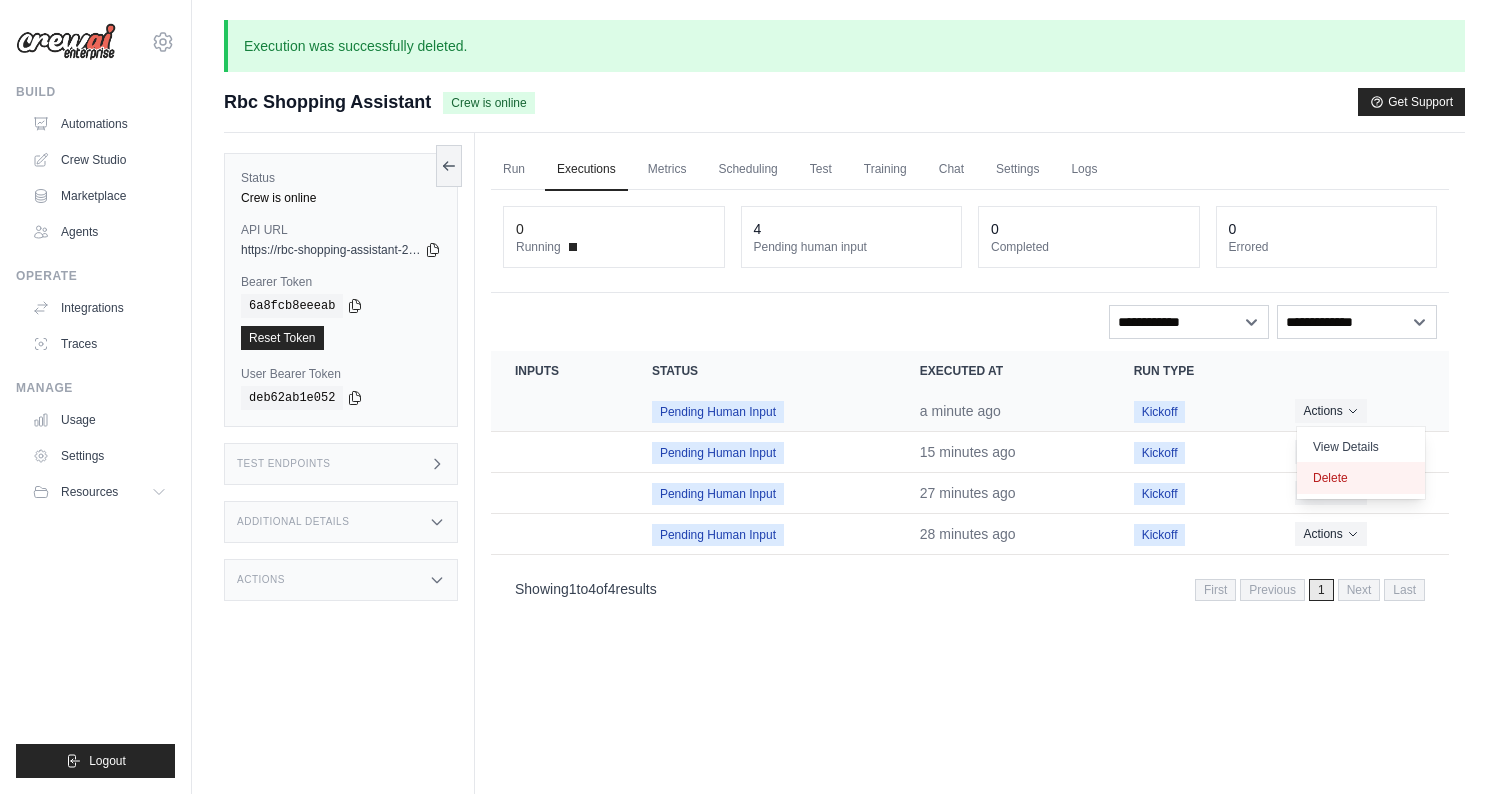 click on "Delete" at bounding box center [1361, 478] 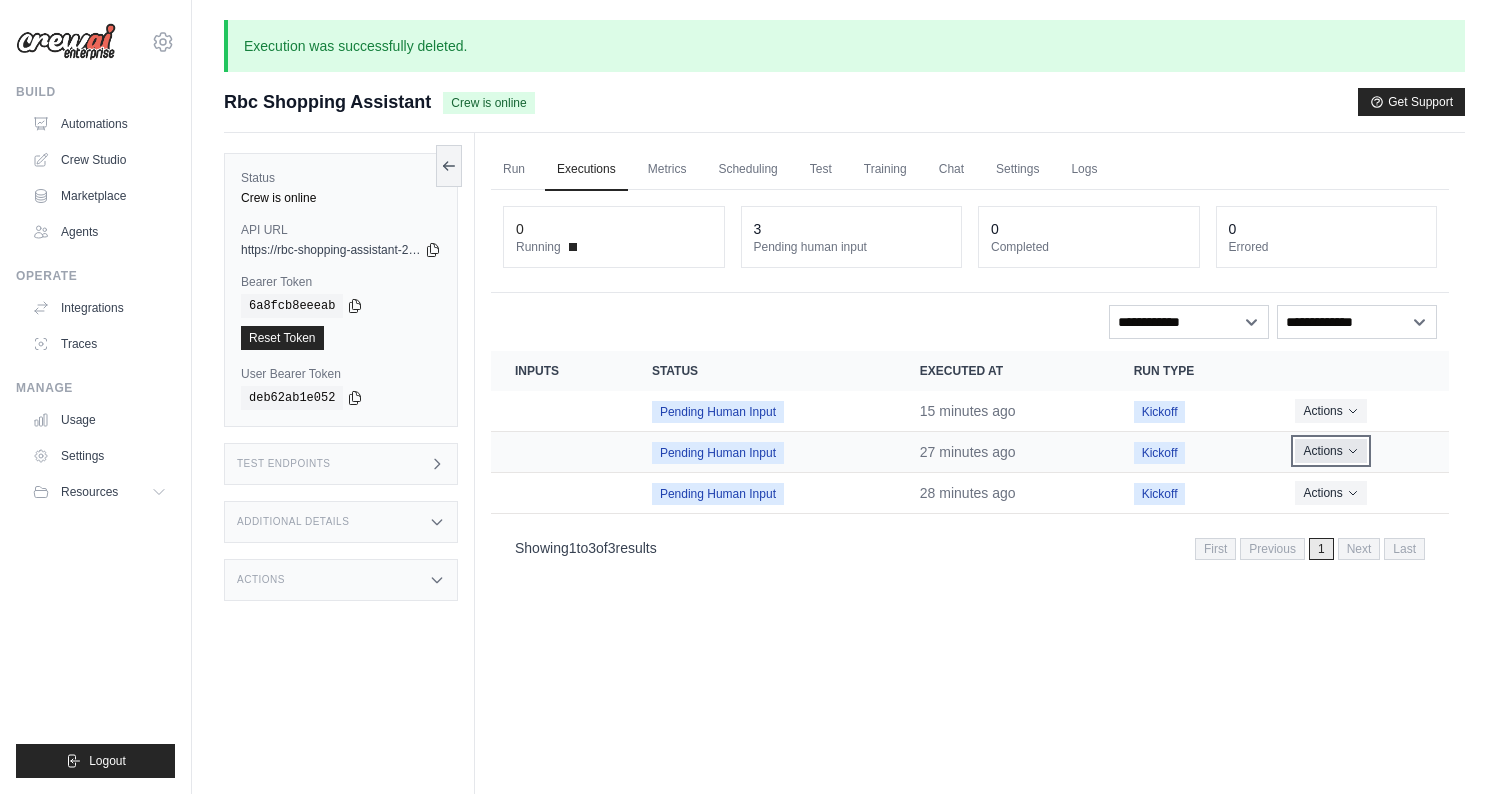 click on "Actions" at bounding box center [1330, 451] 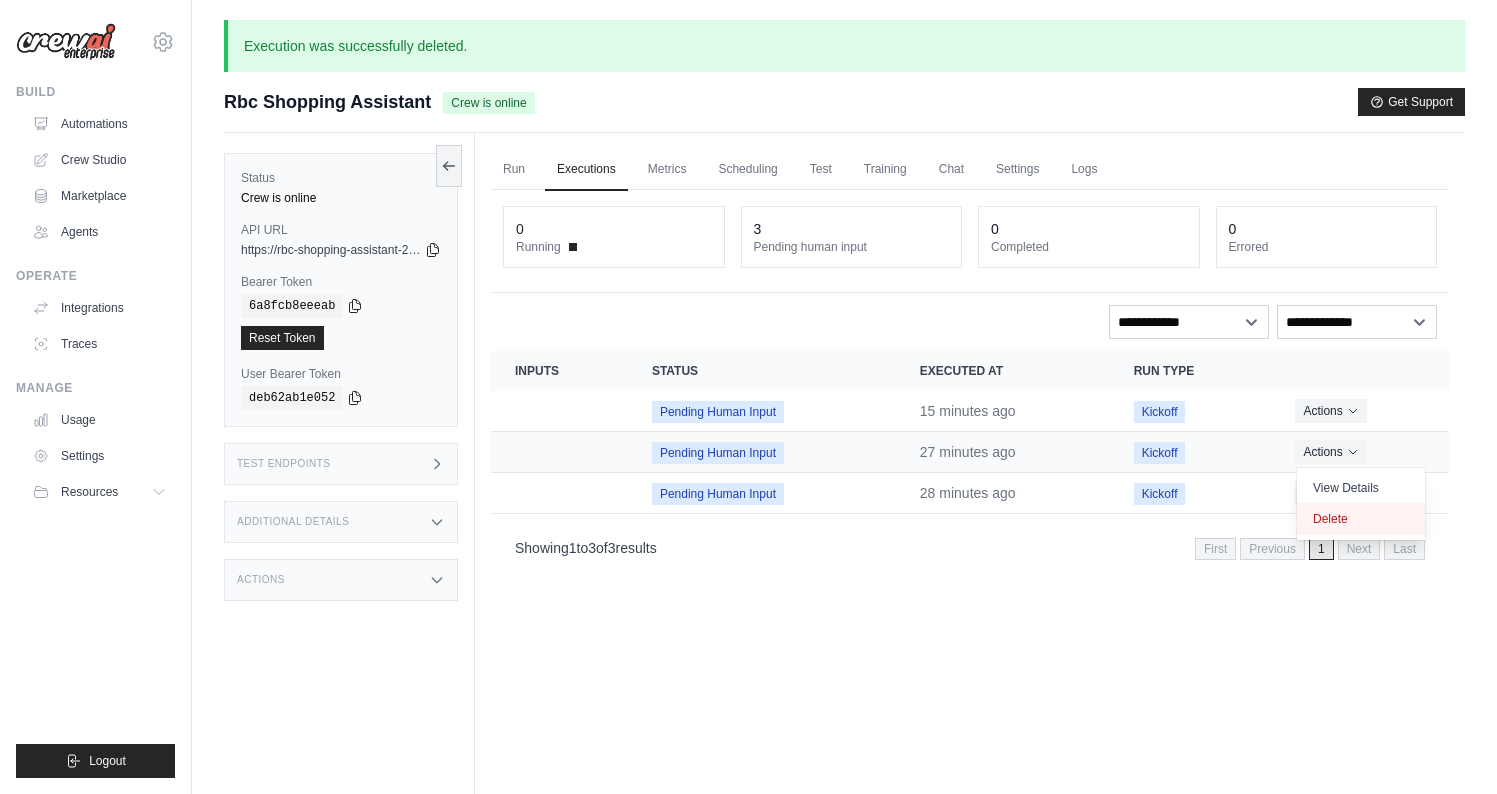 click on "Delete" at bounding box center [1361, 519] 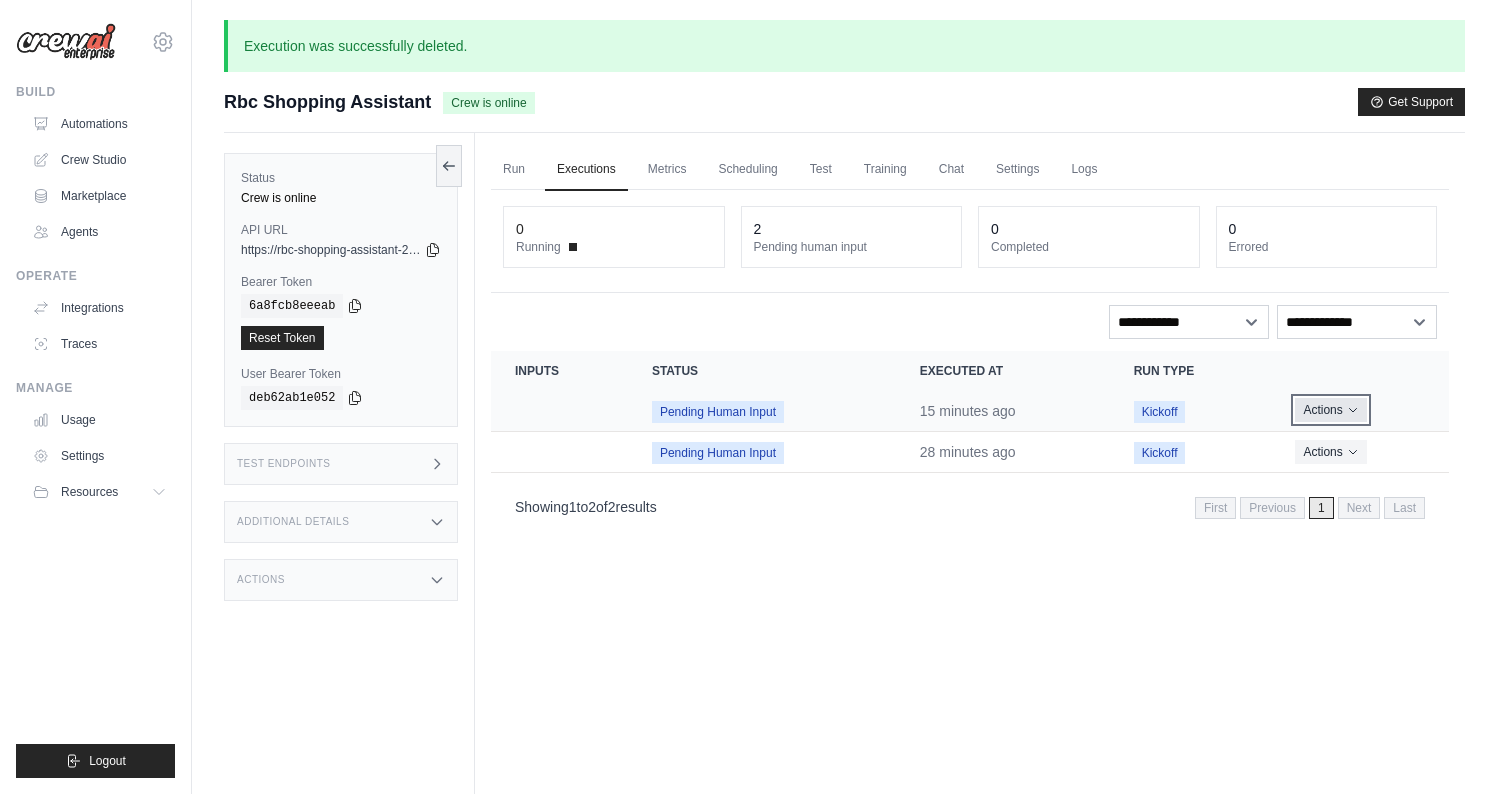 click on "Actions" at bounding box center (1330, 410) 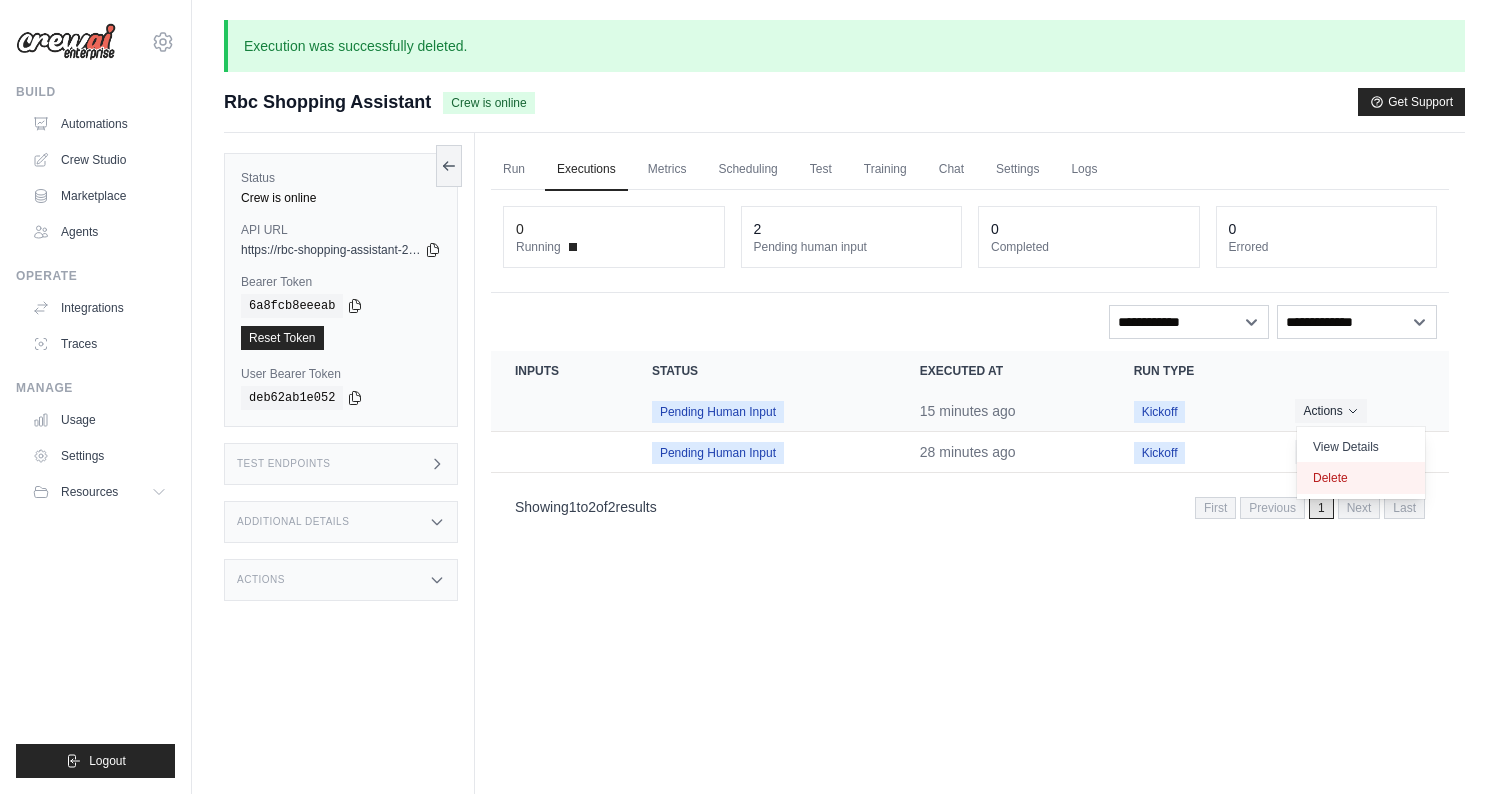 click on "Delete" at bounding box center (1361, 478) 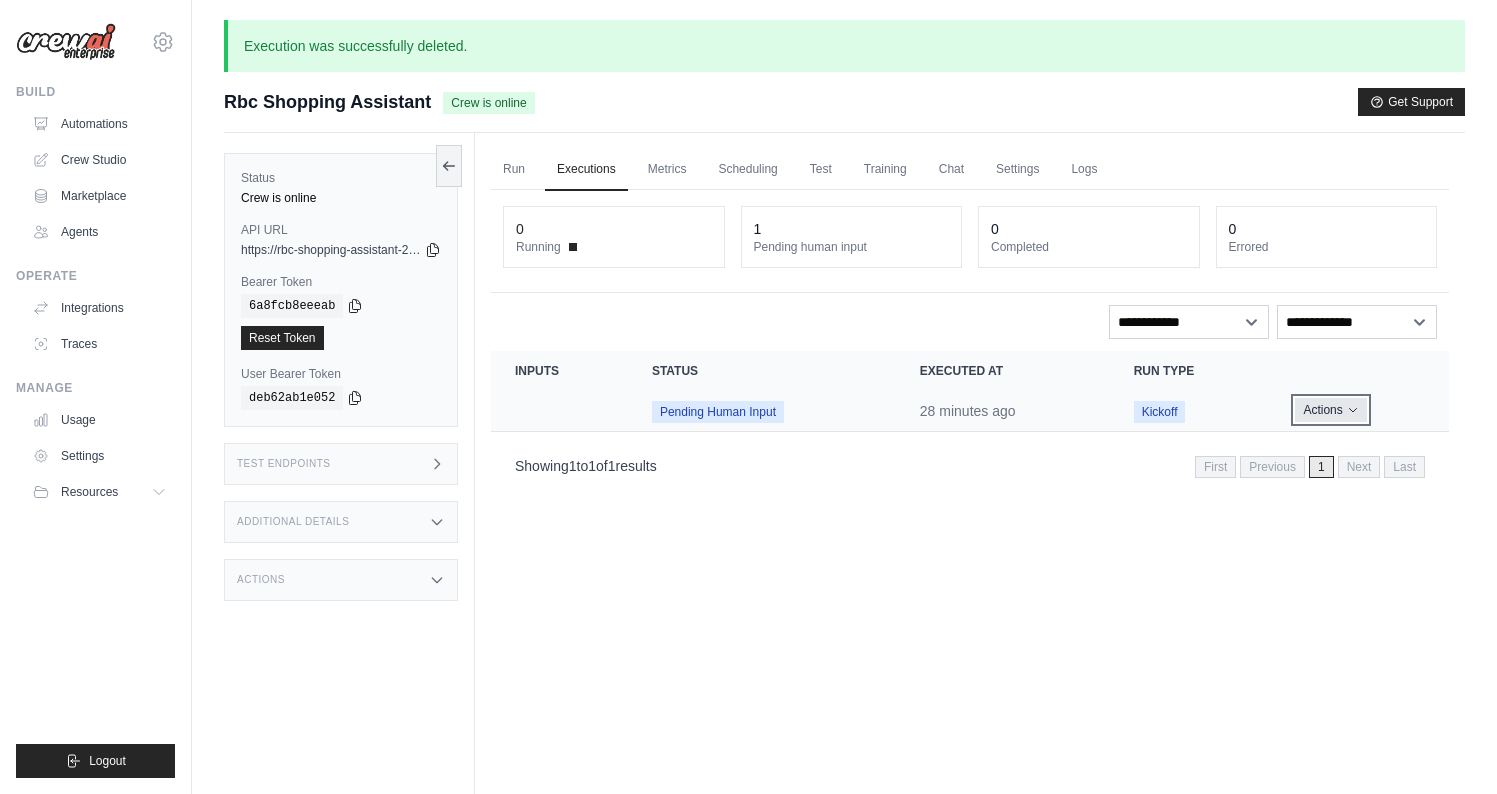 click on "Actions" at bounding box center [1330, 410] 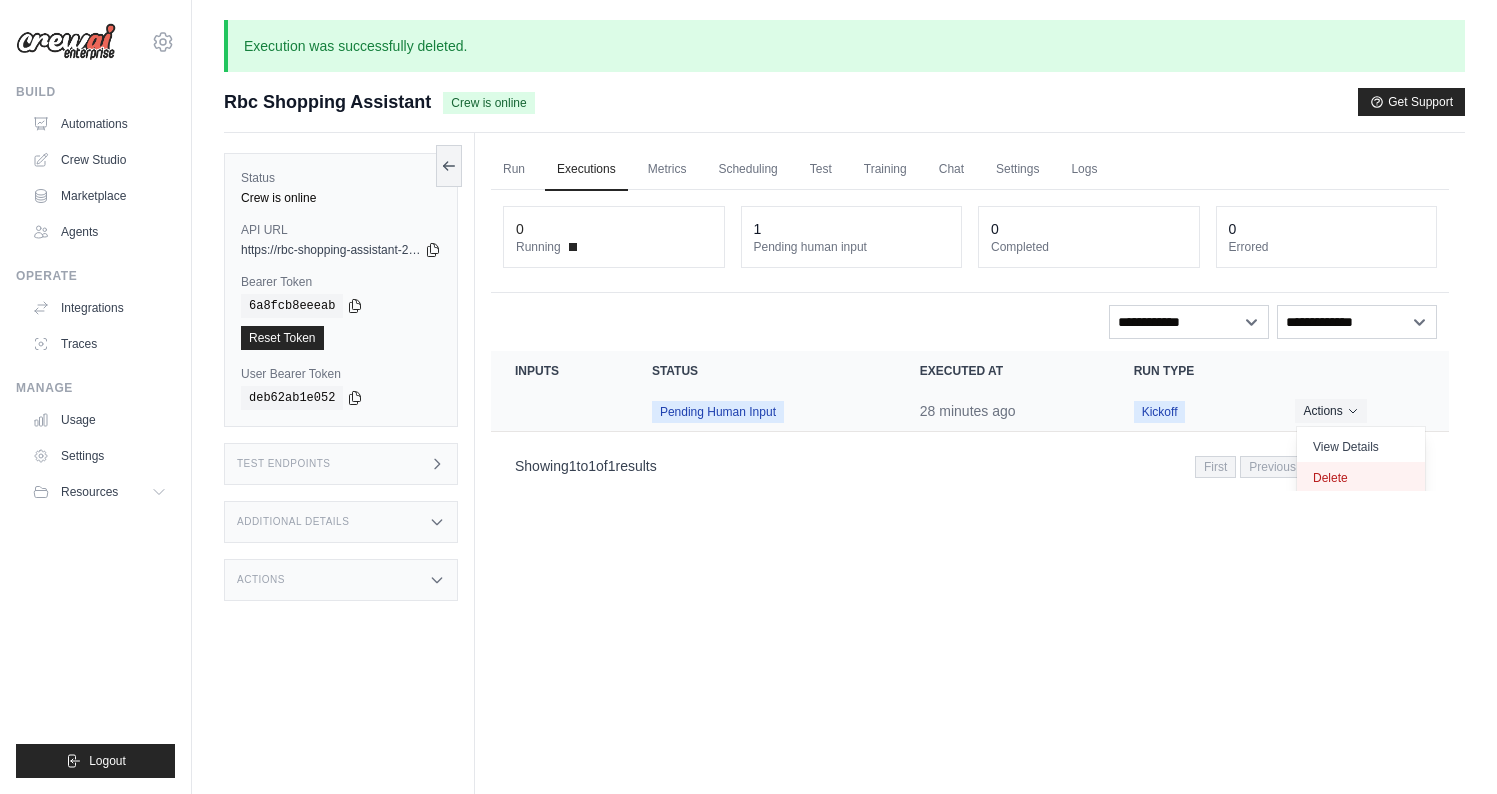 click on "Delete" at bounding box center [1361, 478] 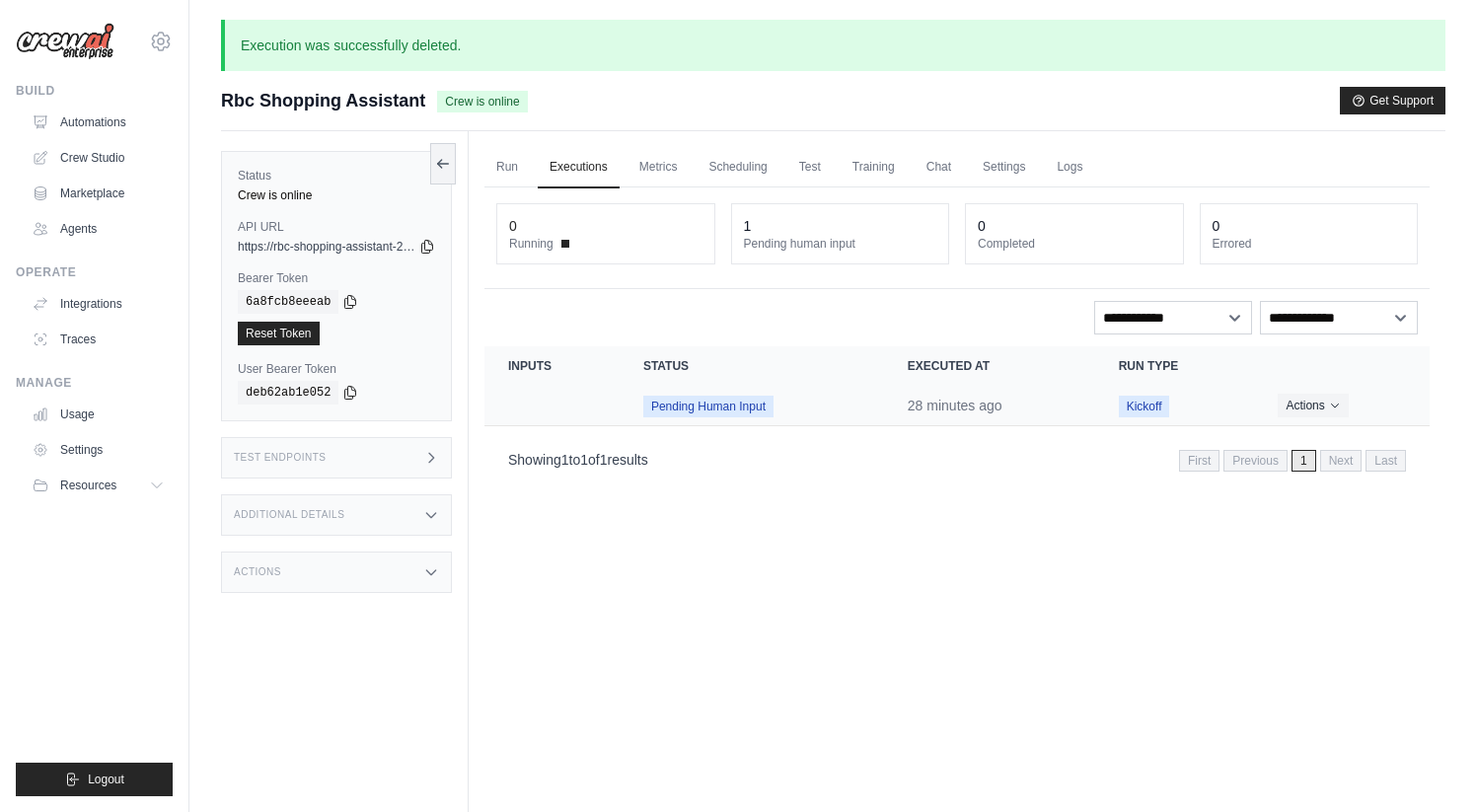 click on "Pending Human Input" at bounding box center (752, 406) 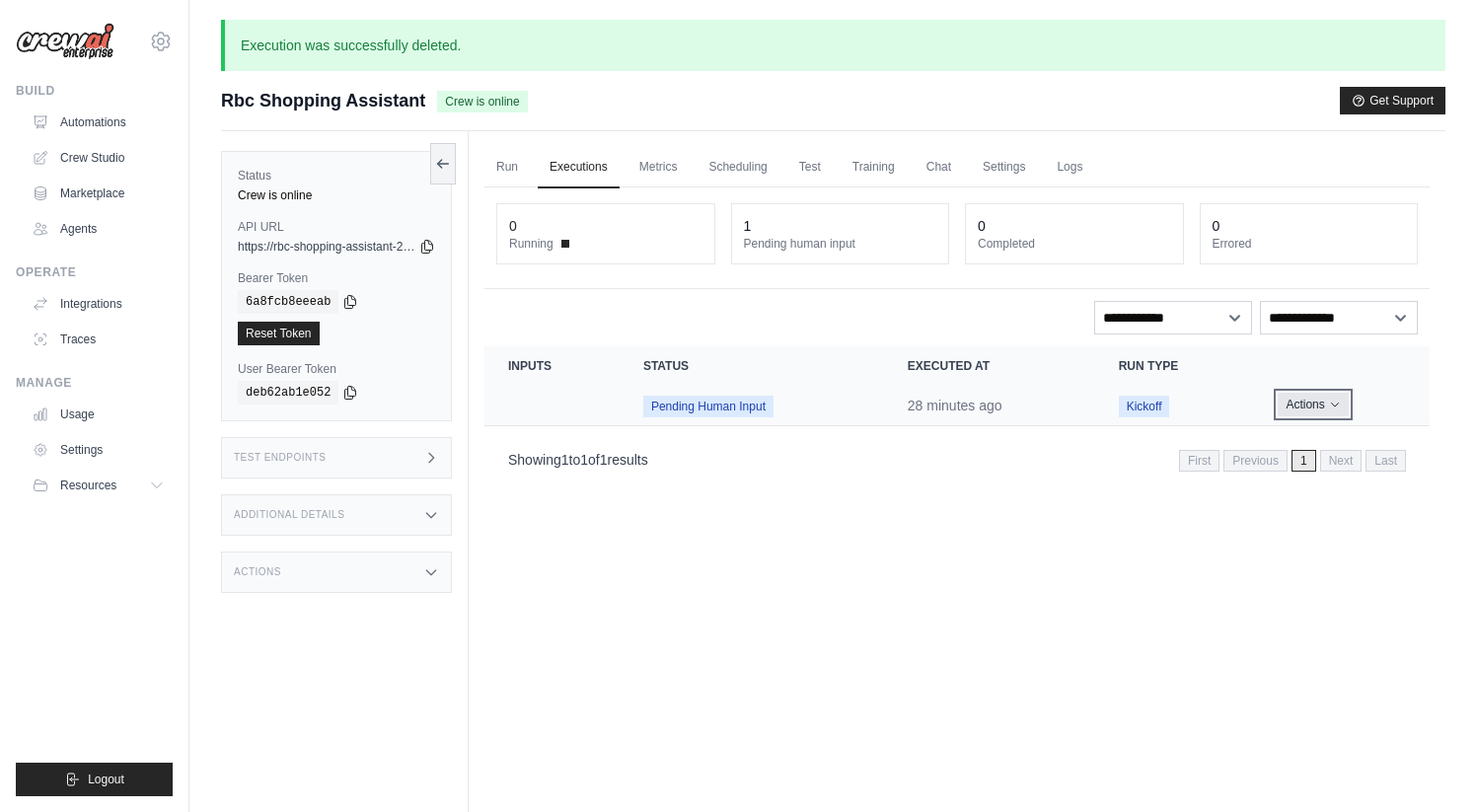 click on "Actions" at bounding box center (1312, 405) 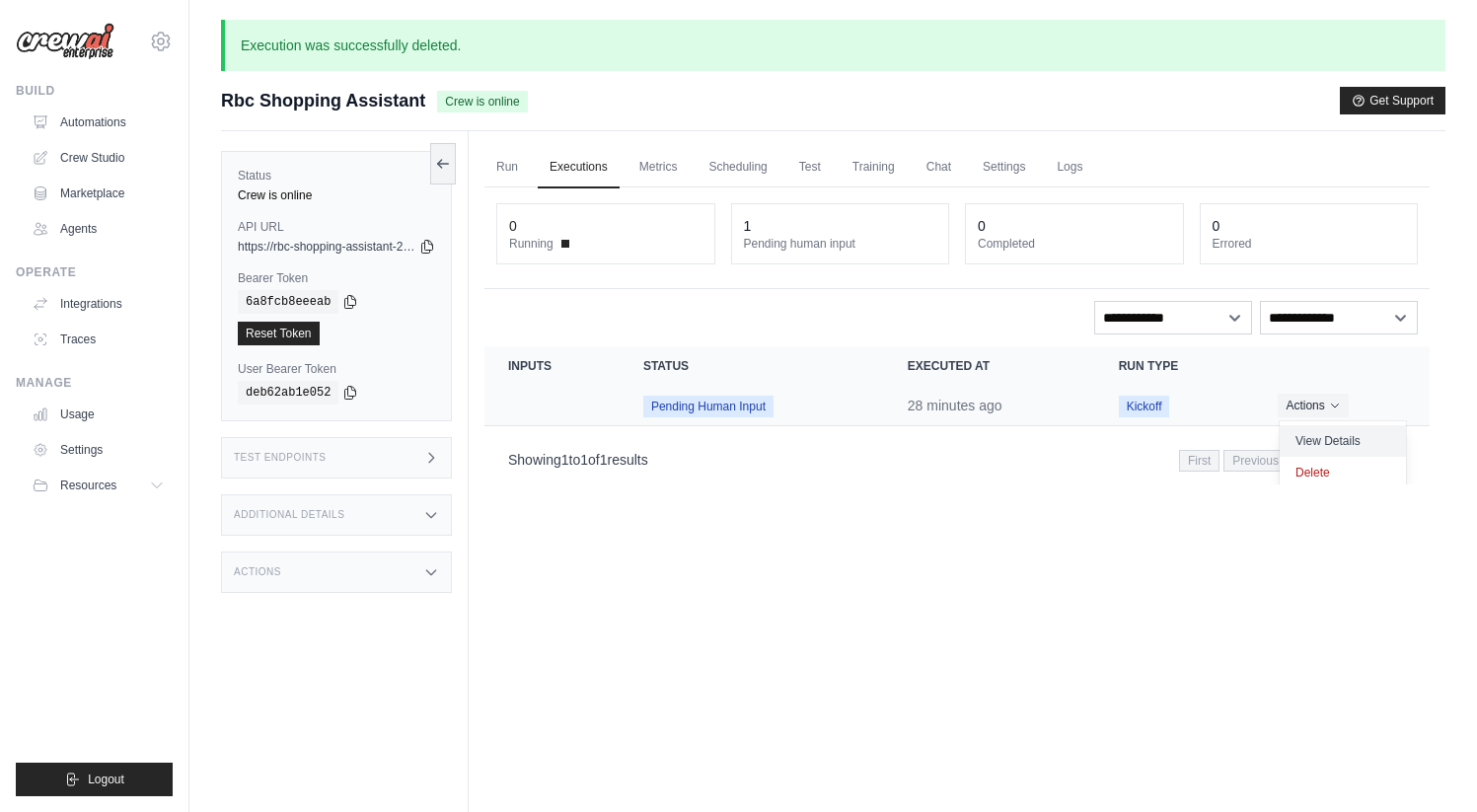 click on "View Details" at bounding box center (1343, 441) 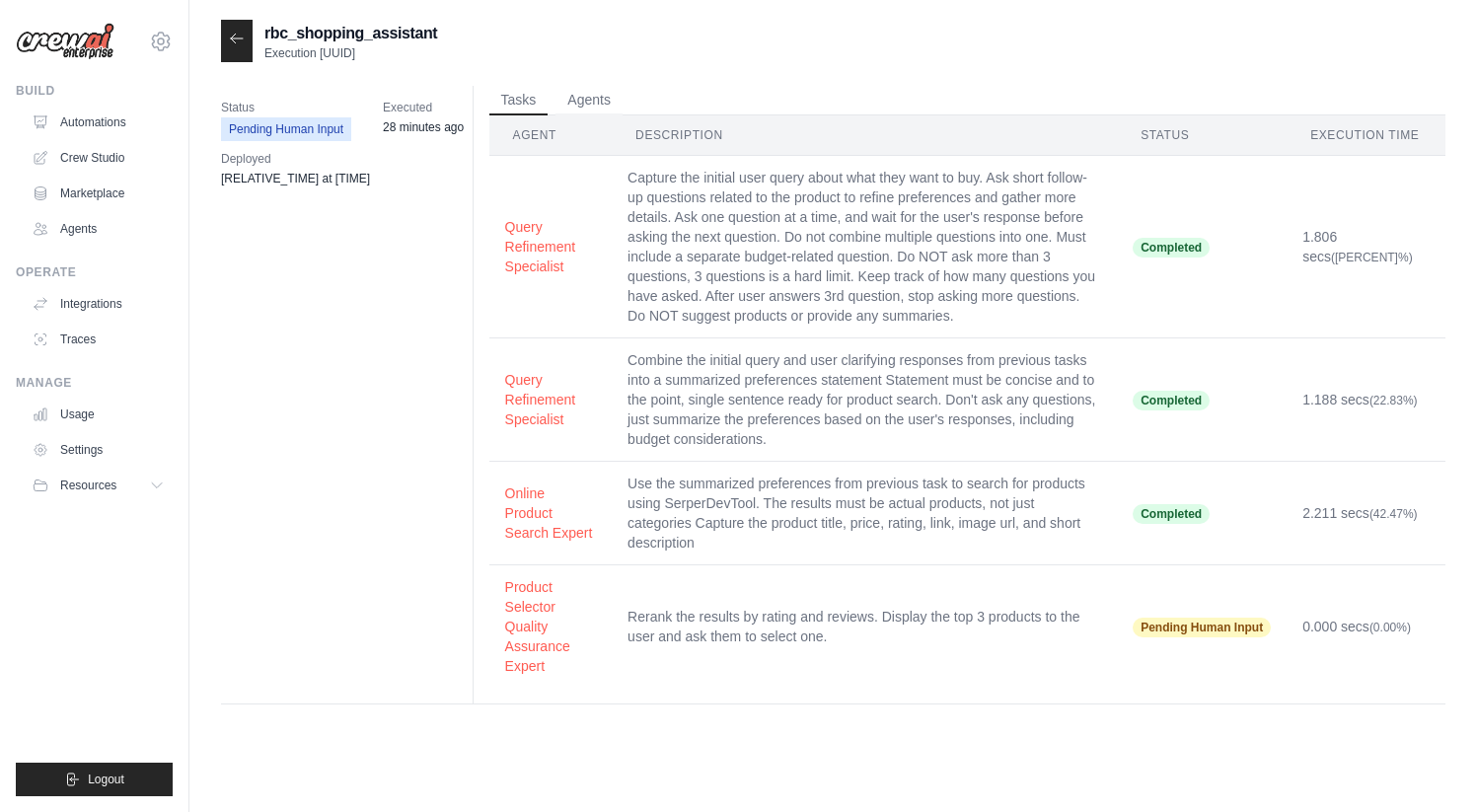 scroll, scrollTop: 0, scrollLeft: 0, axis: both 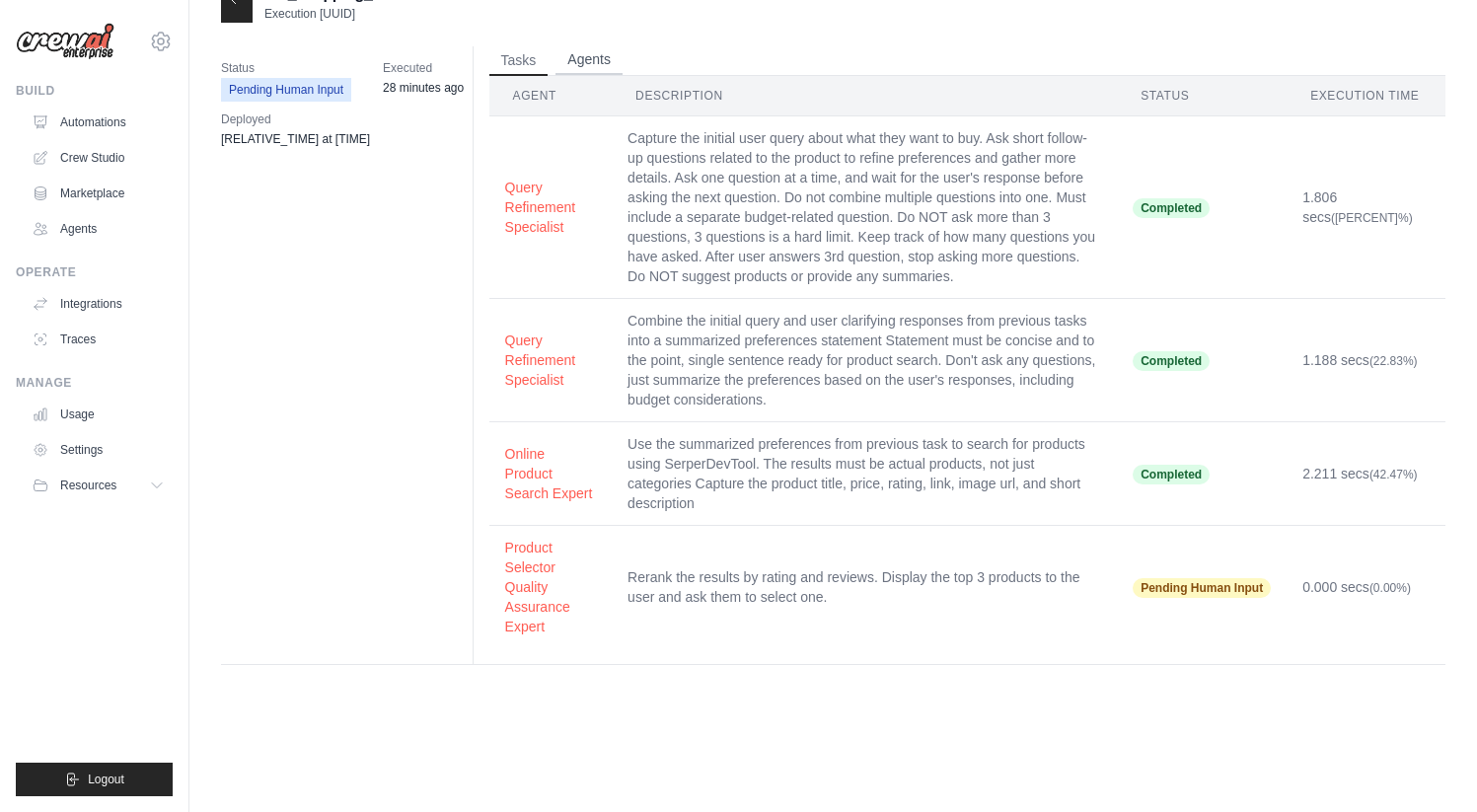 click on "Agents" at bounding box center [589, 60] 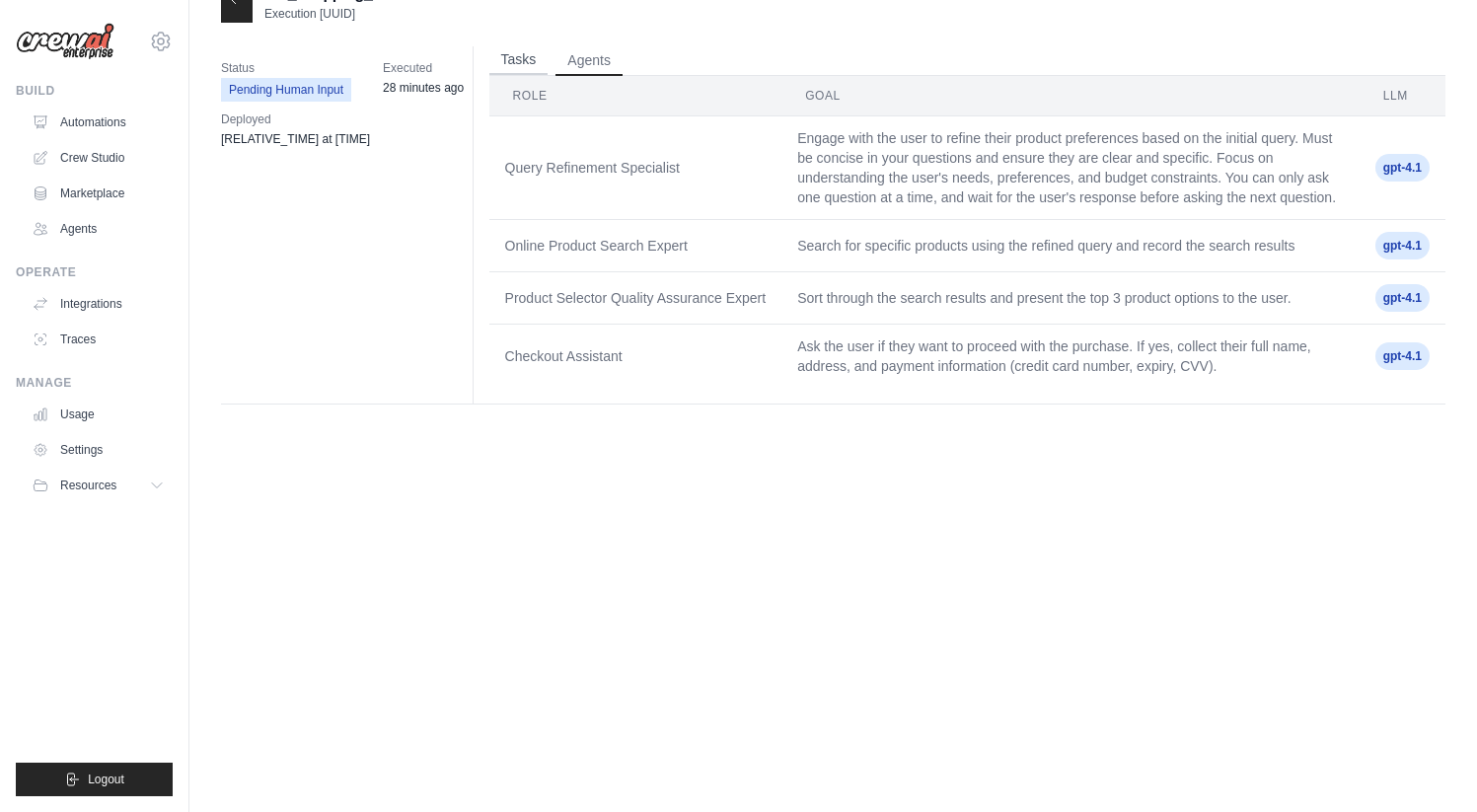 click on "Tasks" at bounding box center (519, 60) 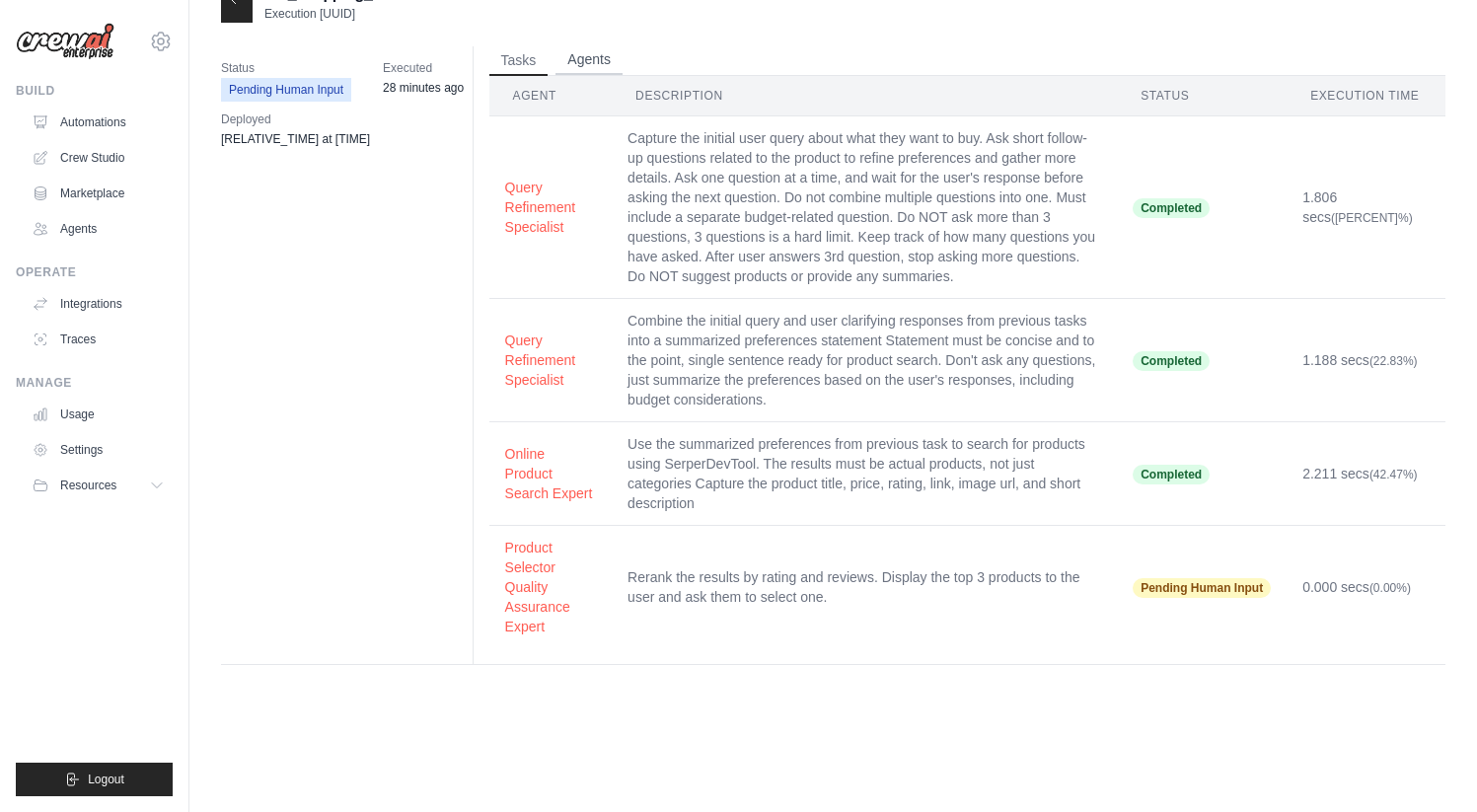 click on "Agents" at bounding box center [589, 60] 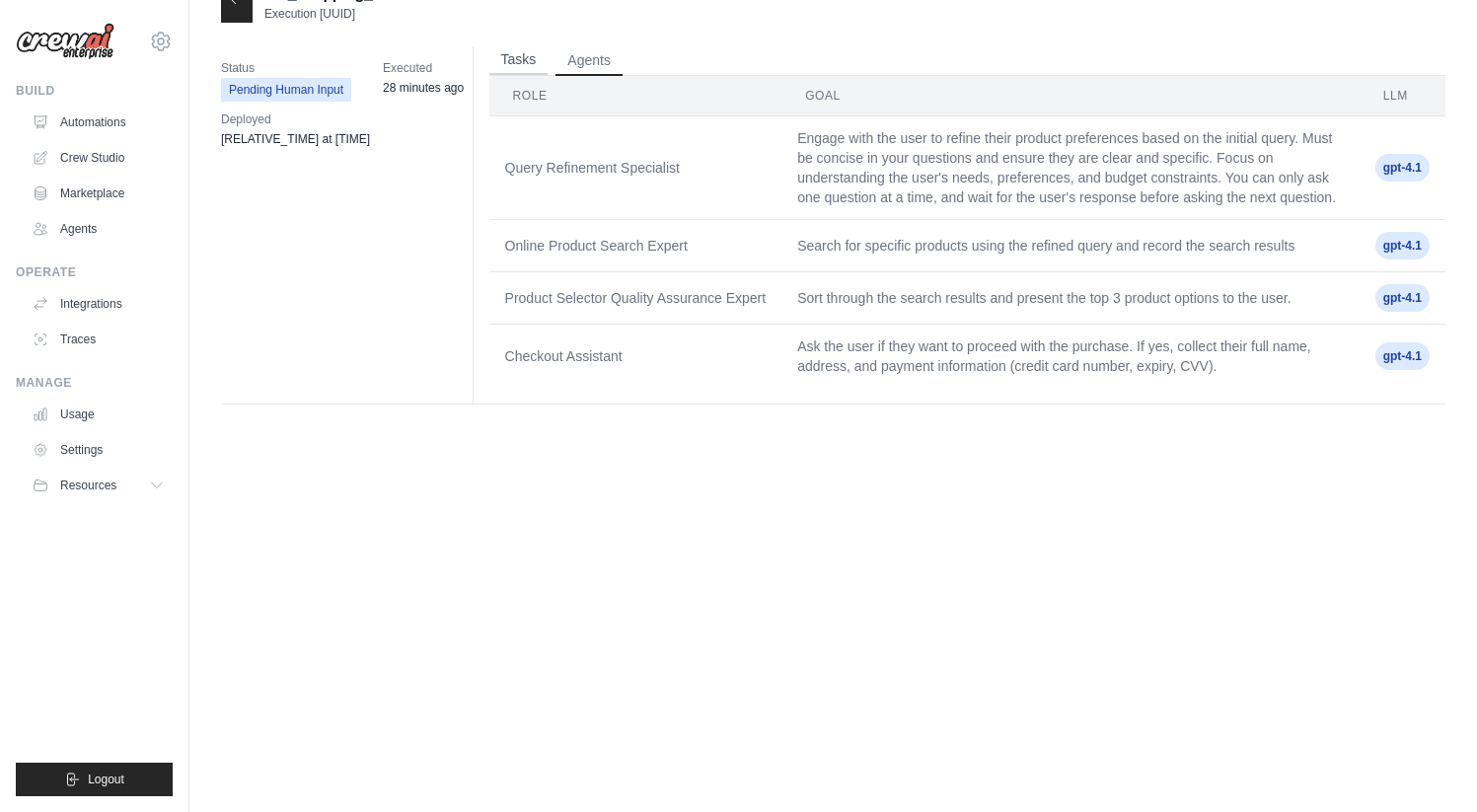 click on "Tasks" at bounding box center [519, 60] 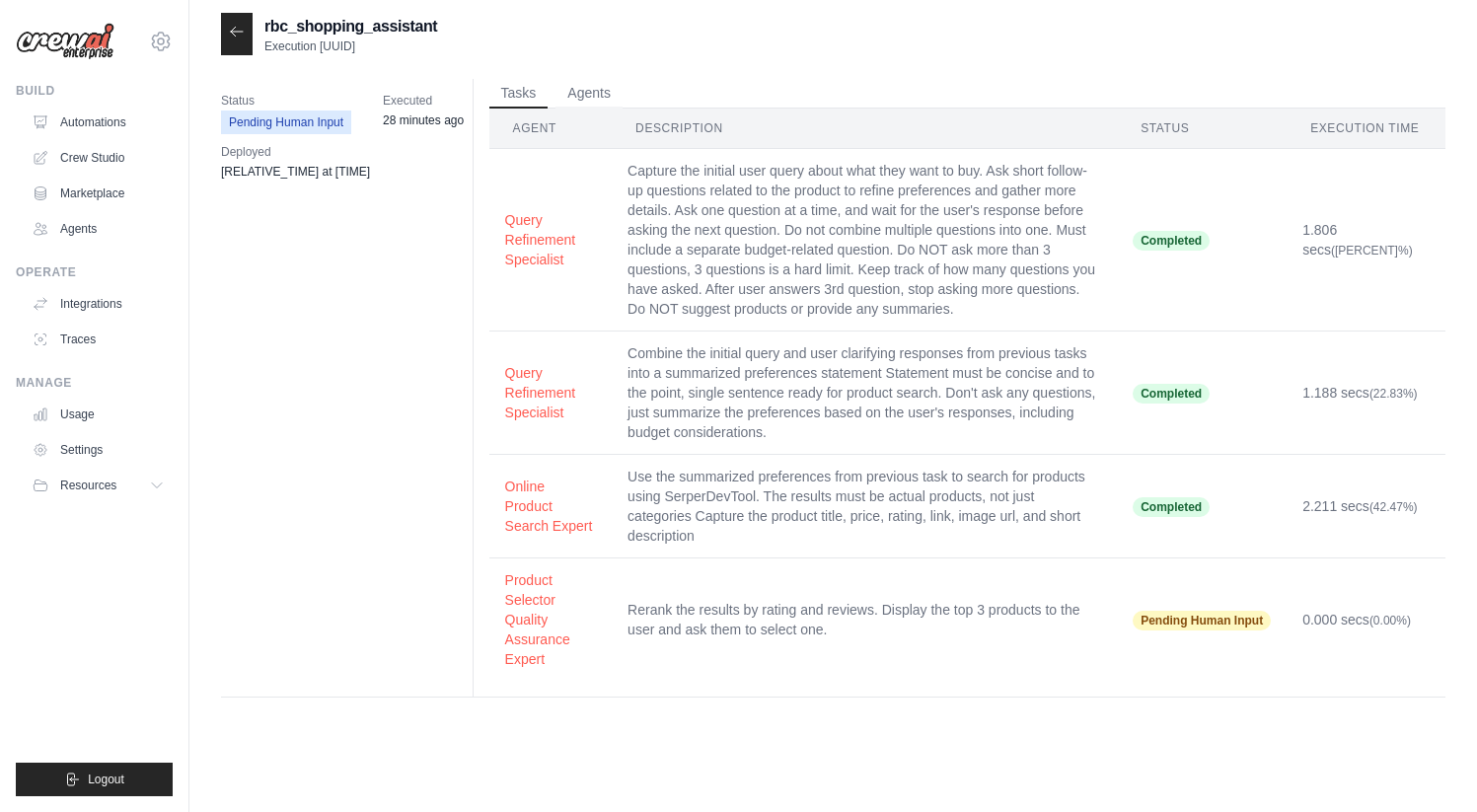 scroll, scrollTop: 0, scrollLeft: 0, axis: both 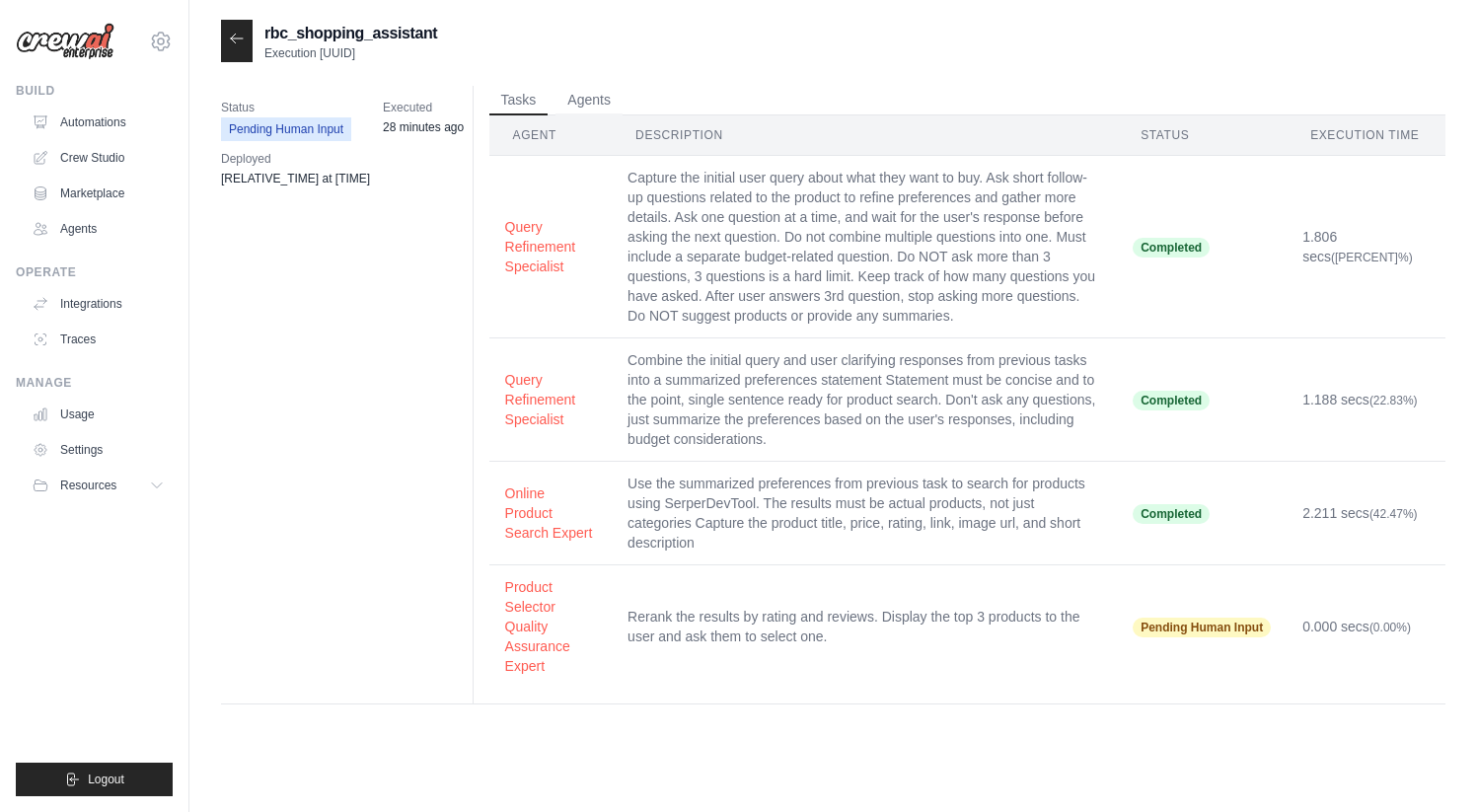 click at bounding box center [237, 40] 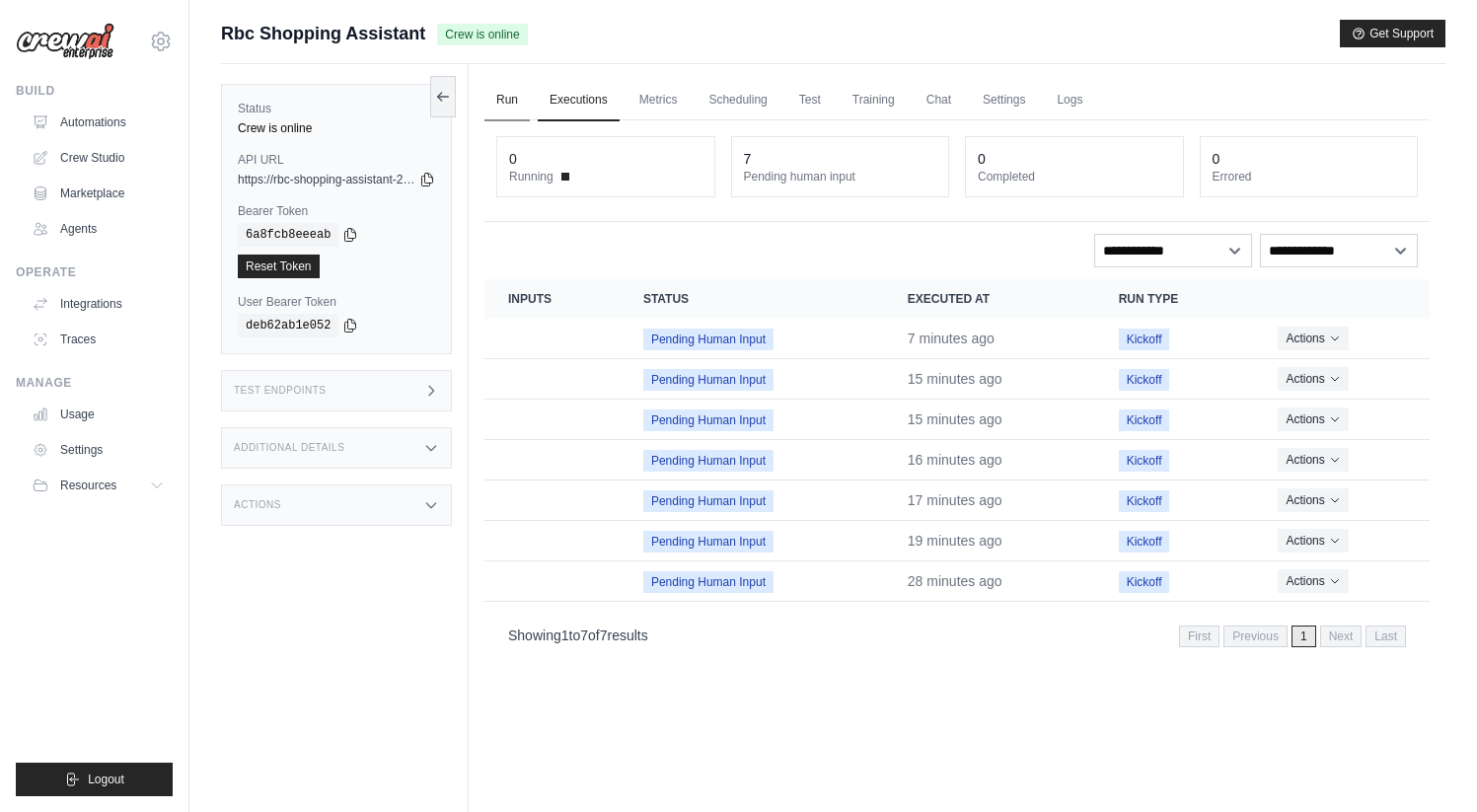 click on "Run" at bounding box center (507, 101) 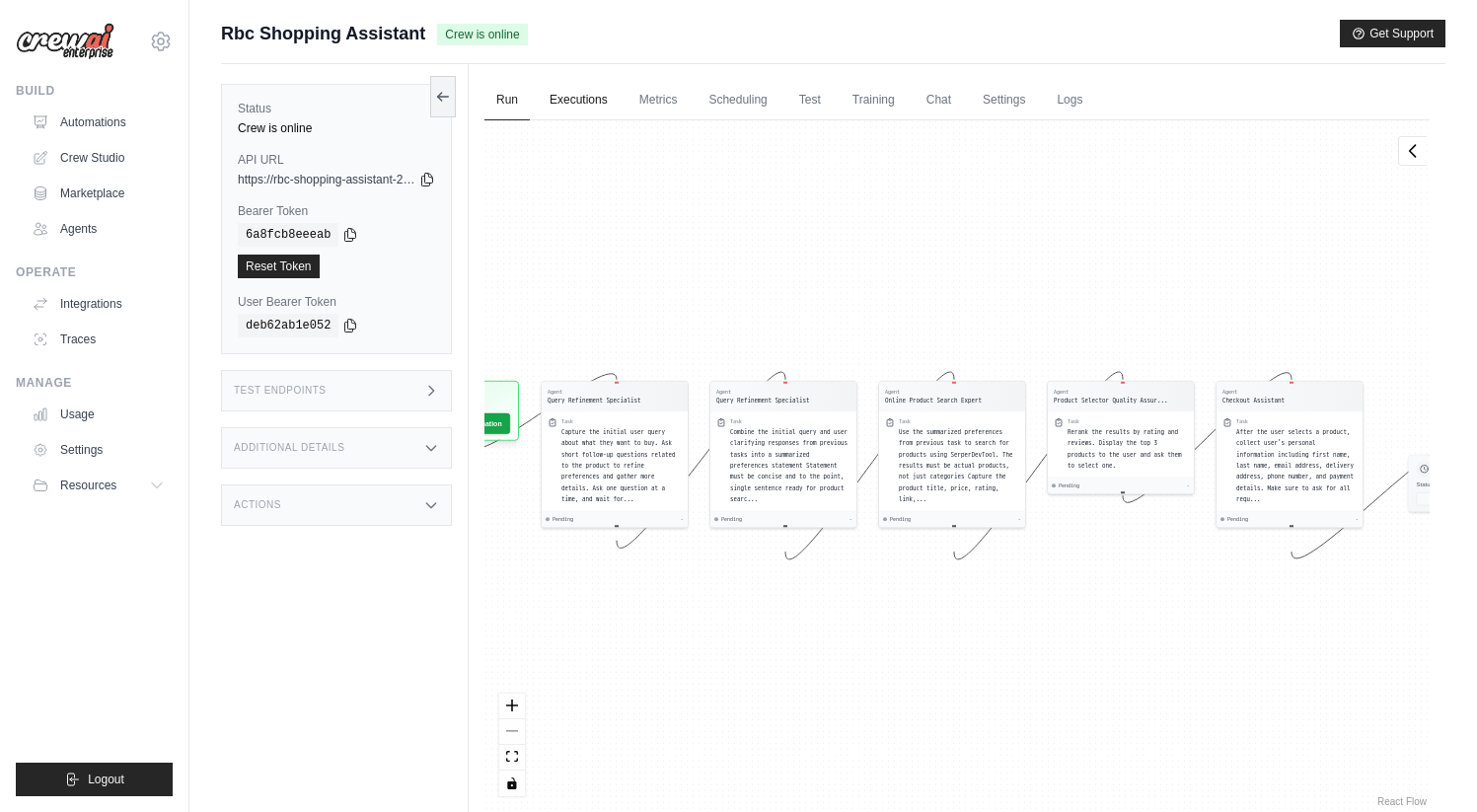 click on "Executions" at bounding box center [578, 101] 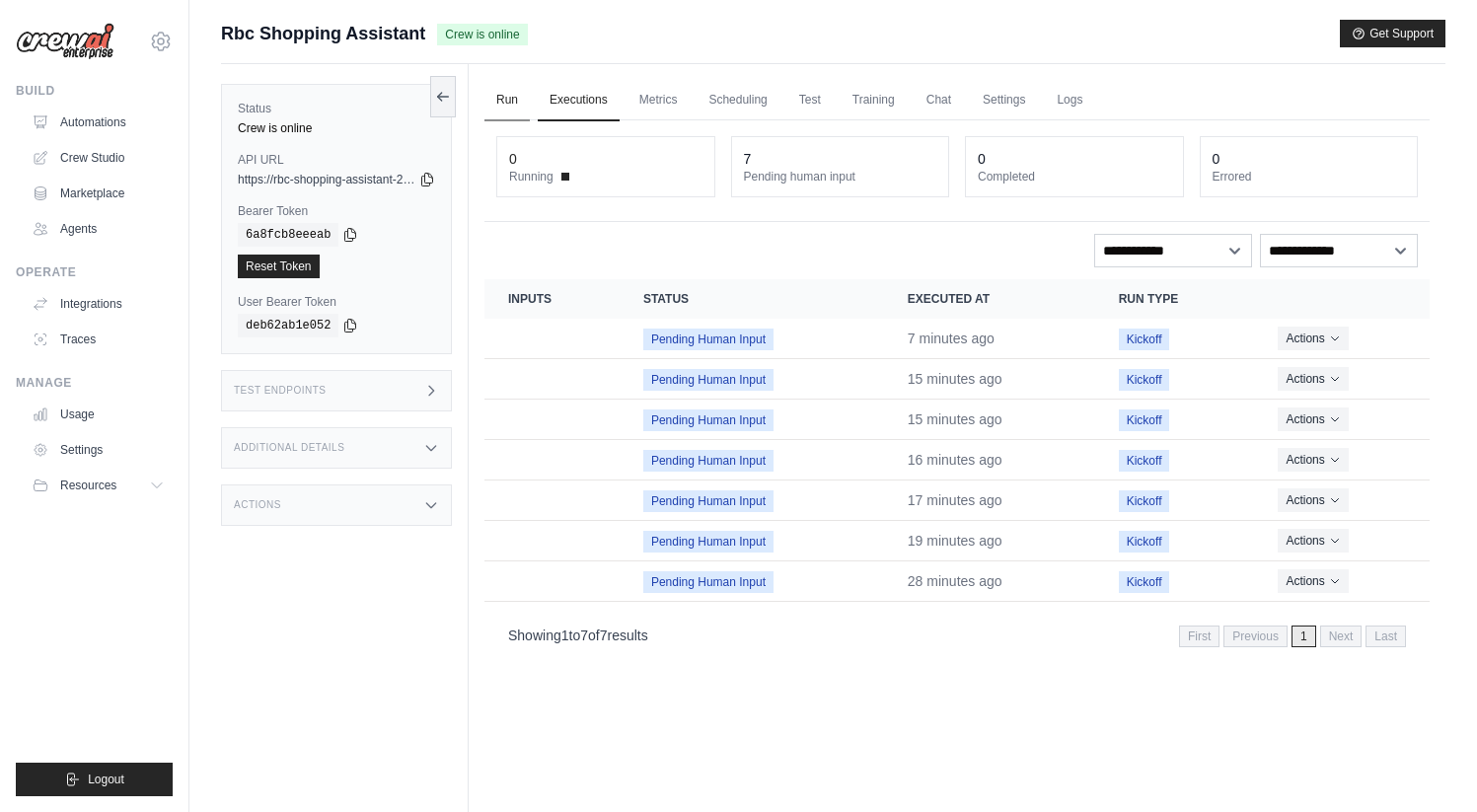 click on "Run" at bounding box center [507, 101] 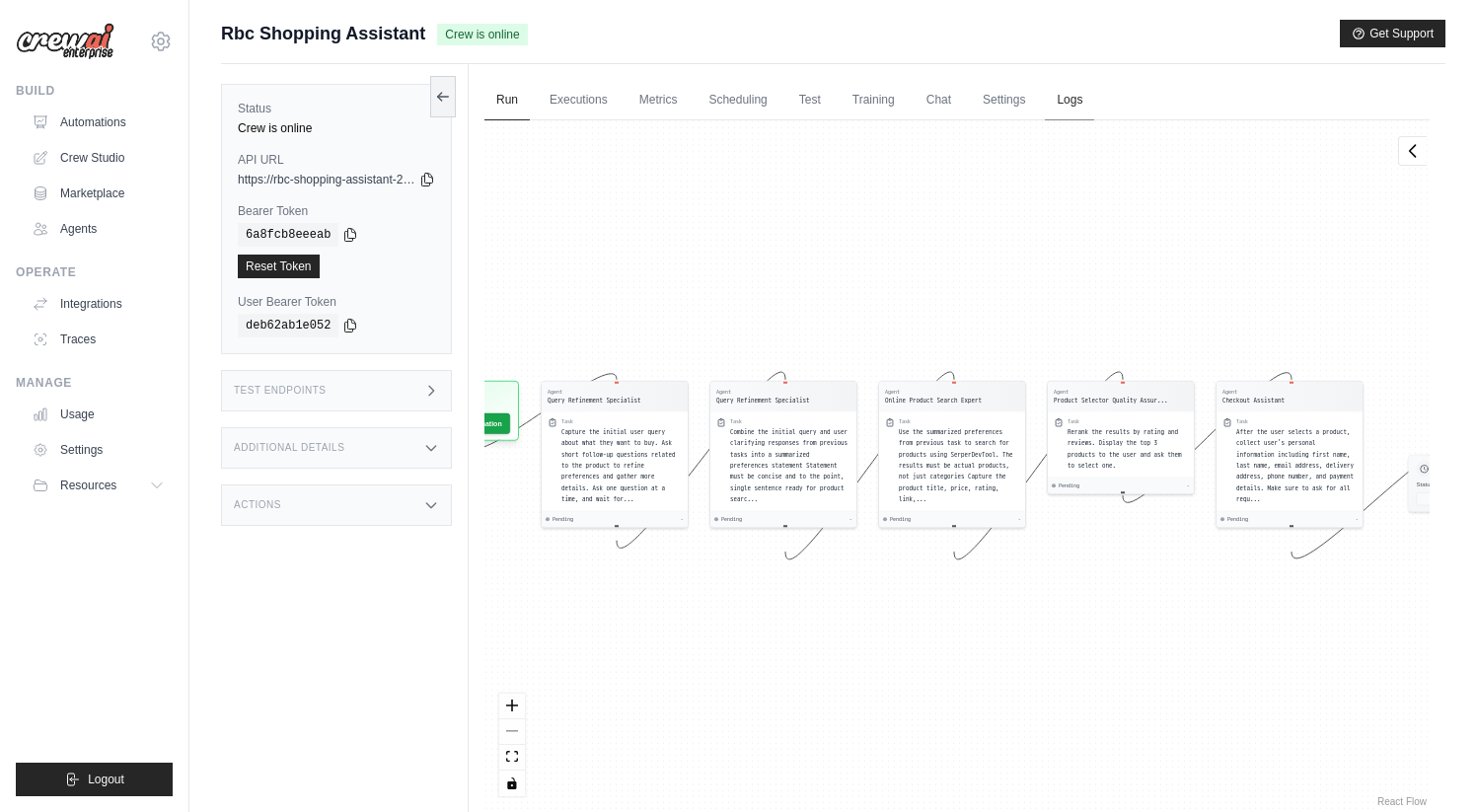 click on "Logs" at bounding box center (1070, 101) 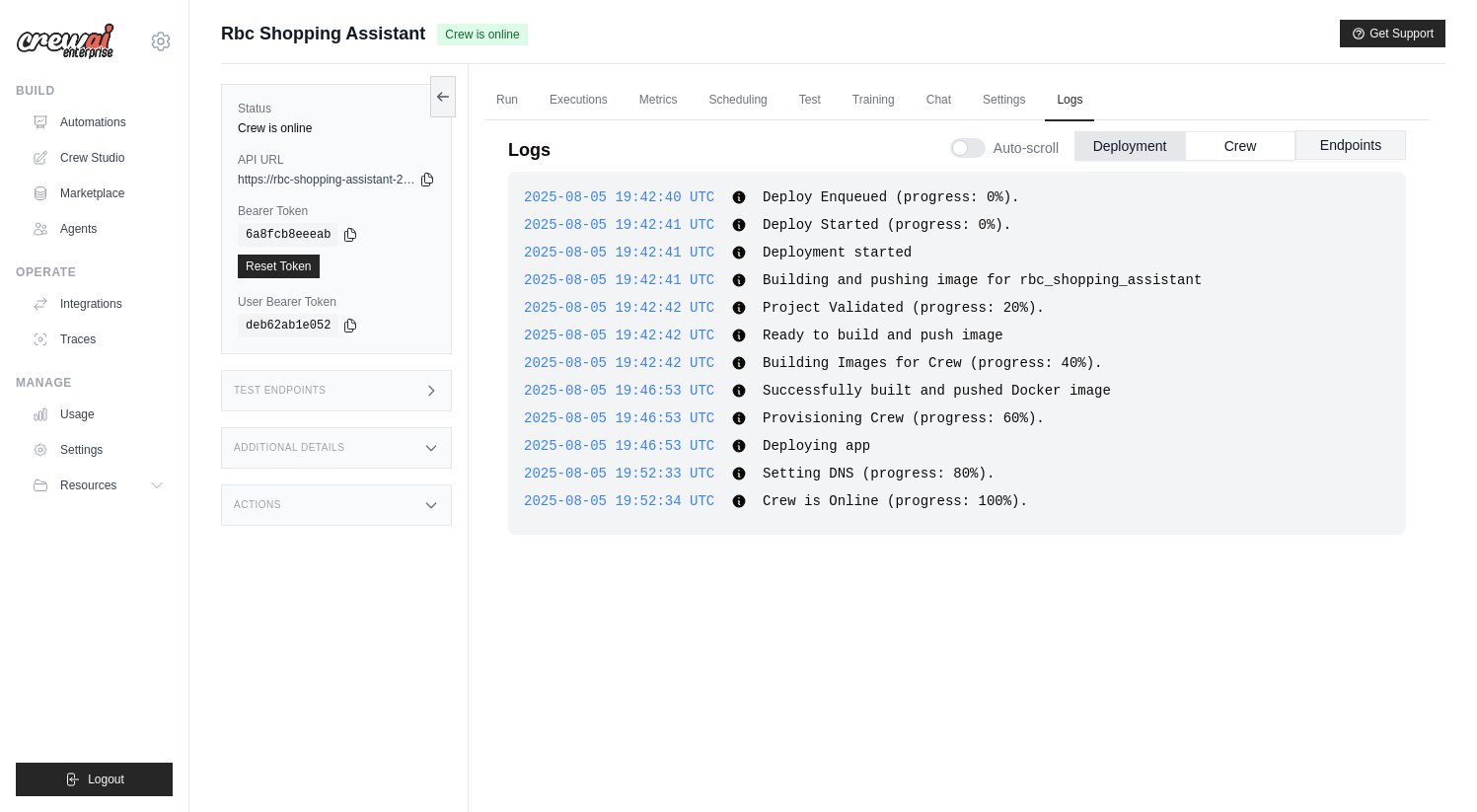 click on "Endpoints" at bounding box center [1351, 145] 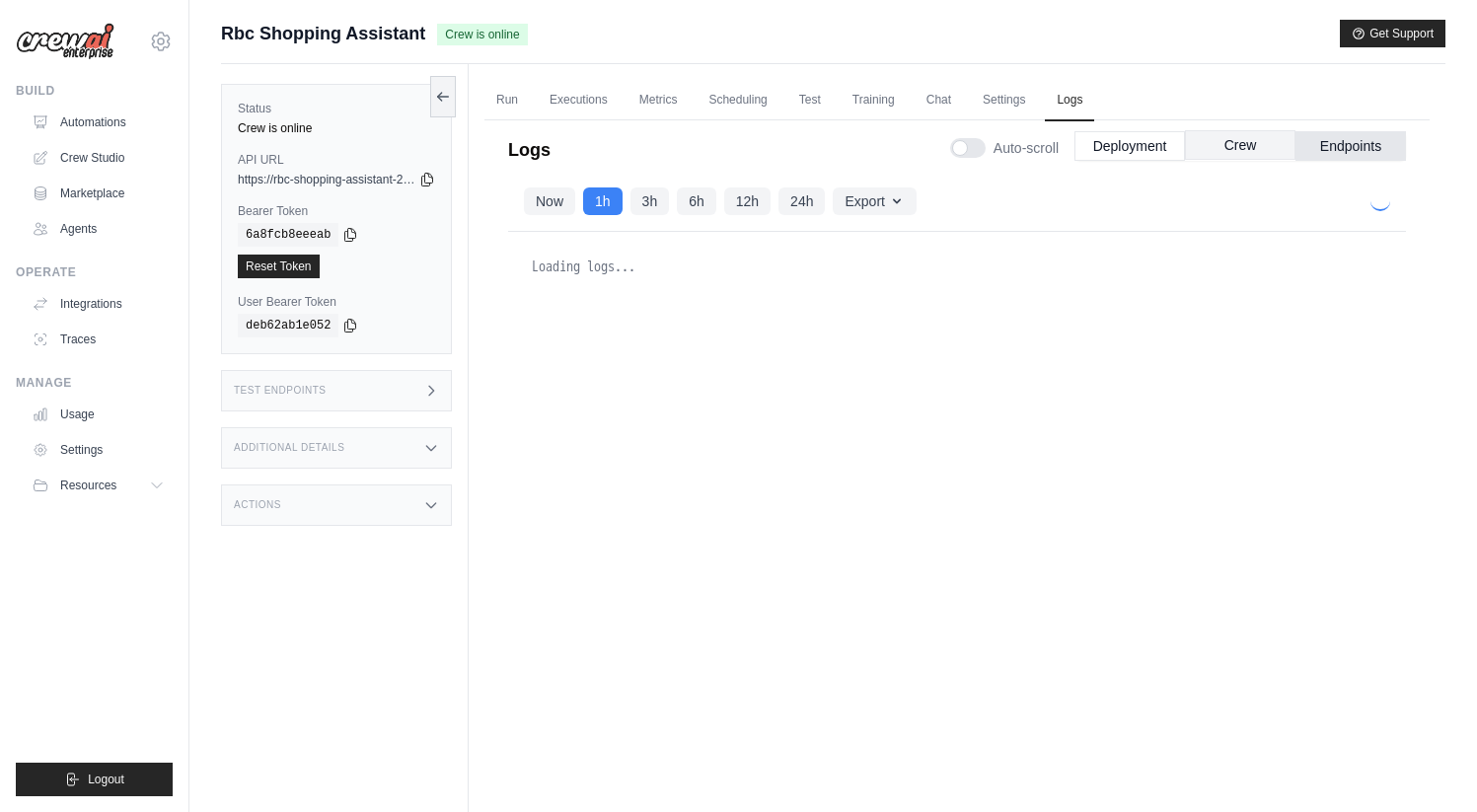 click on "Crew" at bounding box center (1240, 145) 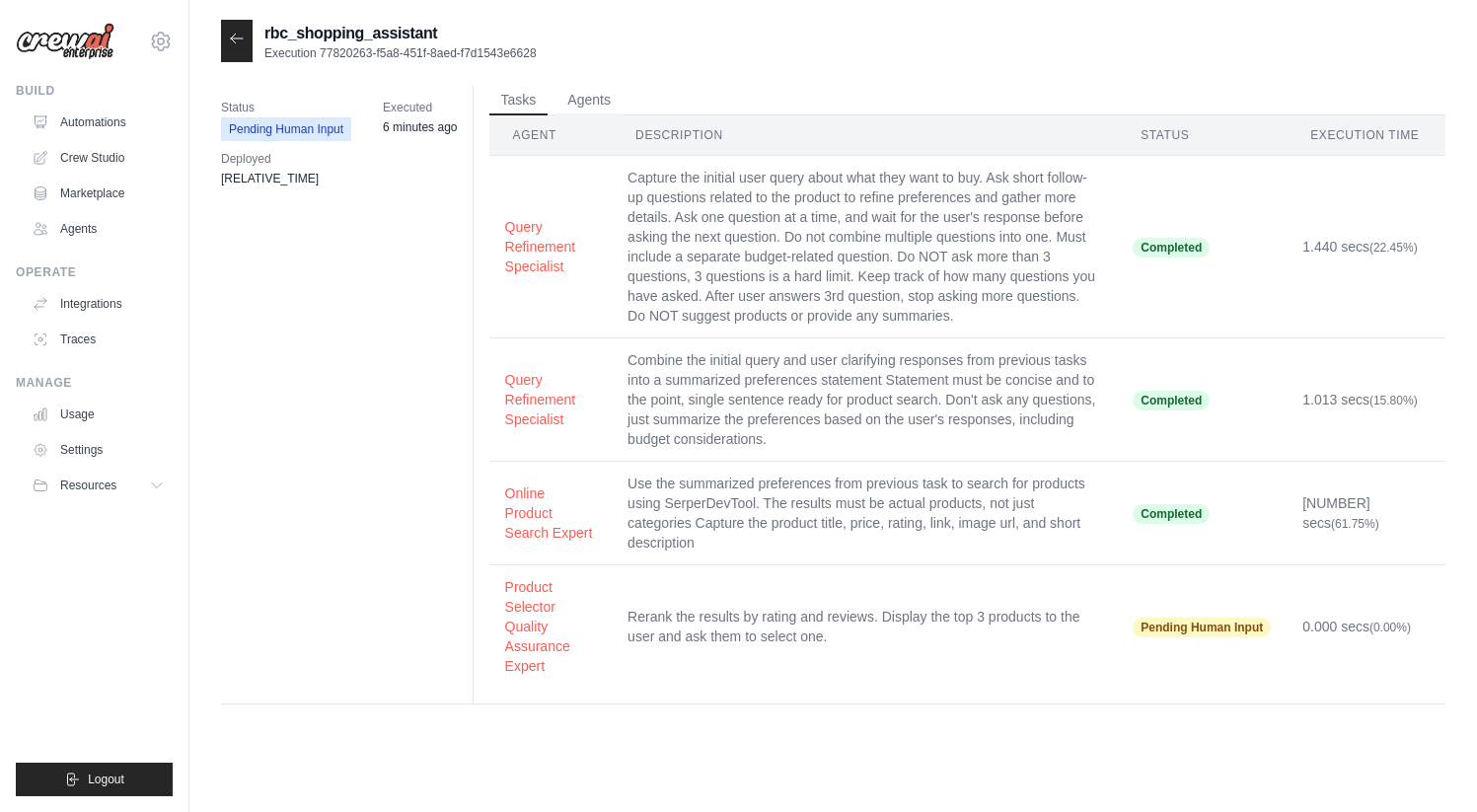 scroll, scrollTop: 0, scrollLeft: 0, axis: both 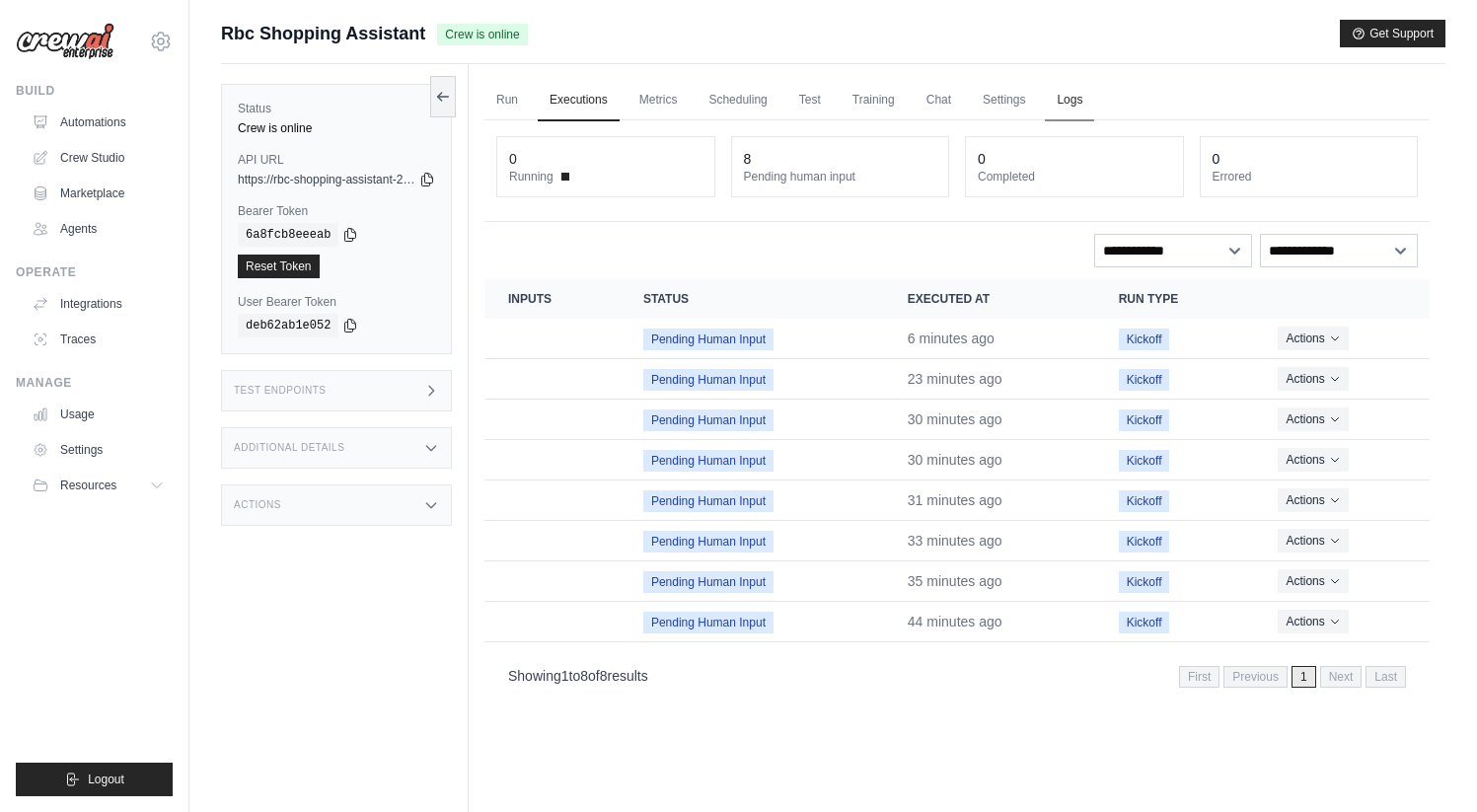 click on "Logs" at bounding box center (1070, 101) 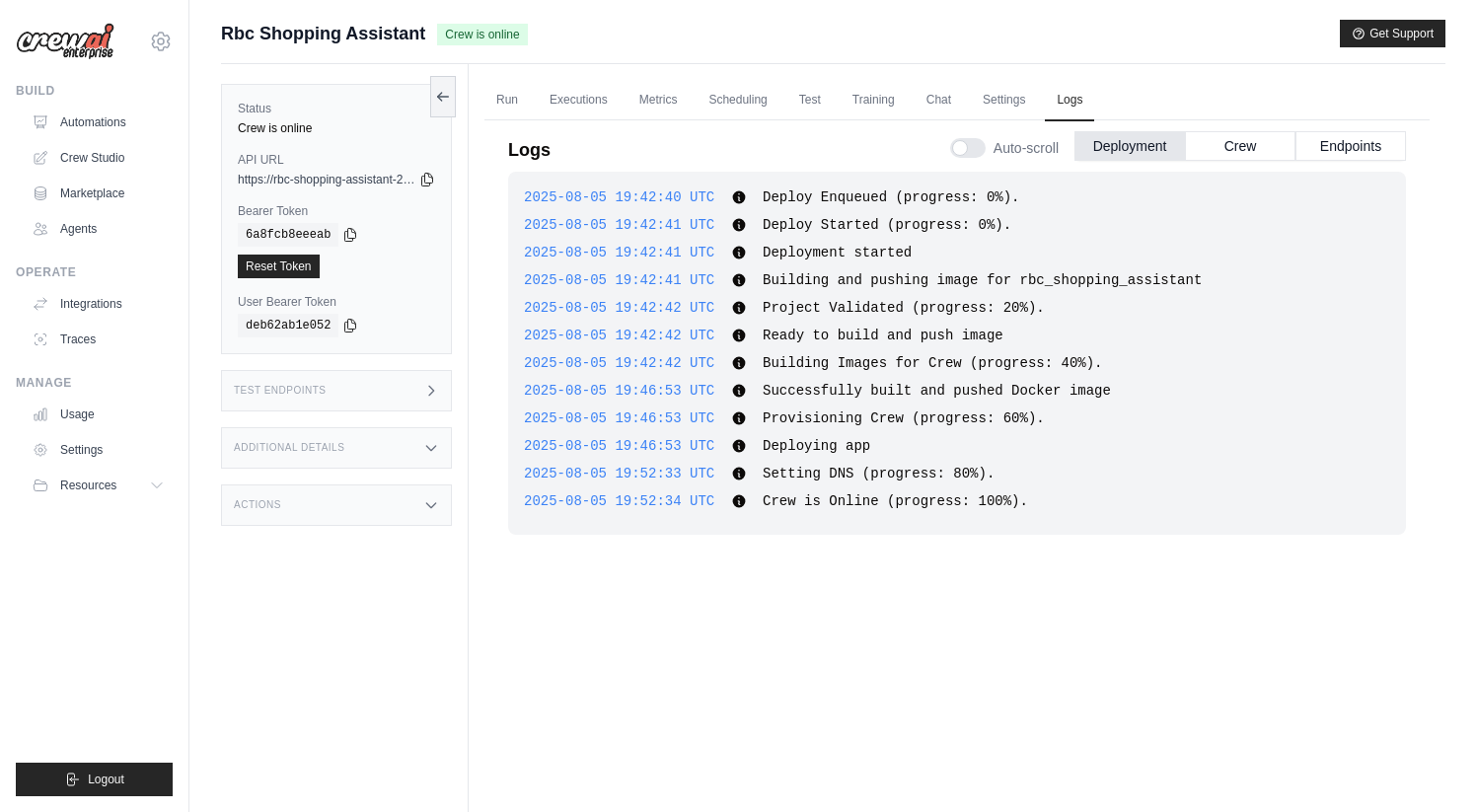 click on "Auto-scroll
Deployment
Crew
Endpoints" at bounding box center (1178, 144) 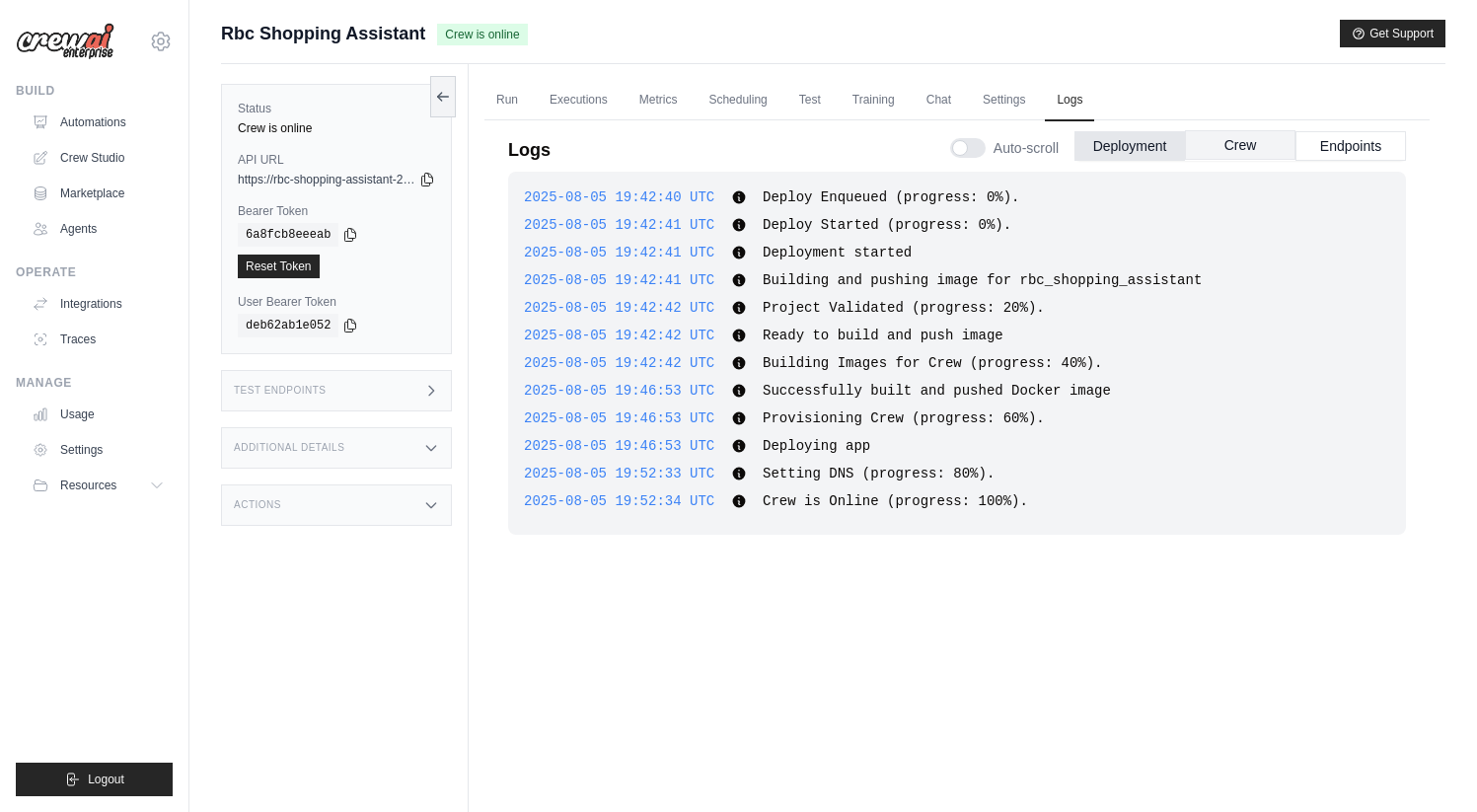 click on "Crew" at bounding box center (1240, 145) 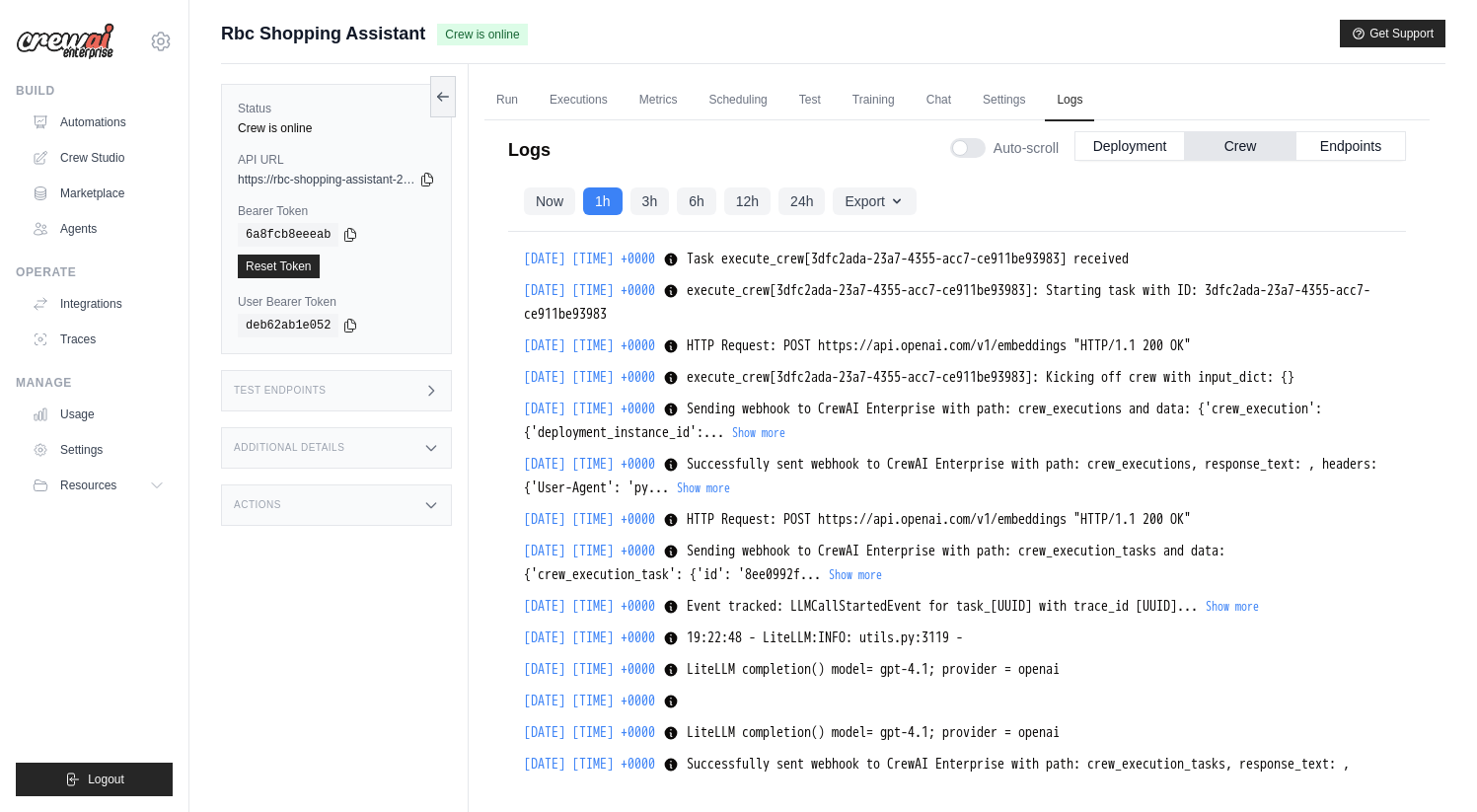 scroll, scrollTop: 19047, scrollLeft: 0, axis: vertical 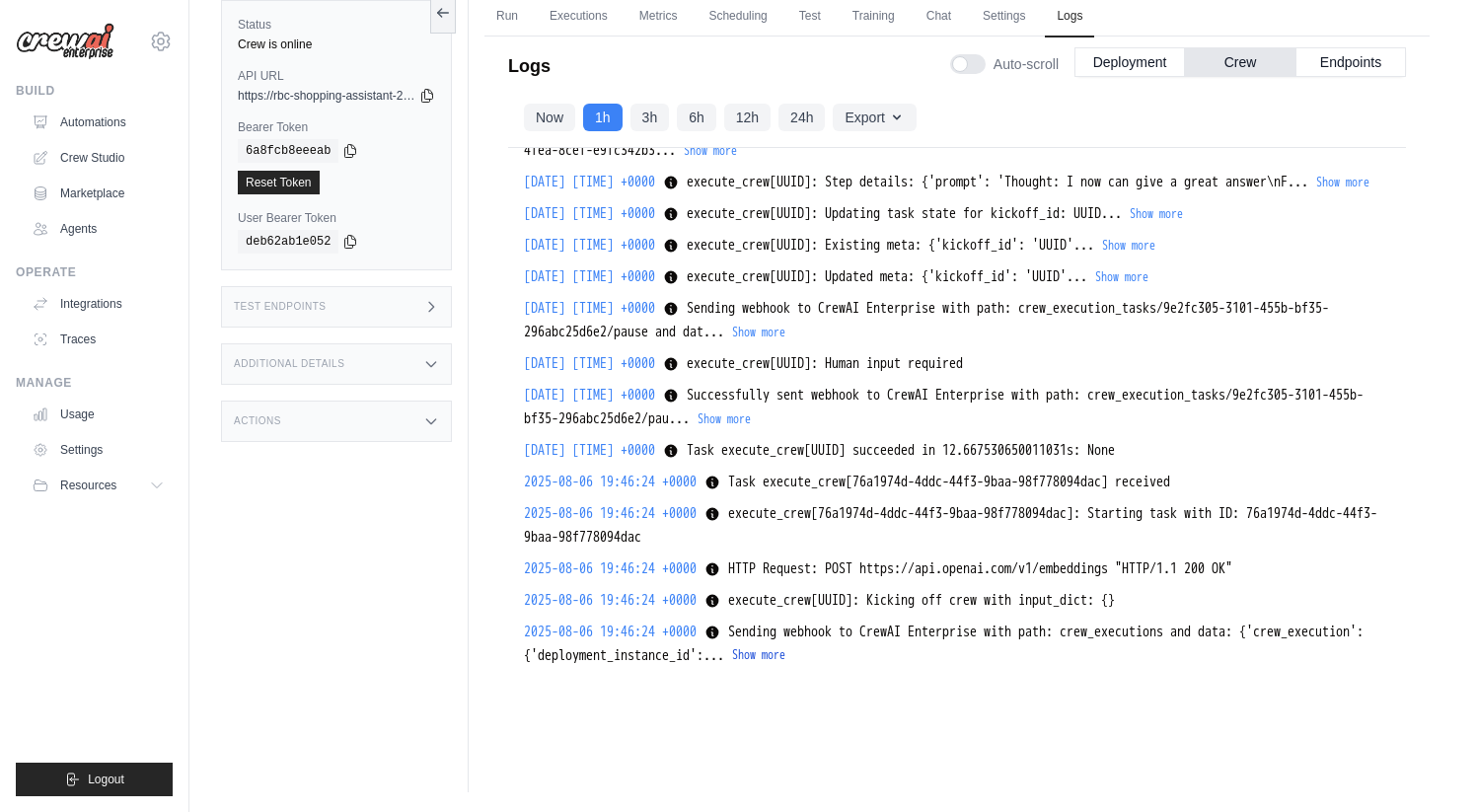click on "Show more" at bounding box center [759, 655] 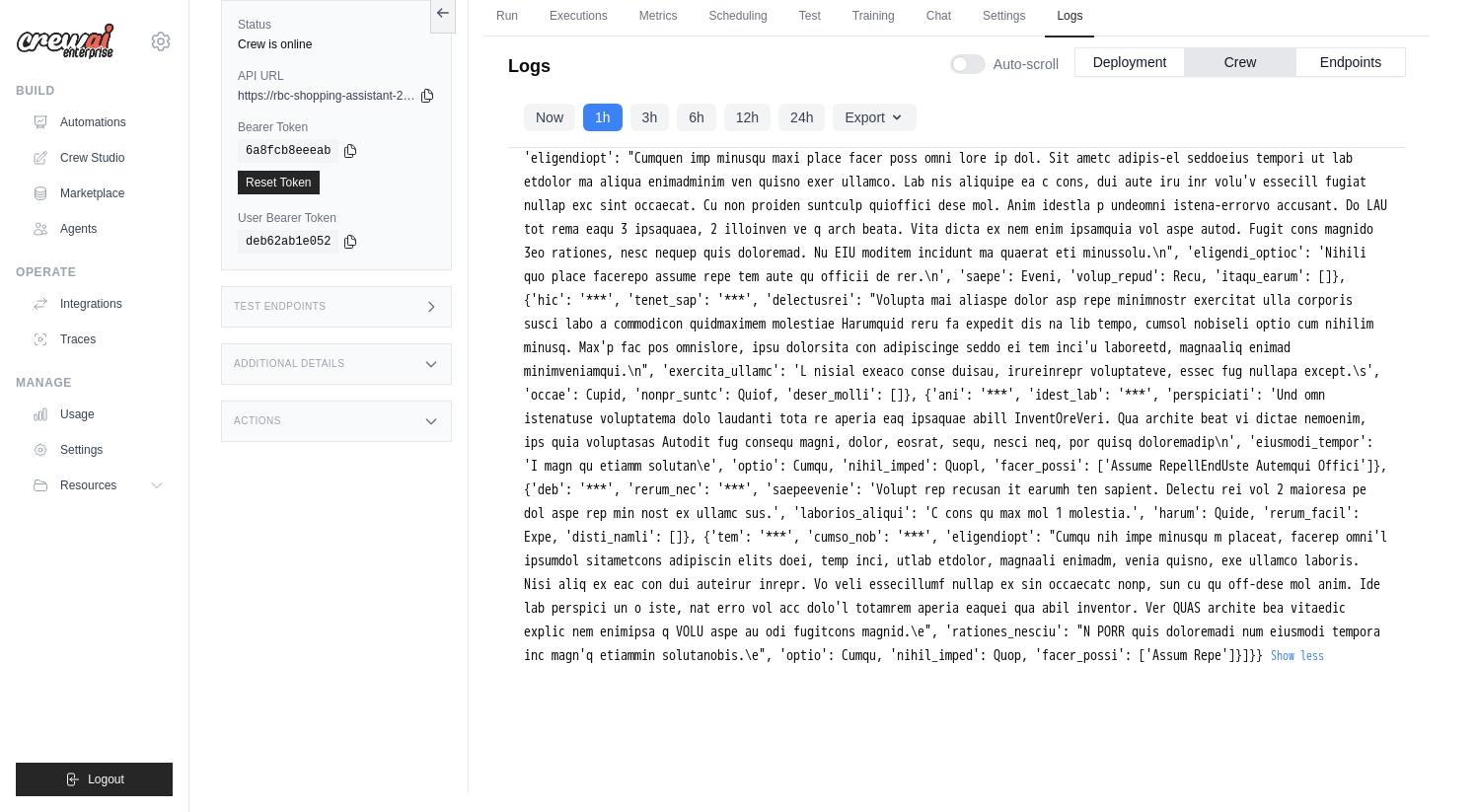 scroll, scrollTop: 19349, scrollLeft: 0, axis: vertical 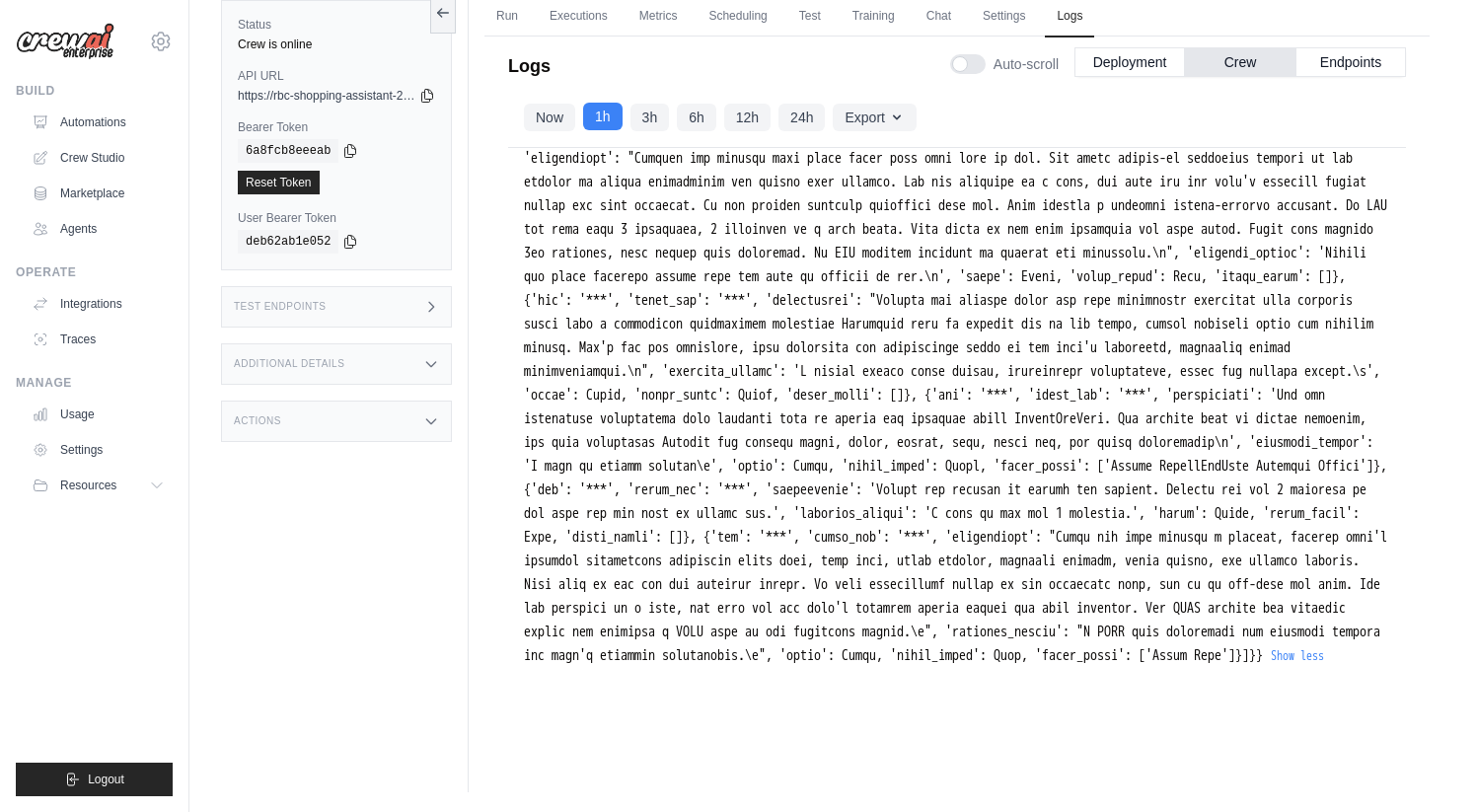 click on "1h" at bounding box center [603, 116] 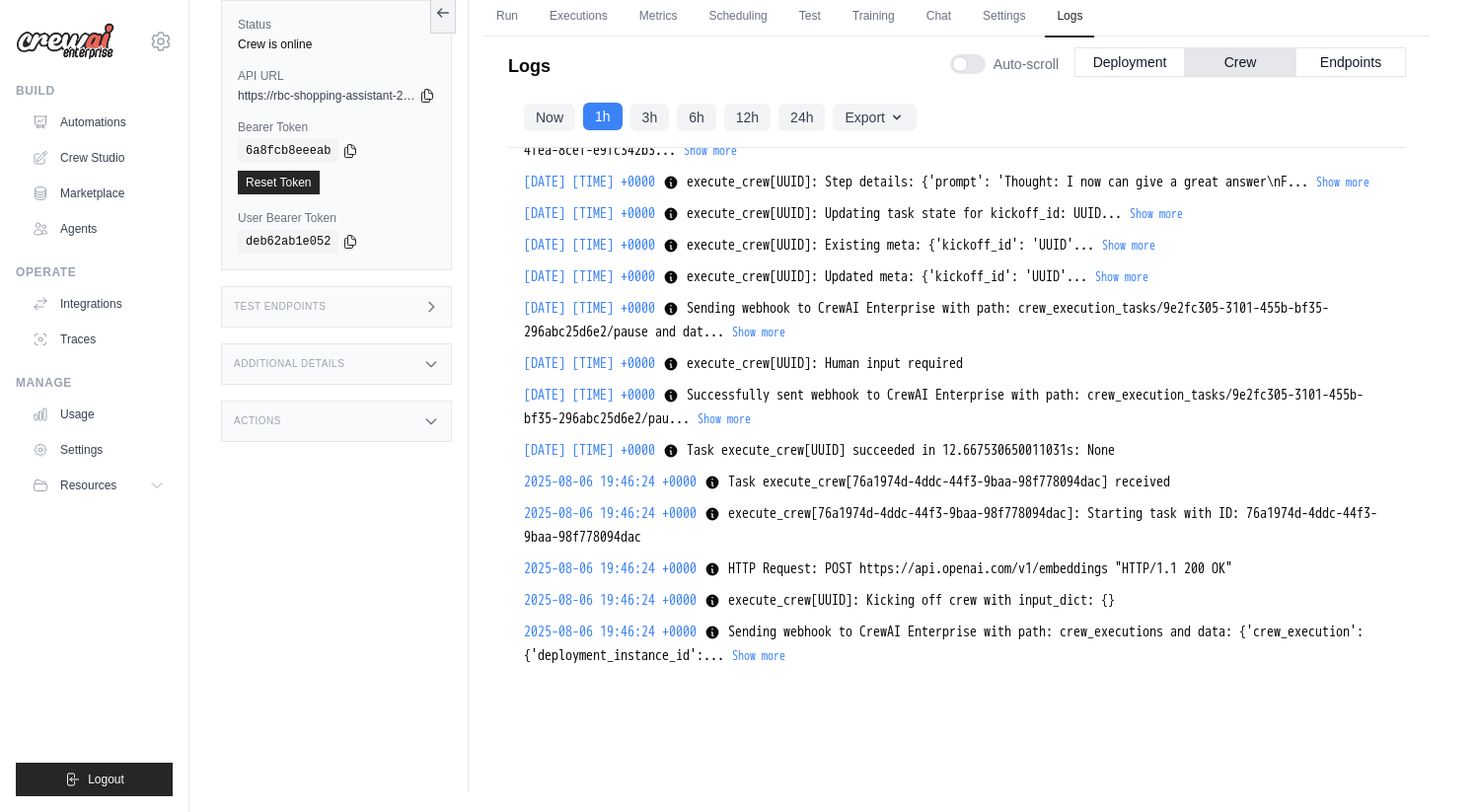 scroll, scrollTop: 19047, scrollLeft: 0, axis: vertical 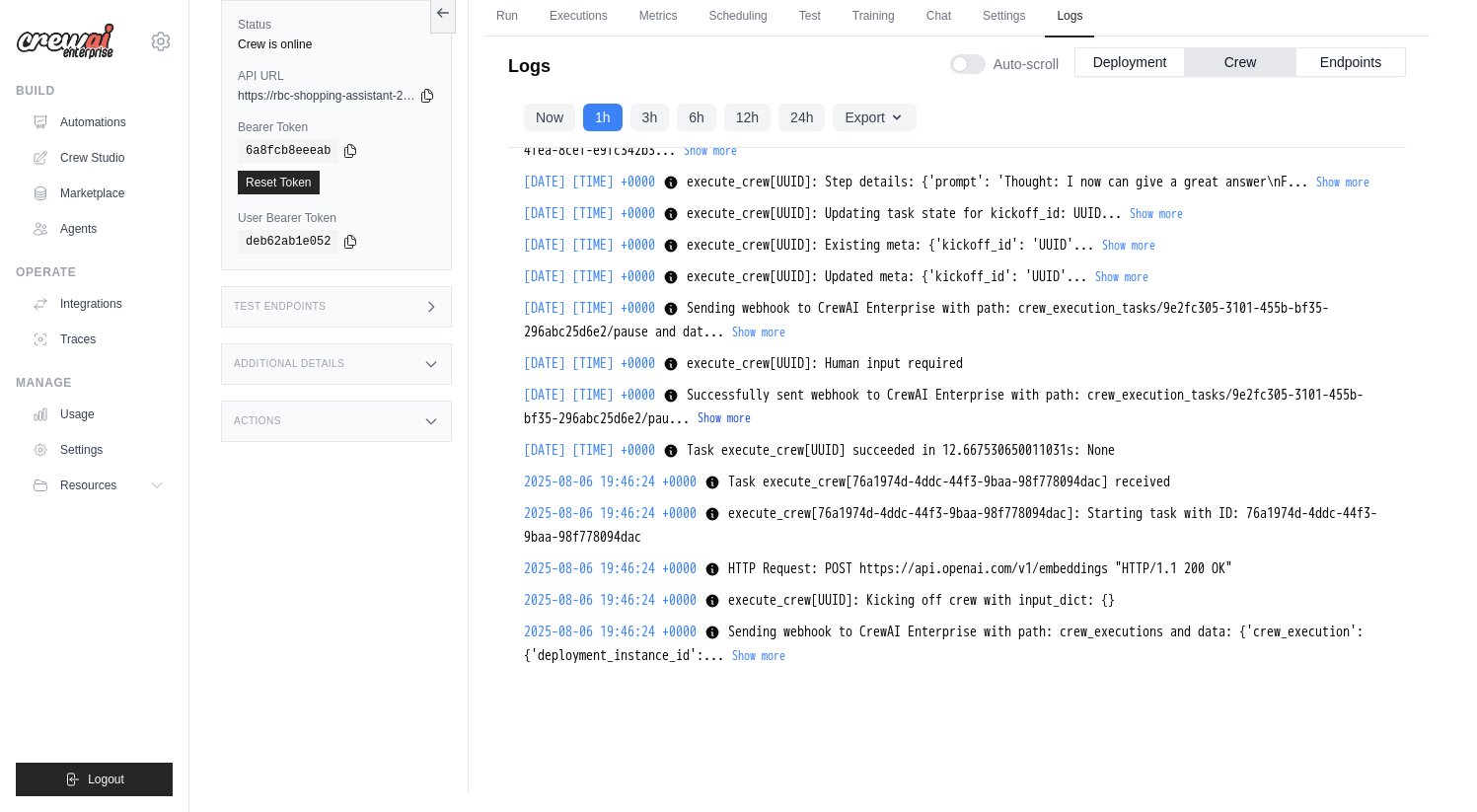 click on "Show more" at bounding box center [724, 418] 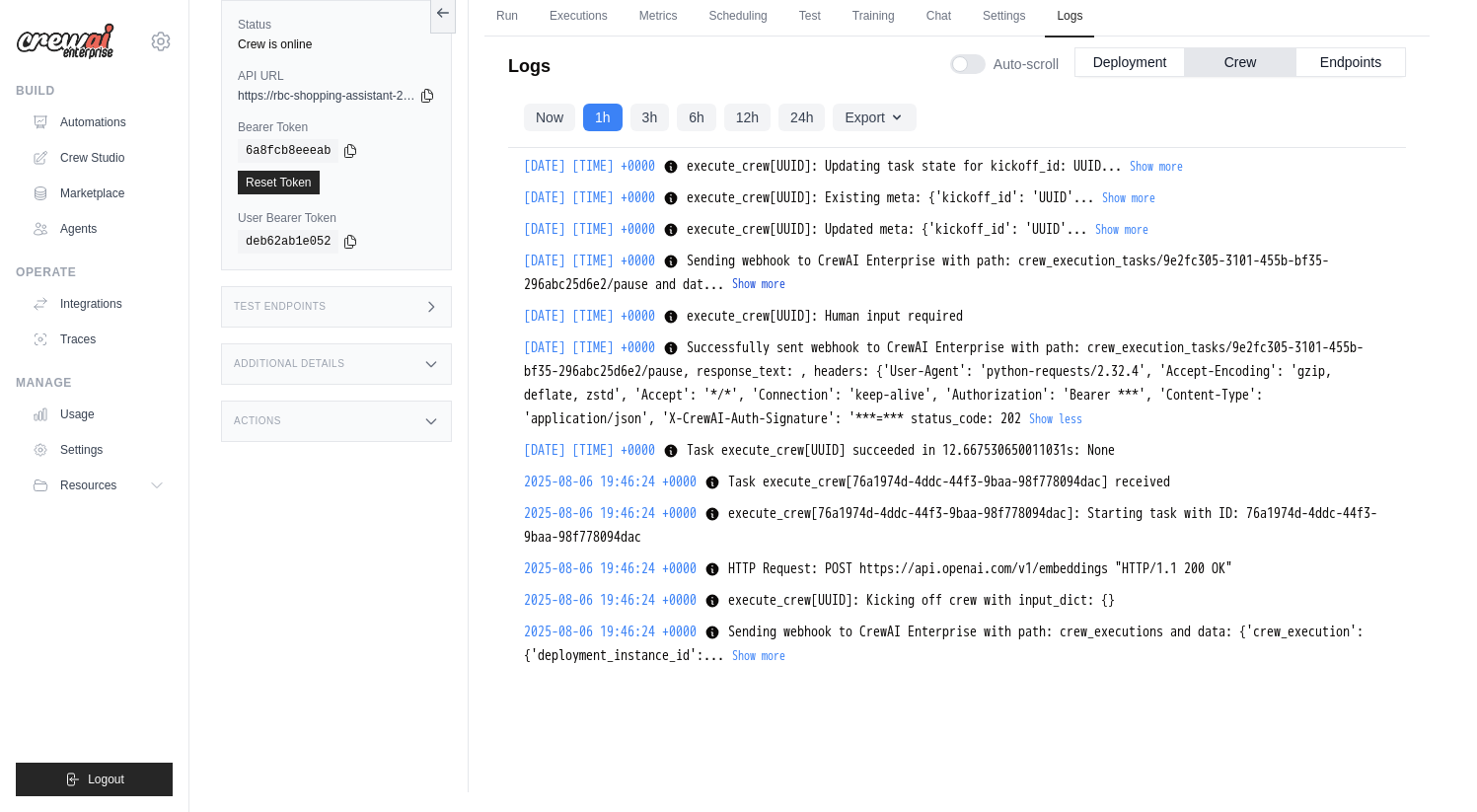 click on "Show more" at bounding box center [759, 284] 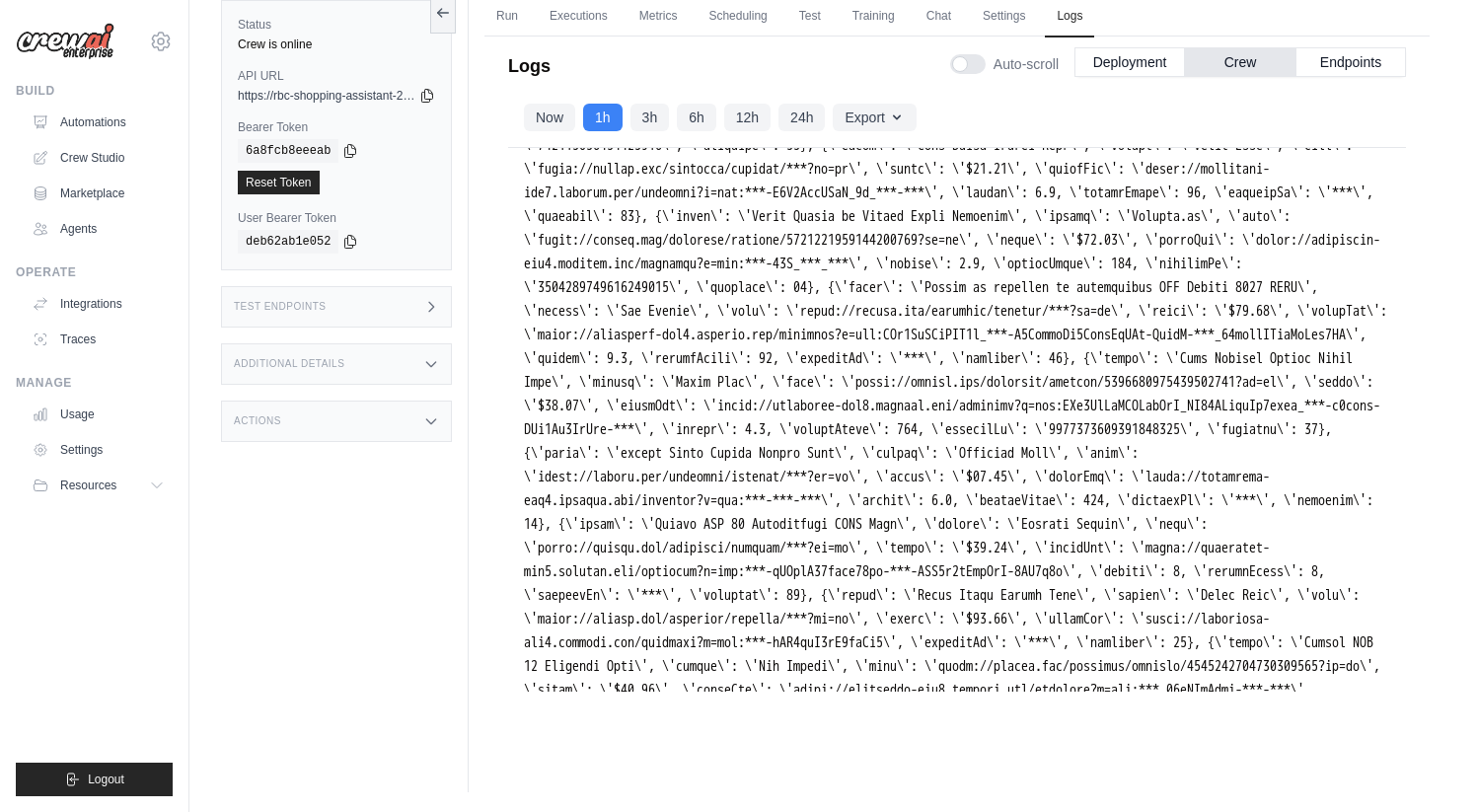 scroll, scrollTop: 18319, scrollLeft: 0, axis: vertical 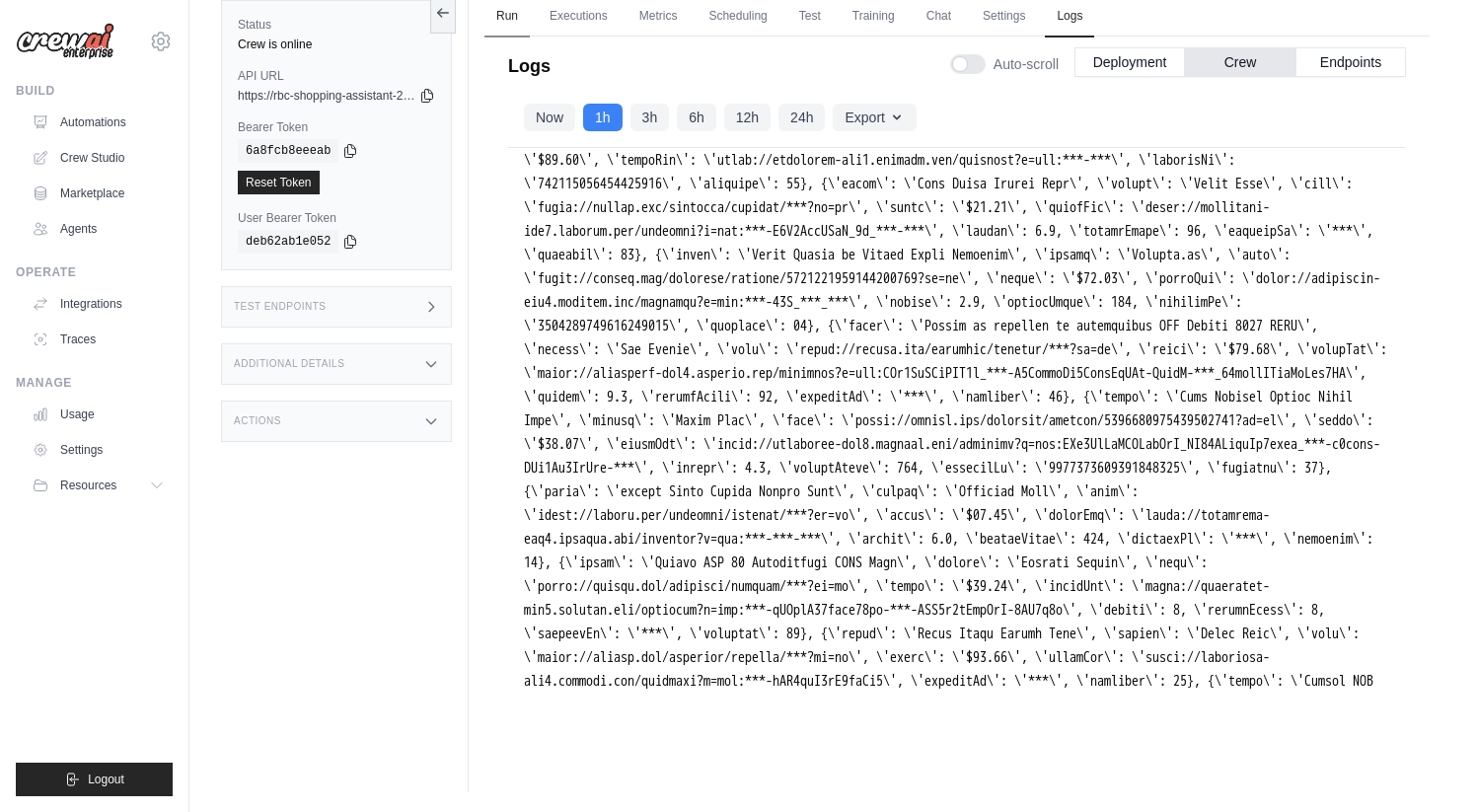 click on "Run" at bounding box center [507, 17] 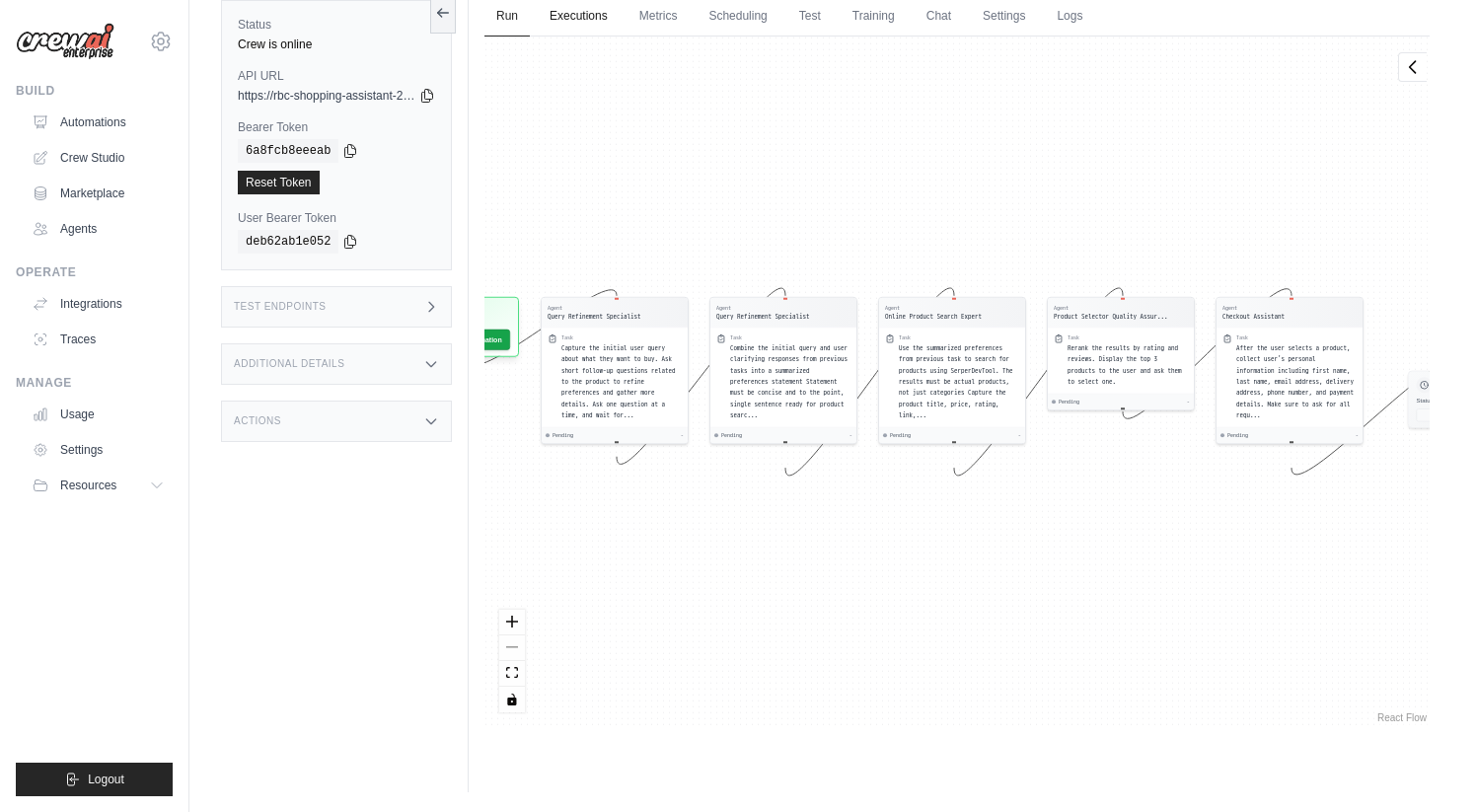 click on "Executions" at bounding box center [578, 17] 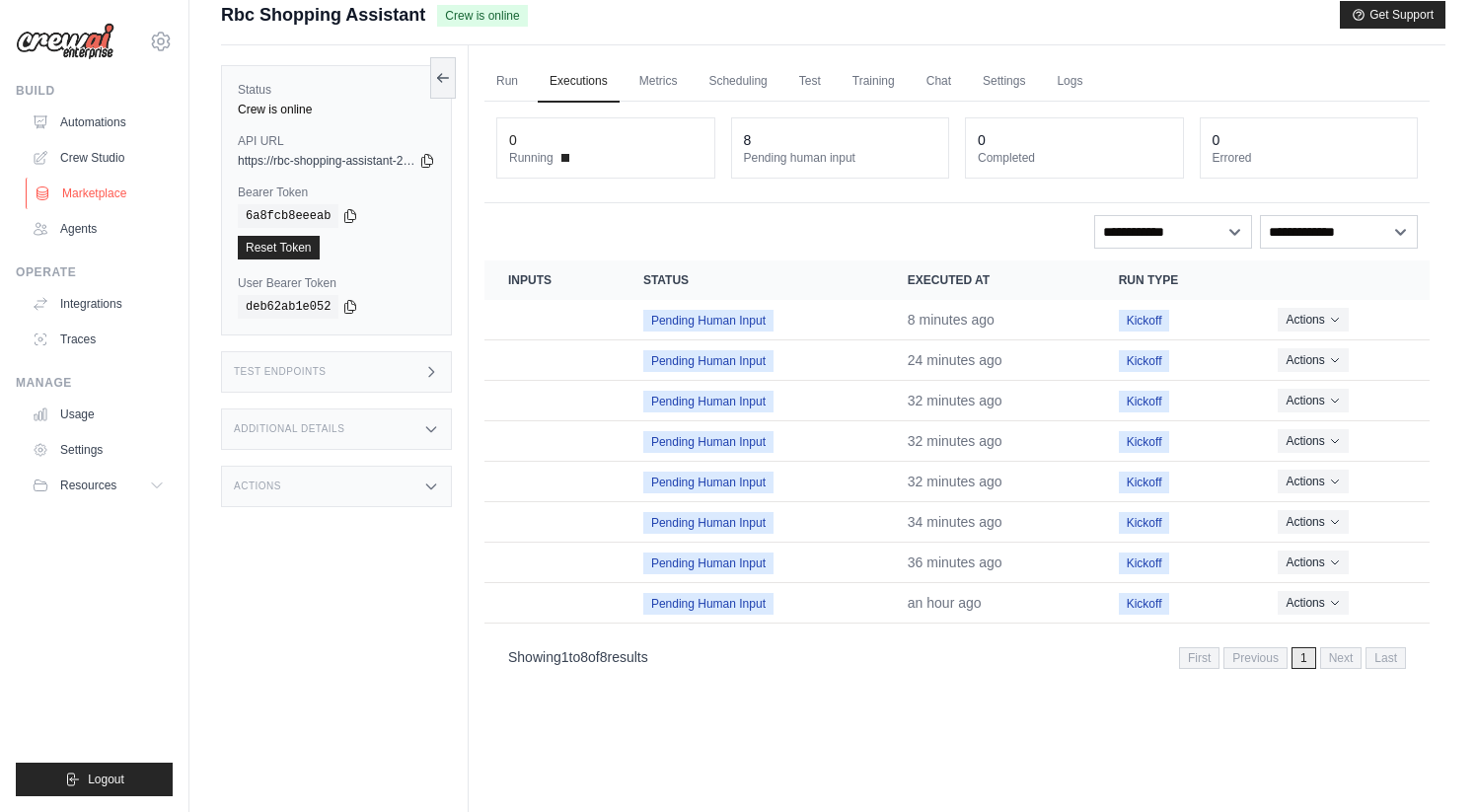 scroll, scrollTop: 0, scrollLeft: 0, axis: both 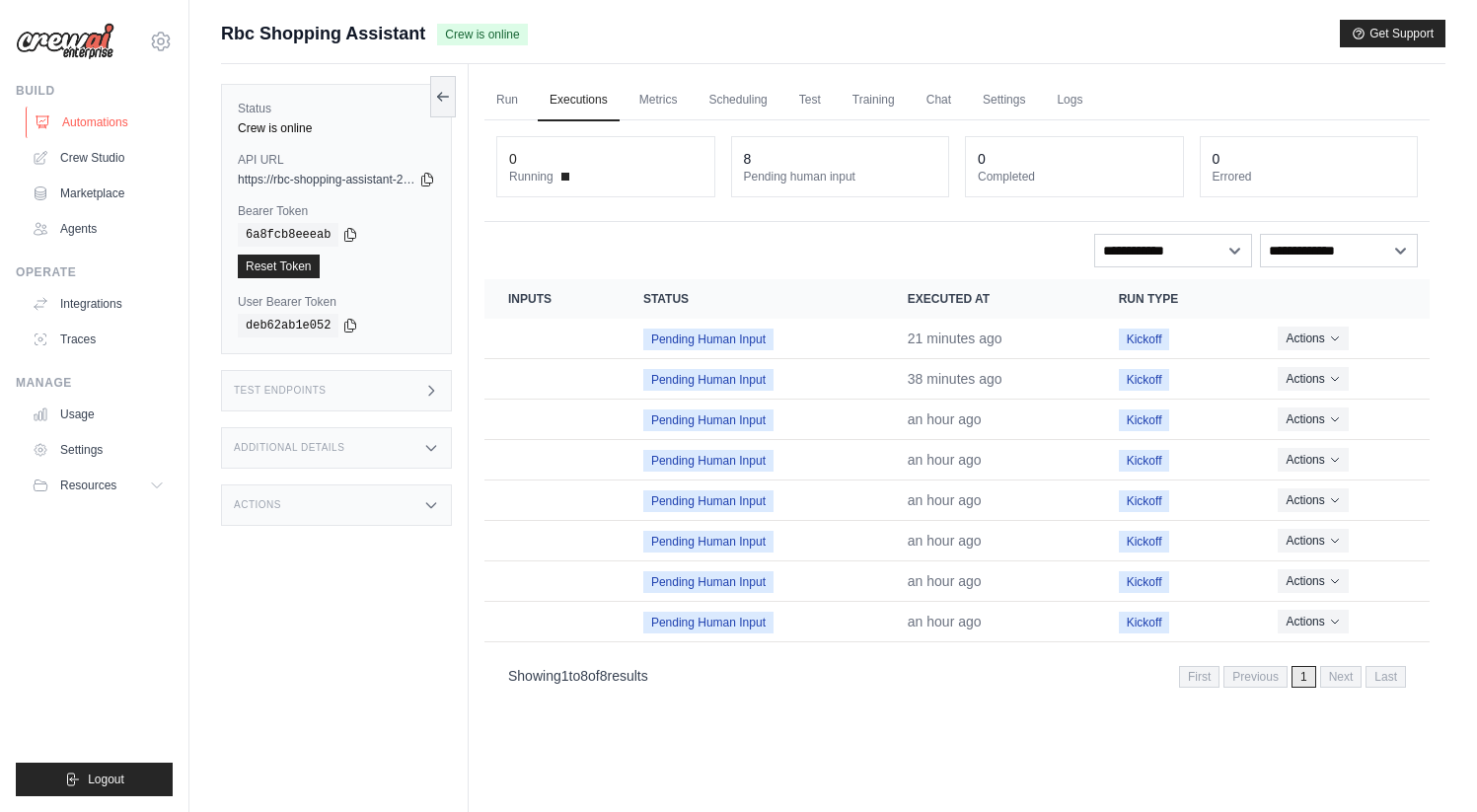 click on "Automations" at bounding box center (100, 122) 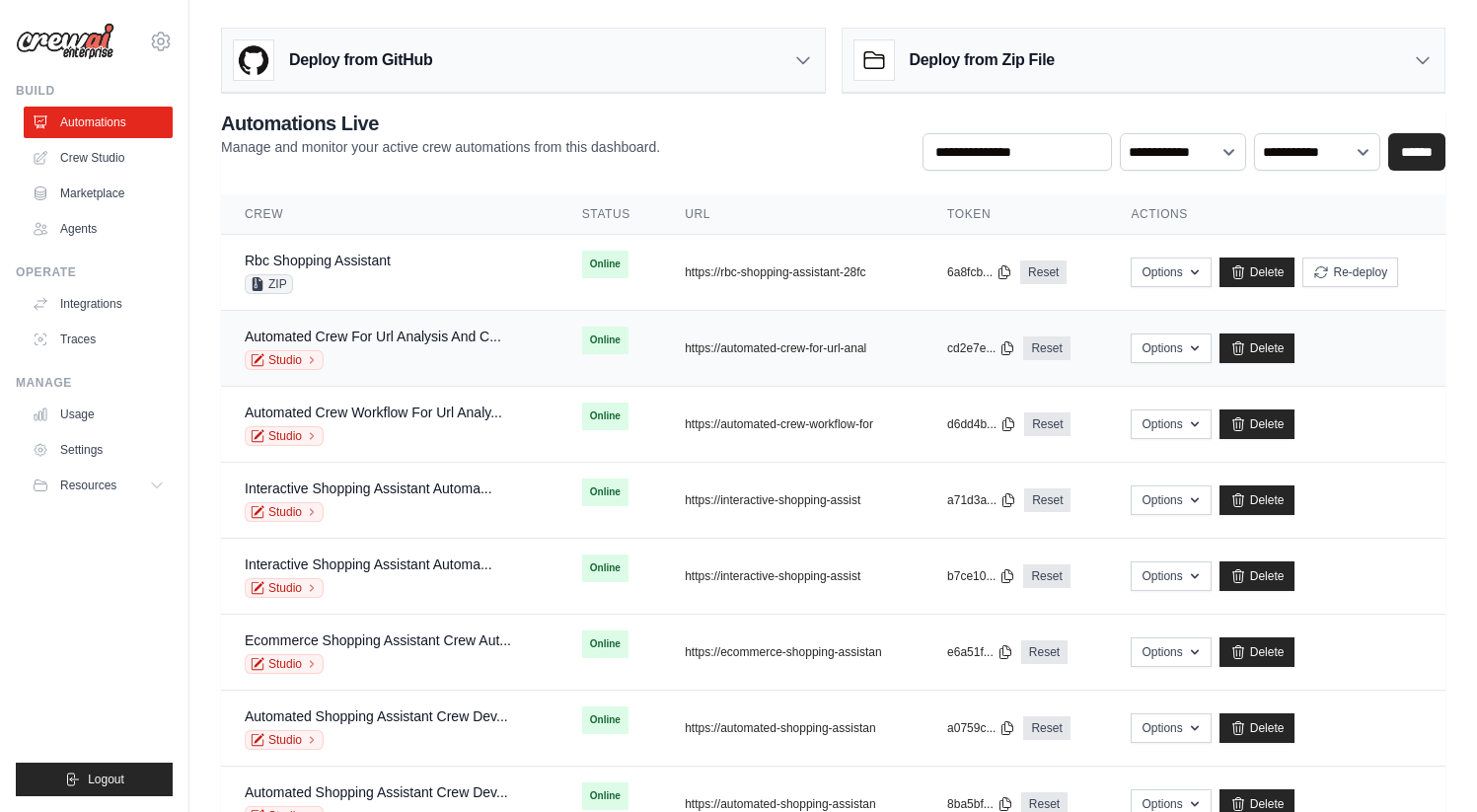 click on "Studio" at bounding box center [373, 360] 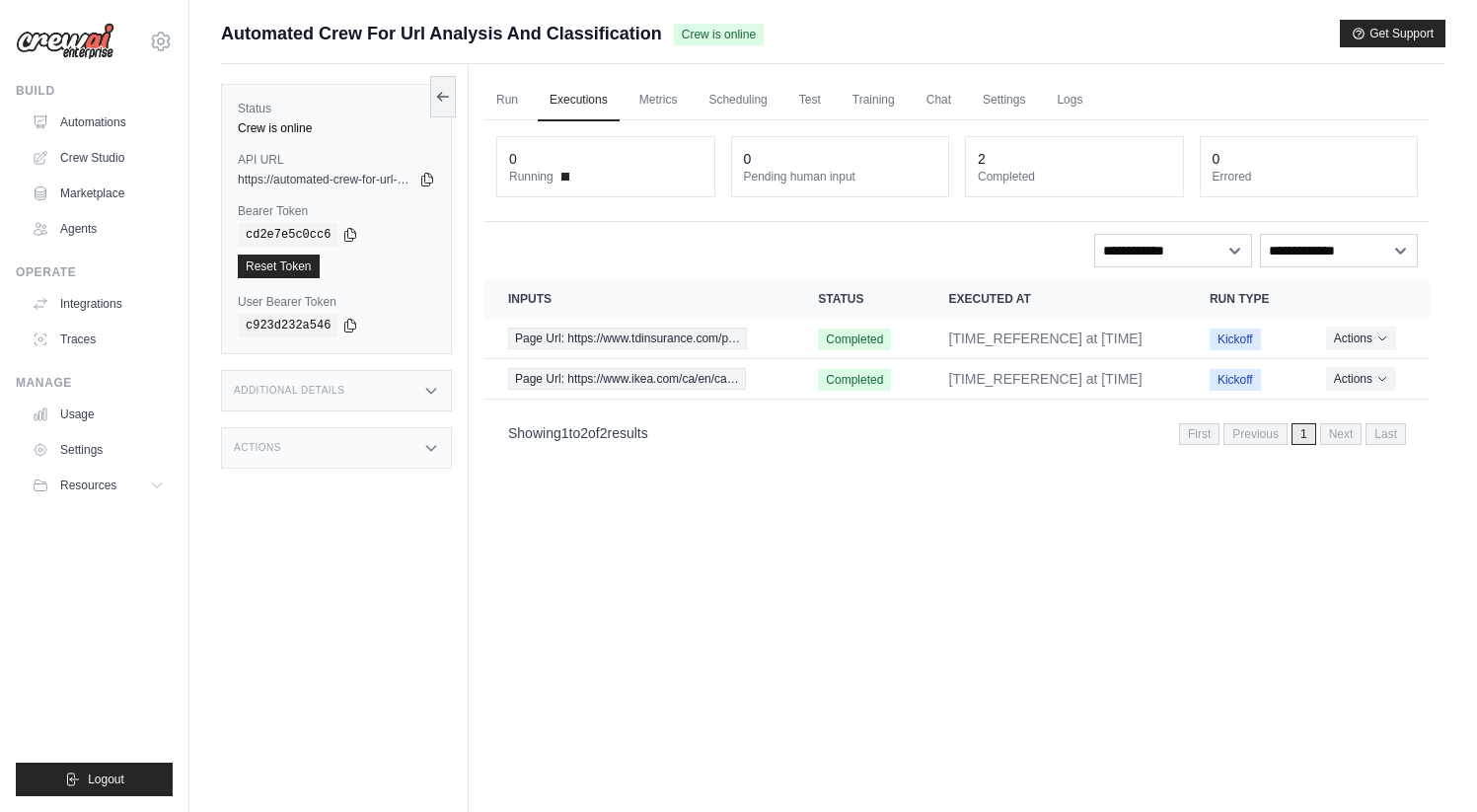 scroll, scrollTop: 0, scrollLeft: 0, axis: both 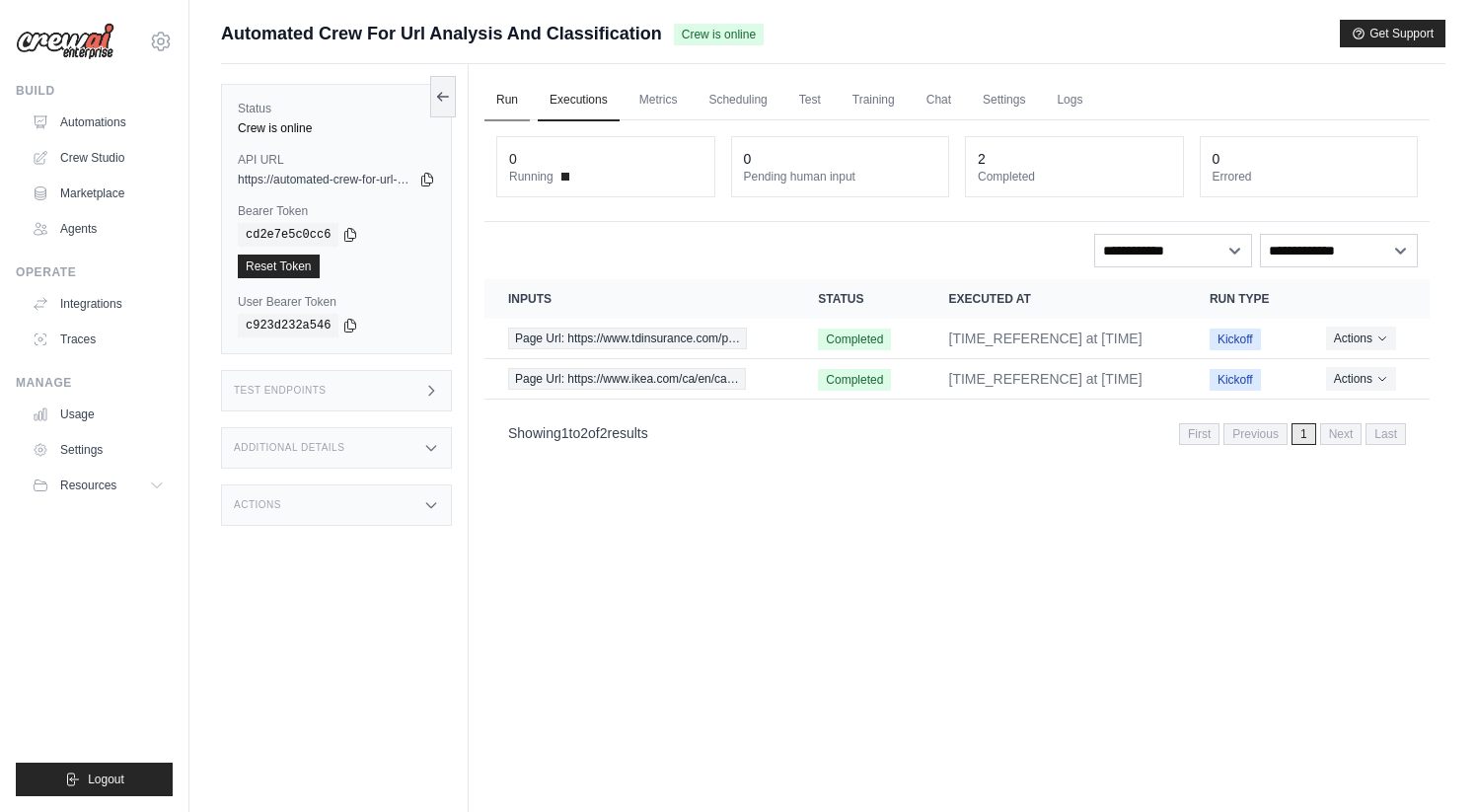 click on "Run" at bounding box center (507, 101) 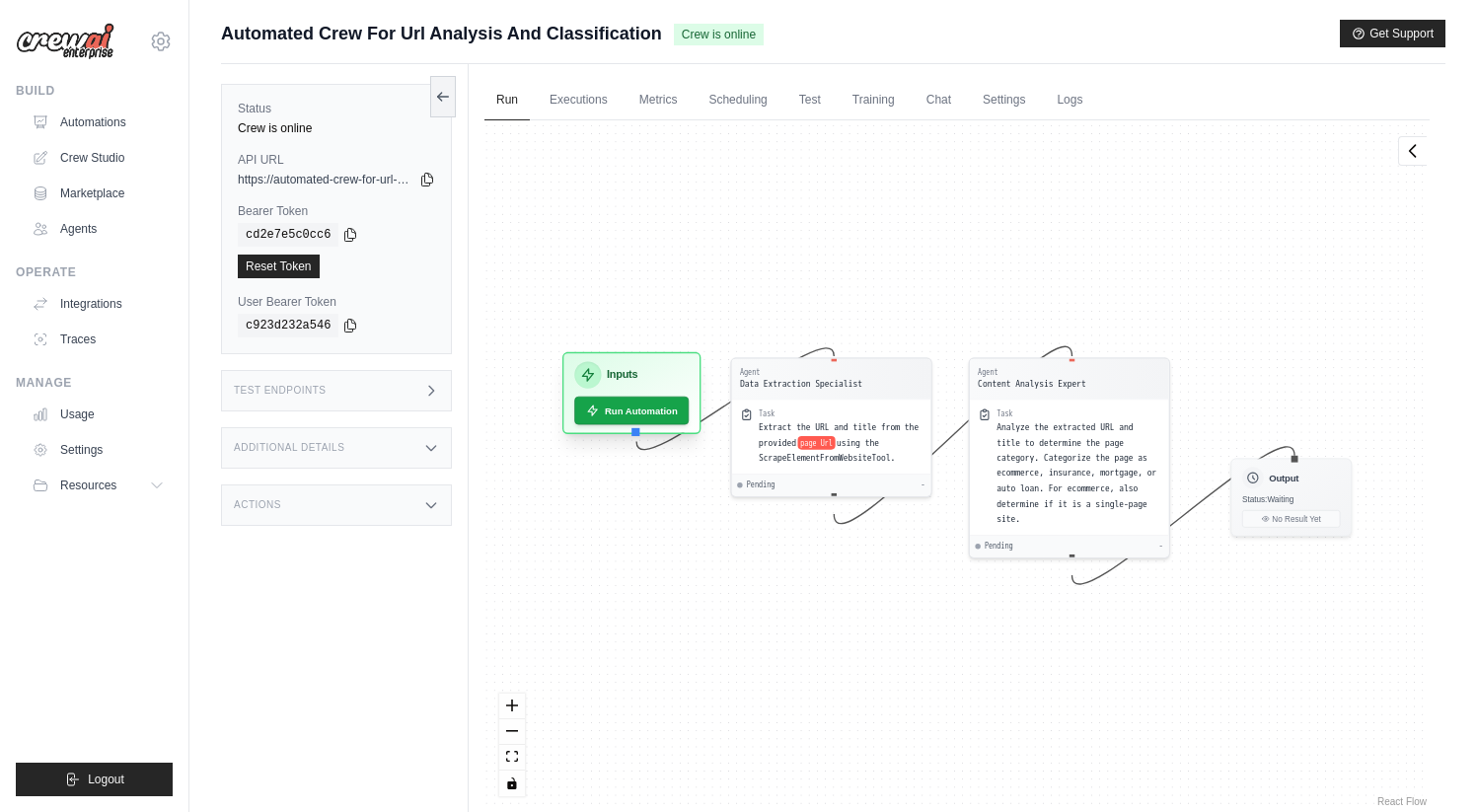 click on "Inputs" at bounding box center [622, 375] 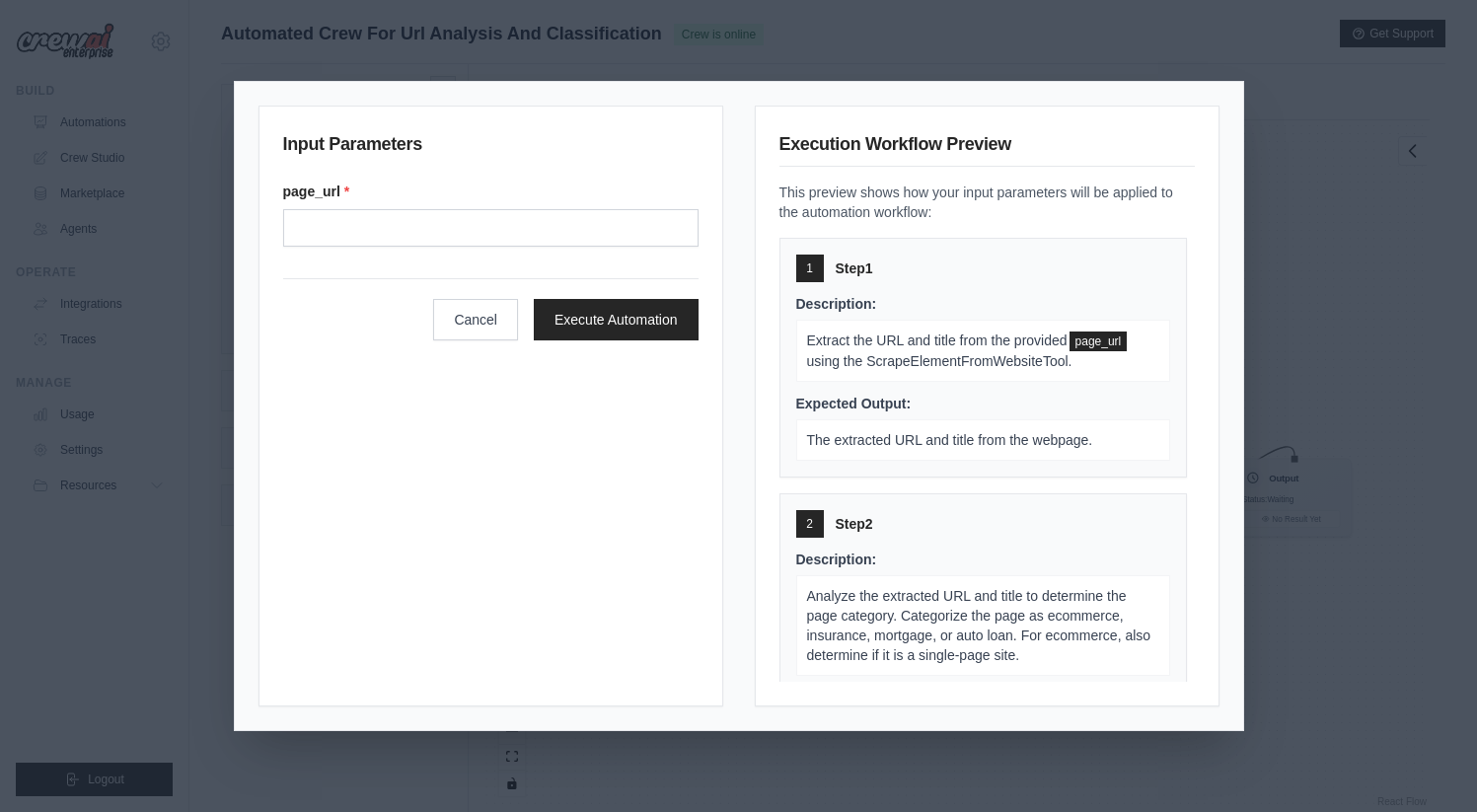 click on "Input Parameters page_url   * Cancel Execute Automation Execution Workflow Preview This preview shows how your input parameters will be applied to the automation workflow: 1 Step  1 Description: Extract the URL and title from the provided  page_url  using the ScrapeElementFromWebsiteTool. Expected Output: The extracted URL and title from the webpage. 2 Step  2 Description: Analyze the extracted URL and title to determine the page category. Categorize the page as ecommerce, insurance, mortgage, or auto loan. For ecommerce, also determine if it is a single-page site. Expected Output: The category of the page (ecommerce, insurance, mortgage, auto loan) and if ecommerce, whether it is a single-page site (singlePage: true/false)." at bounding box center [738, 406] 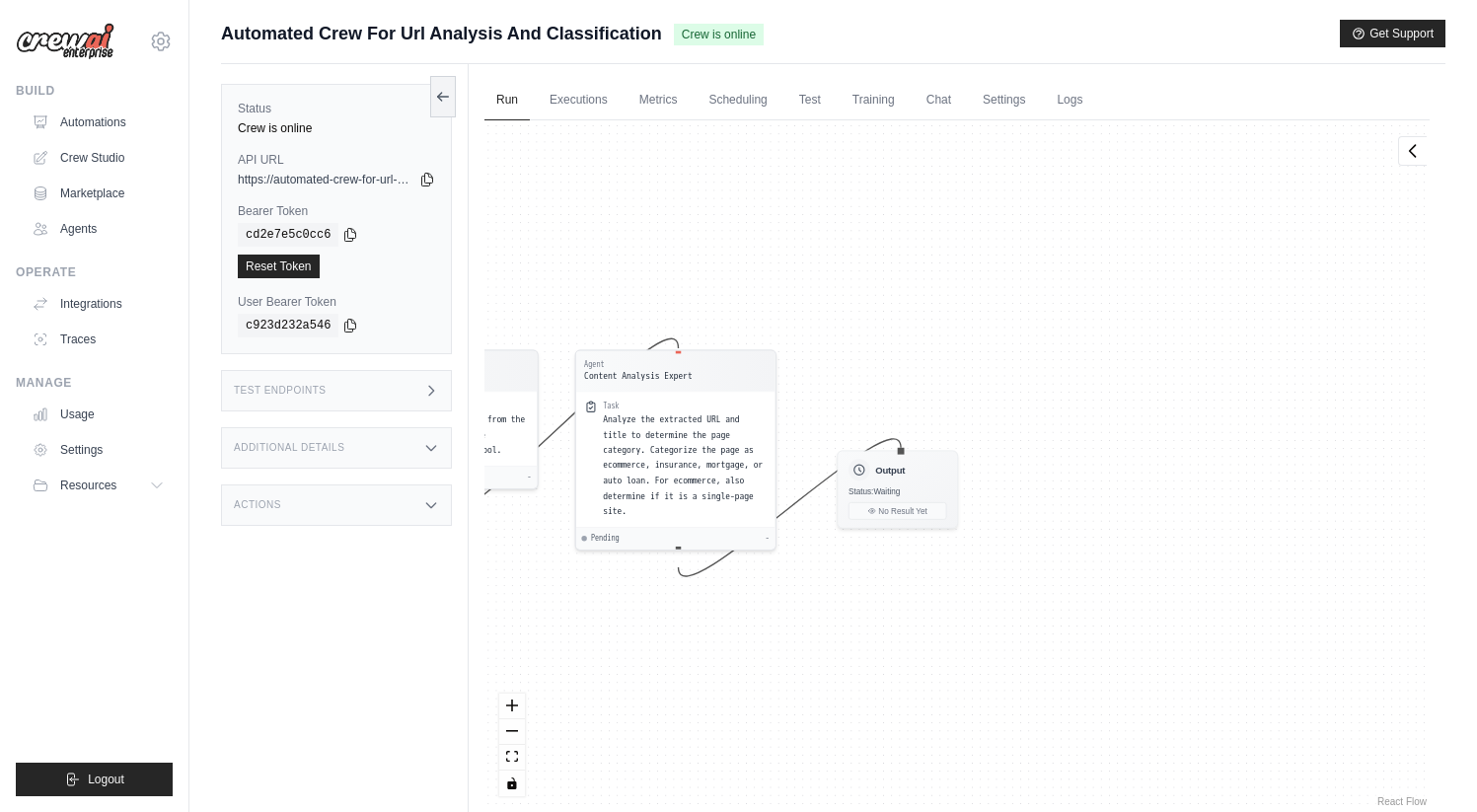 drag, startPoint x: 1152, startPoint y: 263, endPoint x: 752, endPoint y: 254, distance: 400.10124 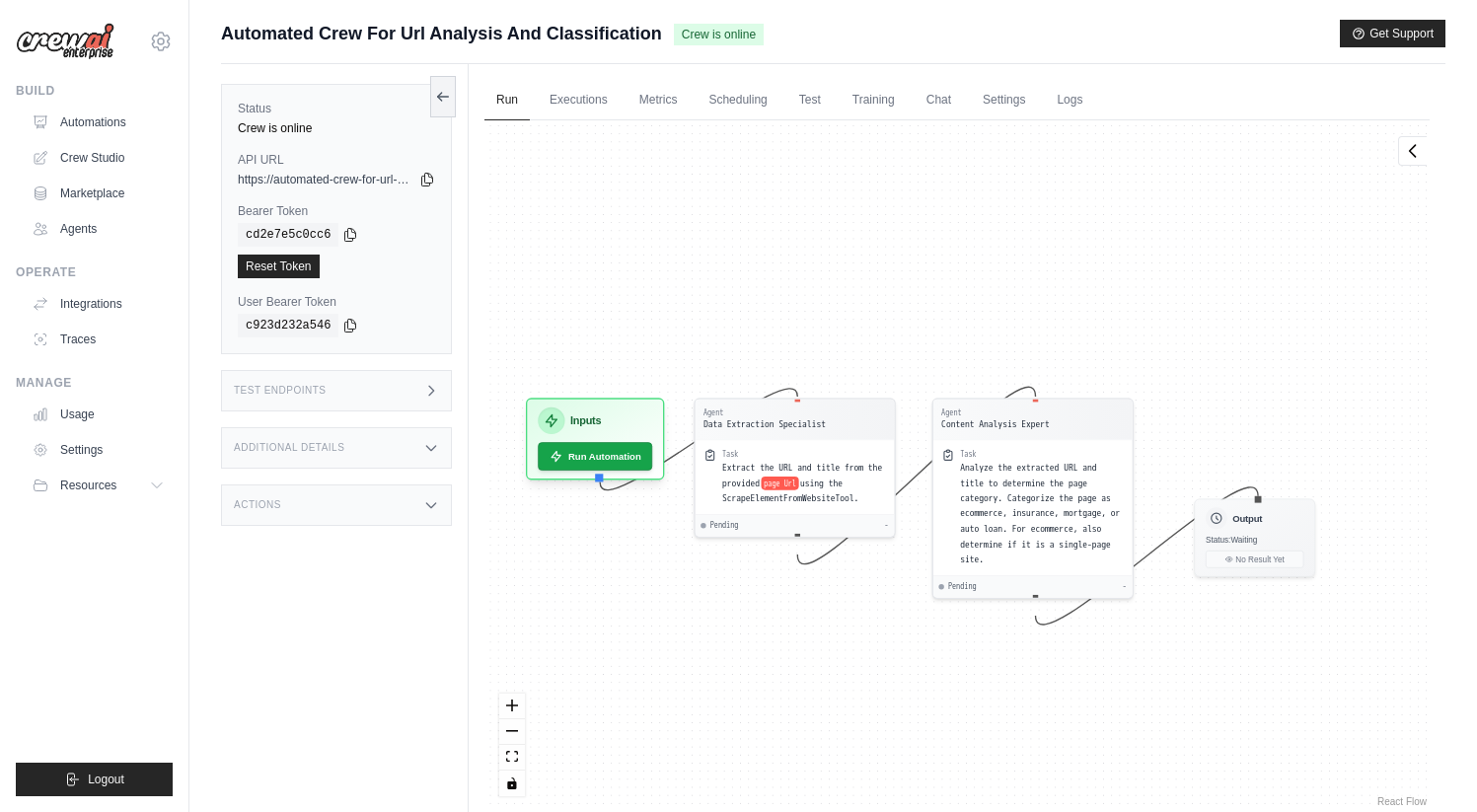 drag, startPoint x: 752, startPoint y: 254, endPoint x: 1116, endPoint y: 304, distance: 367.41802 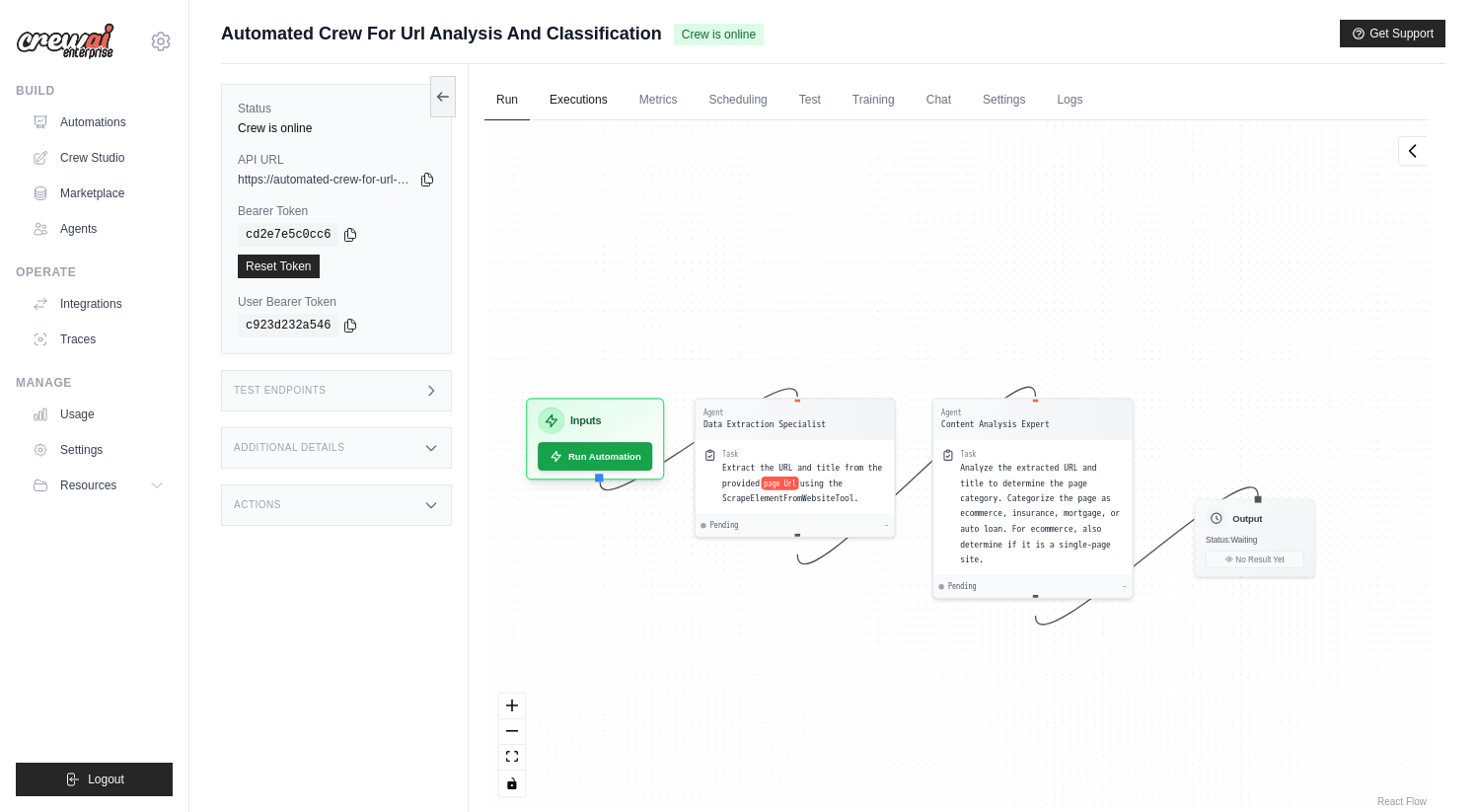 click on "Executions" at bounding box center [578, 101] 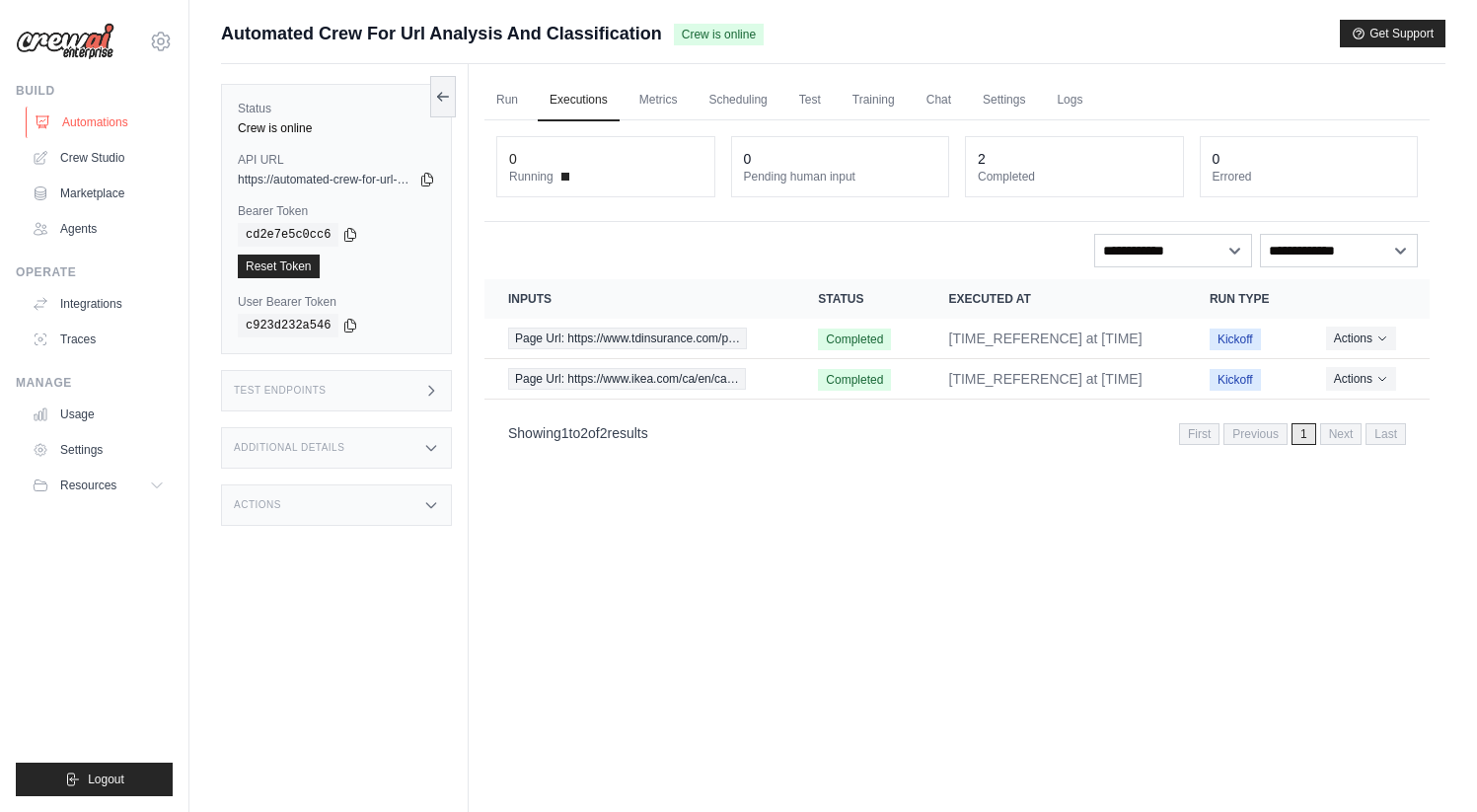 click on "Automations" at bounding box center (100, 122) 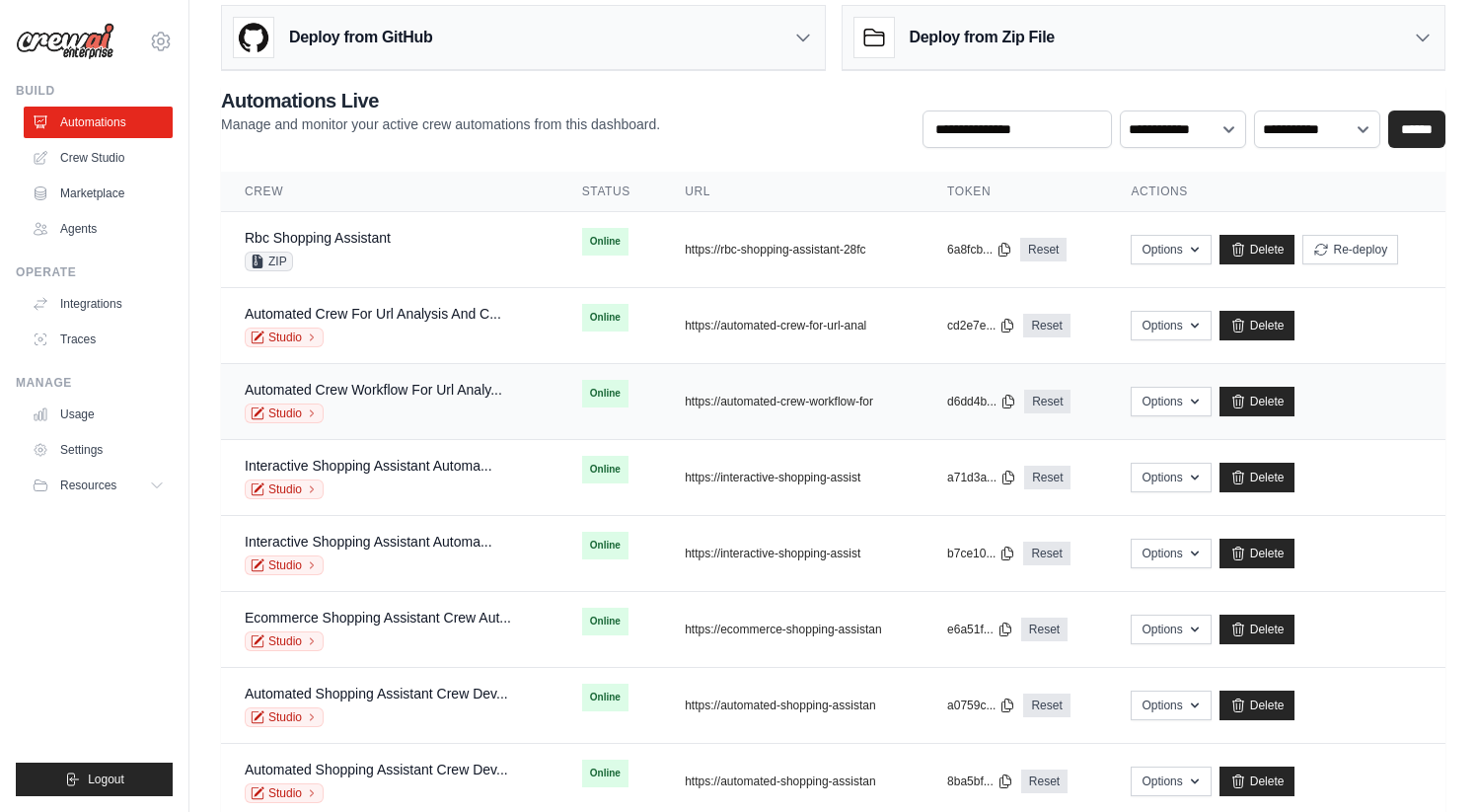 scroll, scrollTop: 26, scrollLeft: 0, axis: vertical 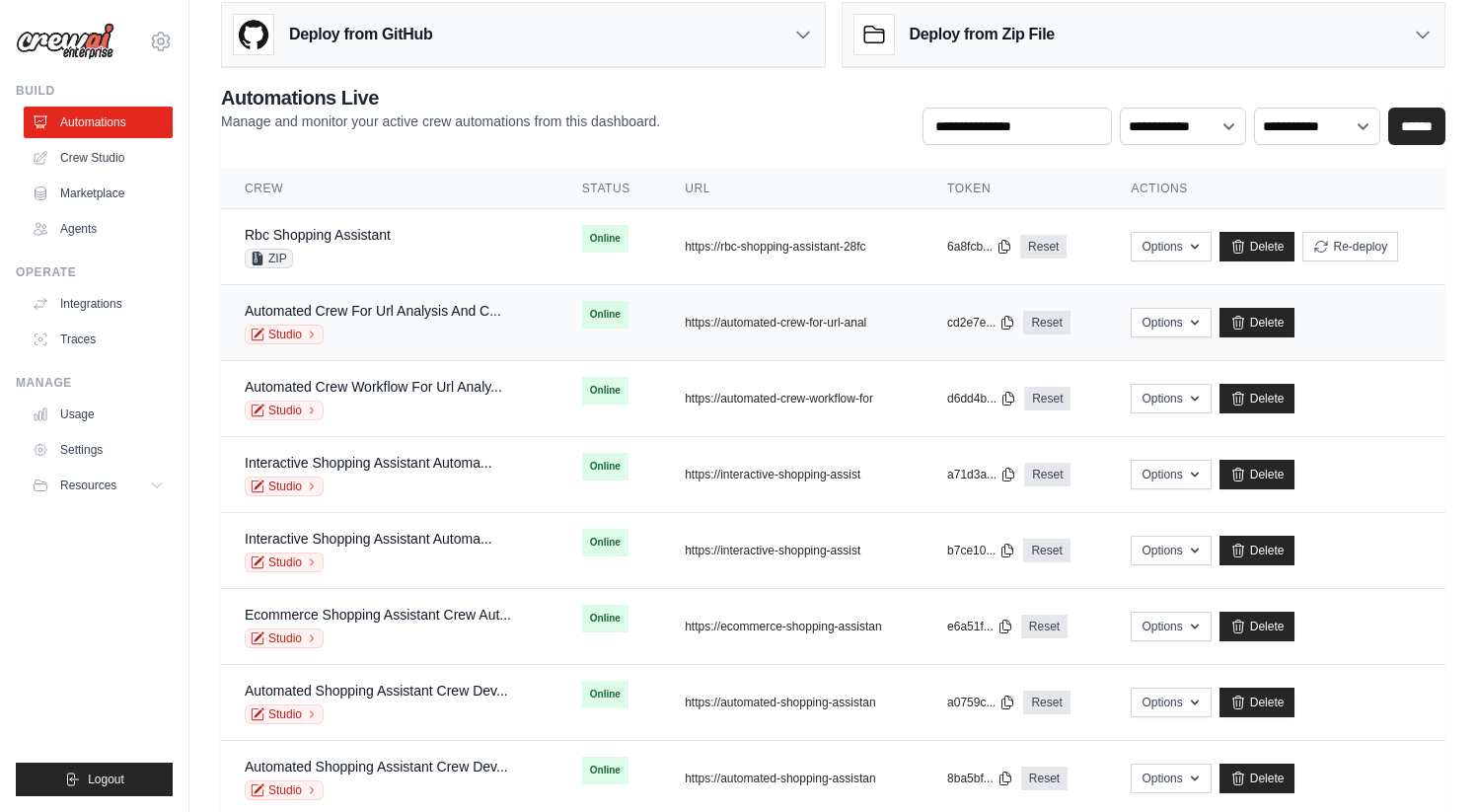 click on "Studio" at bounding box center [373, 334] 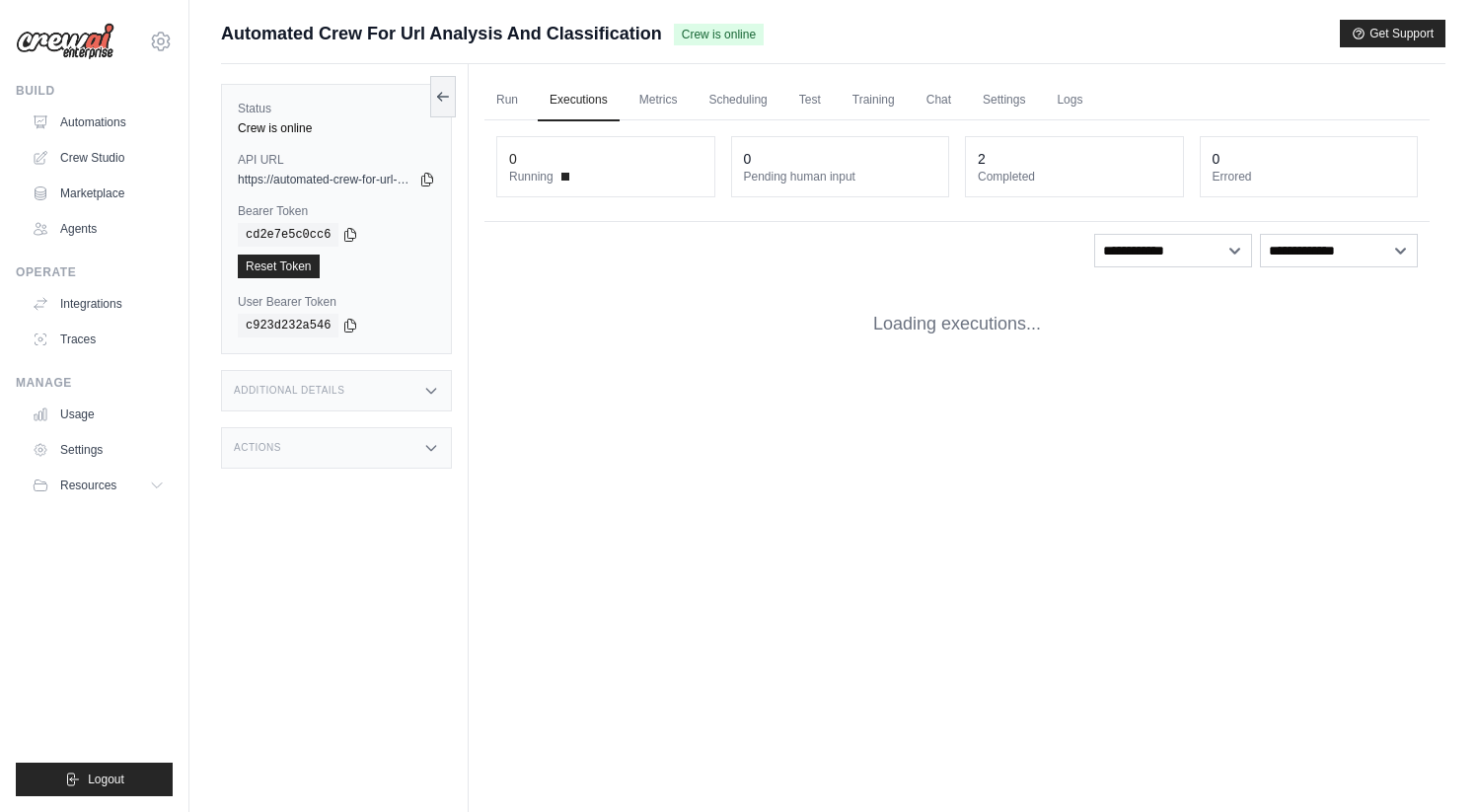 scroll, scrollTop: 0, scrollLeft: 0, axis: both 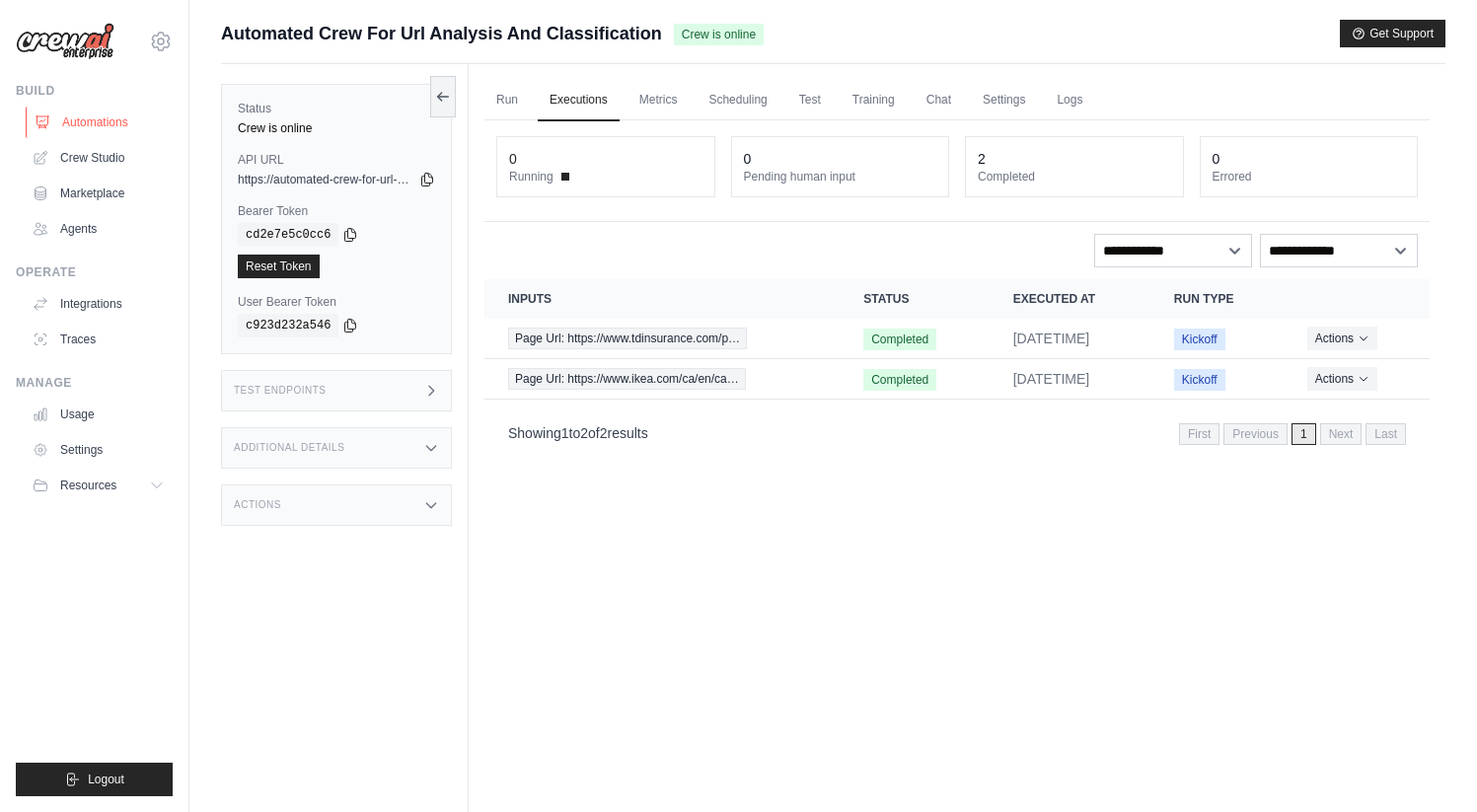 click on "Automations" at bounding box center [100, 122] 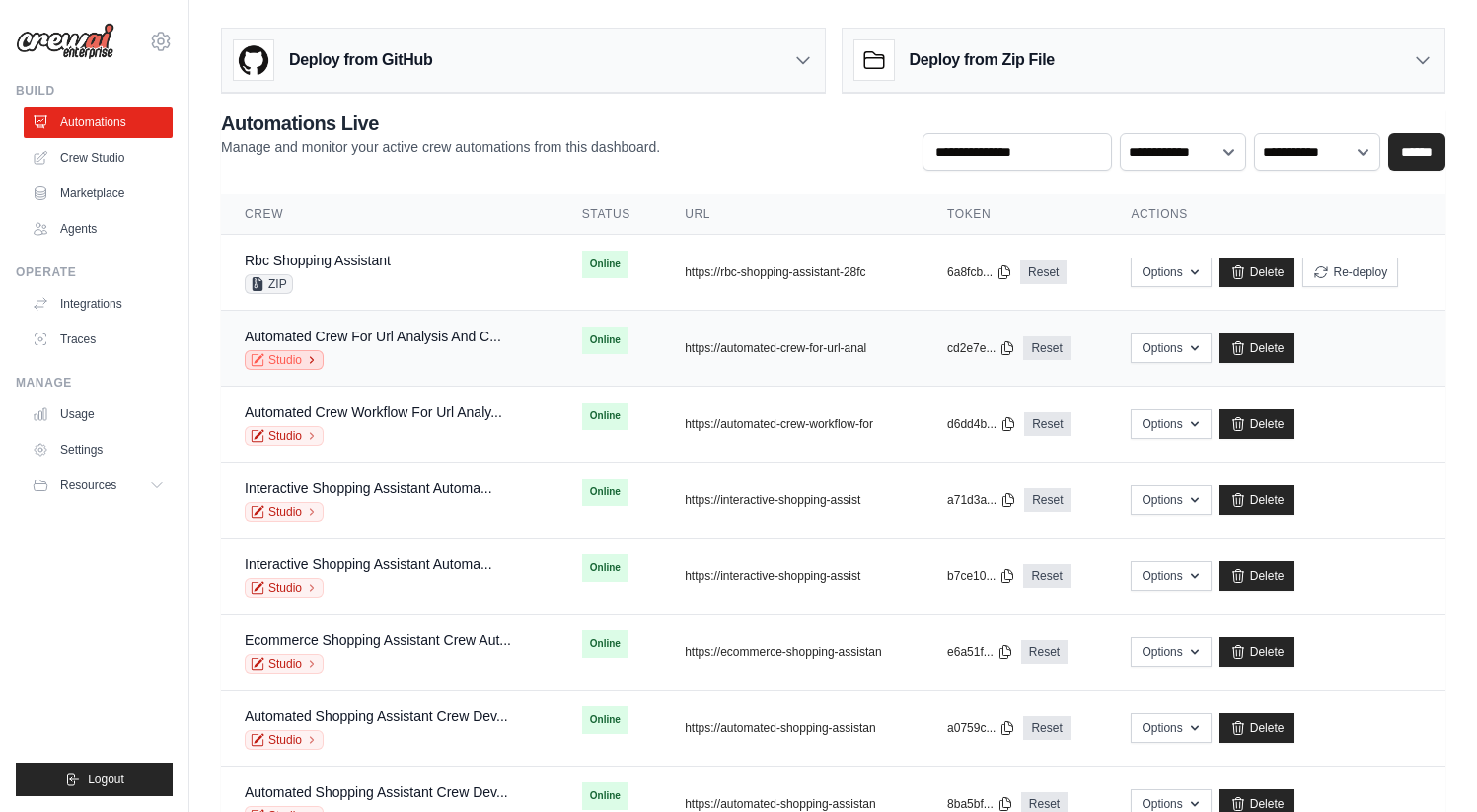 click on "Studio" at bounding box center (284, 360) 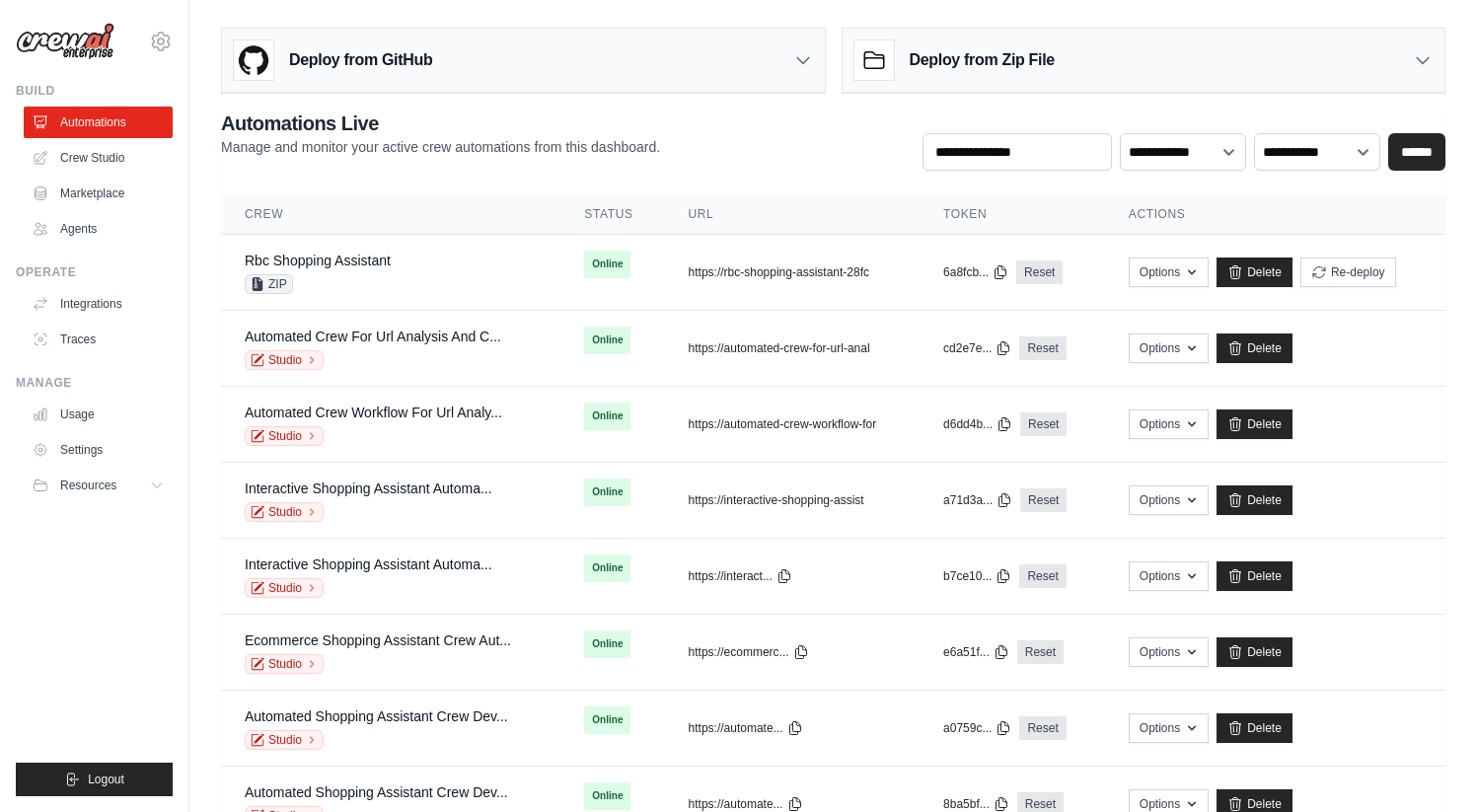 scroll, scrollTop: 0, scrollLeft: 0, axis: both 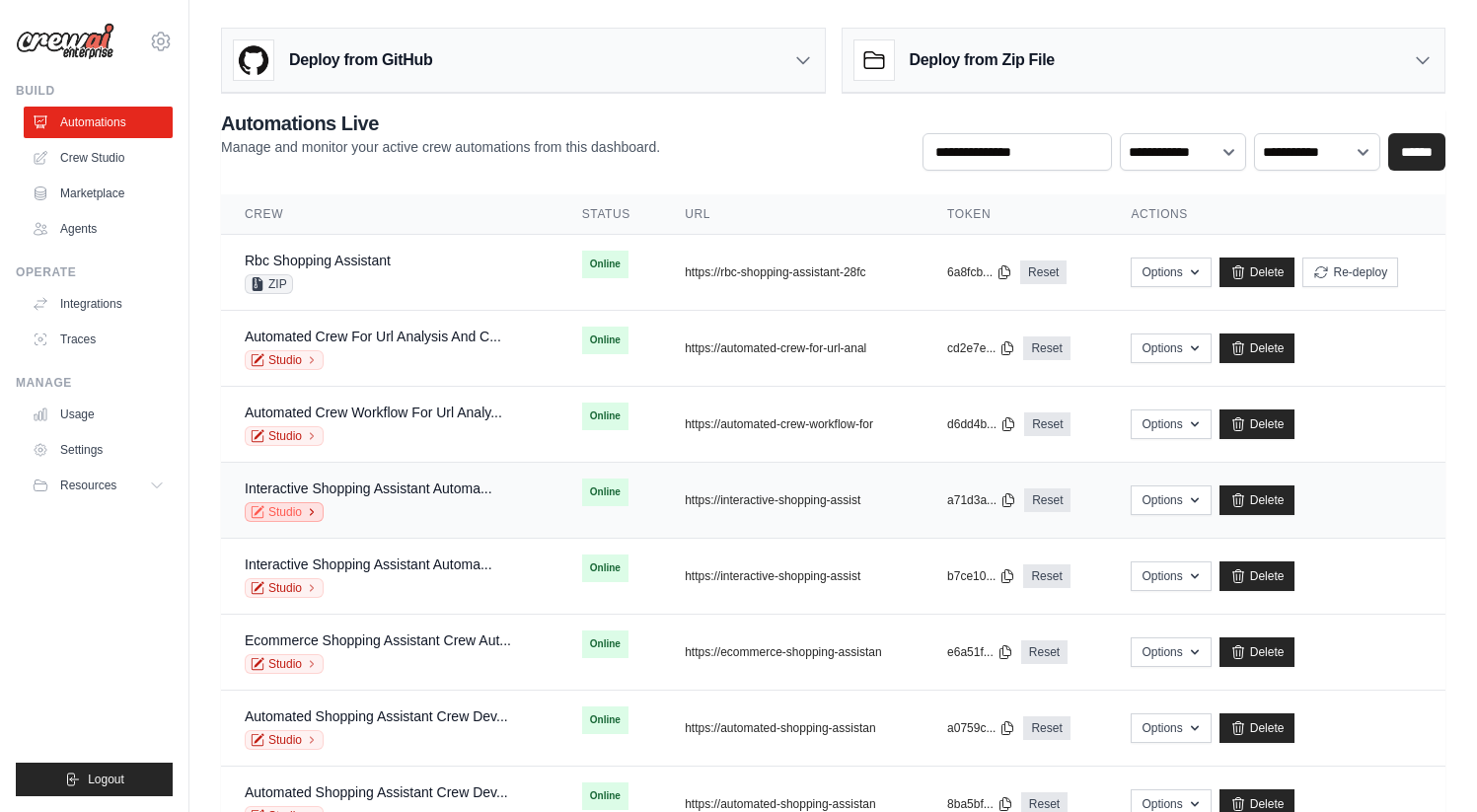 click on "Studio" at bounding box center (284, 512) 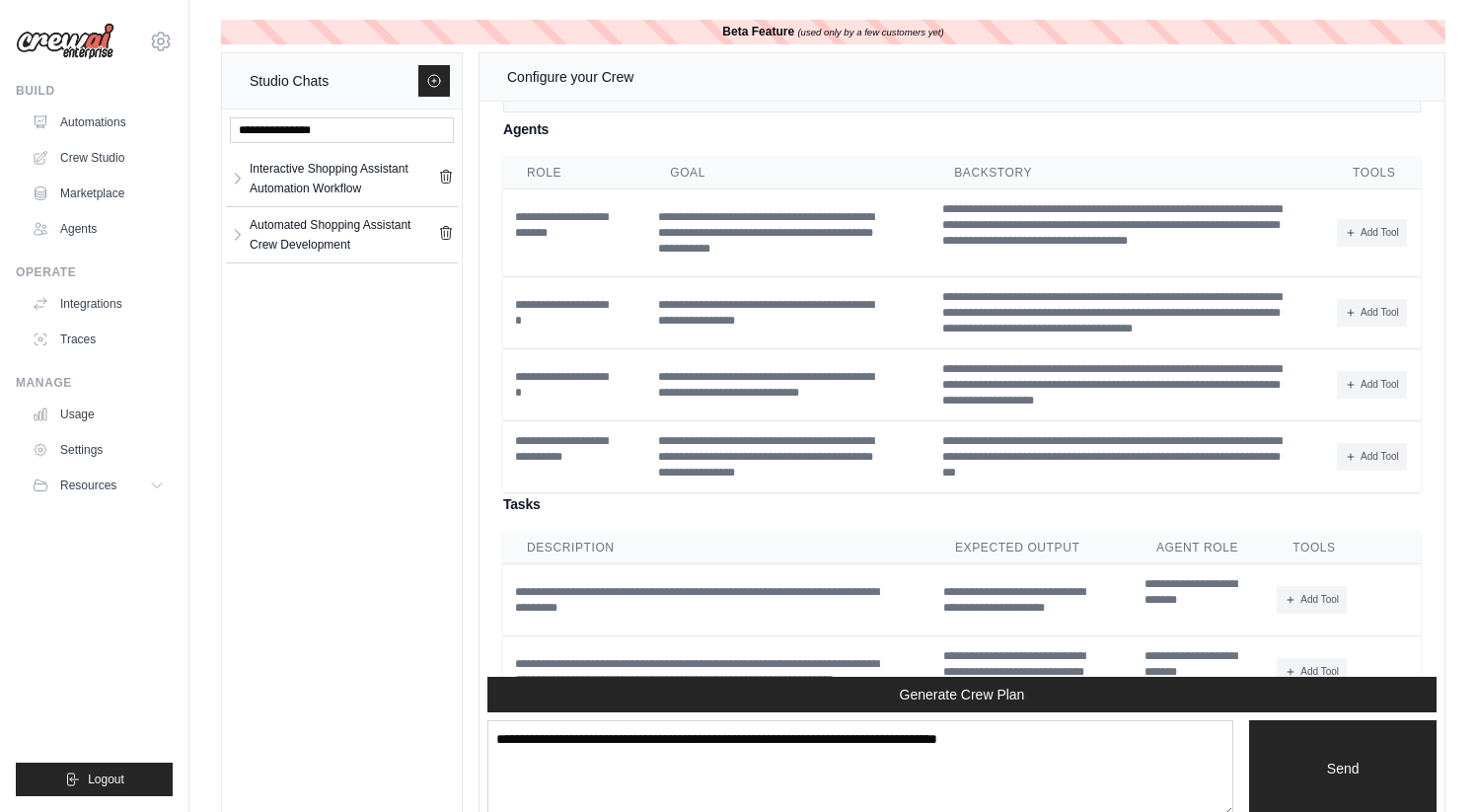 scroll, scrollTop: 4128, scrollLeft: 0, axis: vertical 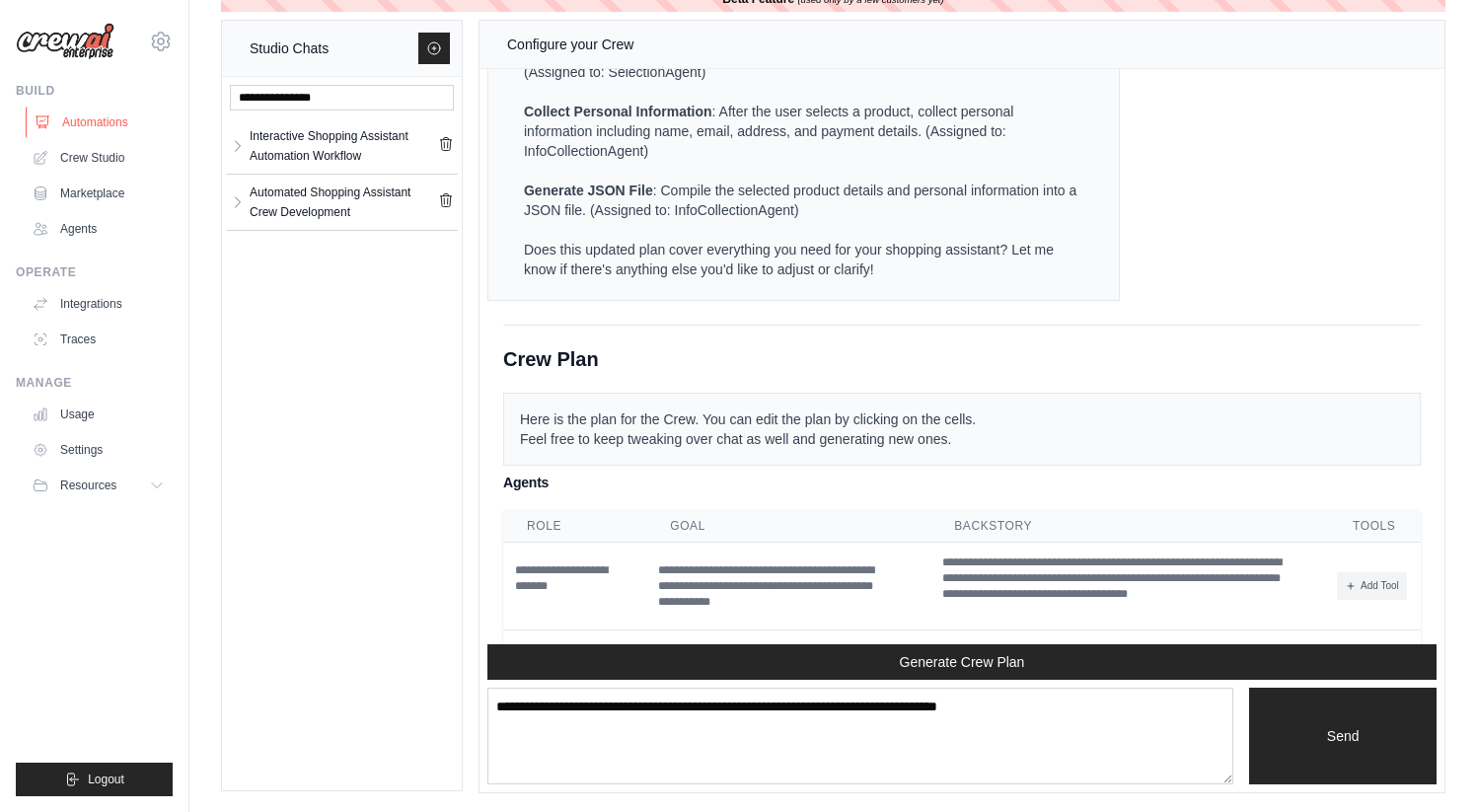 click on "Automations" at bounding box center [100, 122] 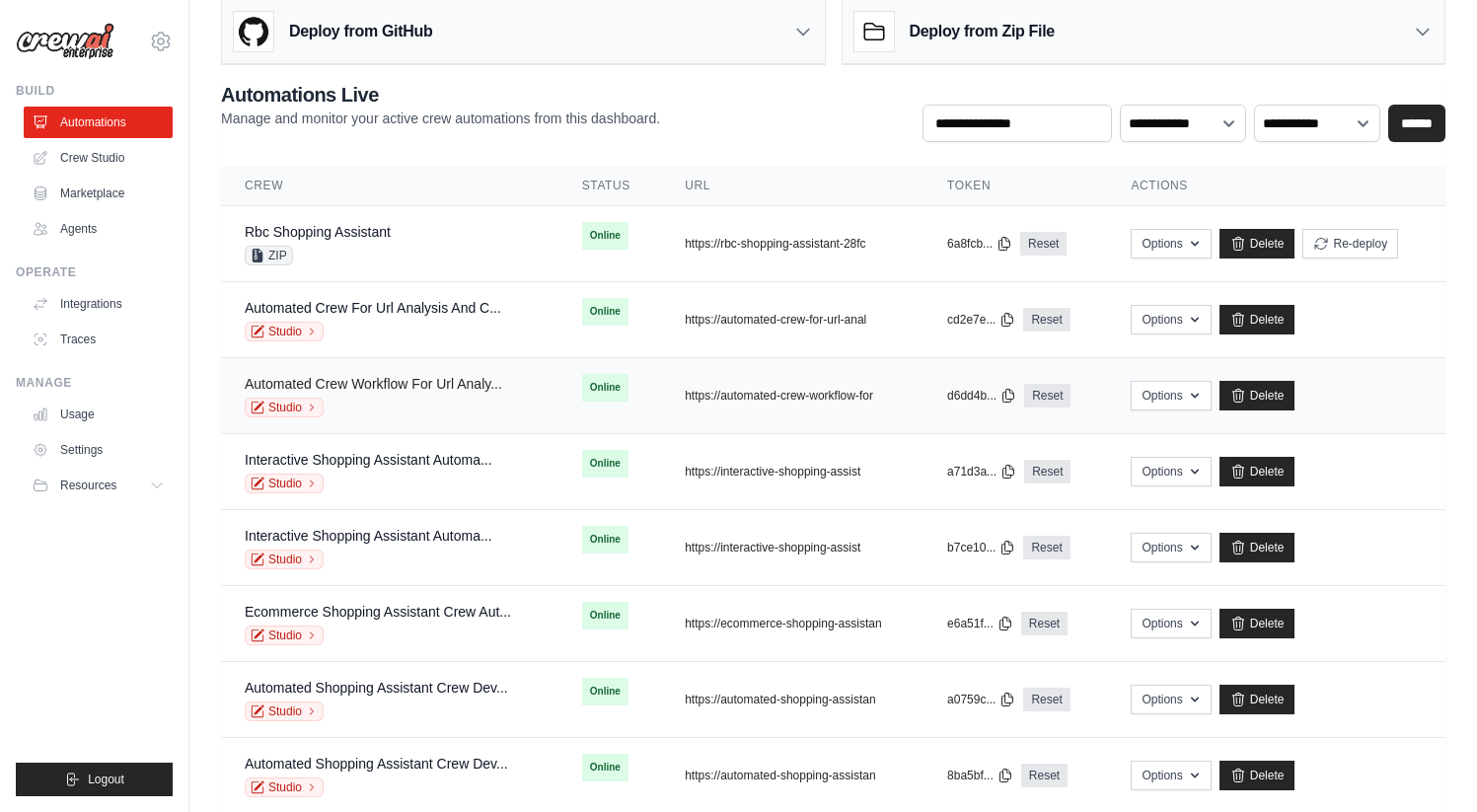 scroll, scrollTop: 73, scrollLeft: 0, axis: vertical 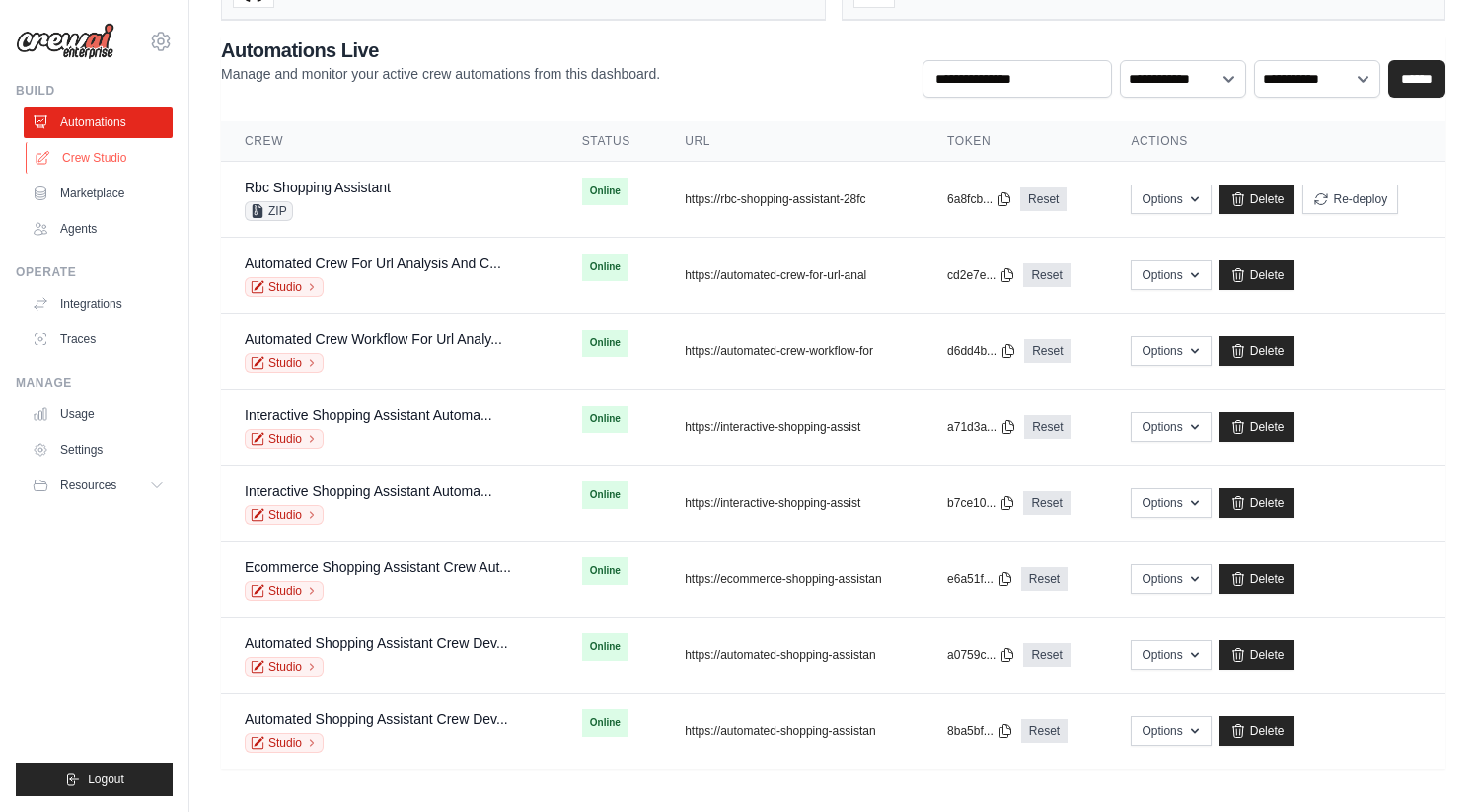 click on "Crew Studio" at bounding box center [100, 158] 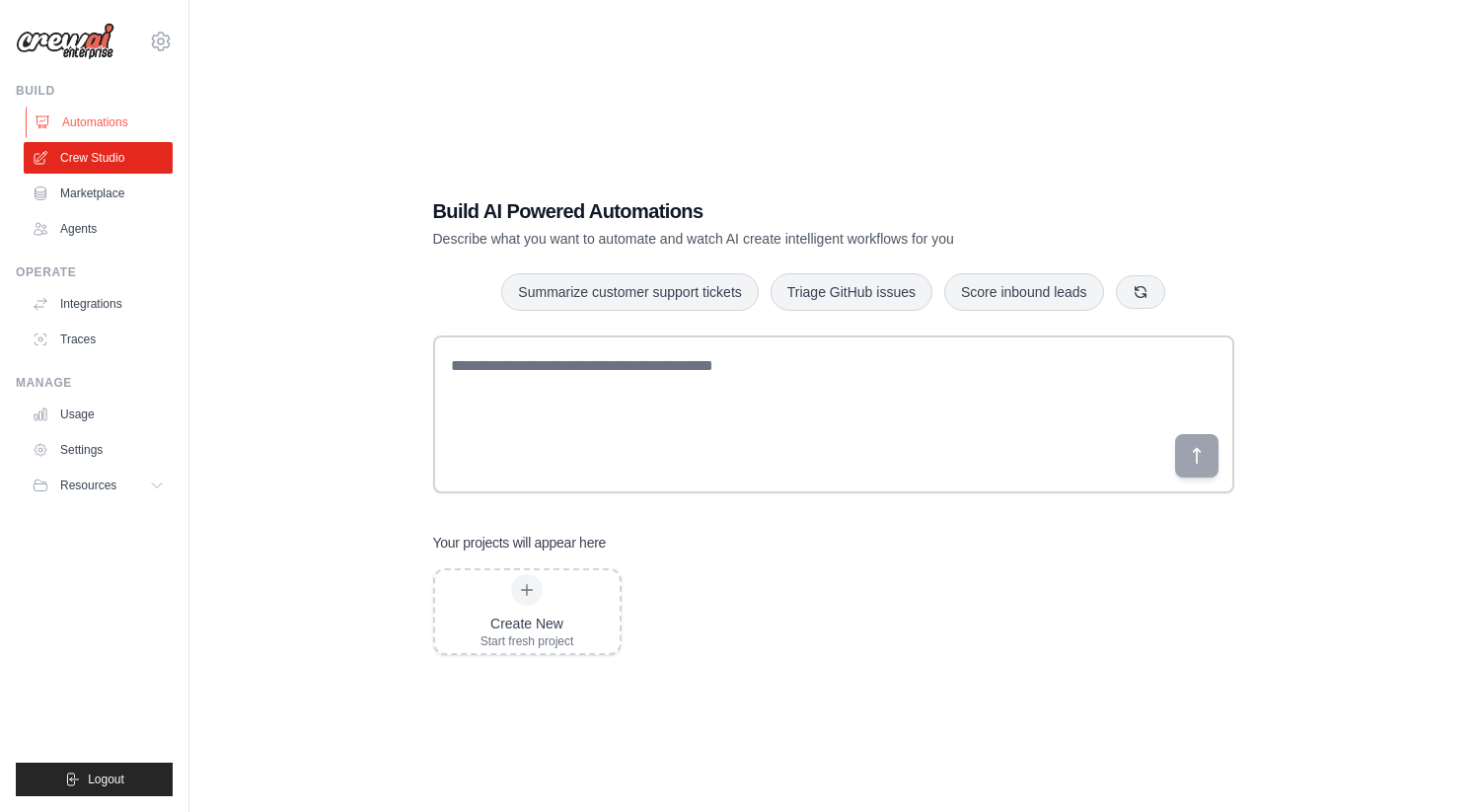 scroll, scrollTop: 0, scrollLeft: 0, axis: both 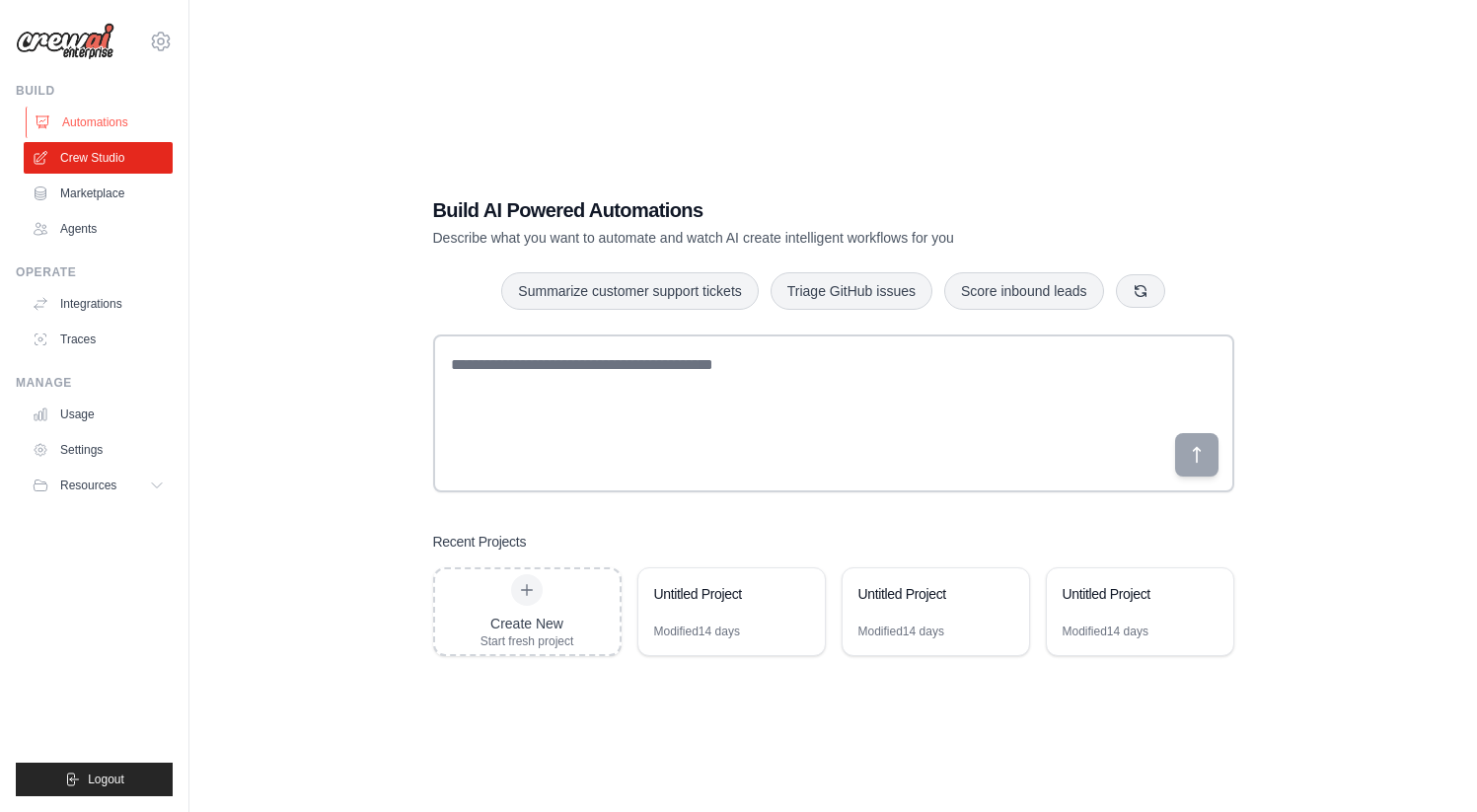 click on "Automations" at bounding box center (100, 122) 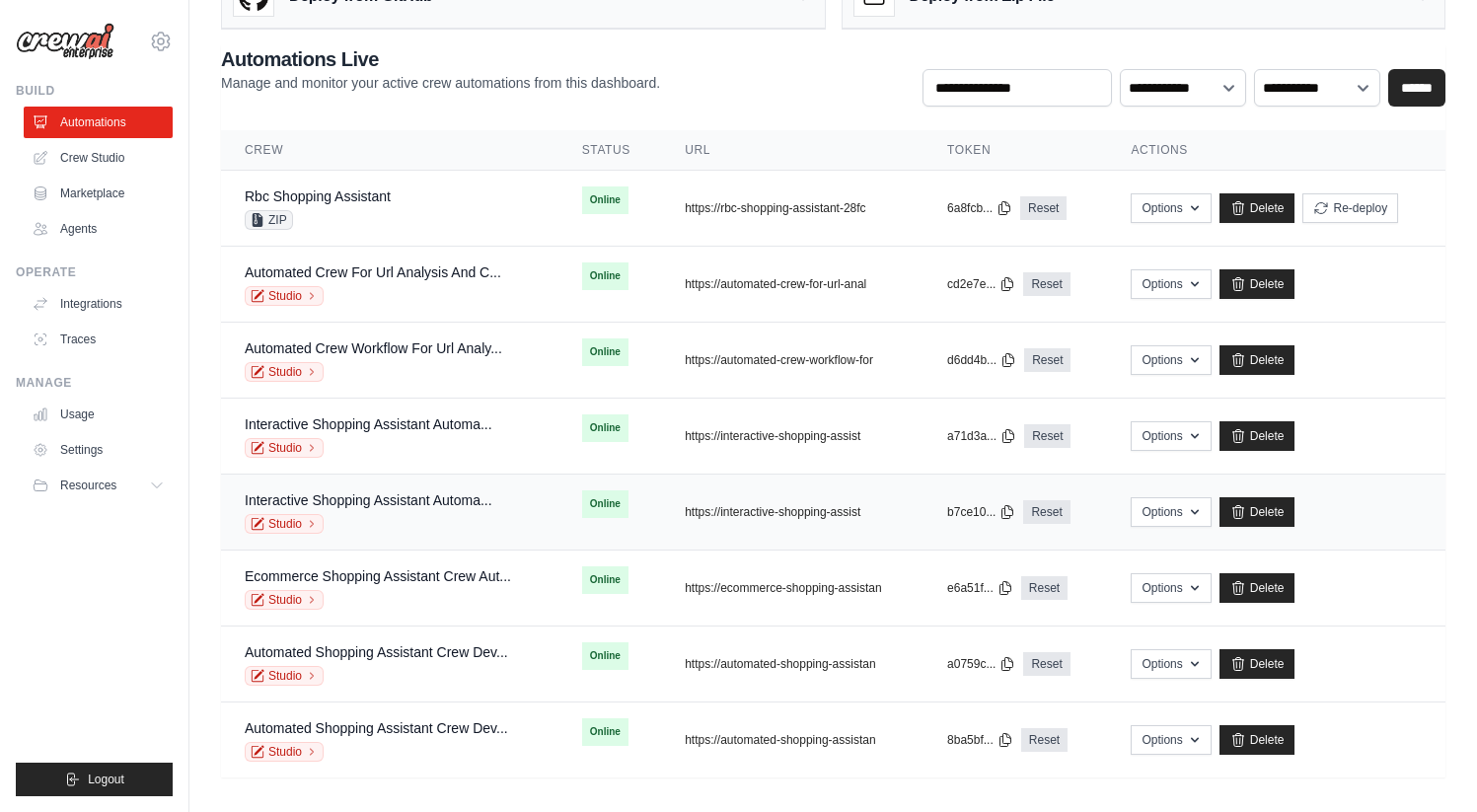 scroll, scrollTop: 73, scrollLeft: 0, axis: vertical 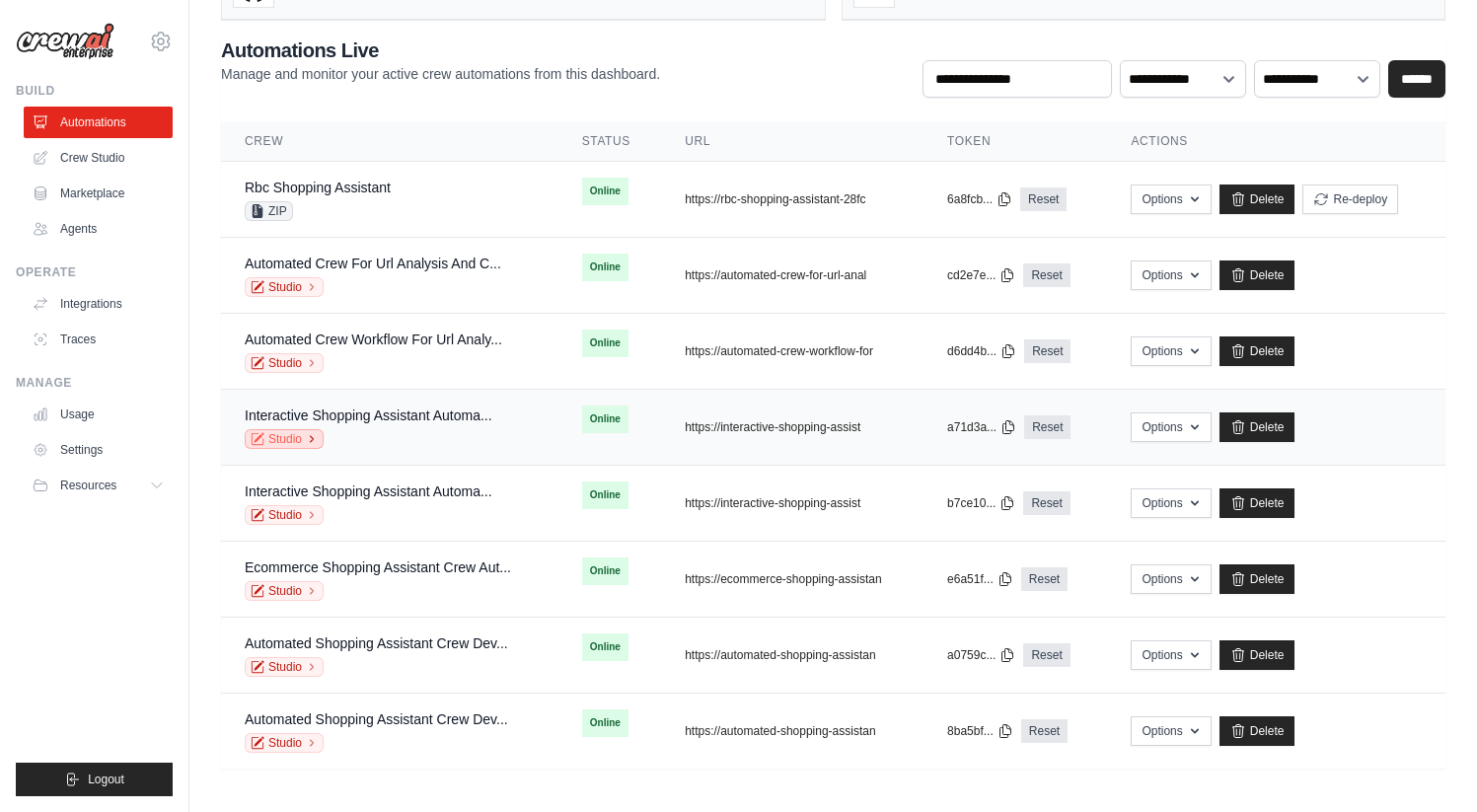 click on "Studio" at bounding box center (284, 439) 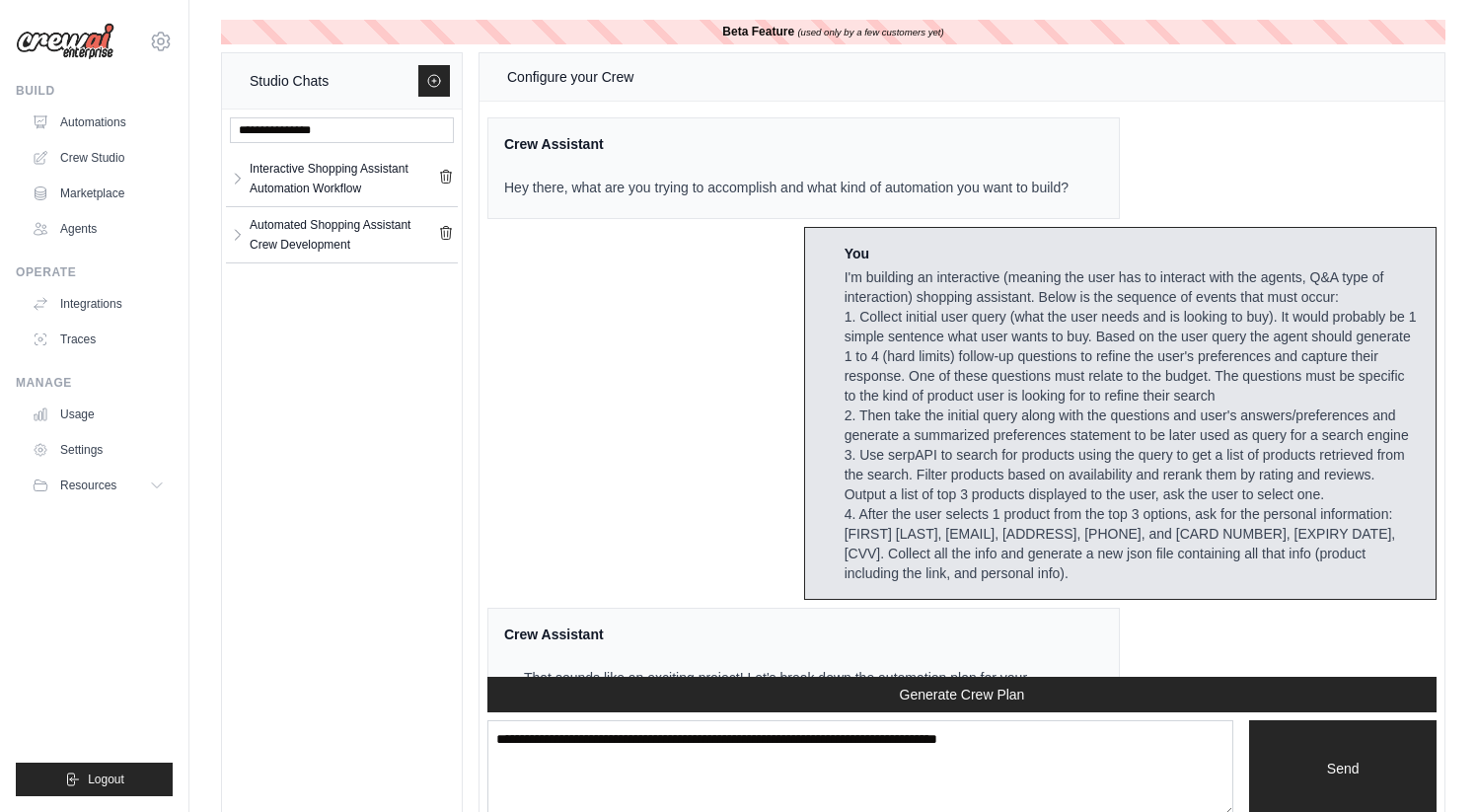 scroll, scrollTop: 5153, scrollLeft: 0, axis: vertical 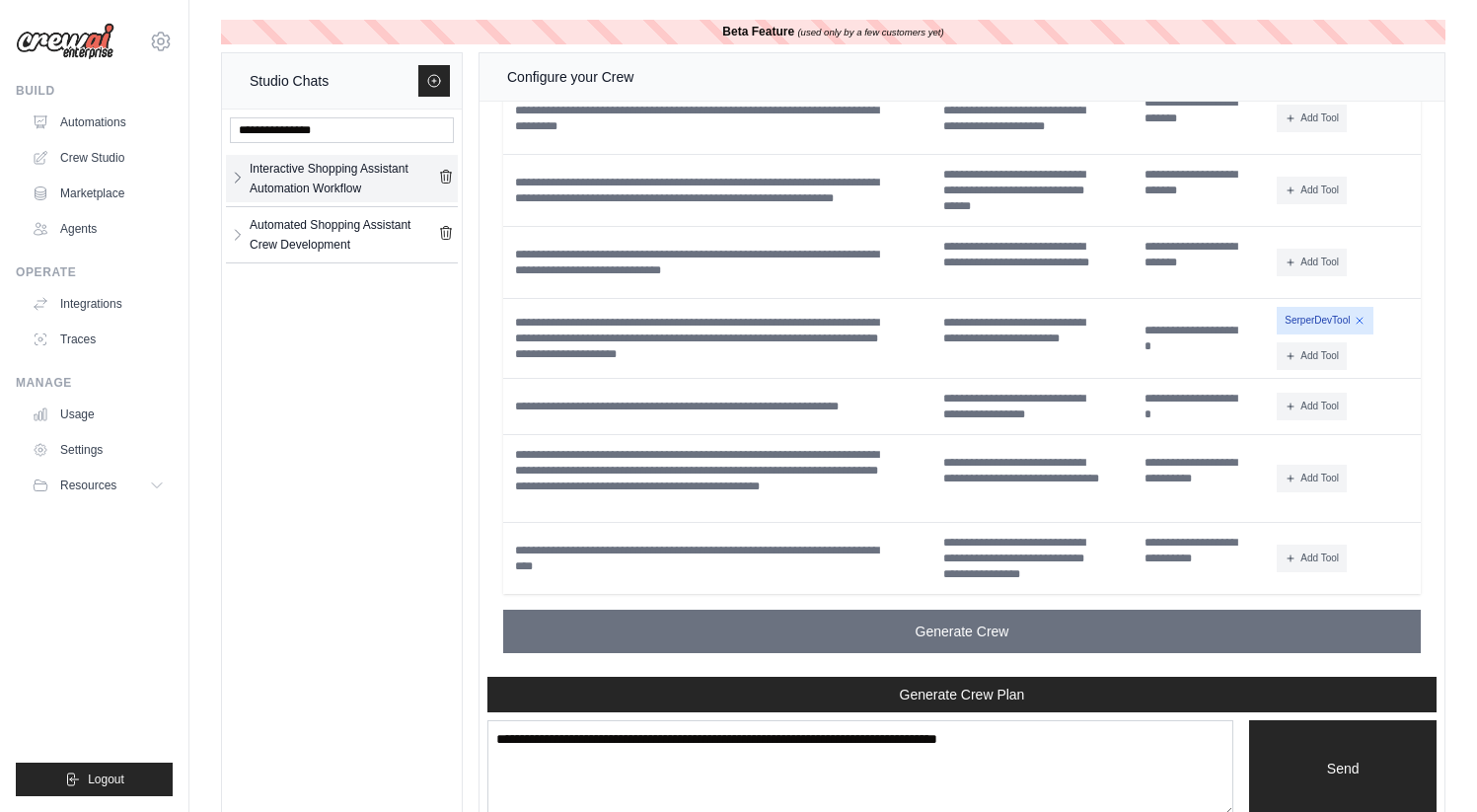 click 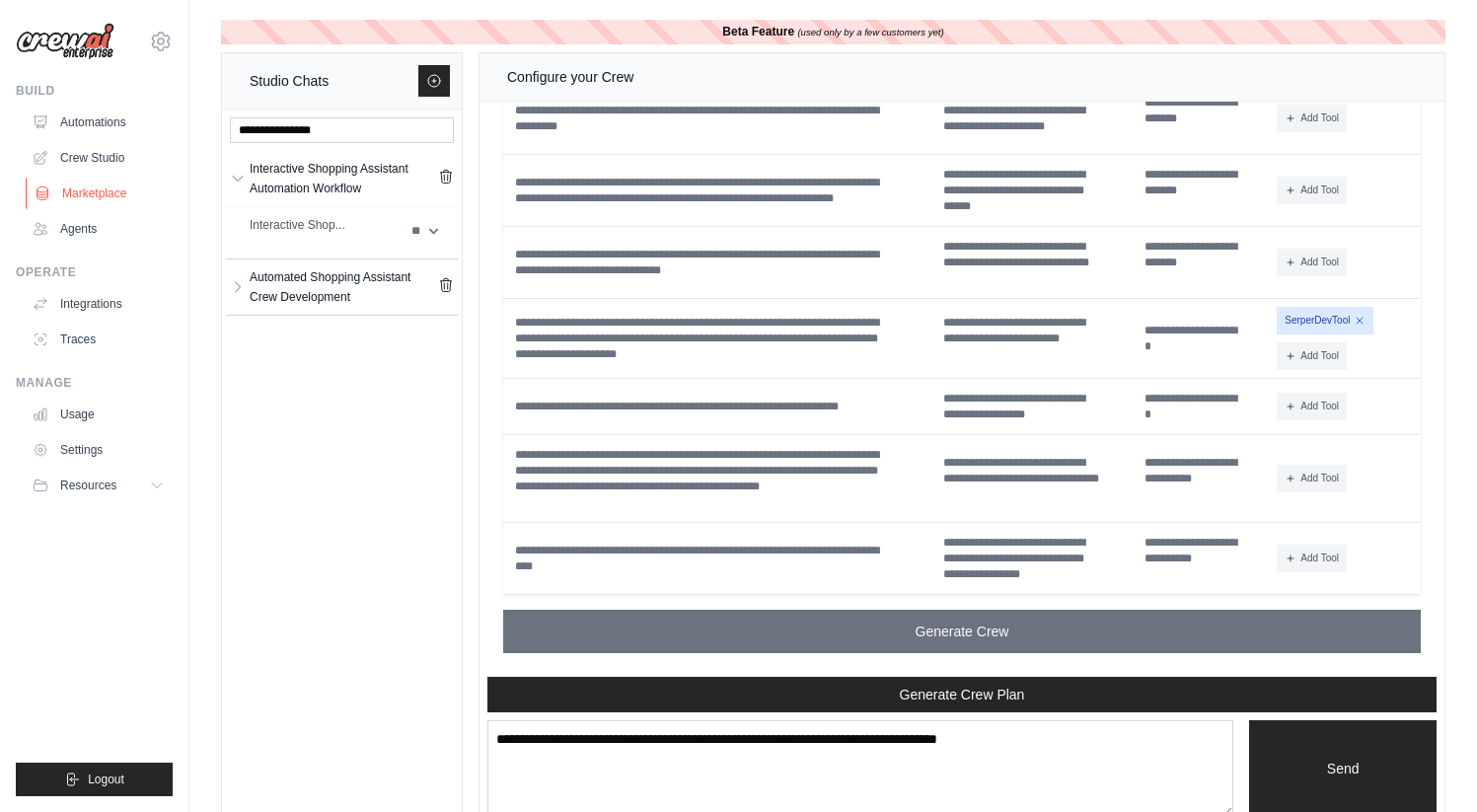 click 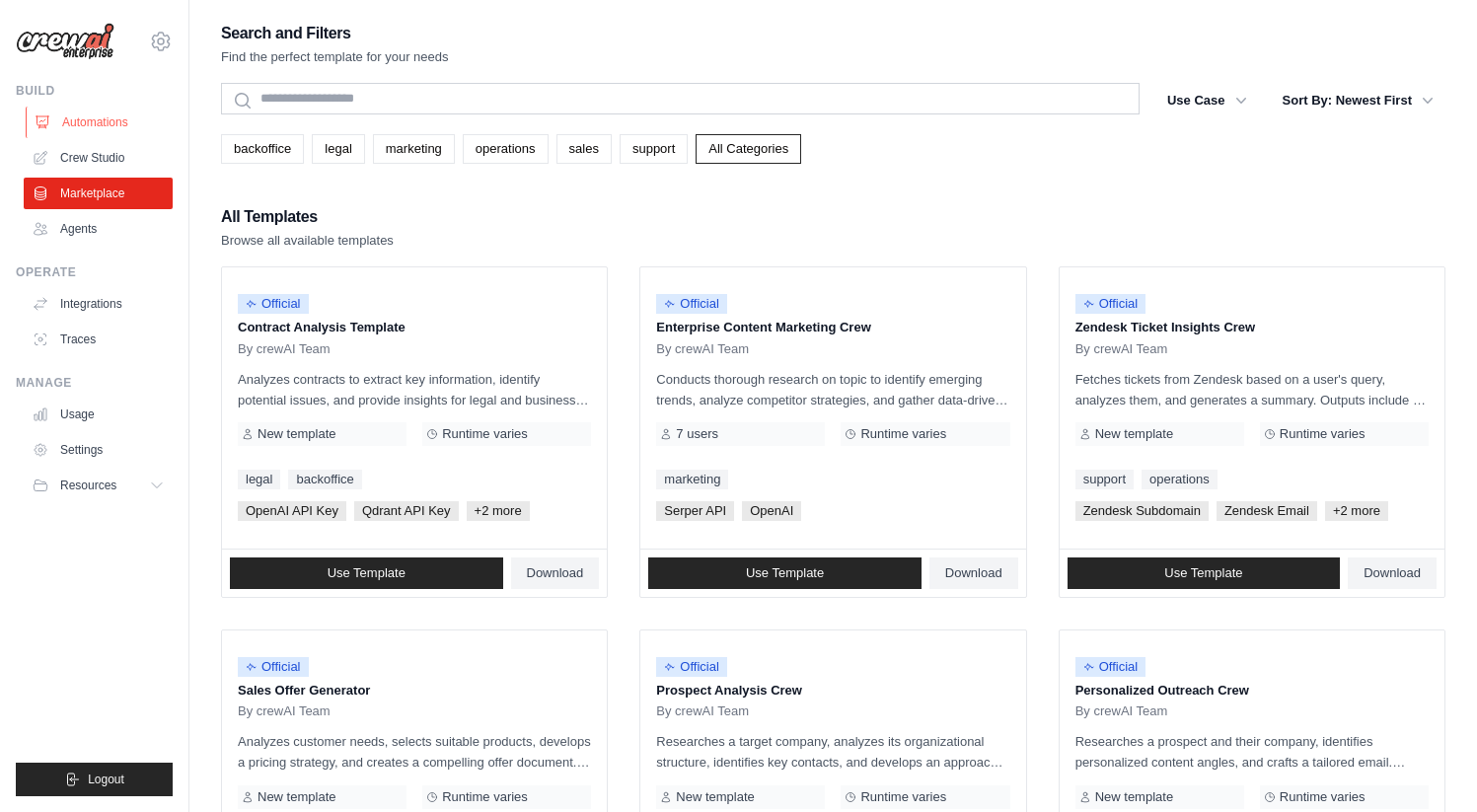click on "Automations" at bounding box center (100, 122) 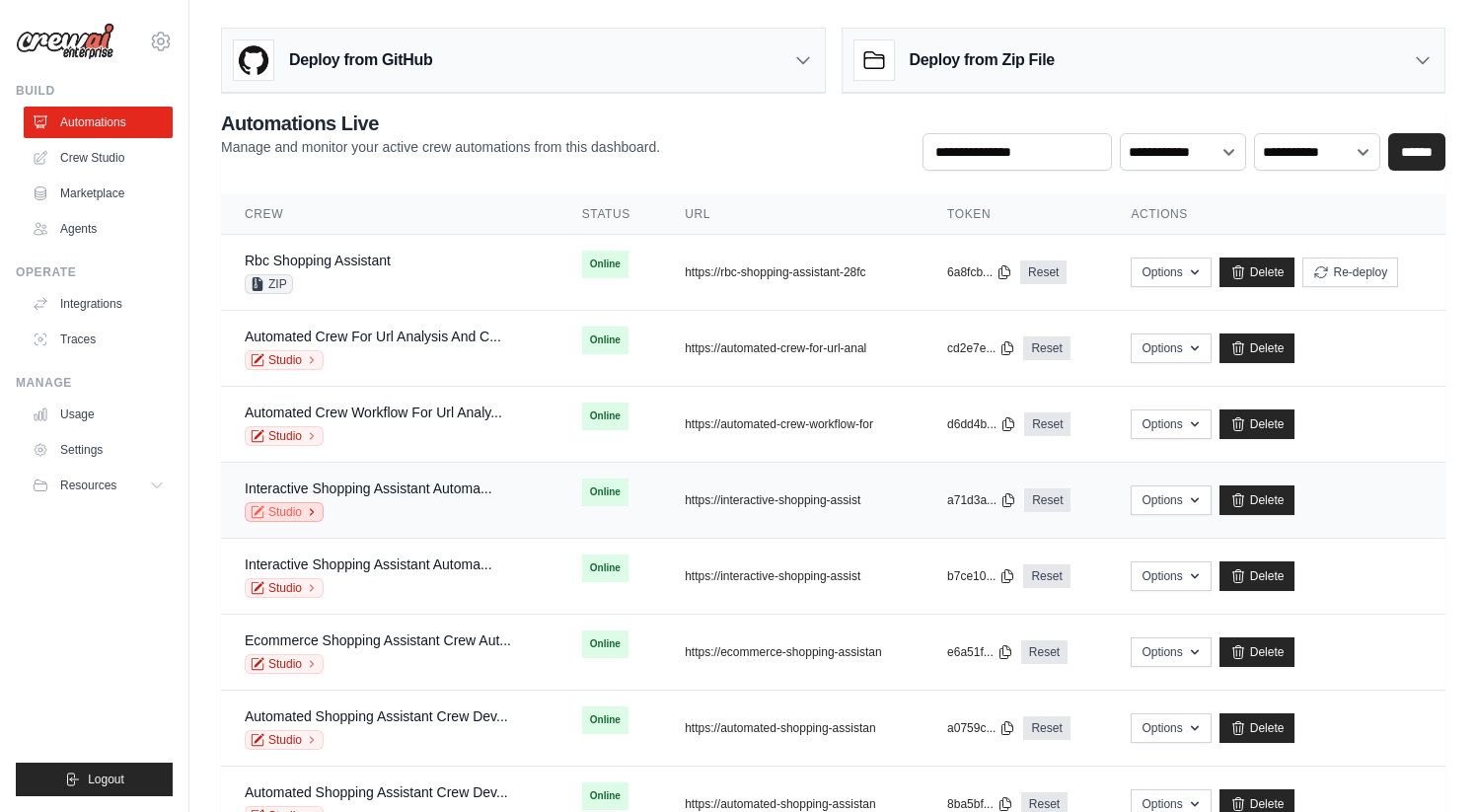 click on "Studio" at bounding box center [284, 512] 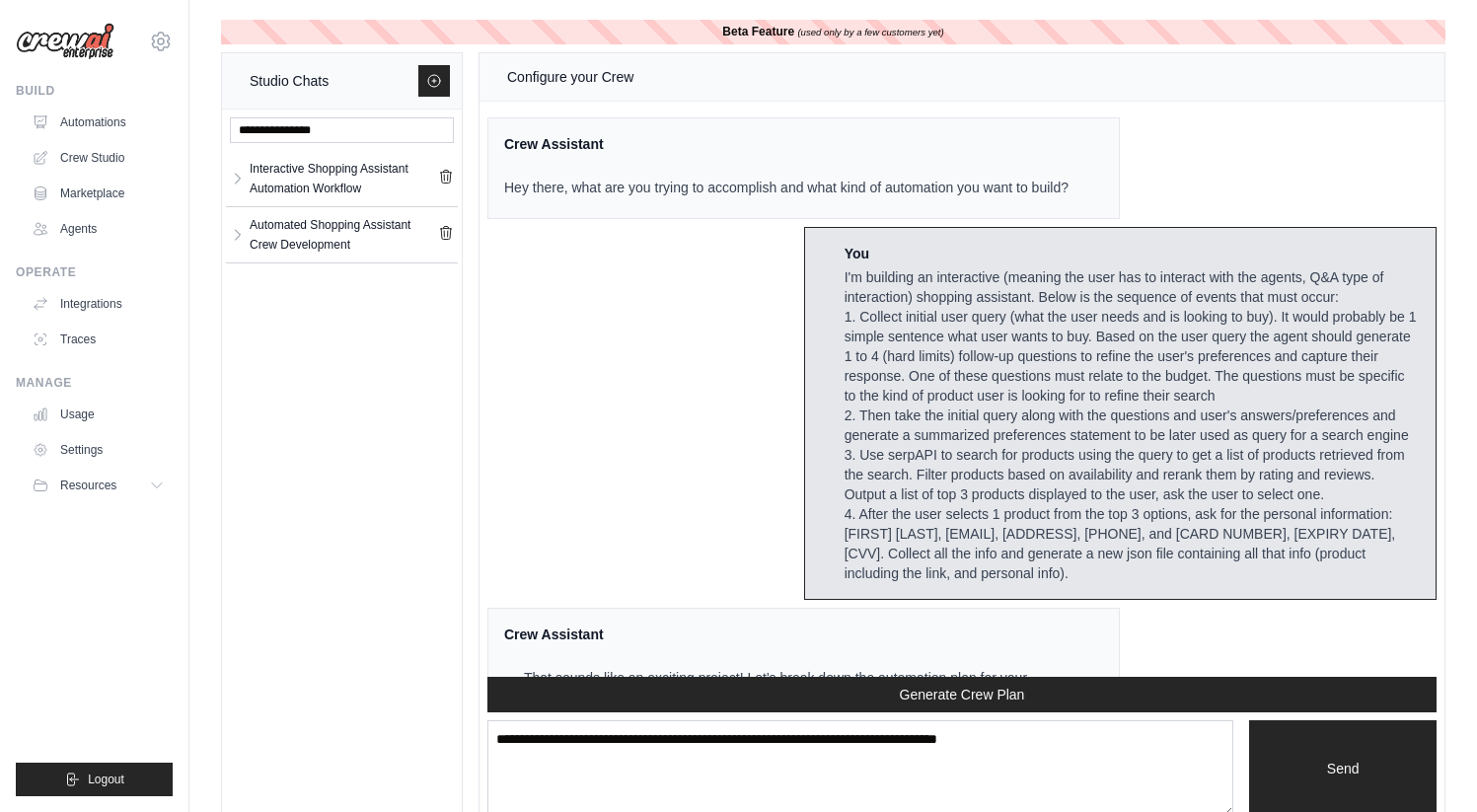 scroll, scrollTop: 5153, scrollLeft: 0, axis: vertical 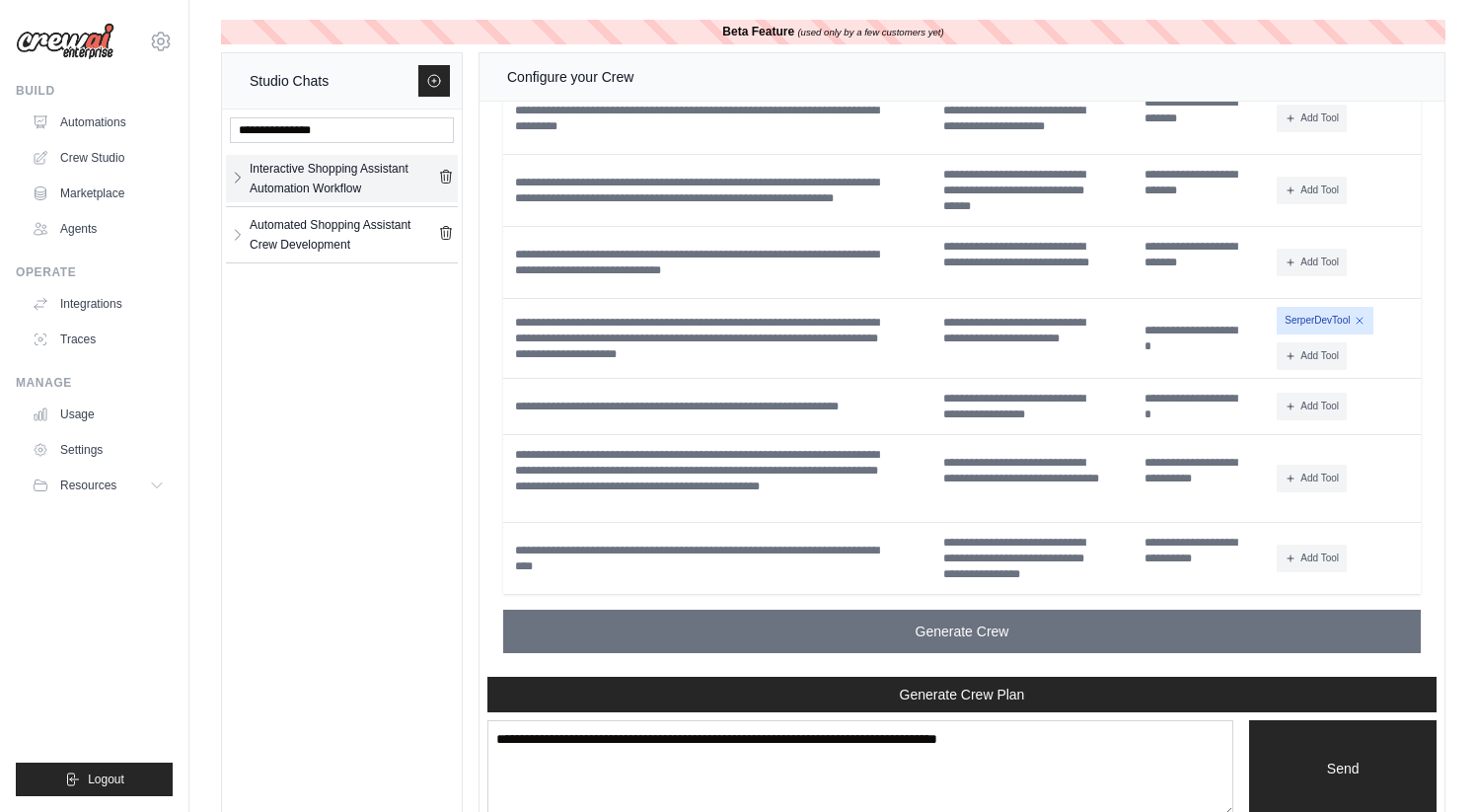 click 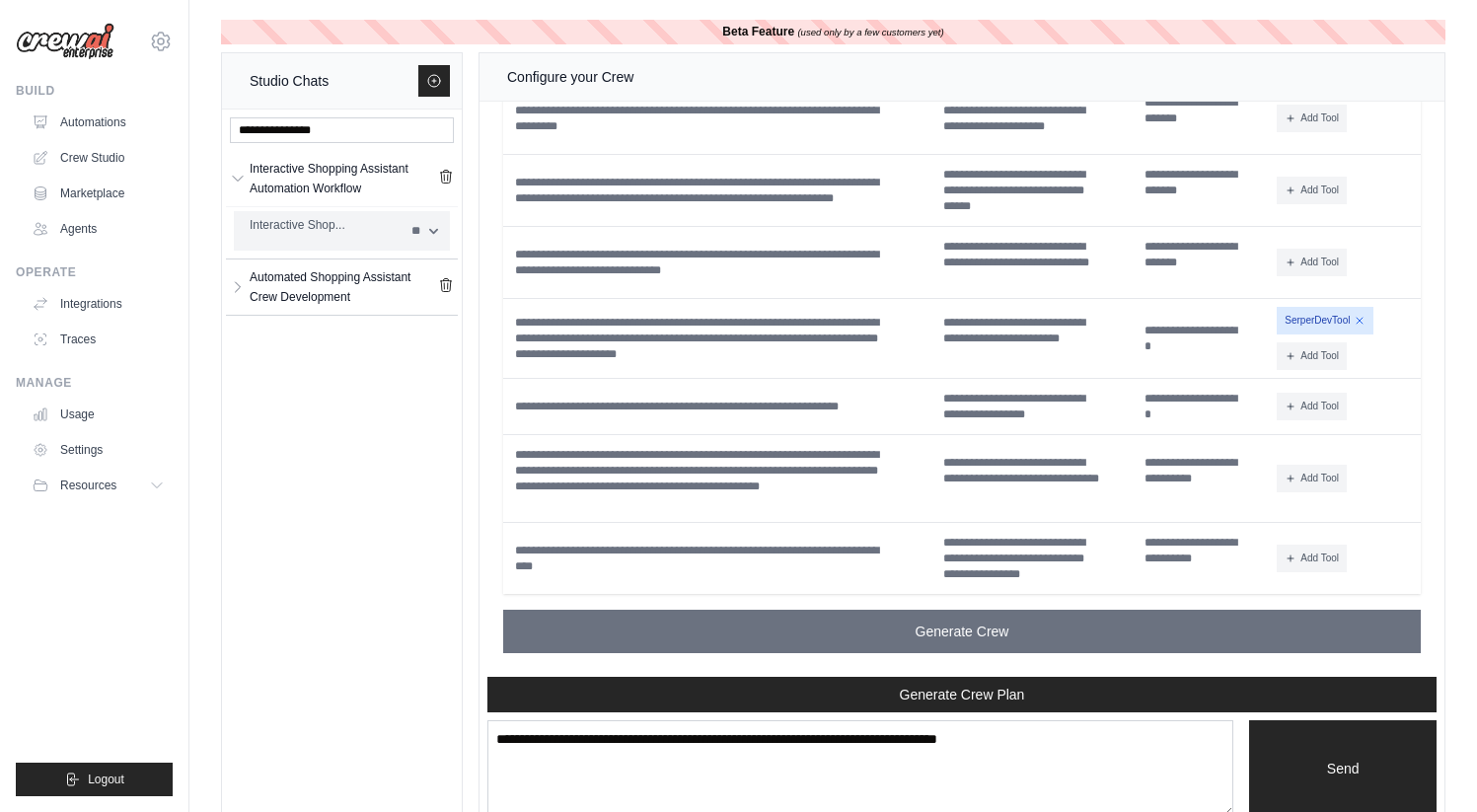 click on "Interactive Shop..." at bounding box center (325, 231) 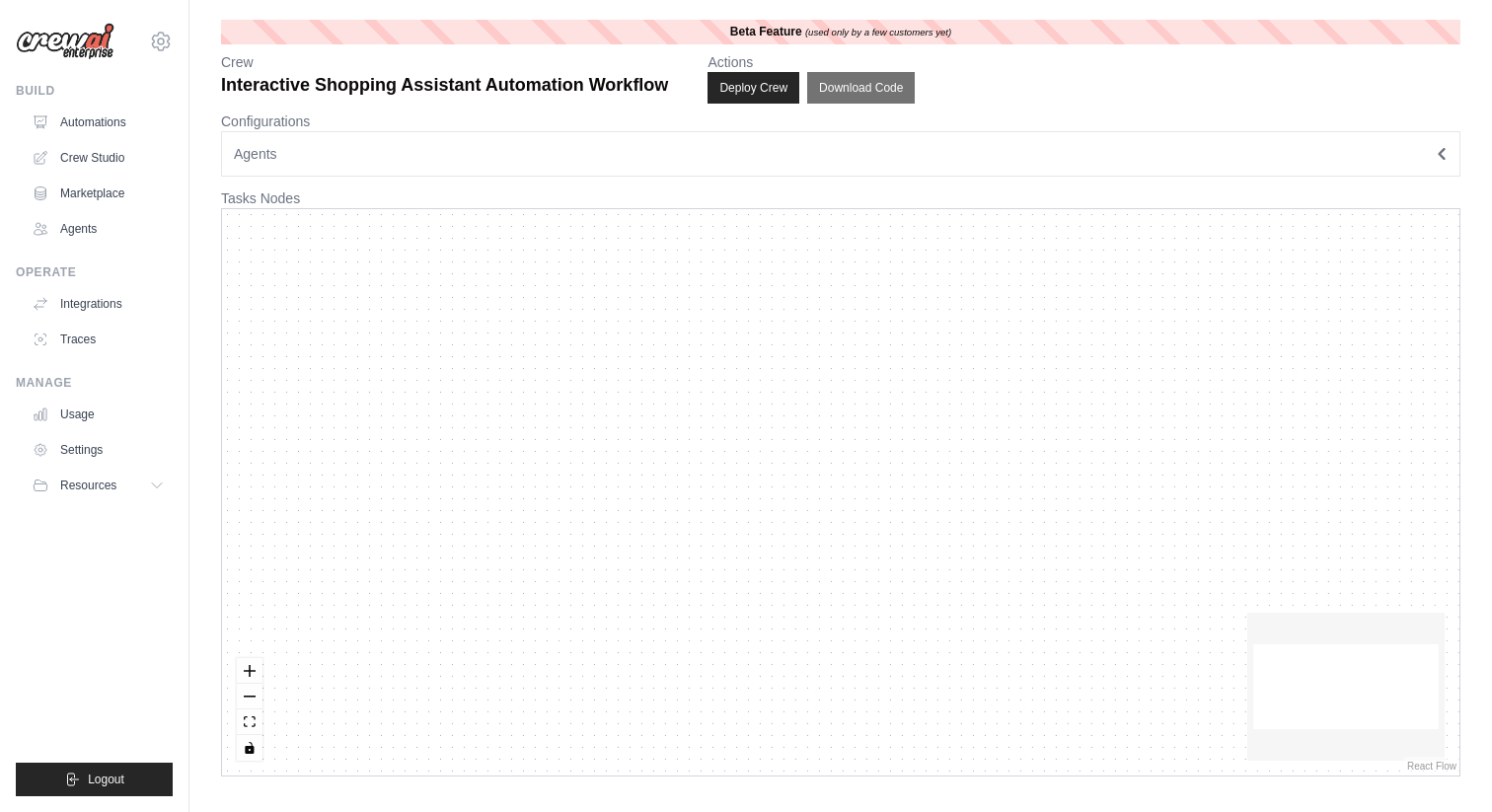 scroll, scrollTop: 0, scrollLeft: 0, axis: both 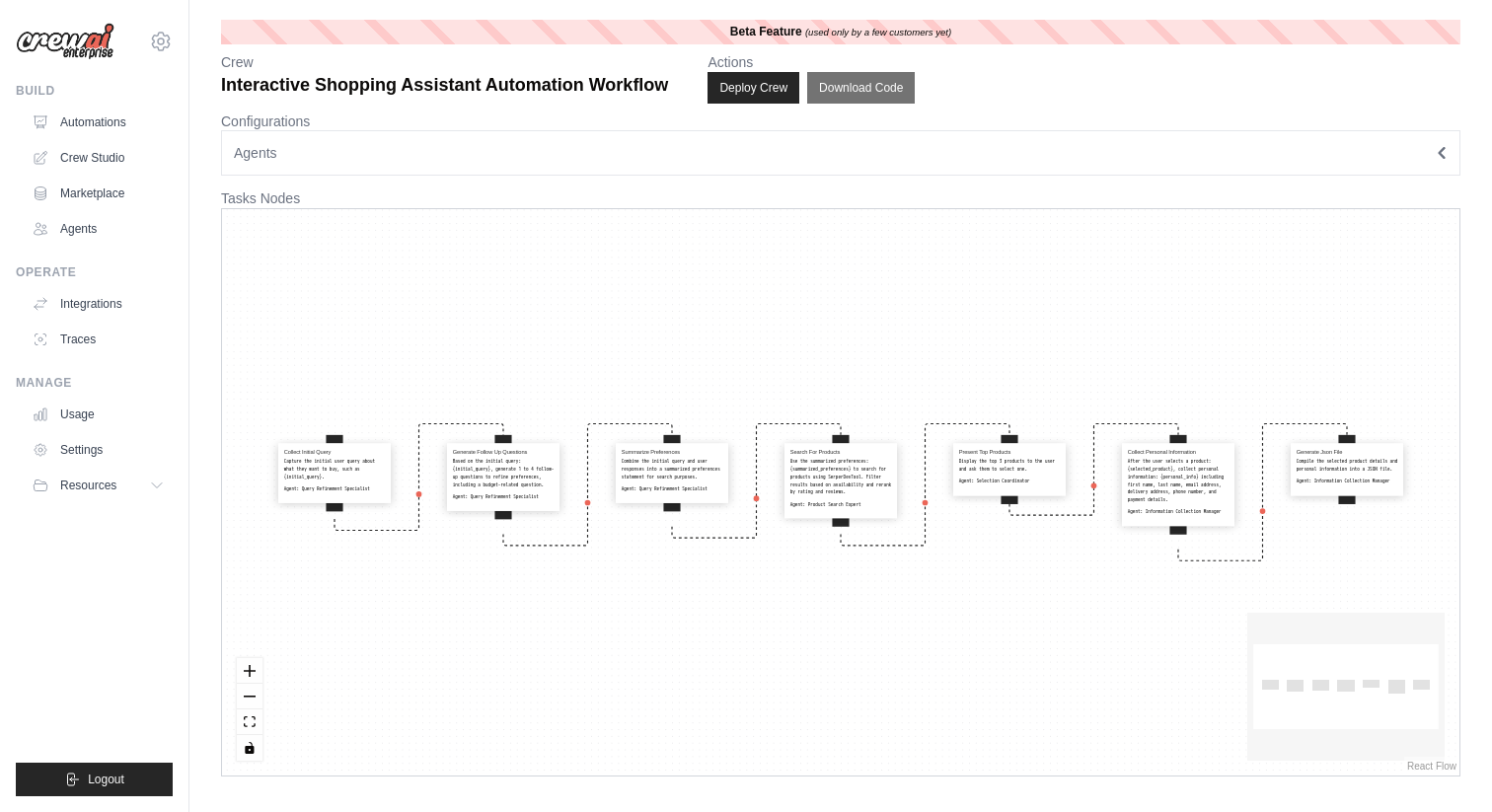 click on "Agents" at bounding box center [841, 153] 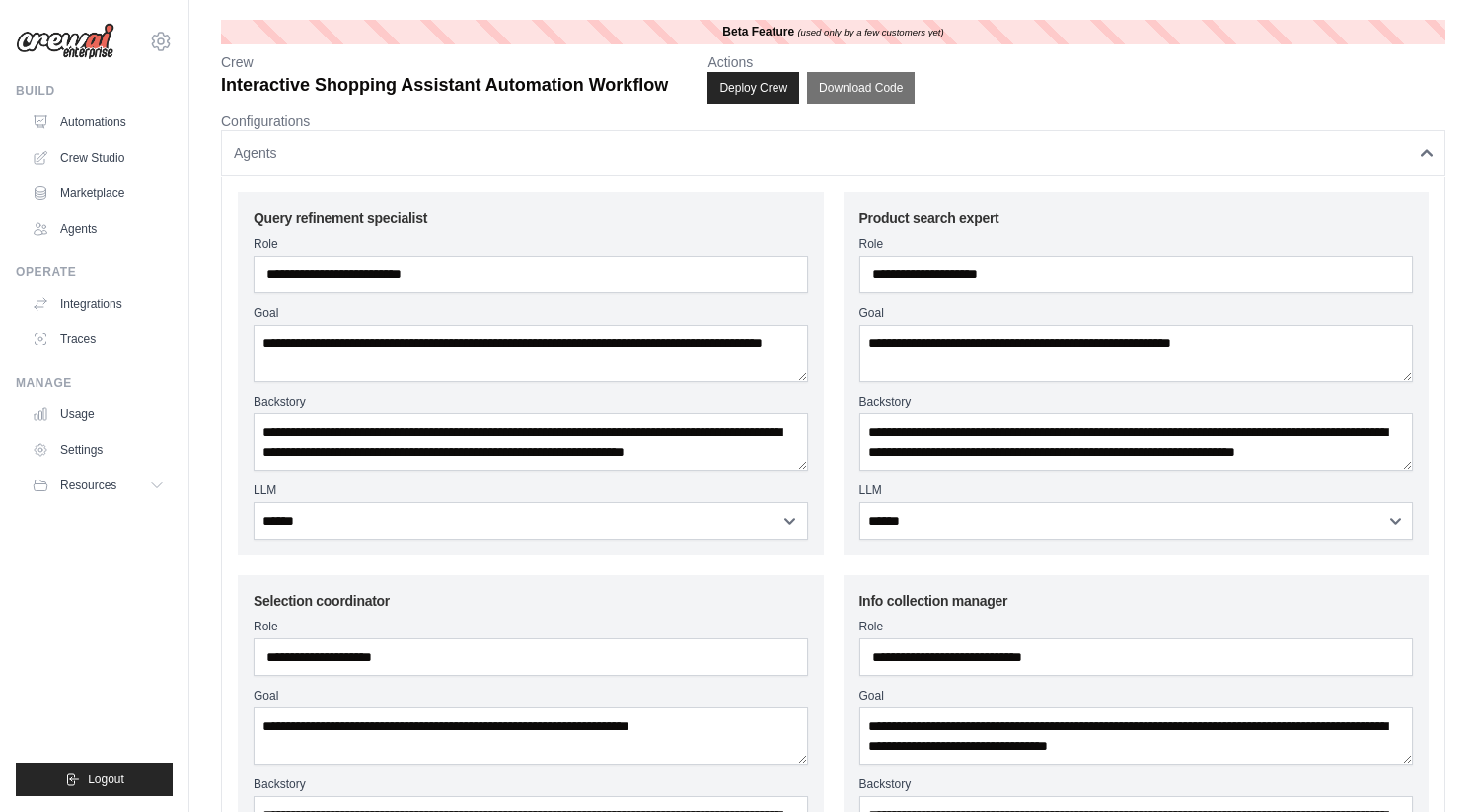 click on "Agents" at bounding box center [833, 153] 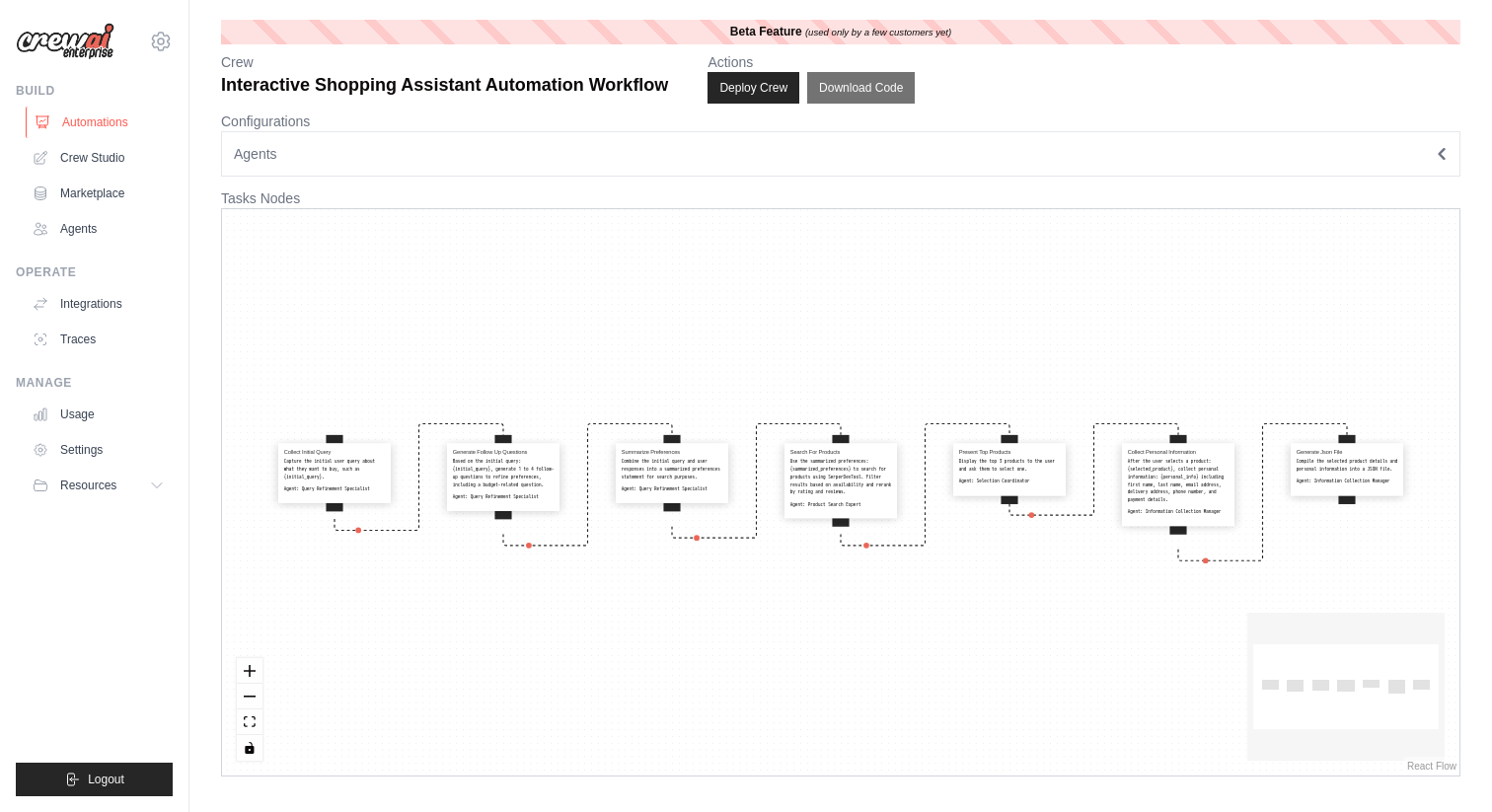 click on "Automations" at bounding box center [100, 122] 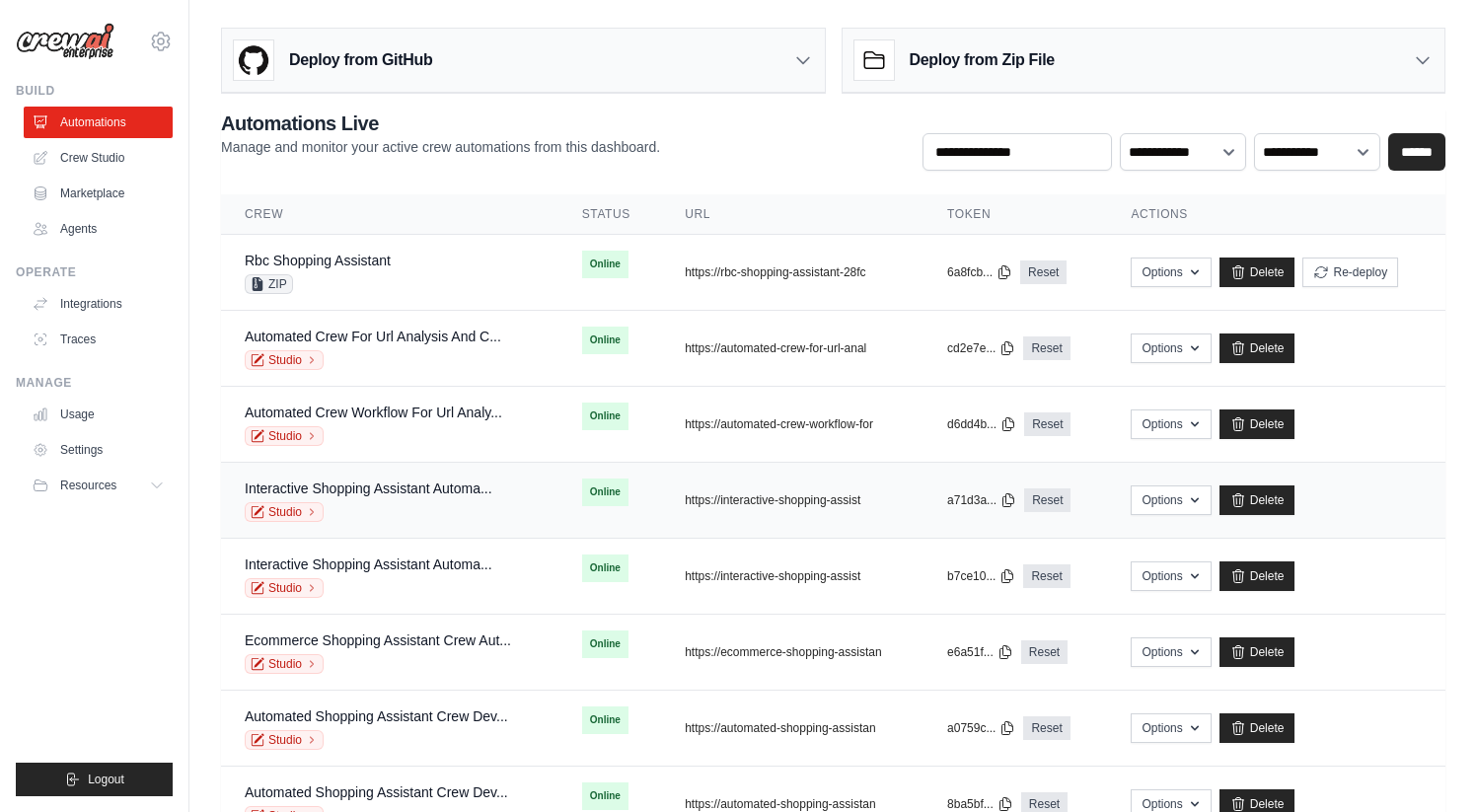 click on "Studio" at bounding box center (368, 512) 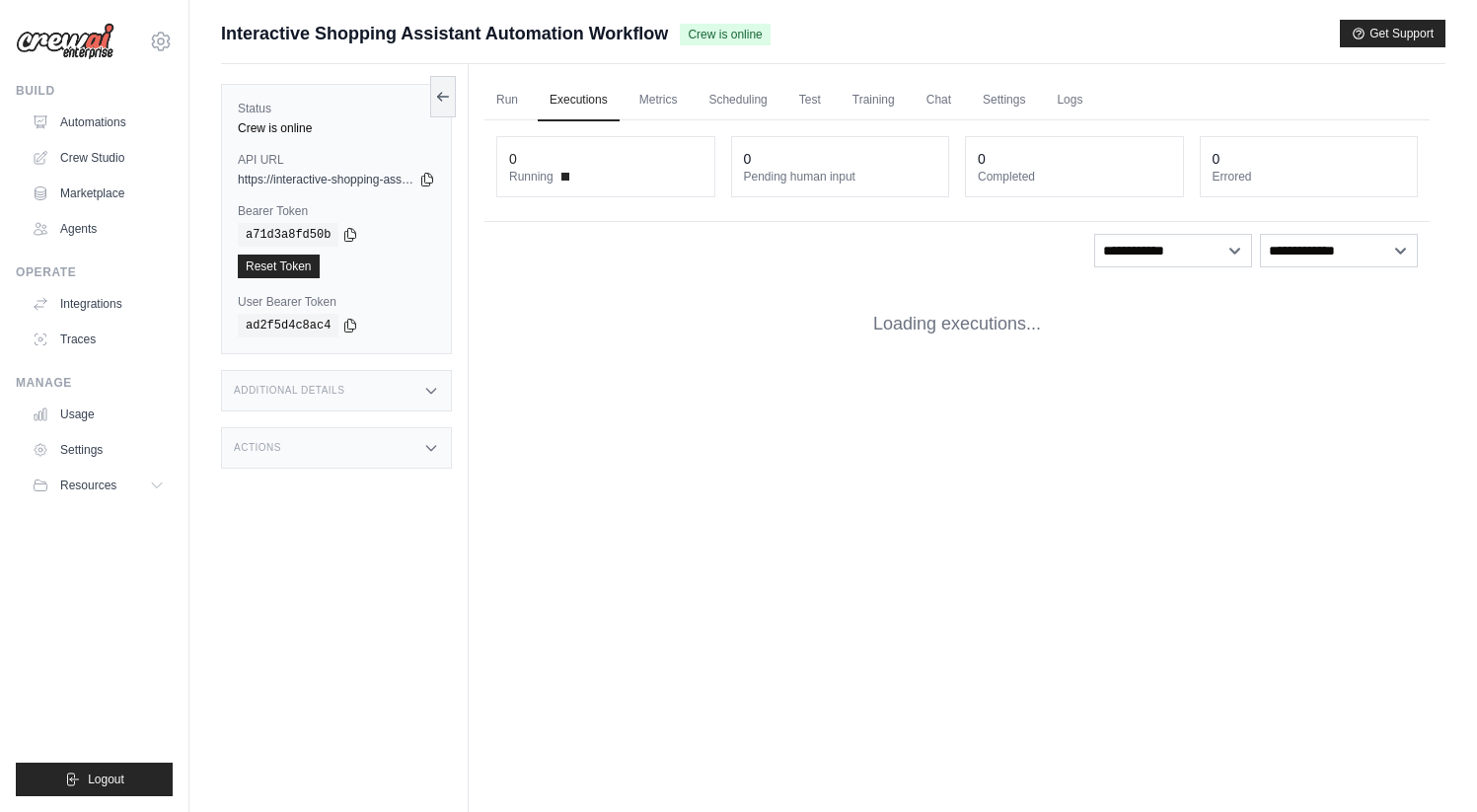 scroll, scrollTop: 0, scrollLeft: 0, axis: both 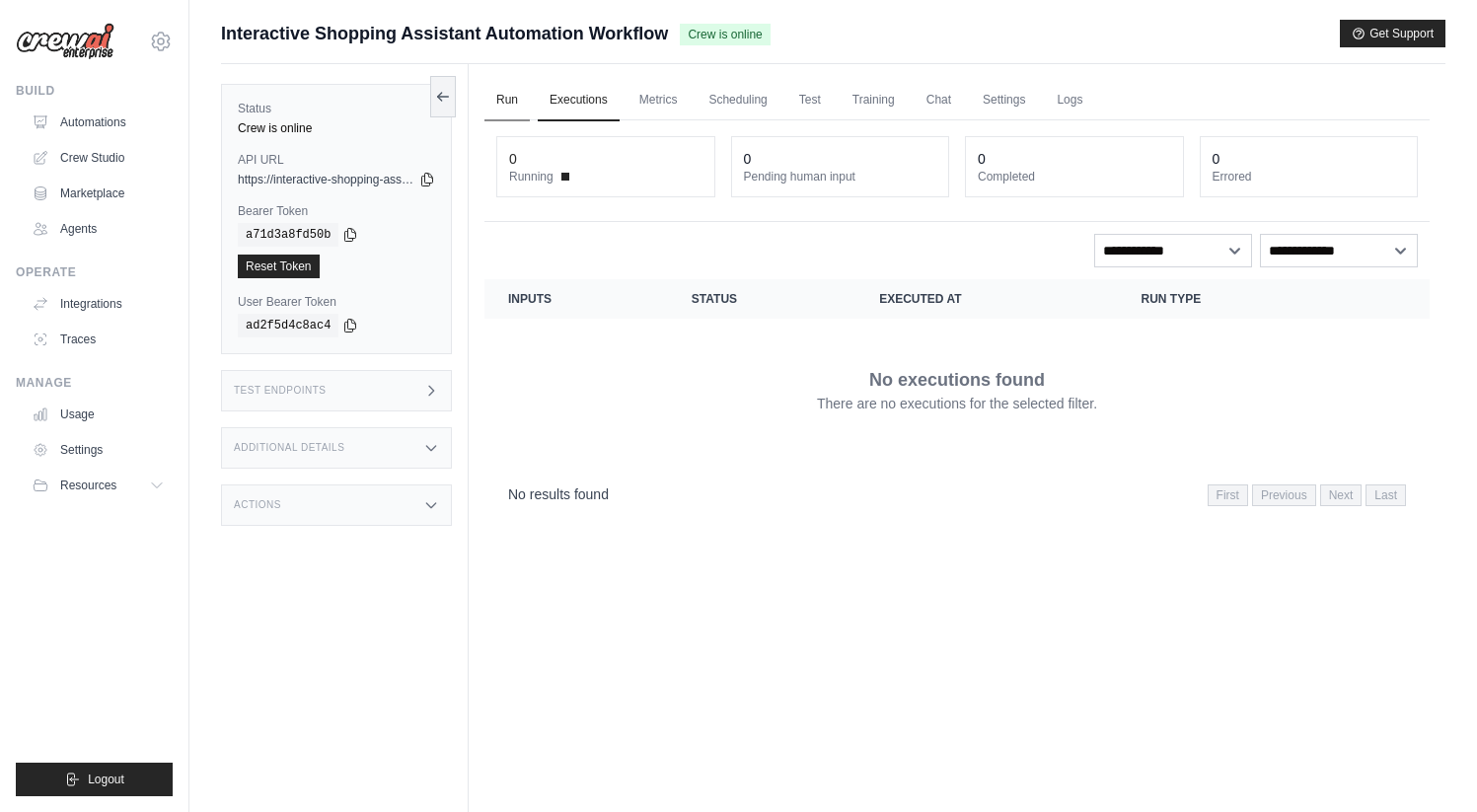 click on "Run" at bounding box center [507, 101] 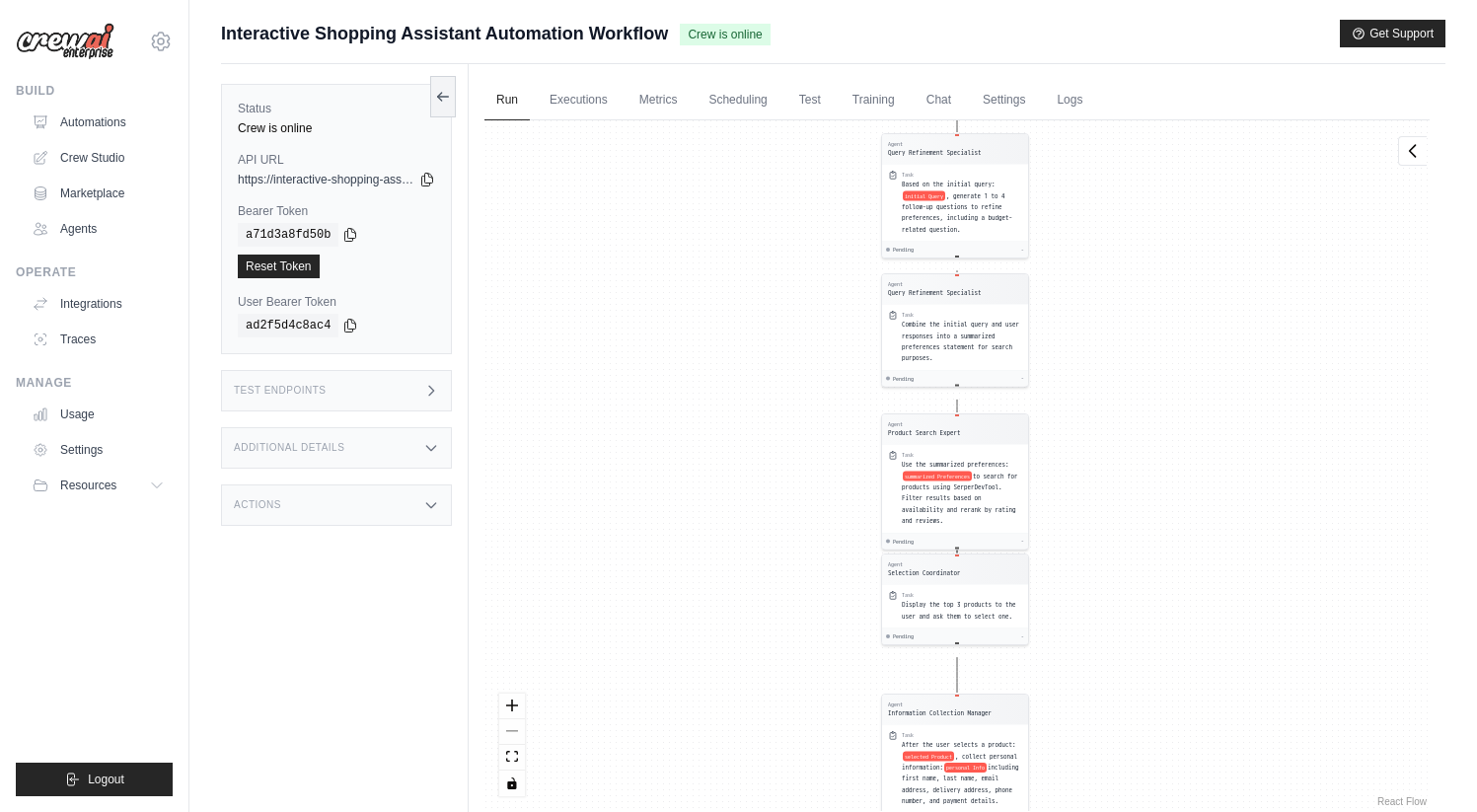 drag, startPoint x: 619, startPoint y: 257, endPoint x: 680, endPoint y: 537, distance: 286.56762 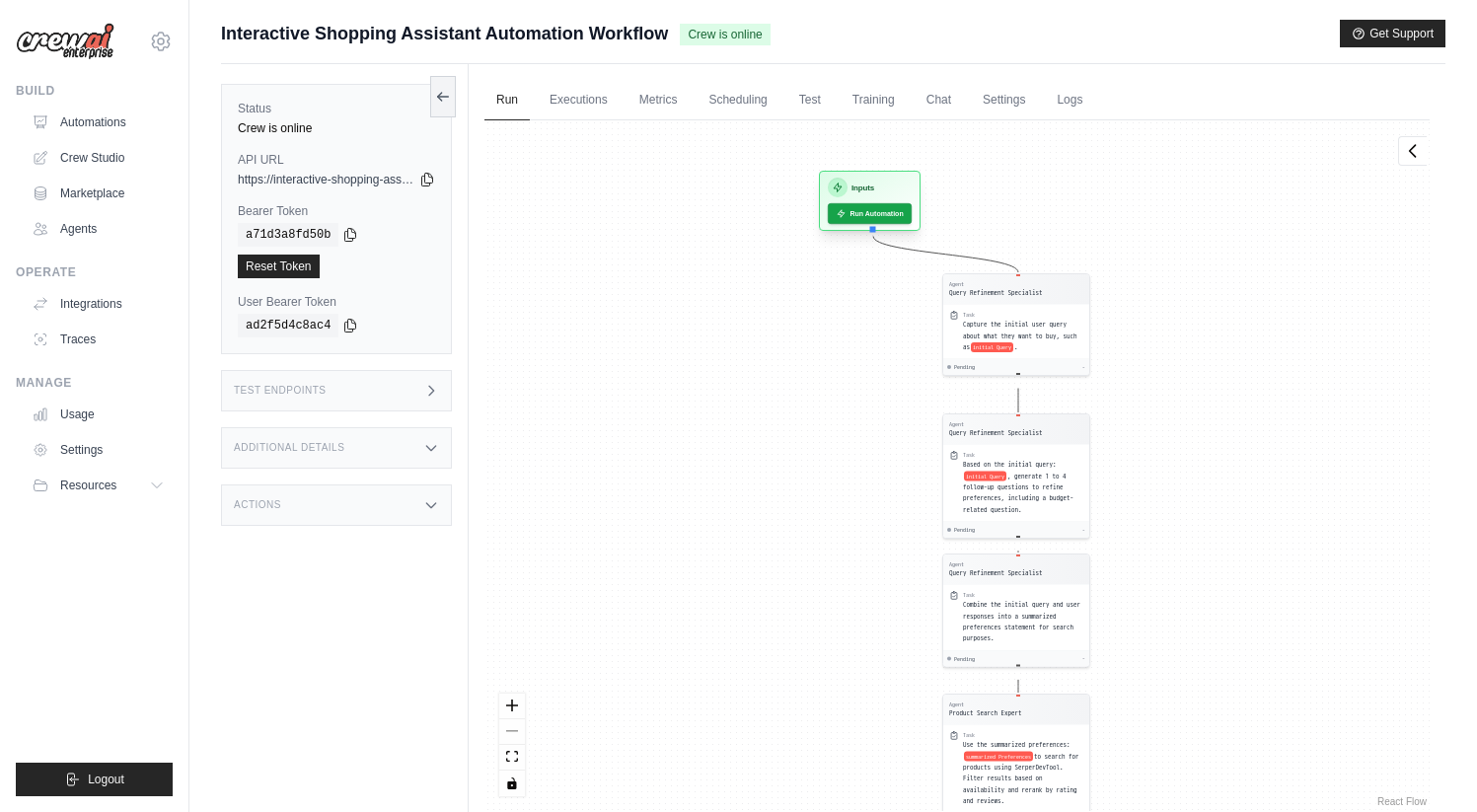 click on "Inputs" at bounding box center (869, 187) 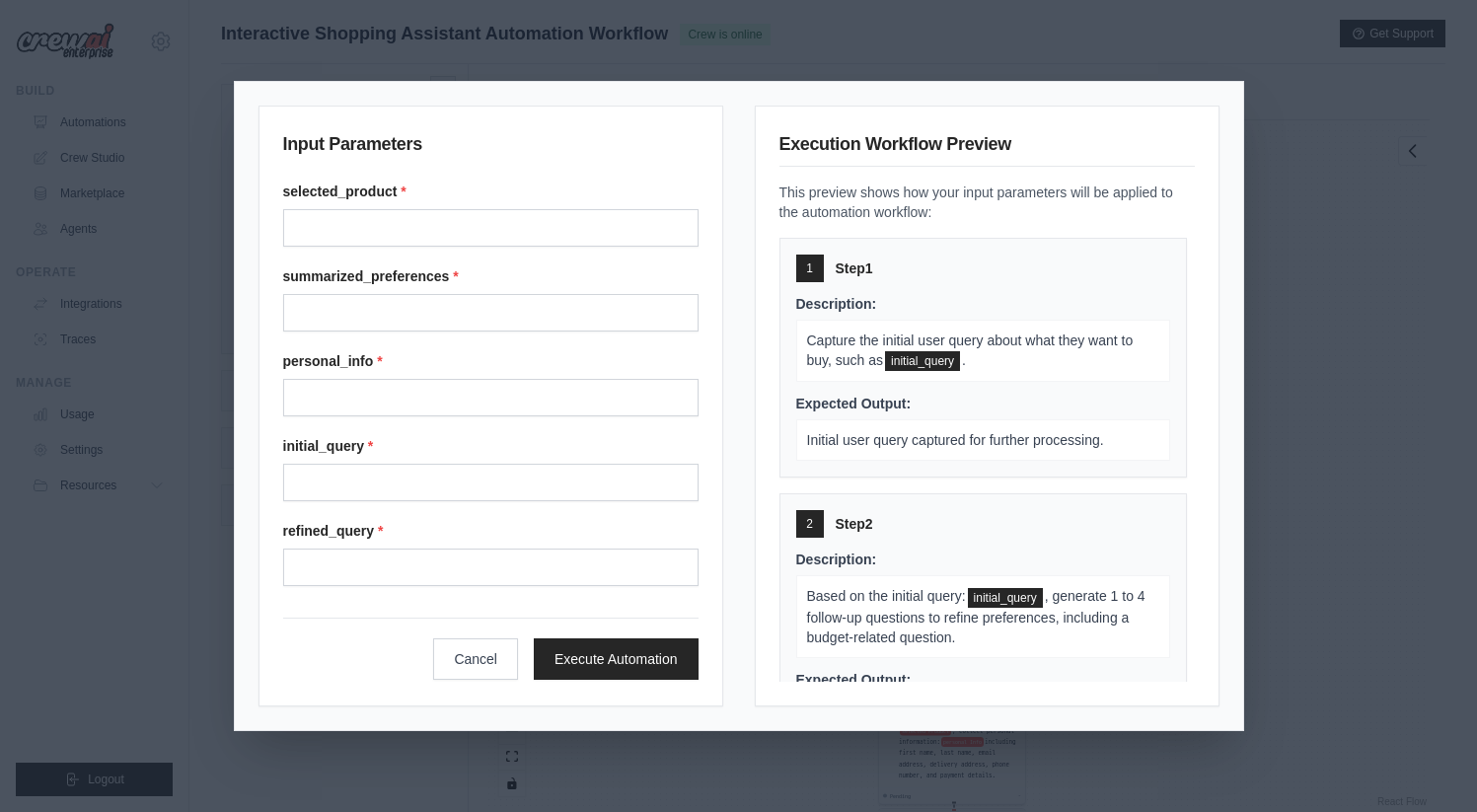 click on "Input Parameters selected_product   * summarized_preferences   * personal_info   * initial_query   * refined_query   * Cancel Execute Automation Execution Workflow Preview This preview shows how your input parameters will be applied to the automation workflow: 1 Step  1 Description: Capture the initial user query about what they want to buy, such as  initial_query . Expected Output: Initial user query captured for further processing. 2 Step  2 Description: Based on the initial query:  initial_query , generate 1 to 4 follow-up questions to refine preferences, including a budget-related question. Expected Output: A set of follow-up questions tailored to the user's initial query. 3 Step  3 Description: Combine the initial query and user responses into a summarized preferences statement for search purposes. Expected Output: A summarized preferences statement ready for product search. 4 Step  4 Description: Use the summarized preferences:  summarized_preferences Expected Output: 5 Step  5 Description: 6 Step  6 7" at bounding box center [738, 406] 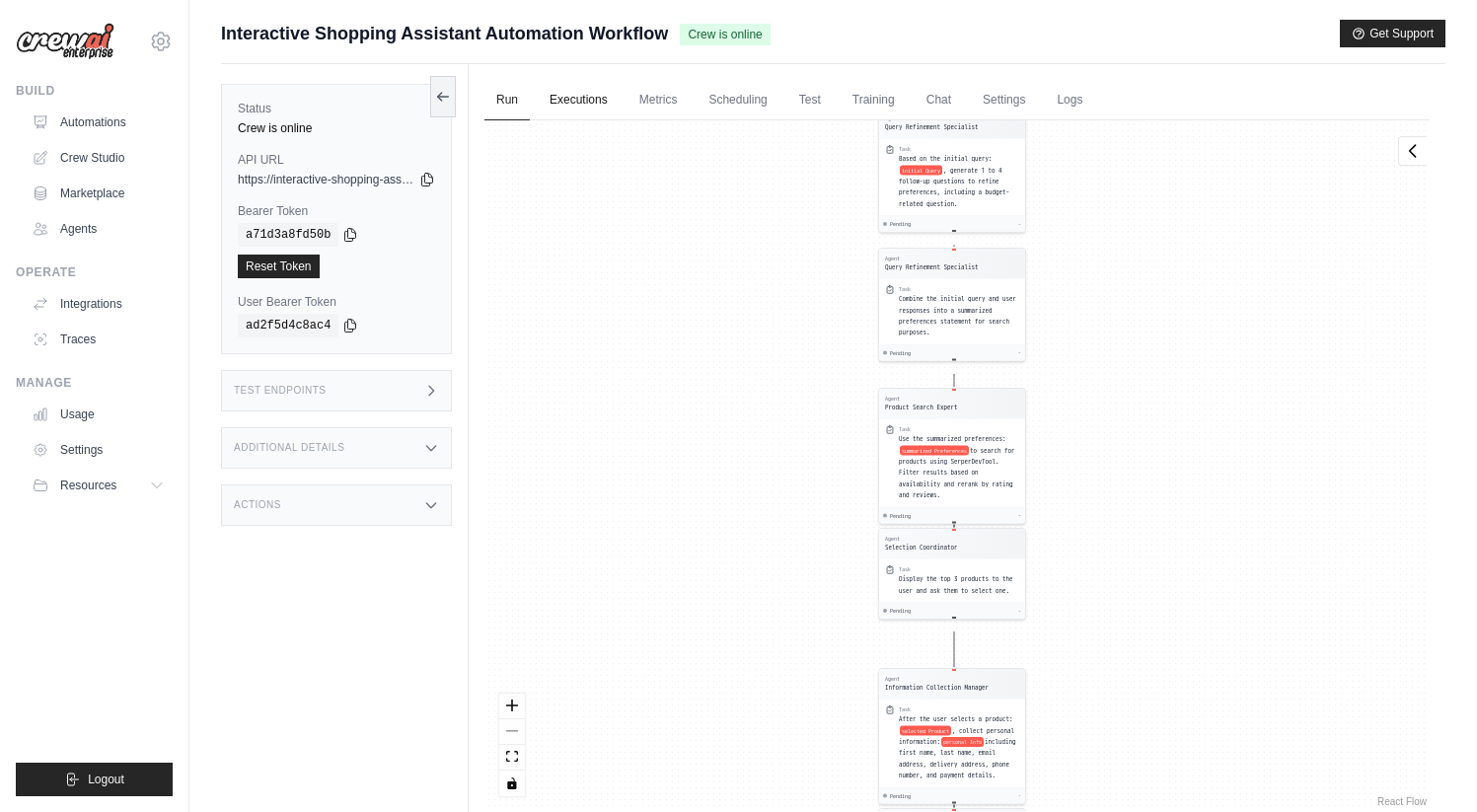 click on "Executions" at bounding box center (578, 101) 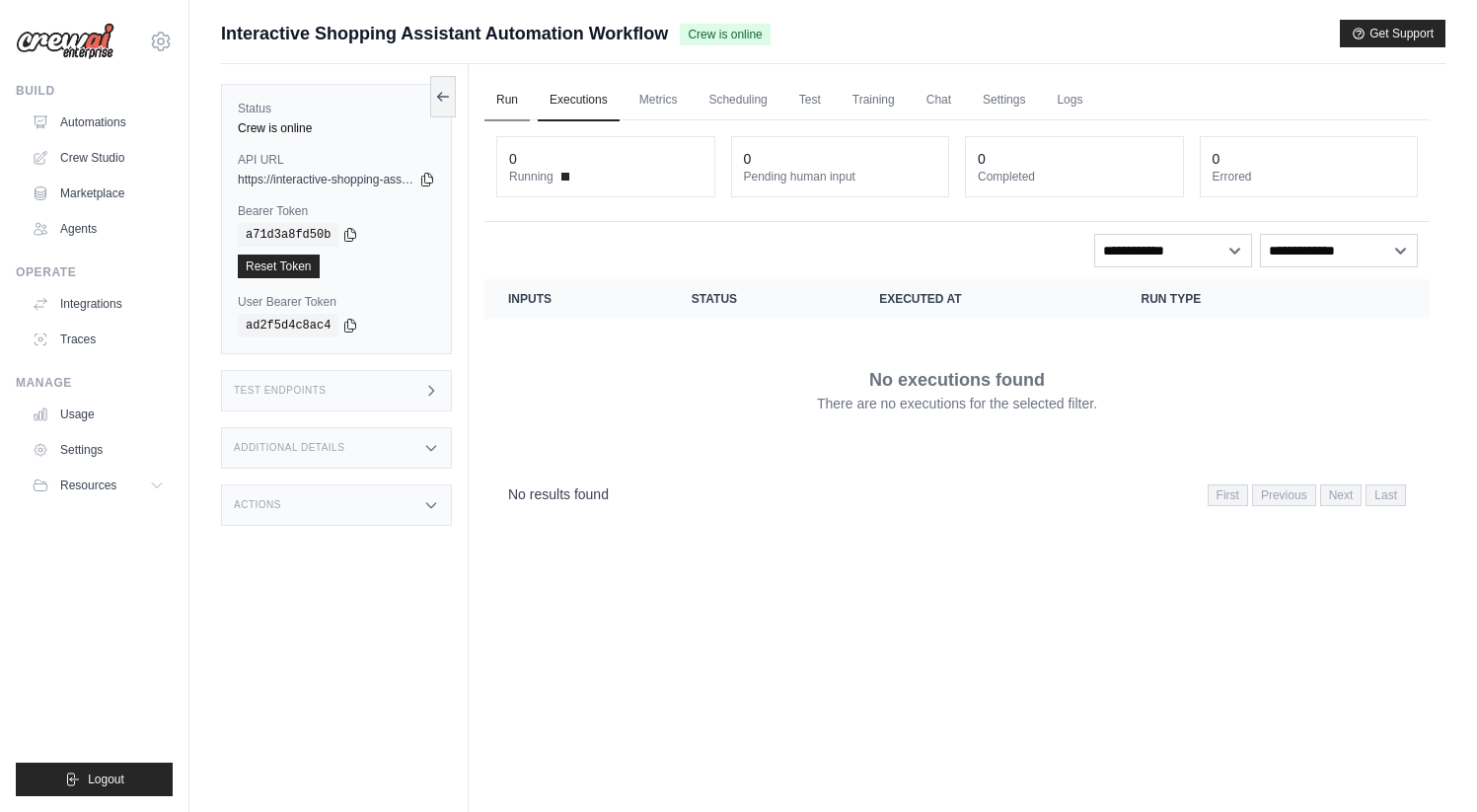 click on "Run" at bounding box center (507, 101) 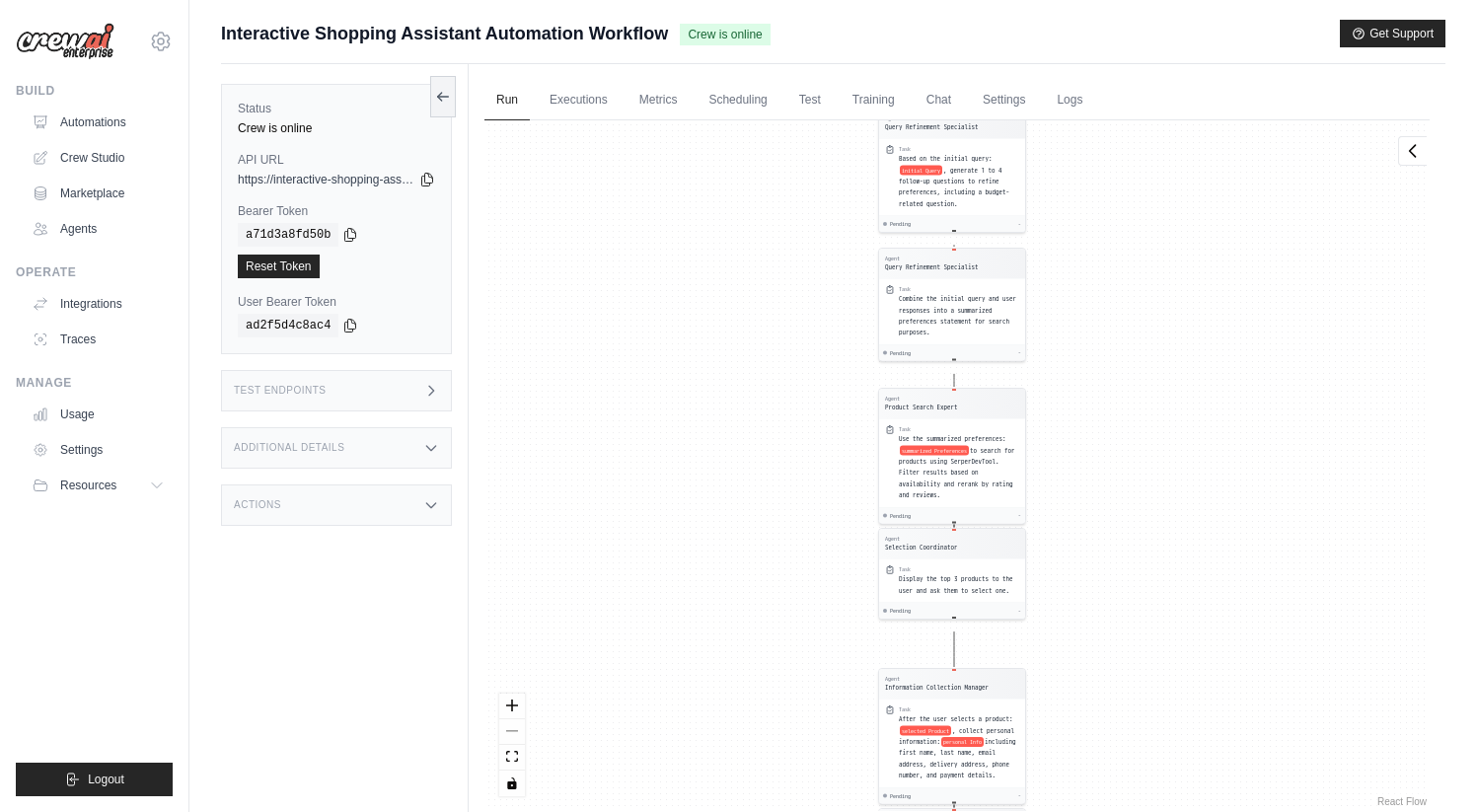 click on "Test Endpoints" at bounding box center [336, 391] 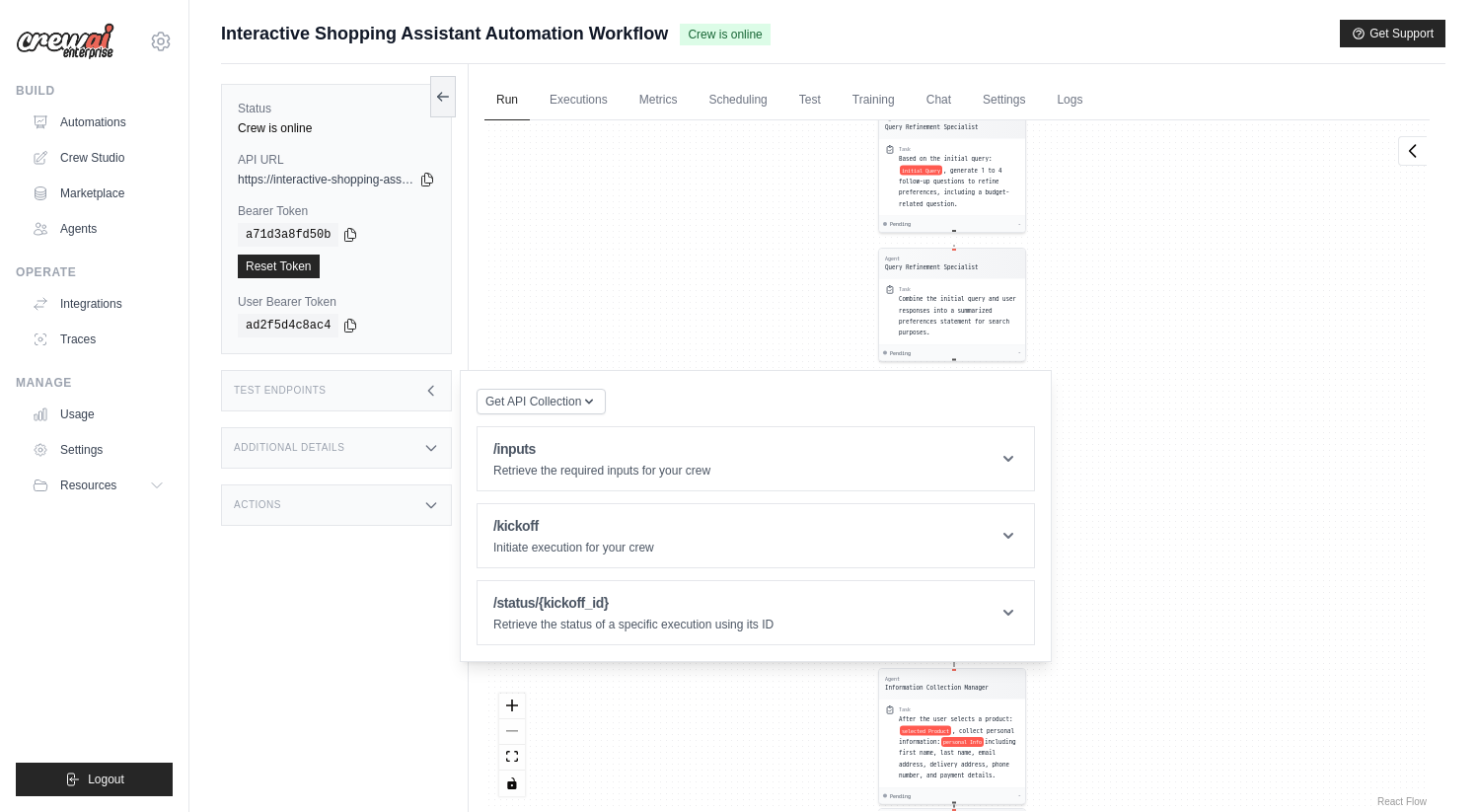 click on "Test Endpoints" at bounding box center (336, 391) 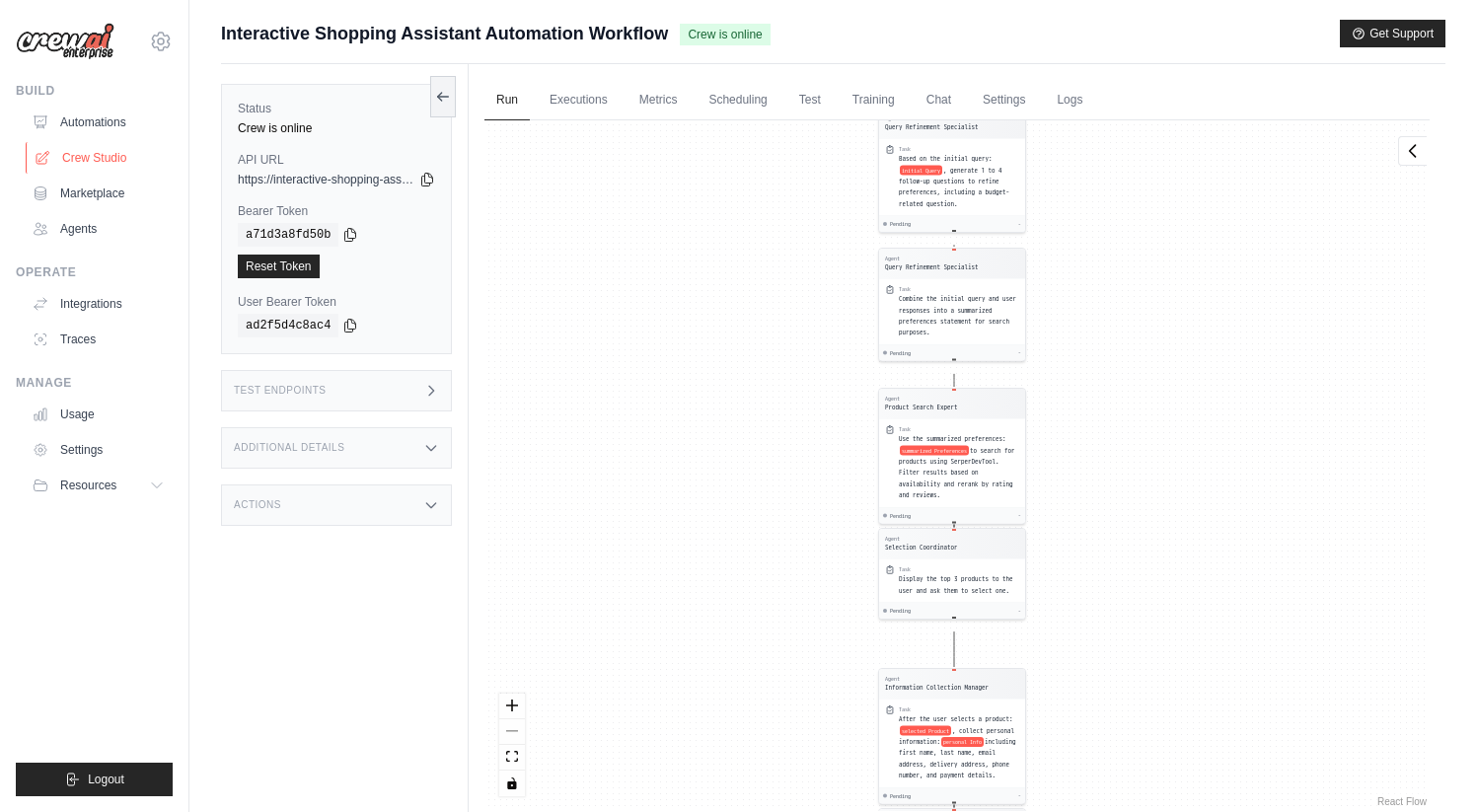 click on "Crew Studio" at bounding box center (100, 158) 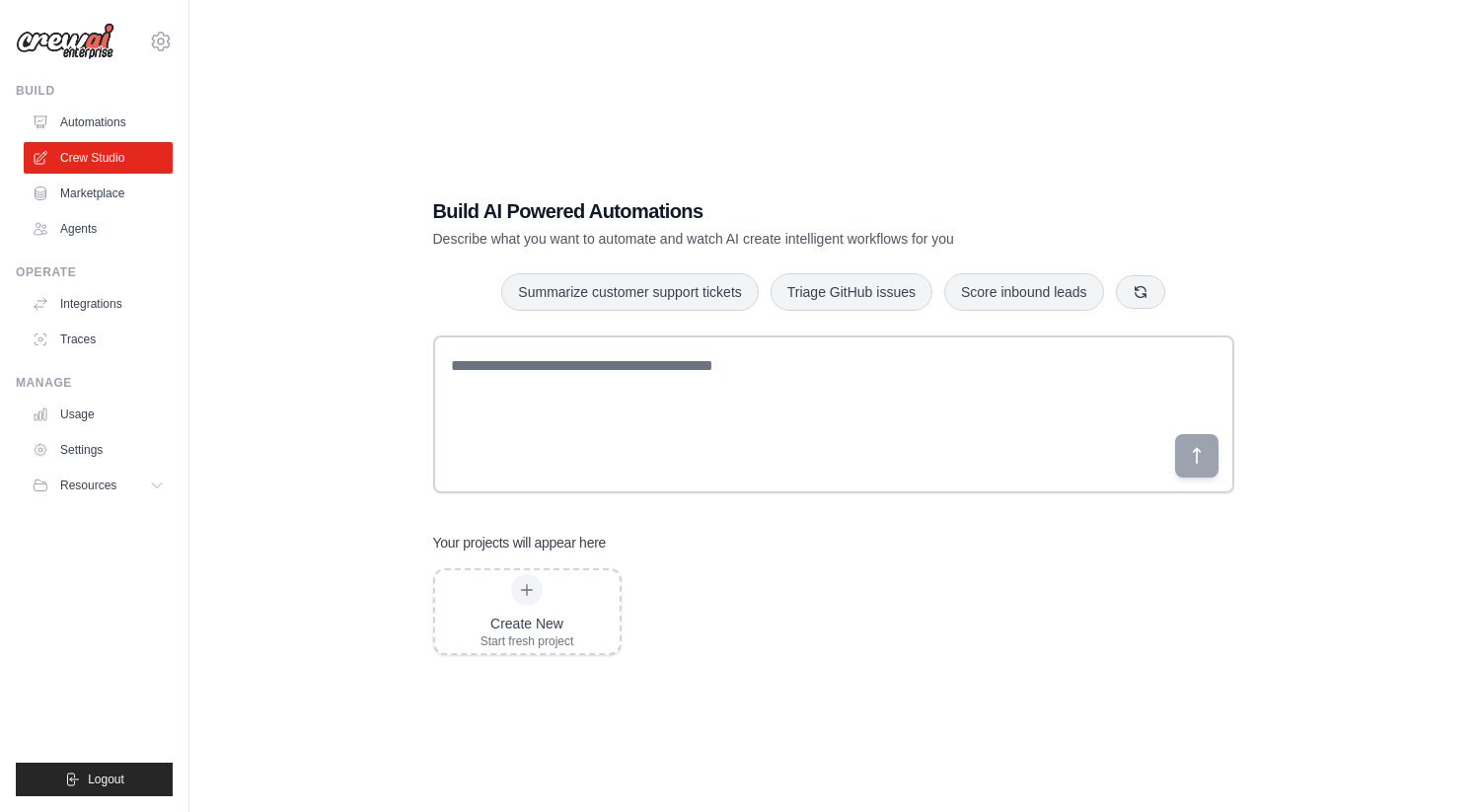 scroll, scrollTop: 0, scrollLeft: 0, axis: both 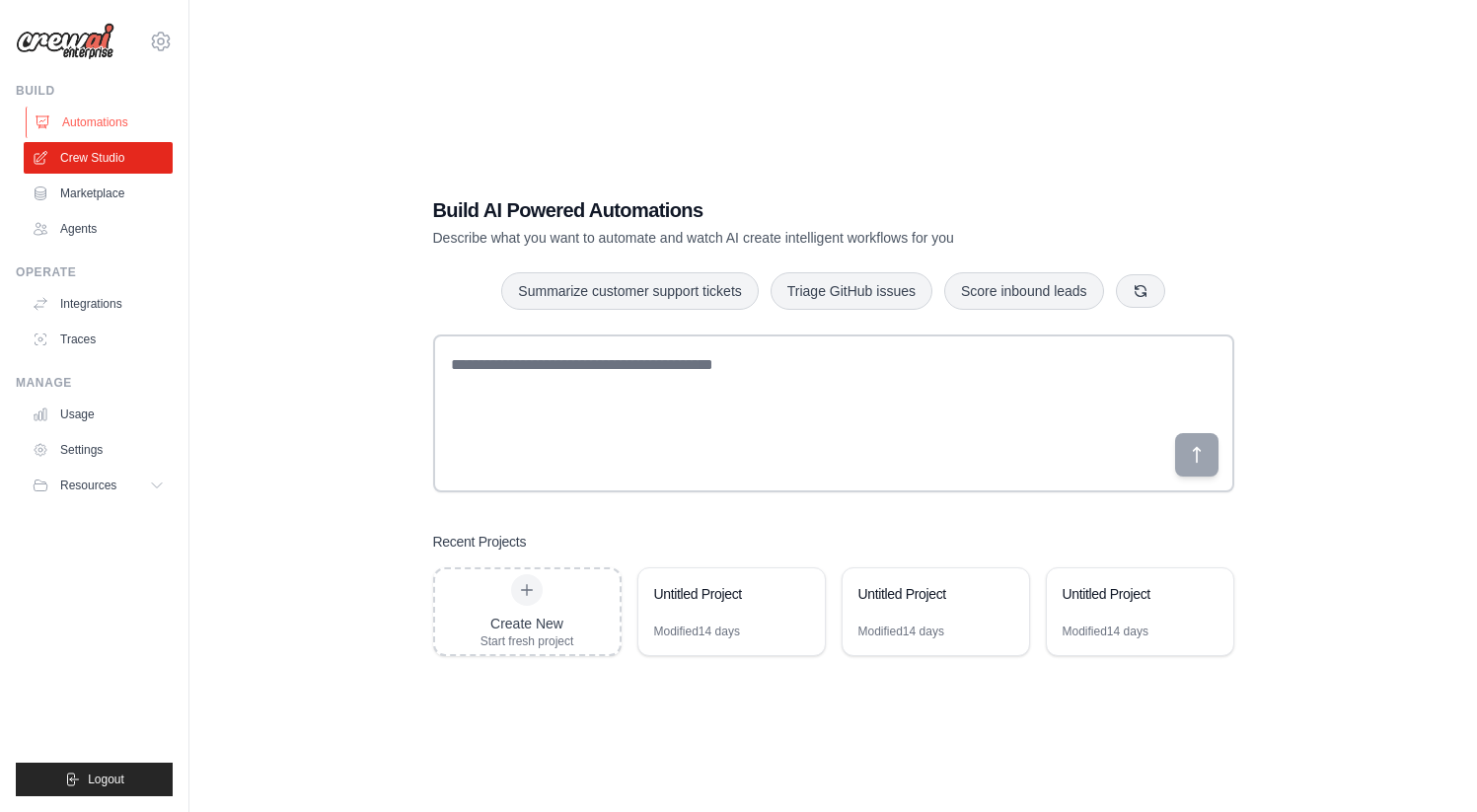 click on "Automations" at bounding box center (100, 122) 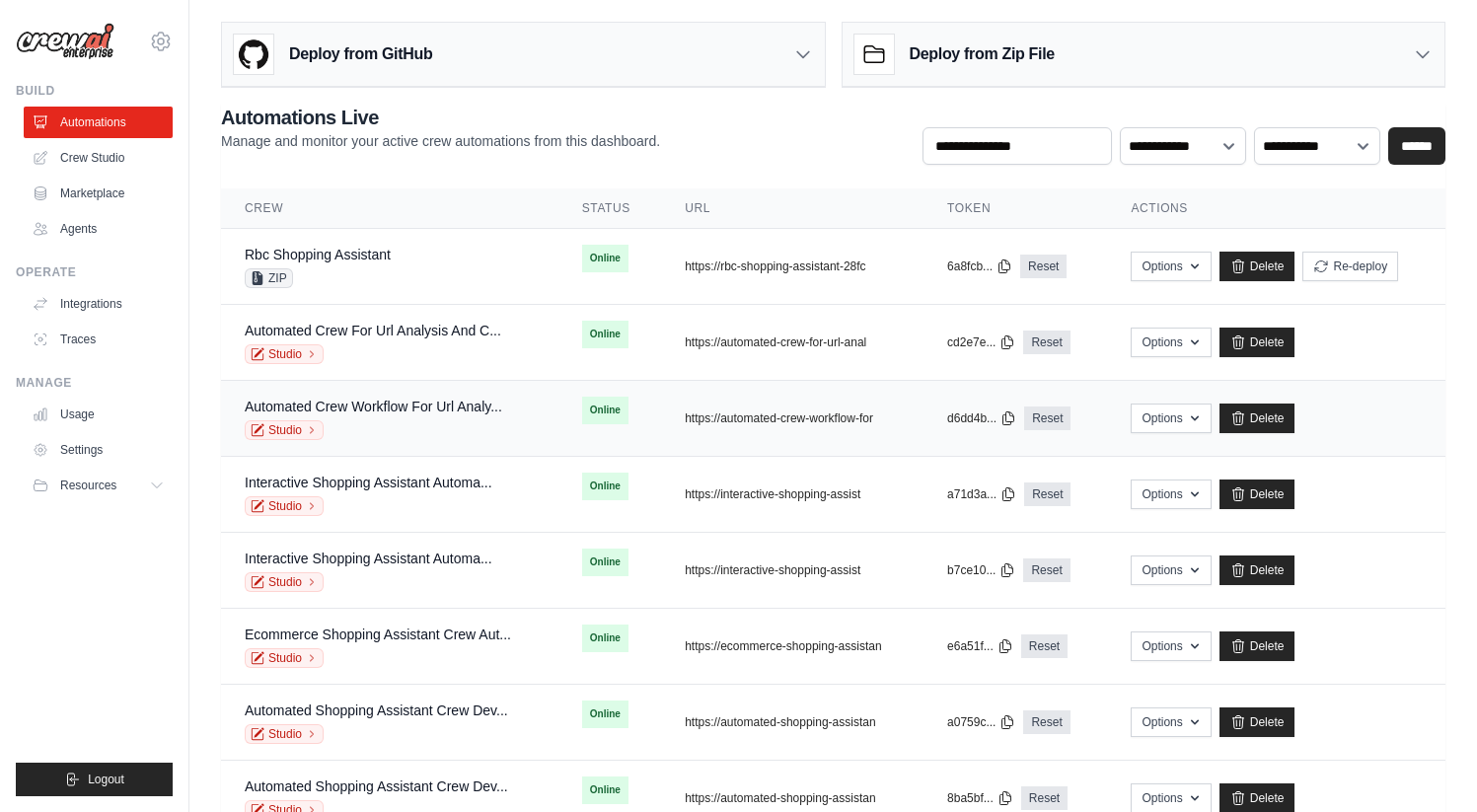 scroll, scrollTop: 8, scrollLeft: 0, axis: vertical 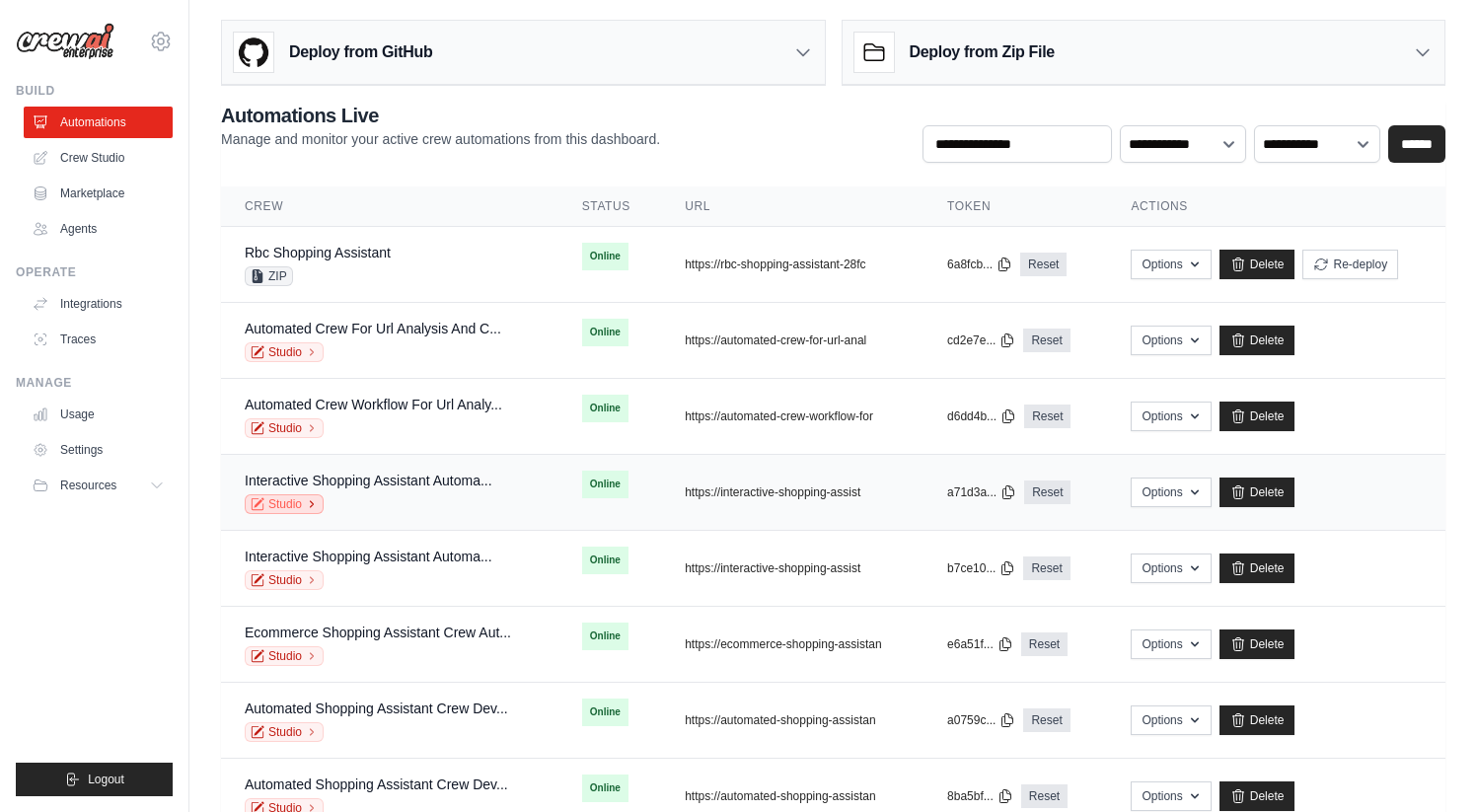 click 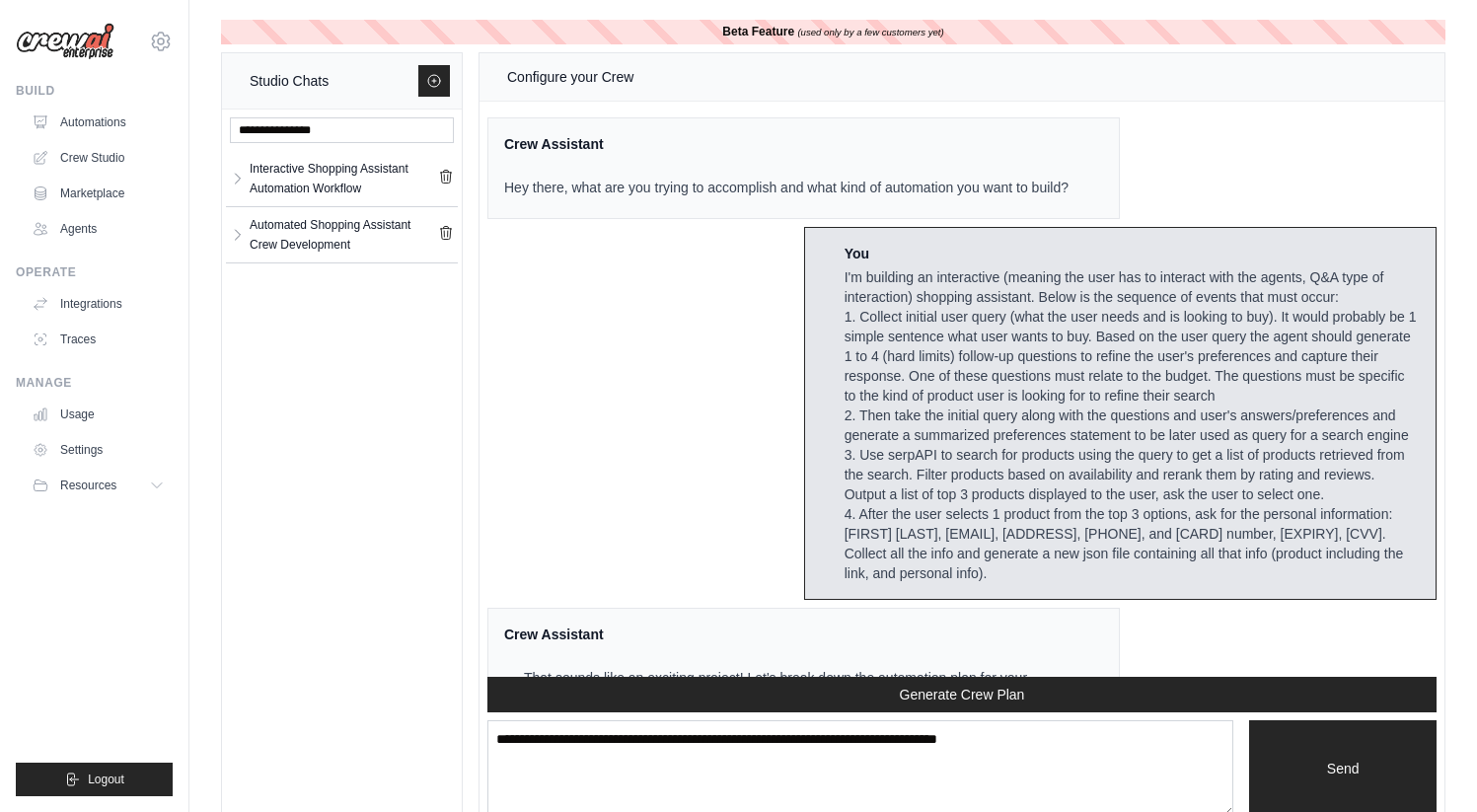 scroll, scrollTop: 5153, scrollLeft: 0, axis: vertical 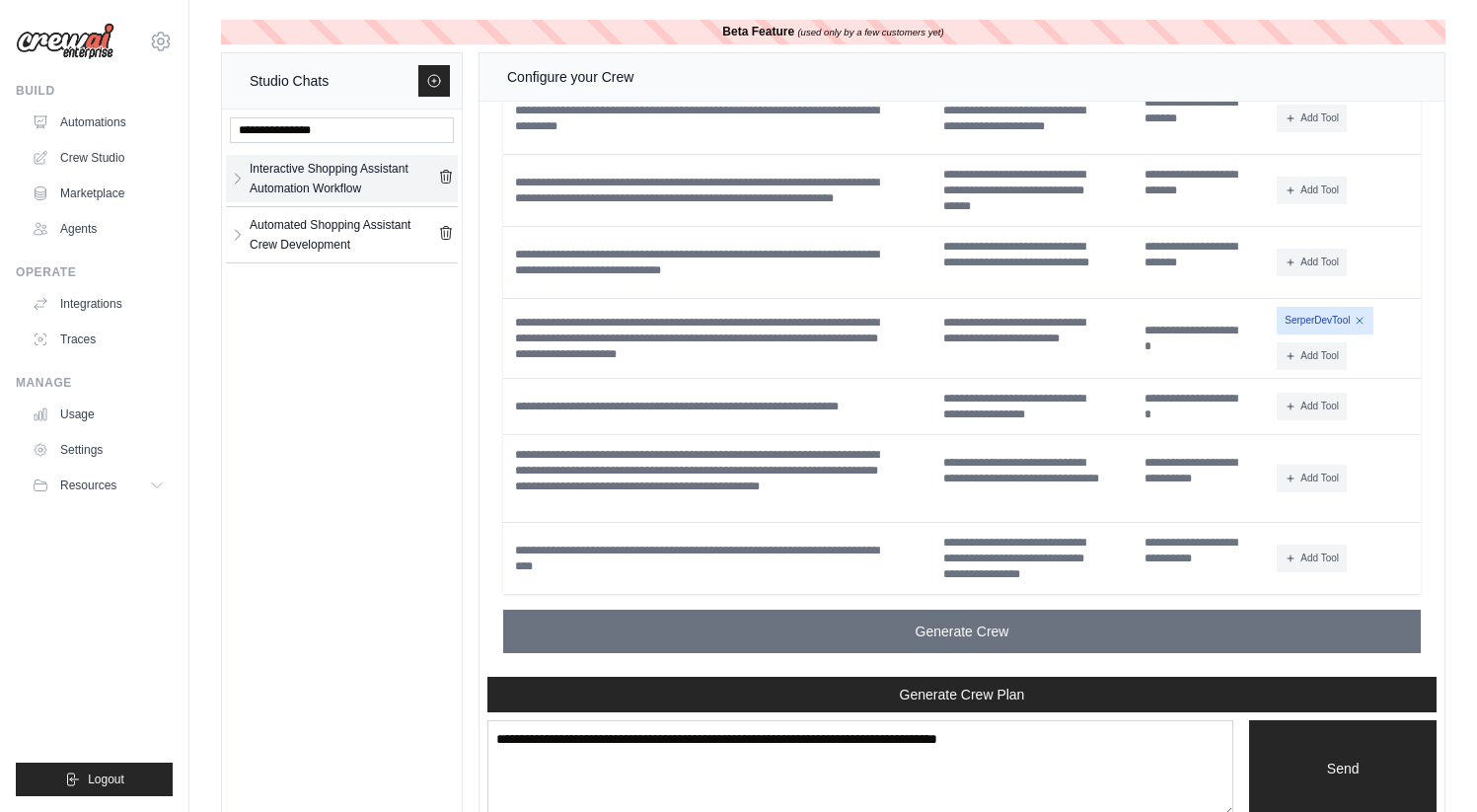 click on "Interactive Shopping Assistant Automation Workflow" at bounding box center [343, 179] 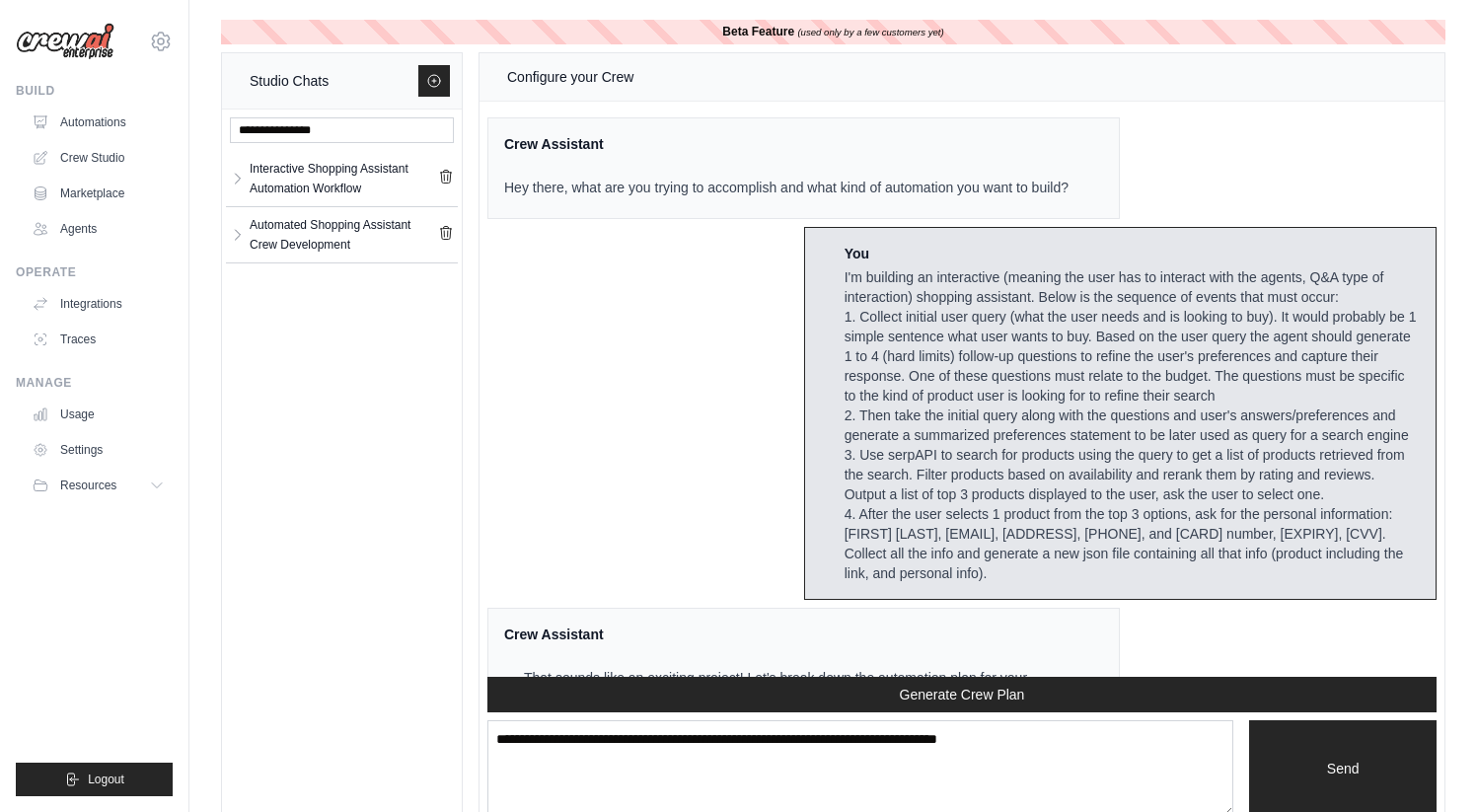 scroll, scrollTop: 5153, scrollLeft: 0, axis: vertical 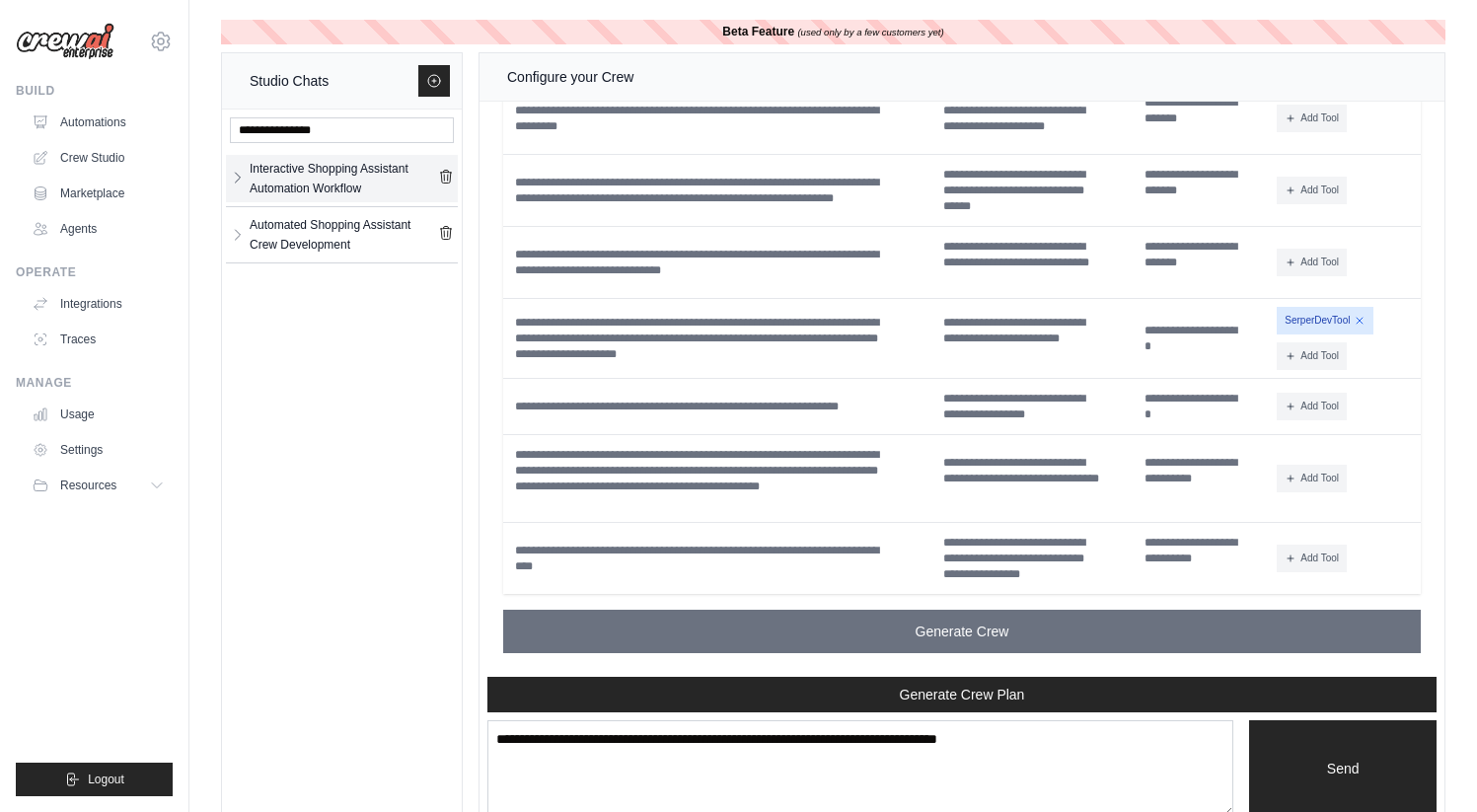 click 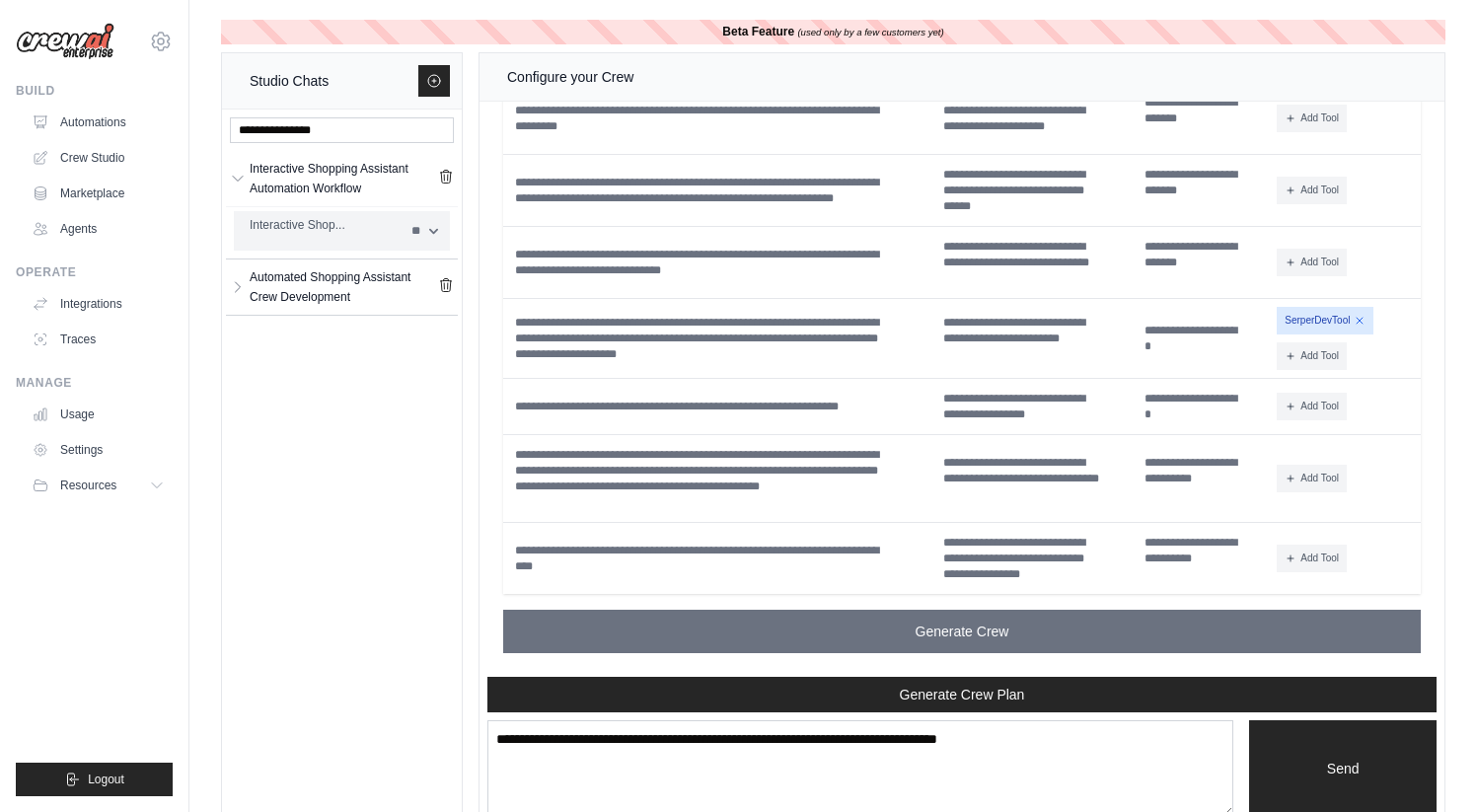 click on "**
**
**" at bounding box center (424, 231) 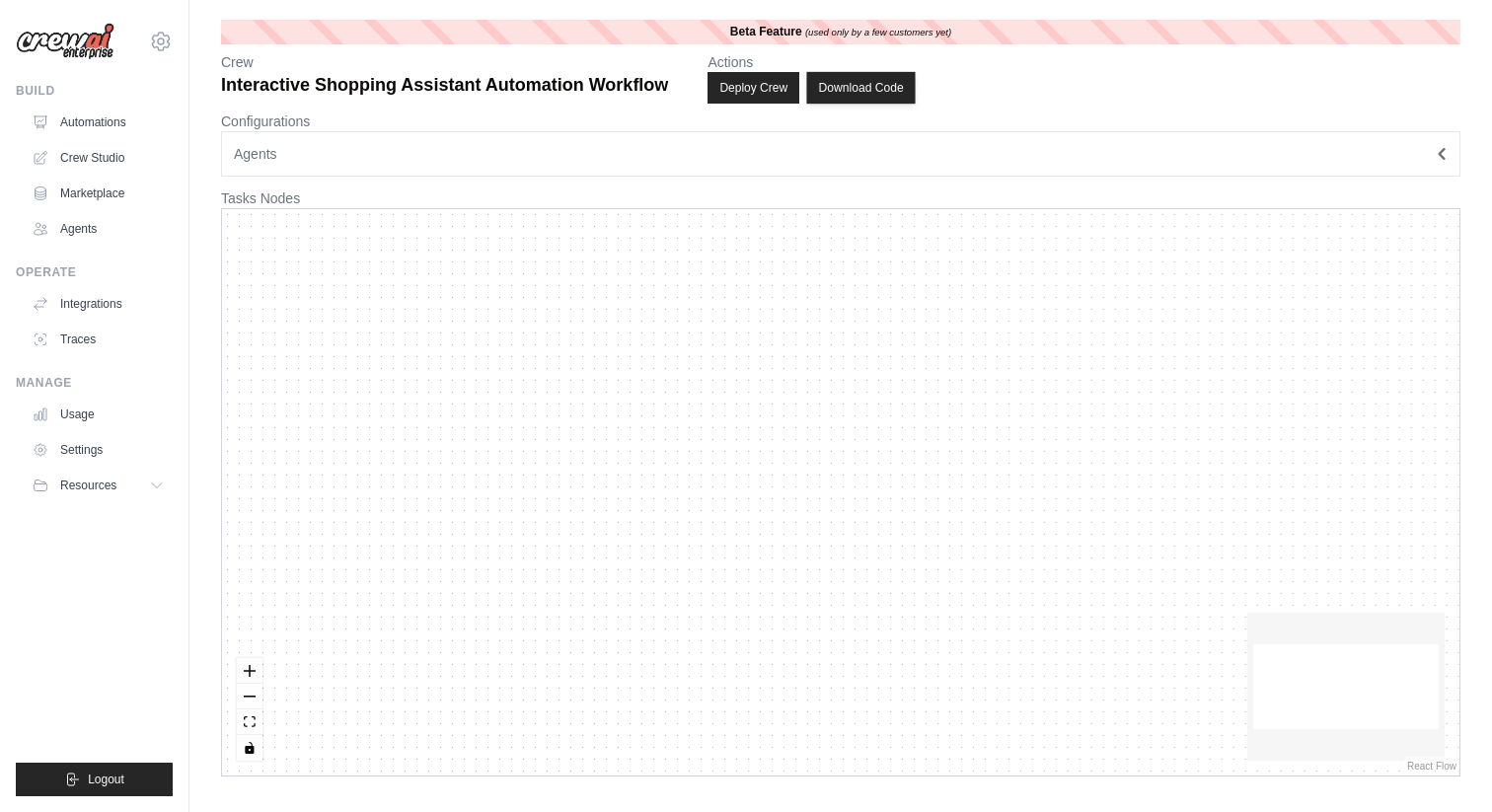 scroll, scrollTop: 0, scrollLeft: 0, axis: both 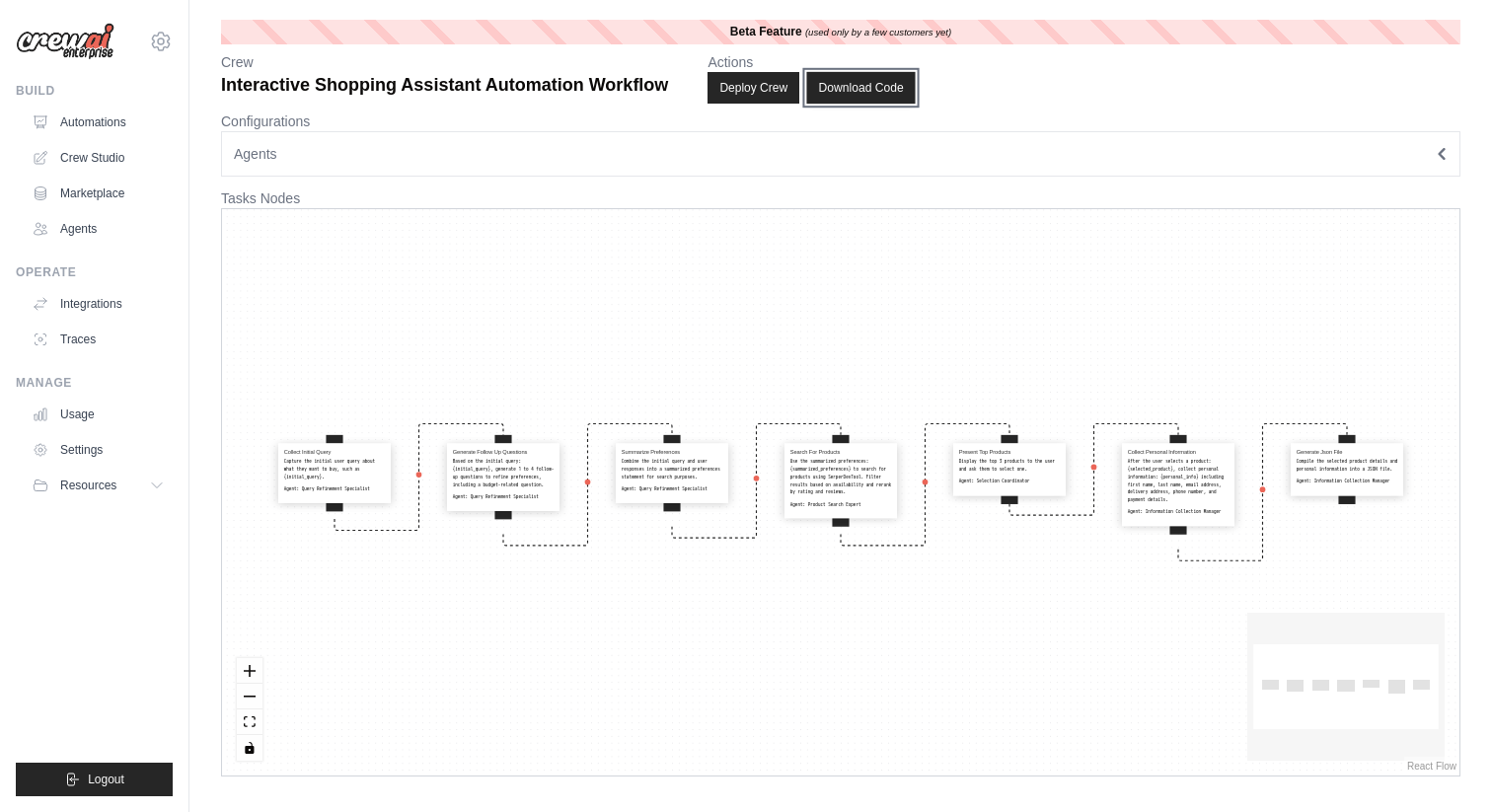 click on "Download Code" at bounding box center (861, 88) 